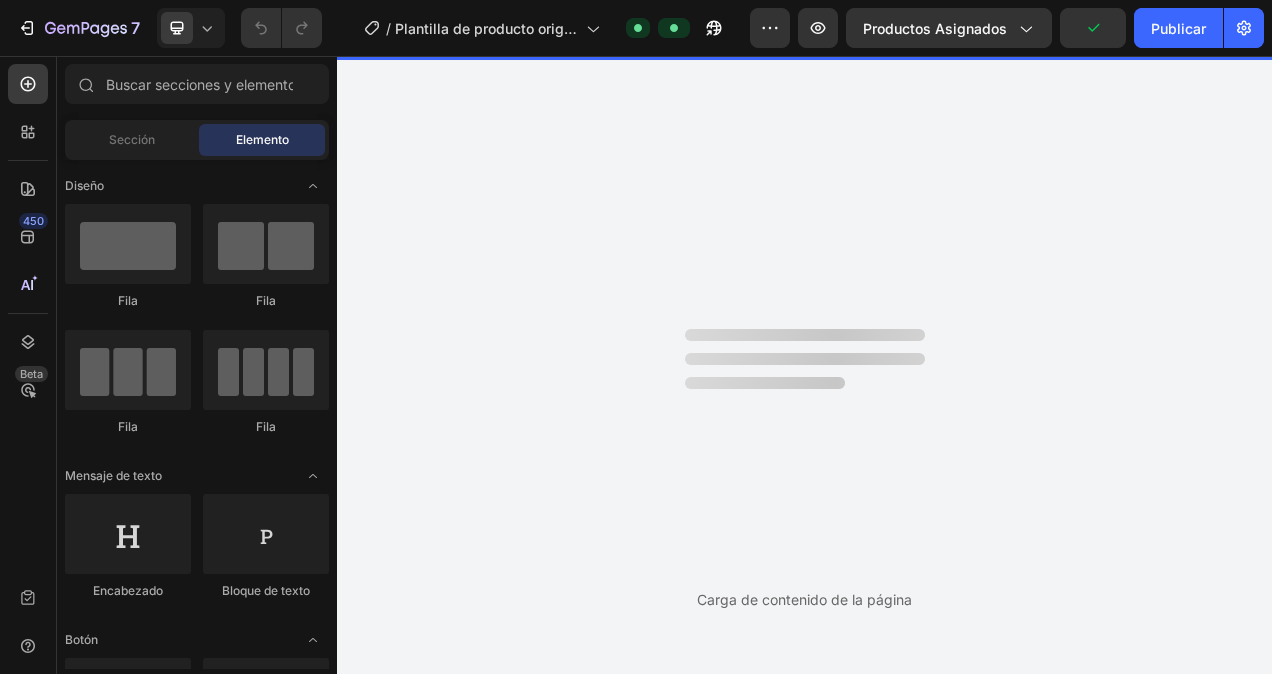 scroll, scrollTop: 0, scrollLeft: 0, axis: both 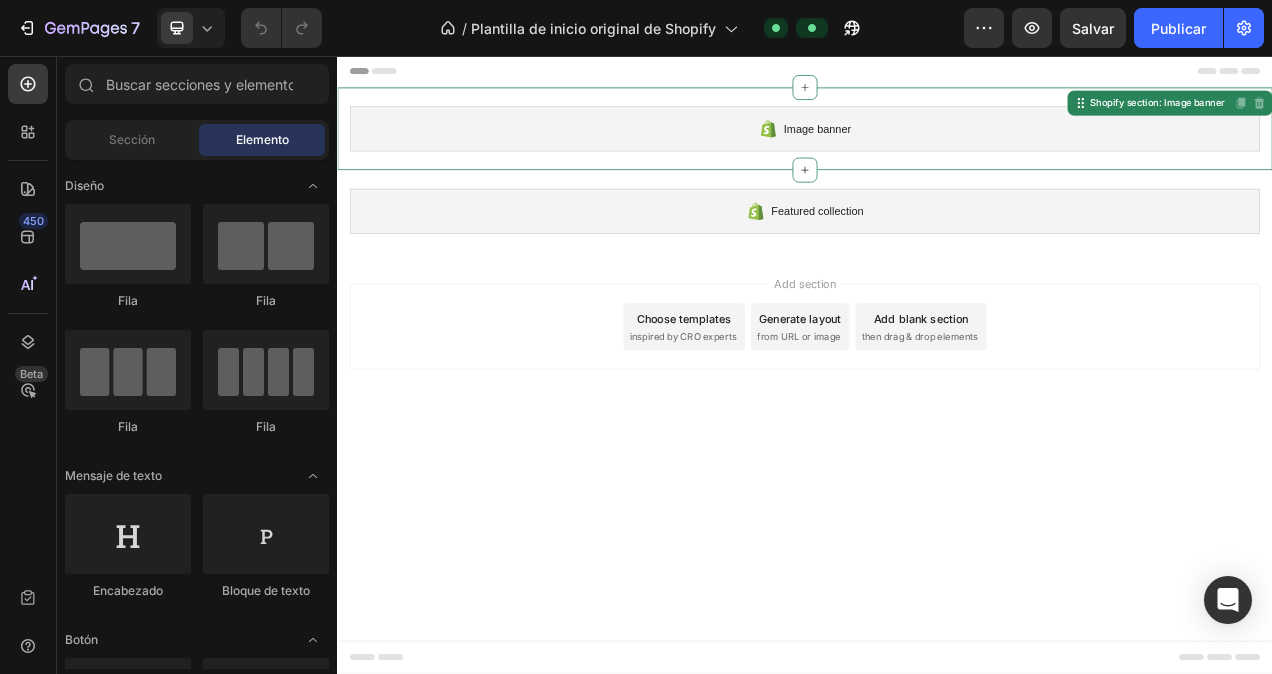 click 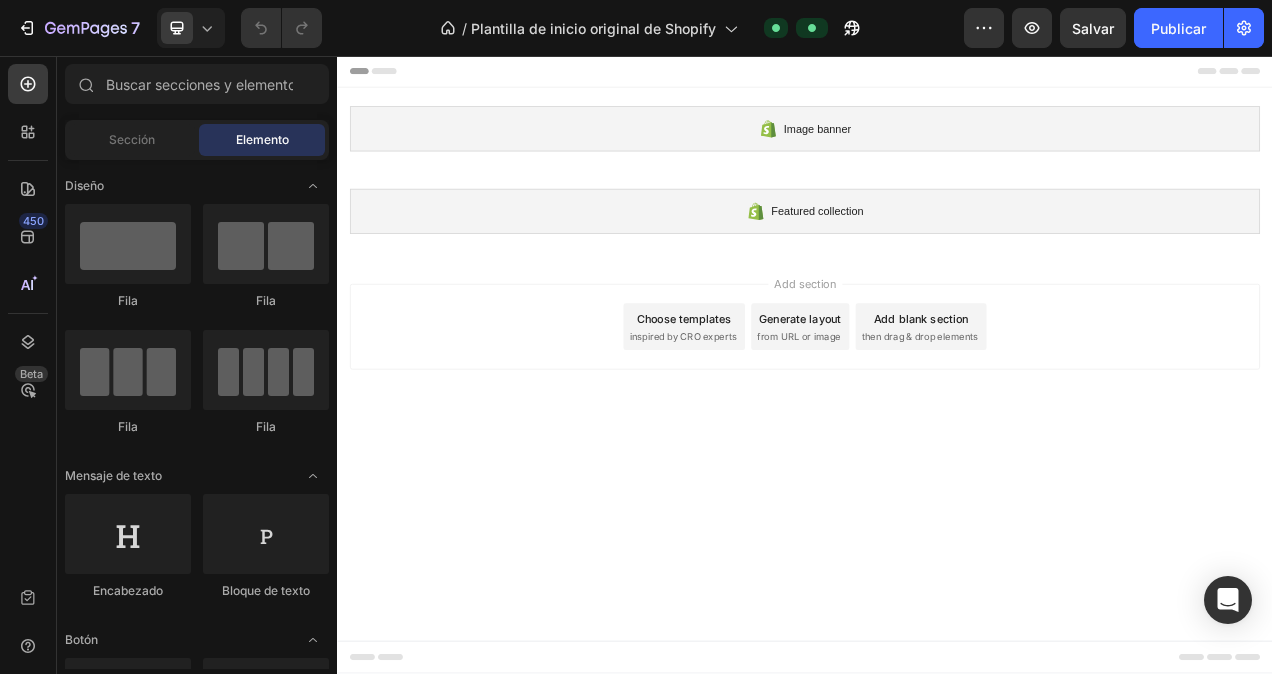 drag, startPoint x: 902, startPoint y: 338, endPoint x: 933, endPoint y: 348, distance: 32.572994 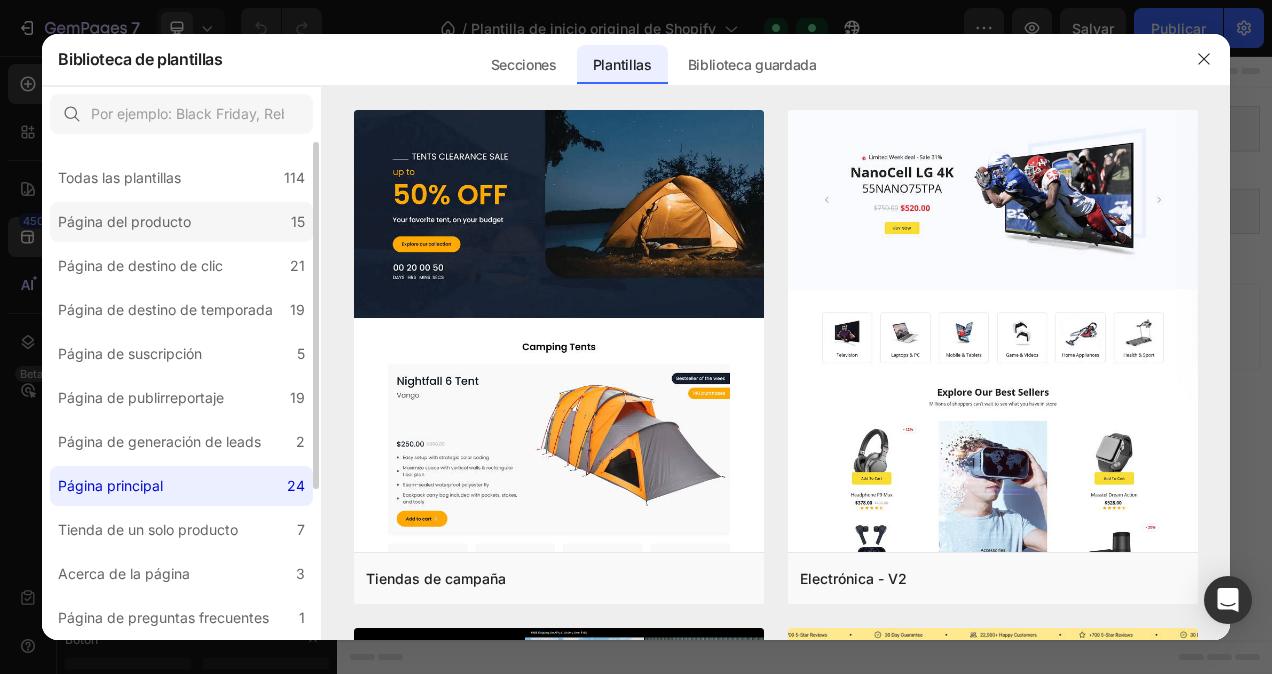 click on "Página del producto 15" 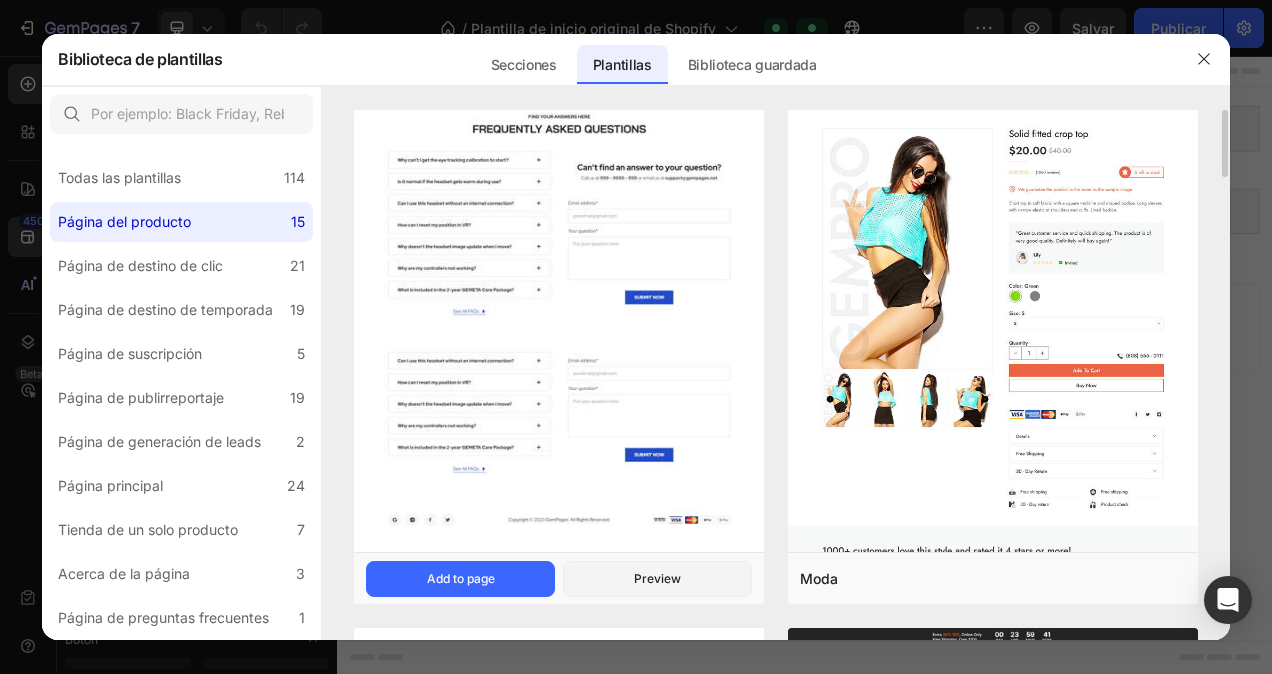 scroll, scrollTop: 300, scrollLeft: 0, axis: vertical 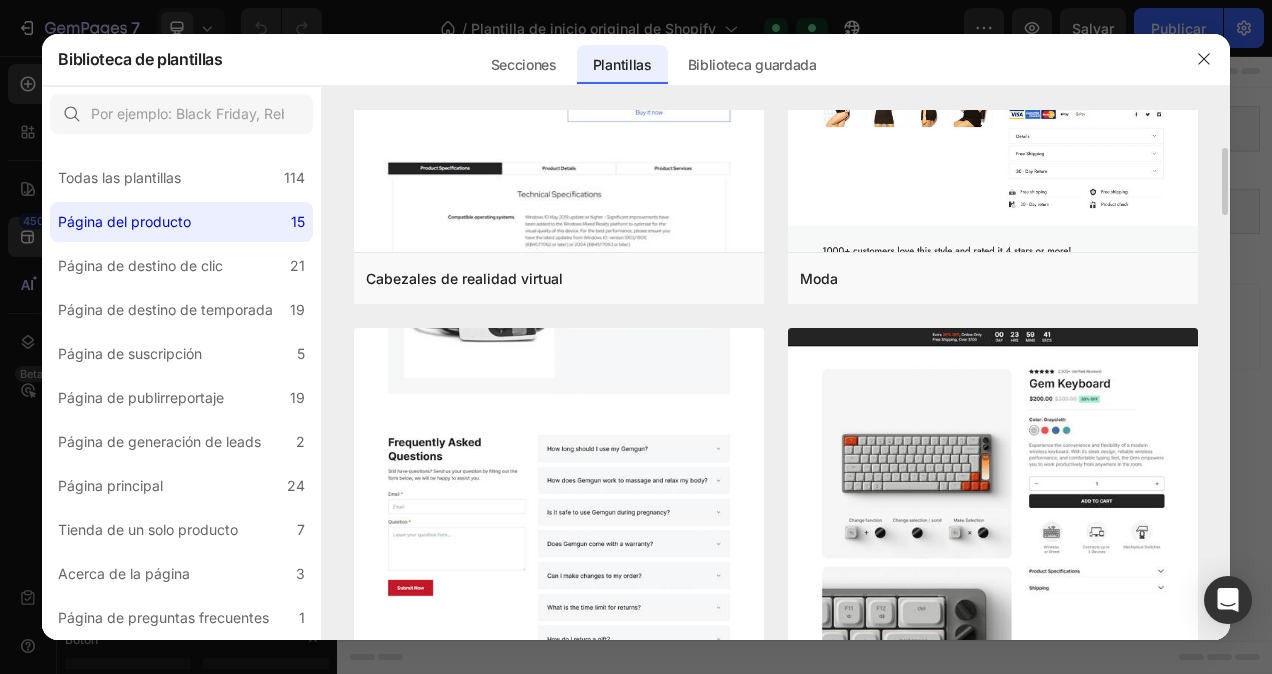 click at bounding box center (559, -290) 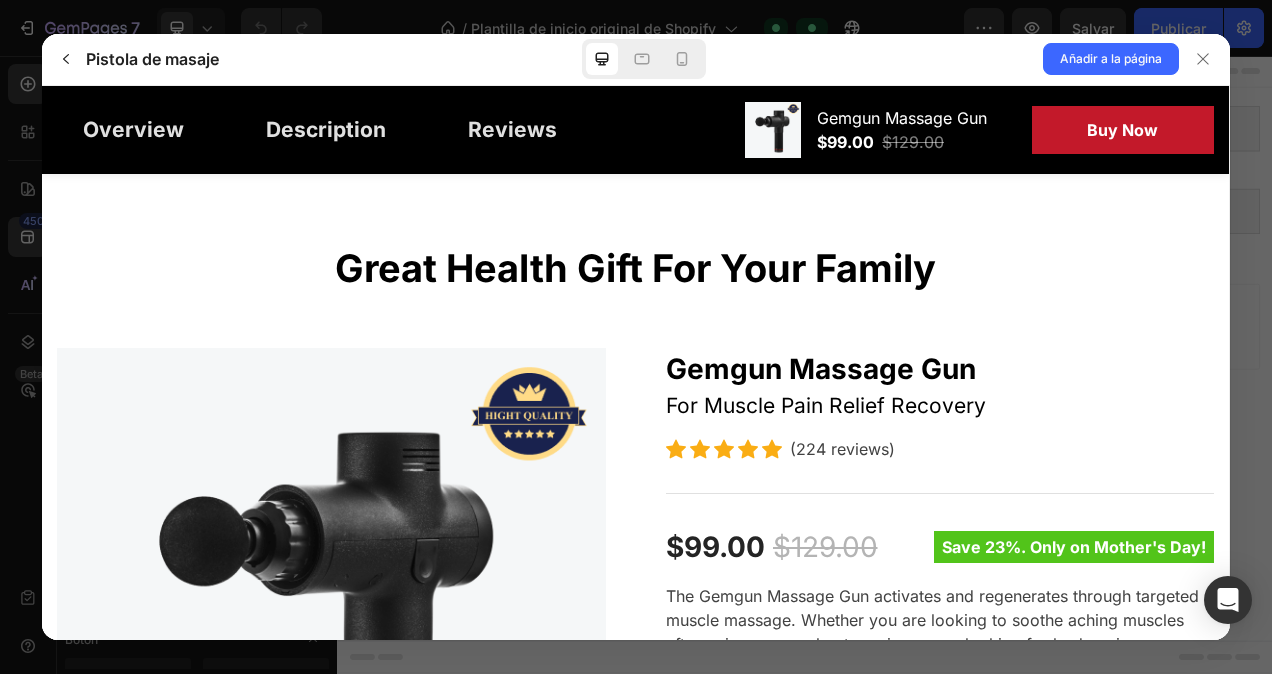 scroll, scrollTop: 1088, scrollLeft: 0, axis: vertical 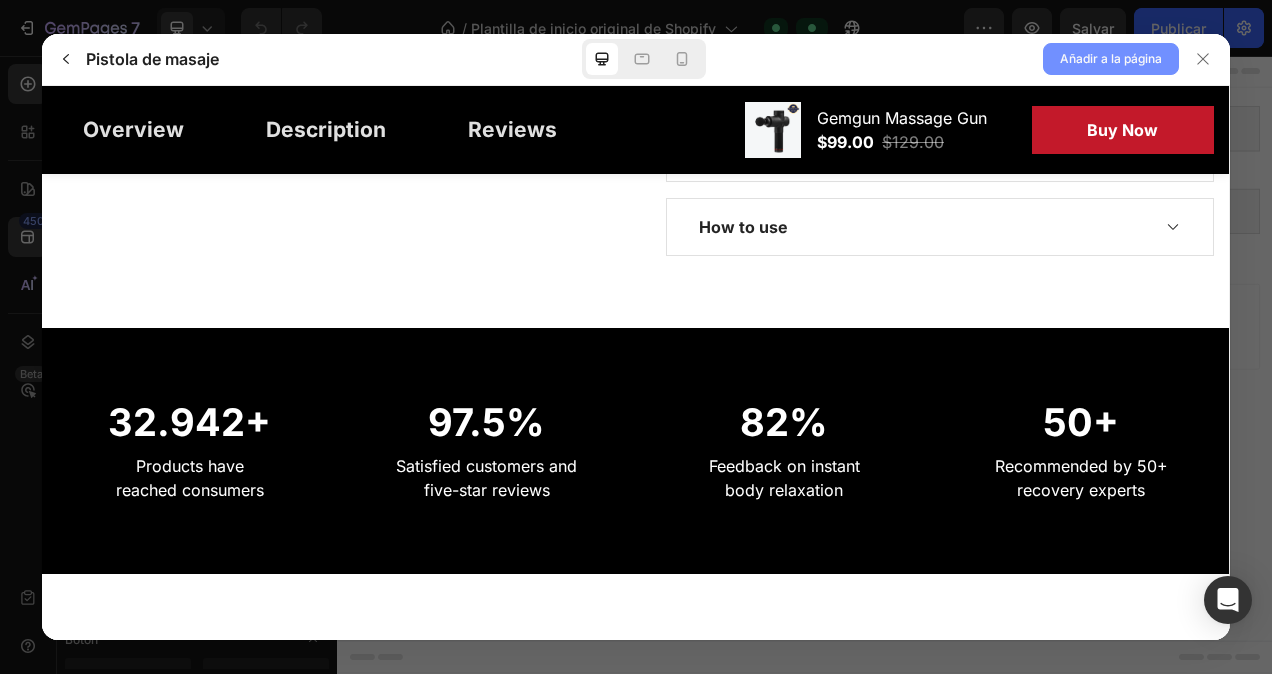 click on "Añadir a la página" at bounding box center [1111, 59] 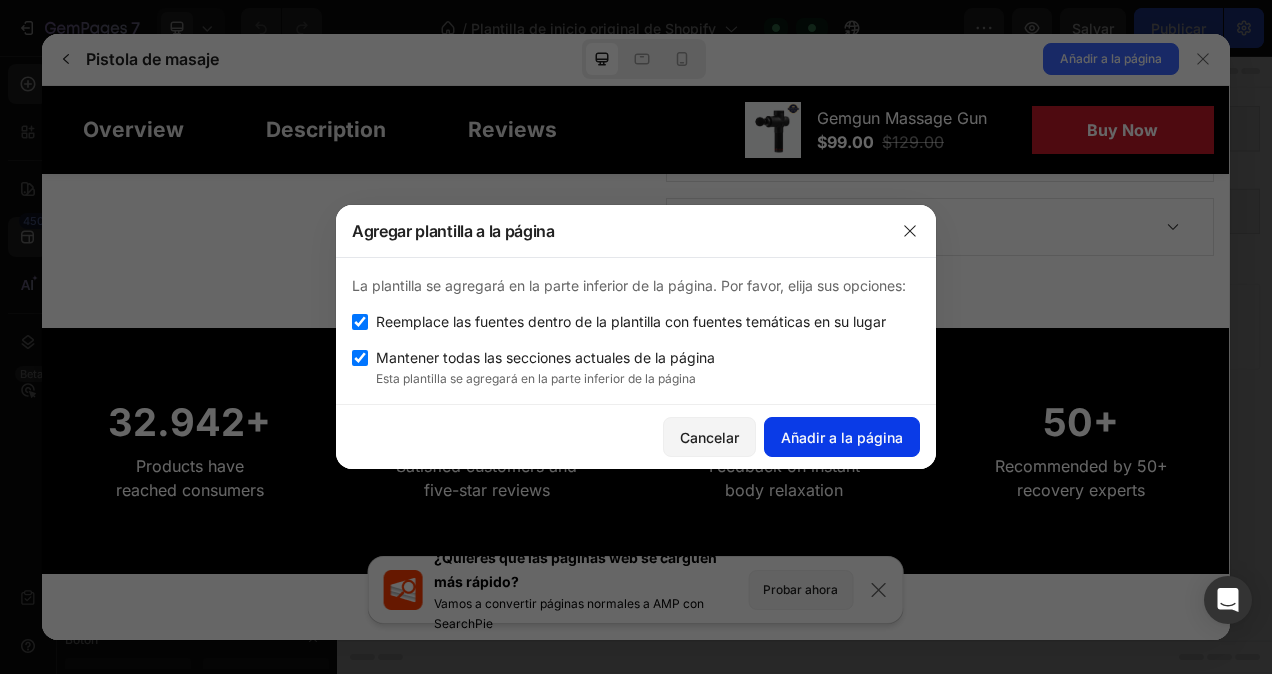 click on "Añadir a la página" 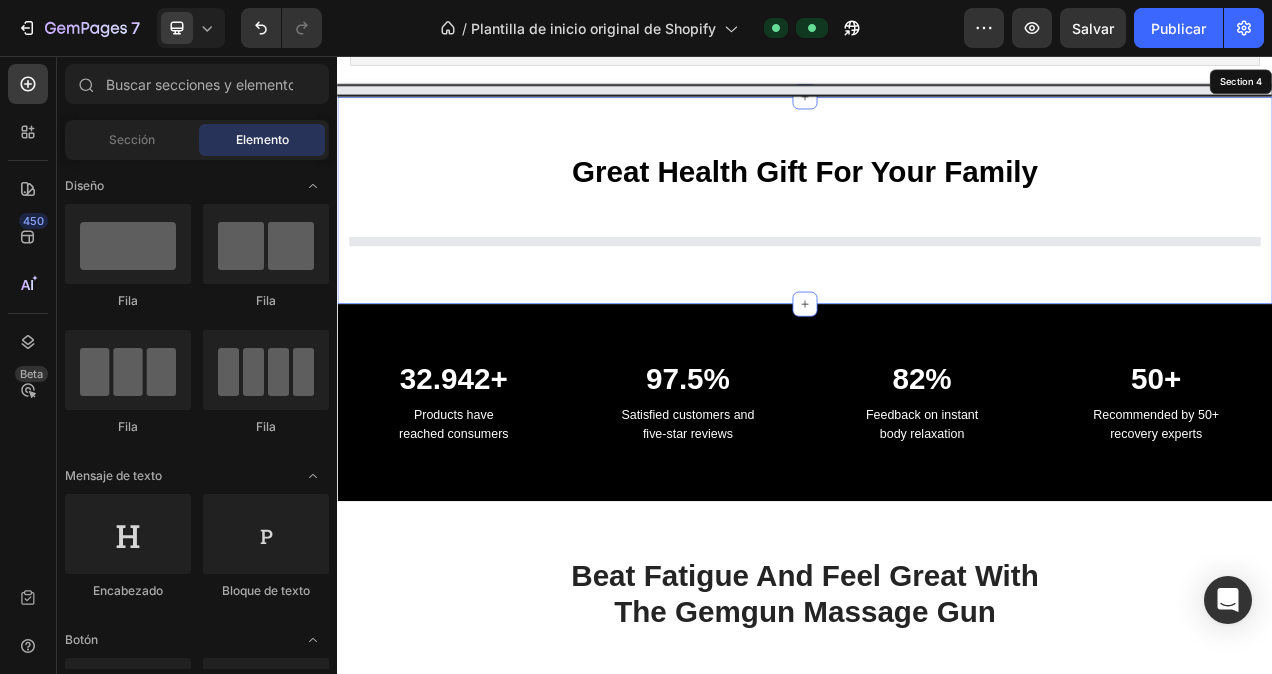 scroll, scrollTop: 267, scrollLeft: 0, axis: vertical 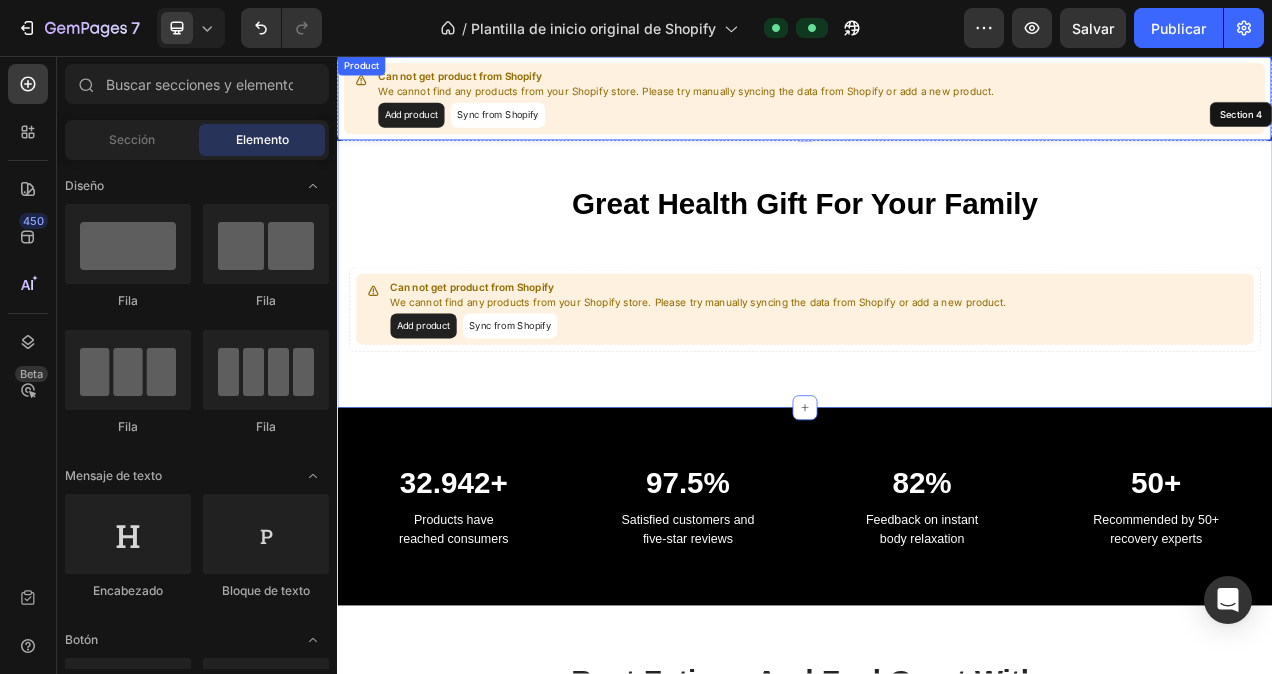 click on "Can not get product from Shopify We cannot find any products from your Shopify store. Please try manually syncing the data from Shopify or add a new product.   Add product Sync from Shopify" at bounding box center (785, 110) 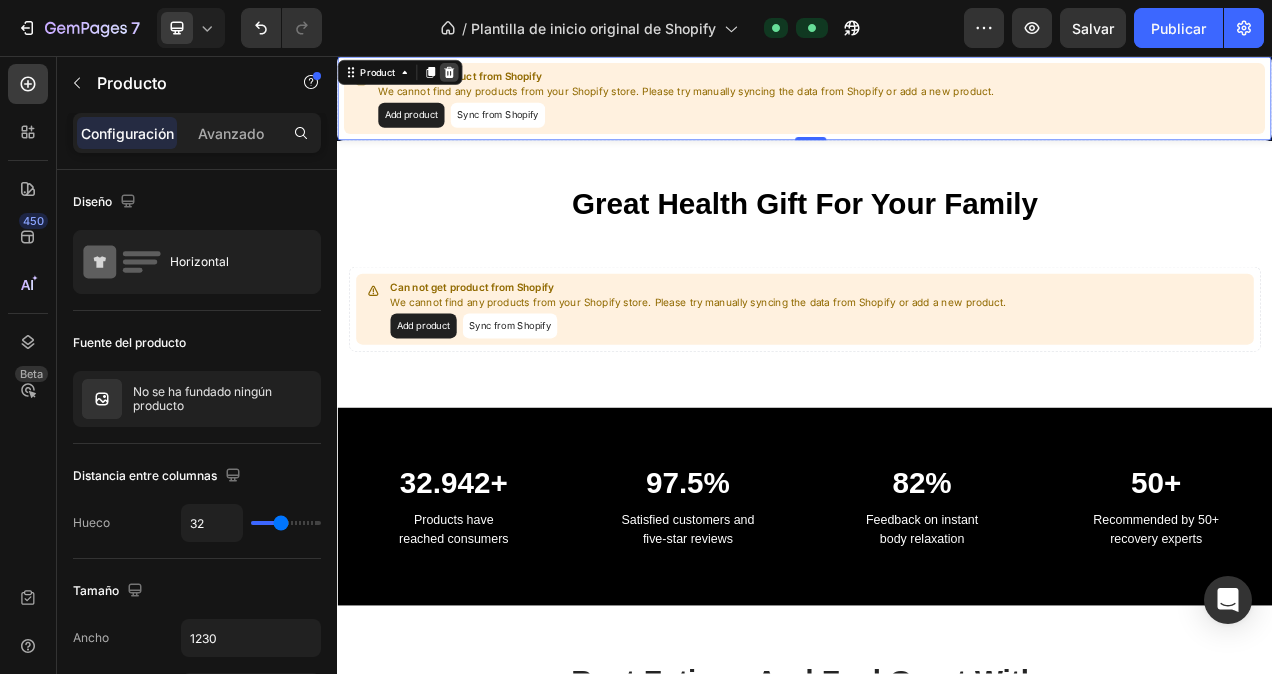 click 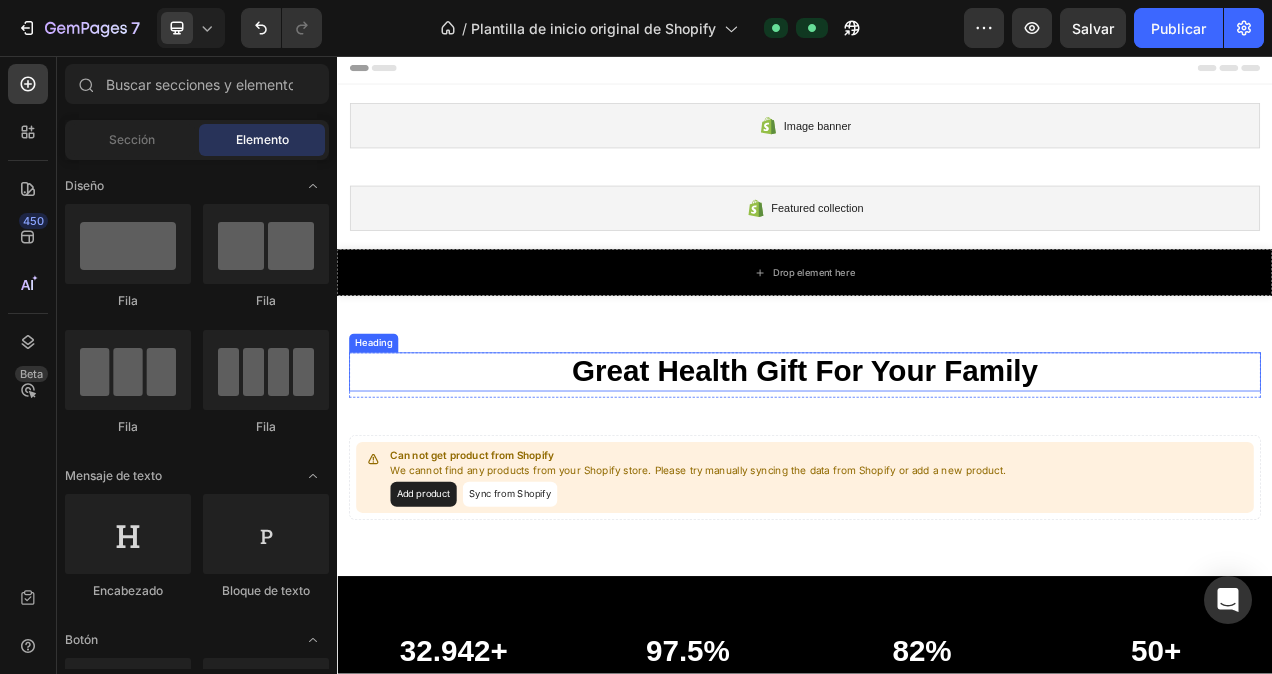scroll, scrollTop: 0, scrollLeft: 0, axis: both 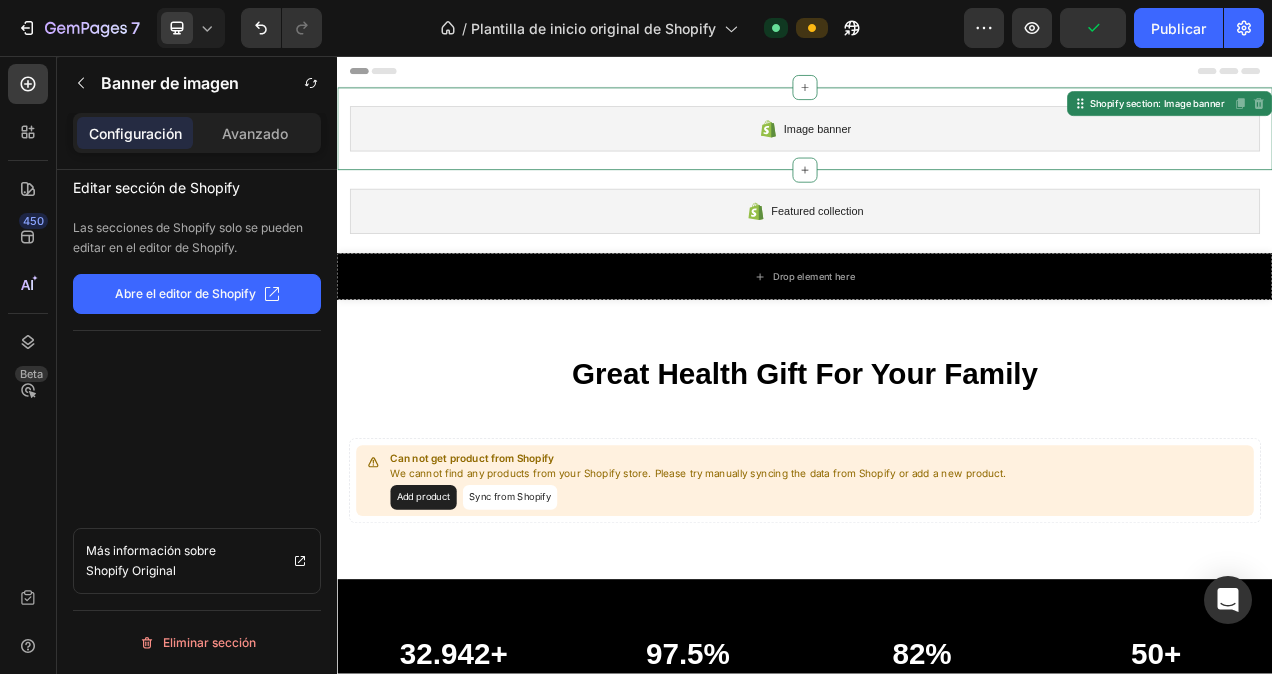 click 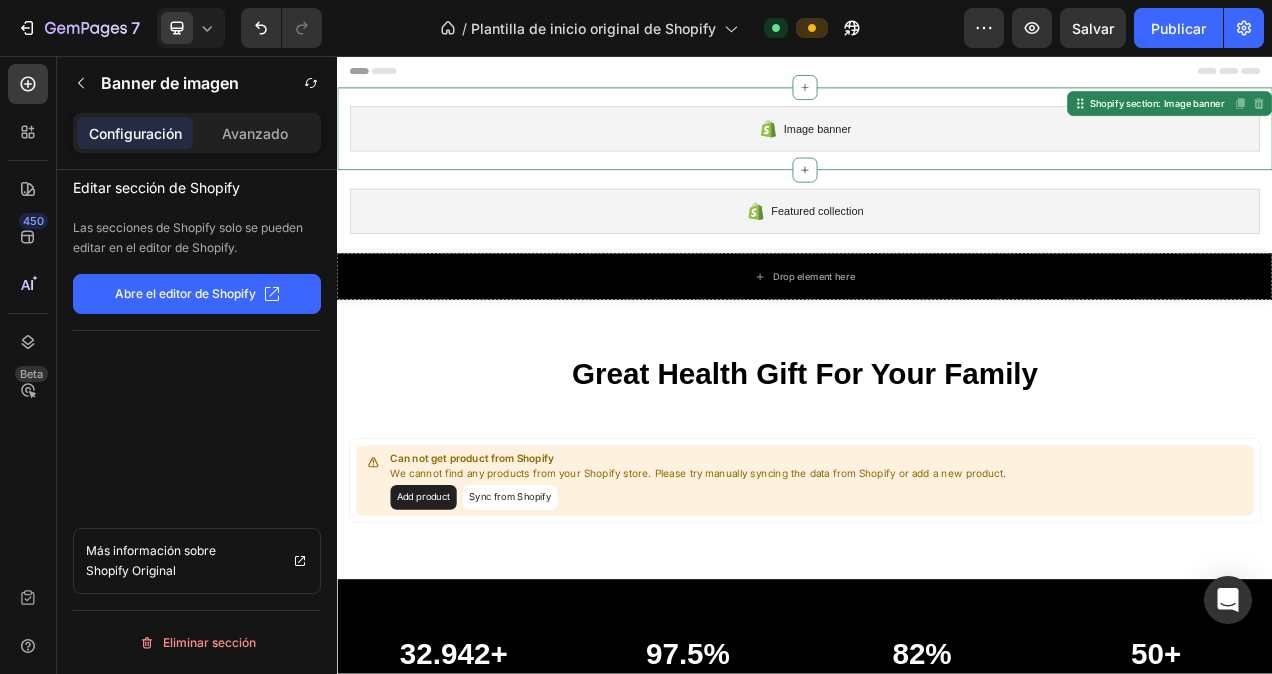 click 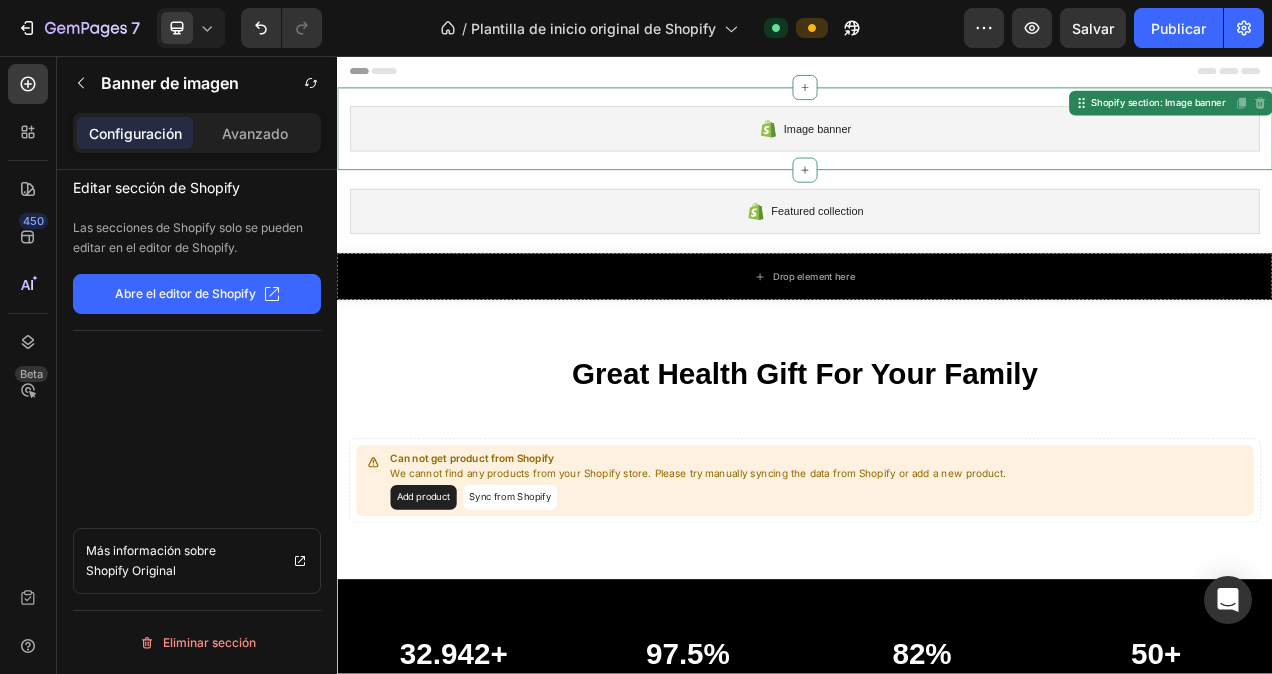 click 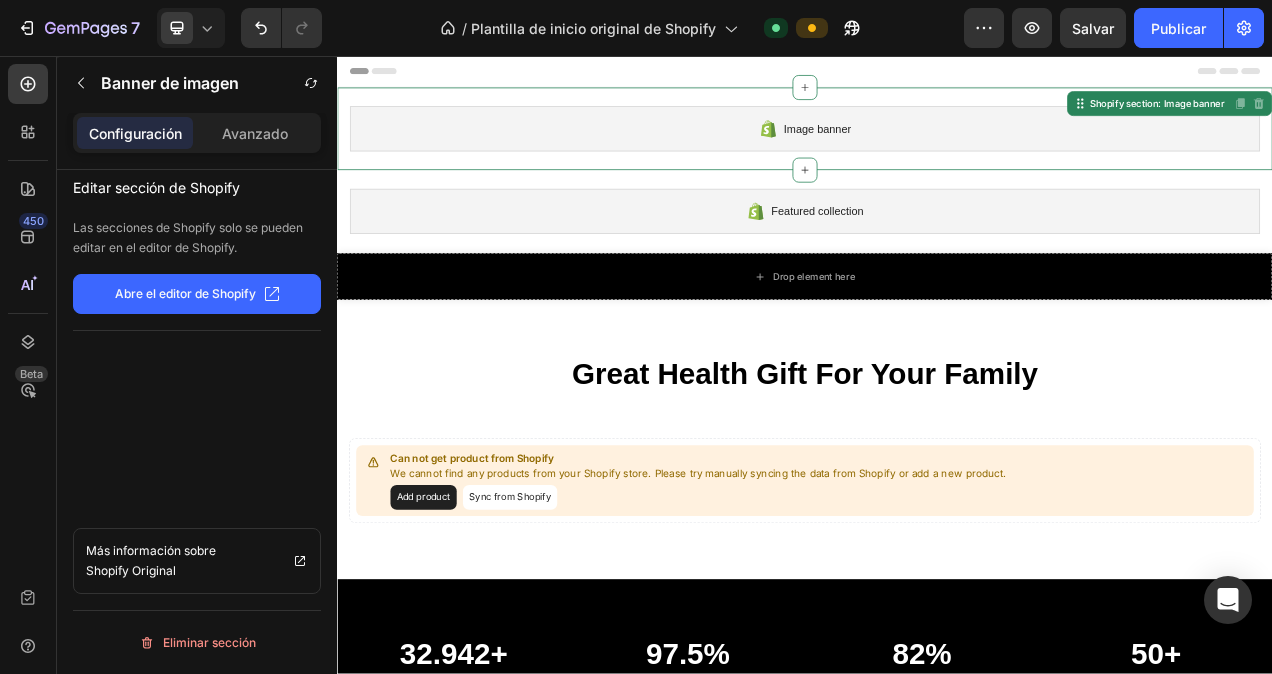 click on "Editar sección de Shopify  Las secciones de Shopify solo se pueden editar en el editor de Shopify.  Abre el editor de Shopify Más información sobre     Shopify Original Eliminar sección" at bounding box center [197, 450] 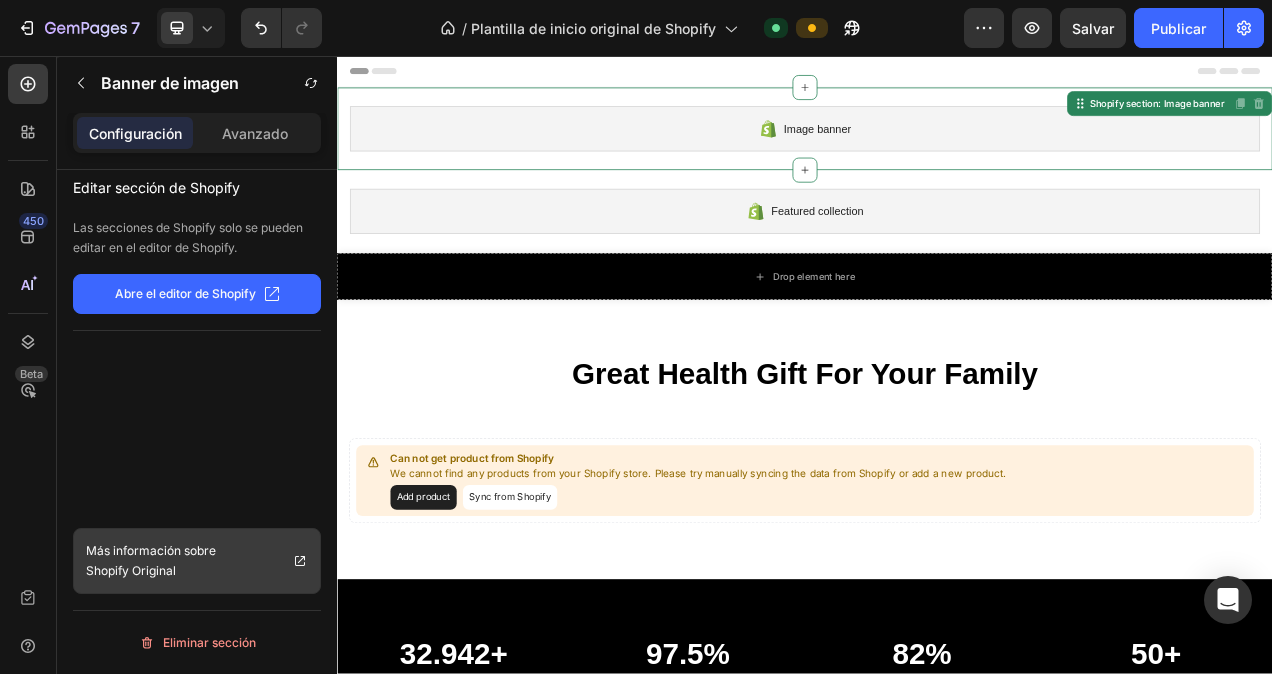 click on "Más información sobre     Shopify Original" at bounding box center [189, 561] 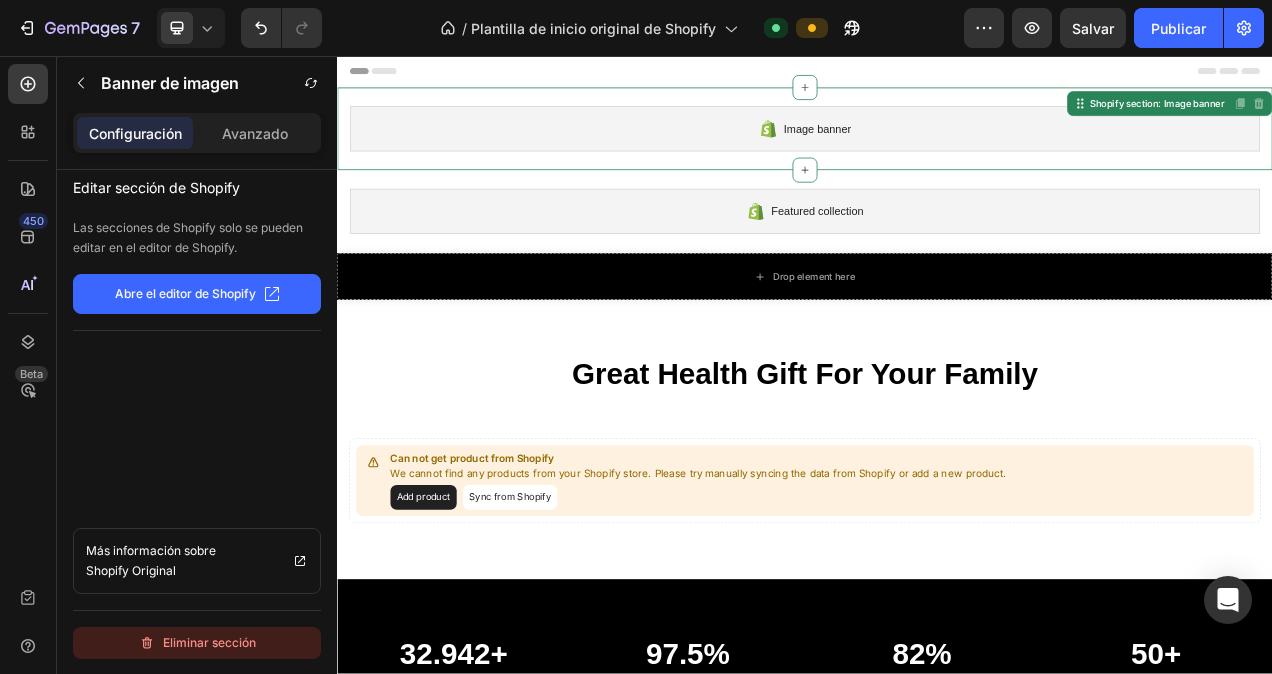 click on "Eliminar sección" 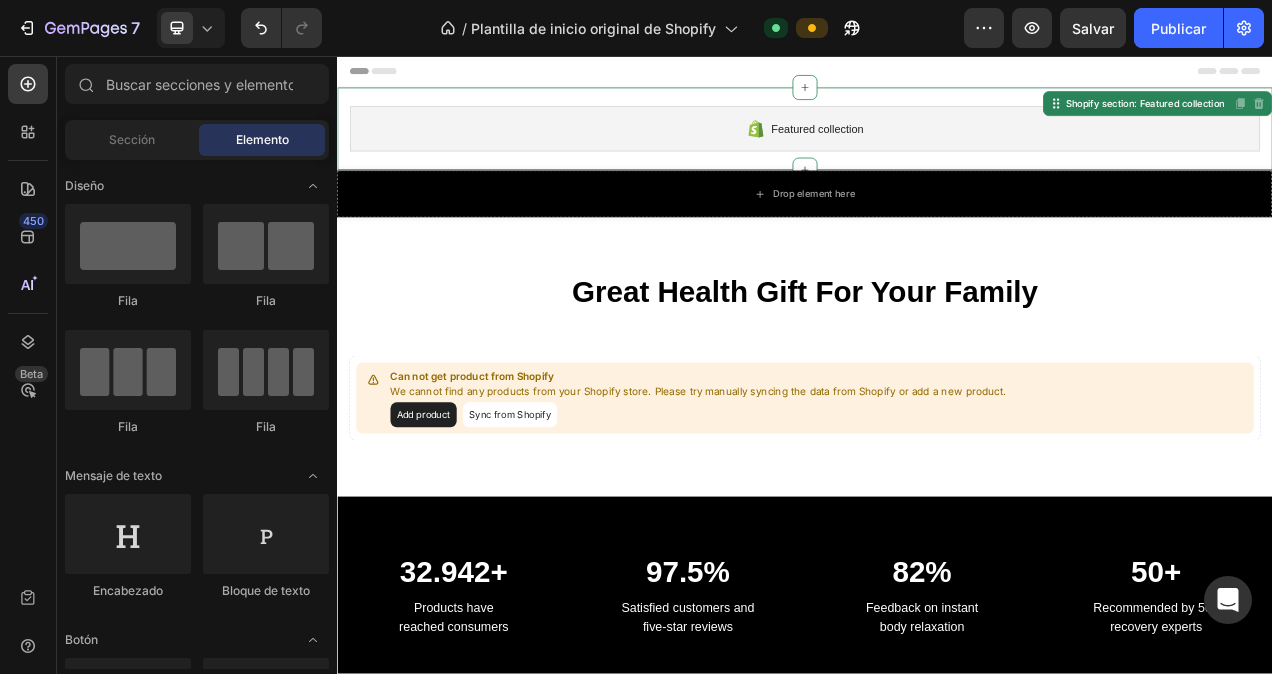 click on "Featured collection" at bounding box center [937, 150] 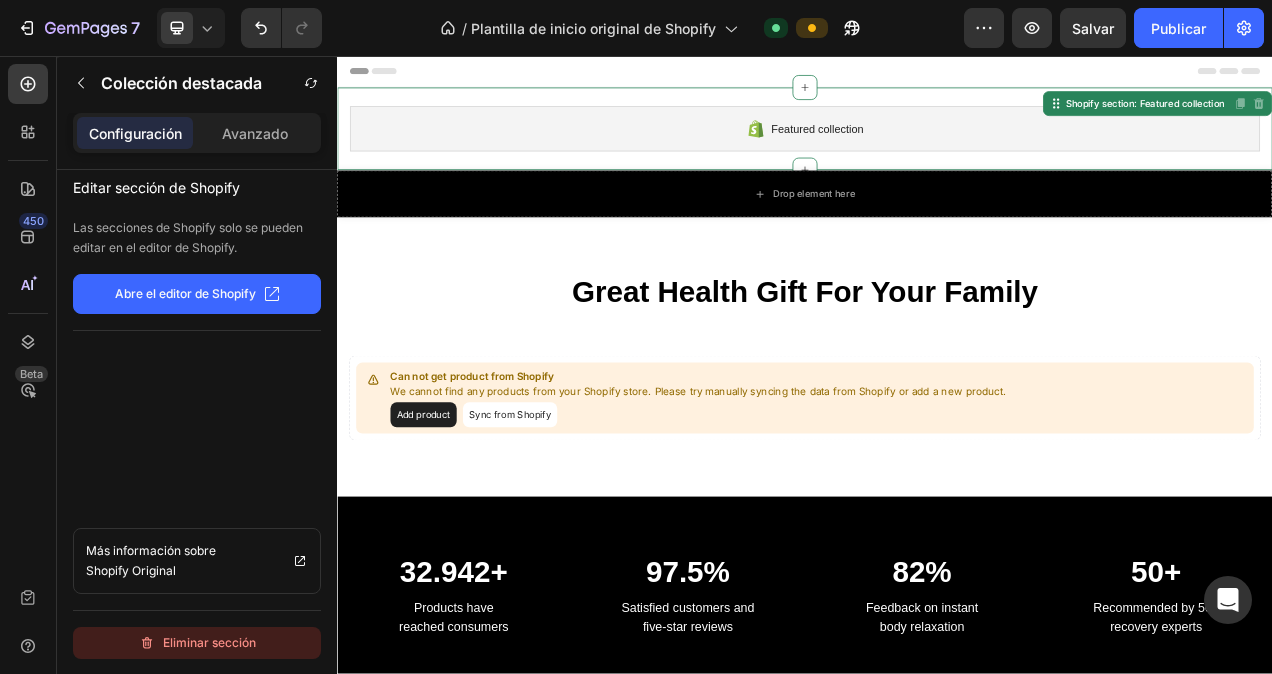 click on "Eliminar sección" at bounding box center (197, 643) 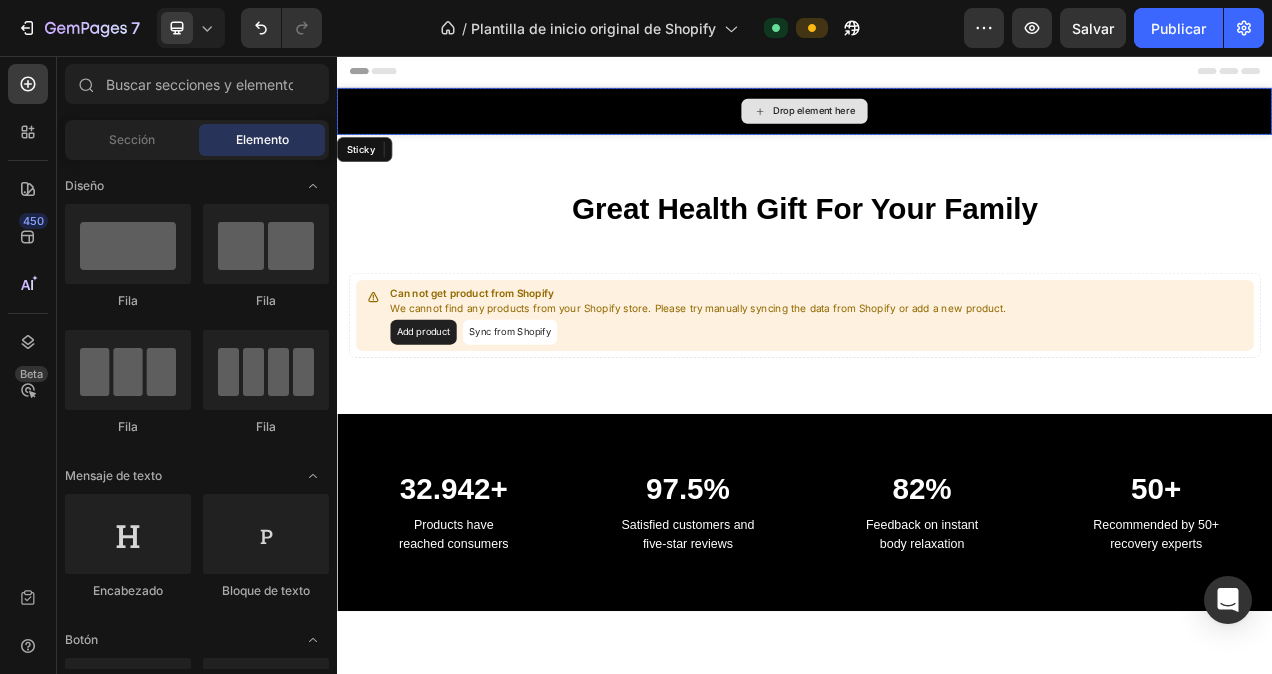click on "Drop element here" at bounding box center (937, 127) 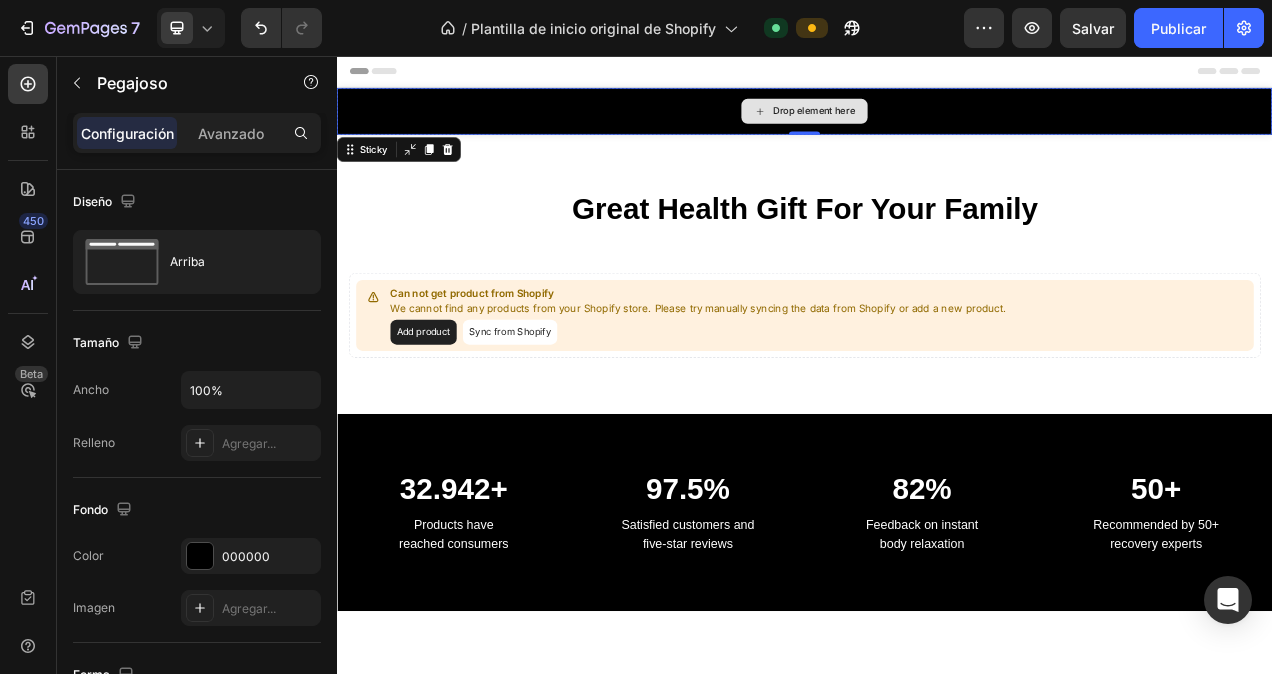 click on "Drop element here" at bounding box center [937, 127] 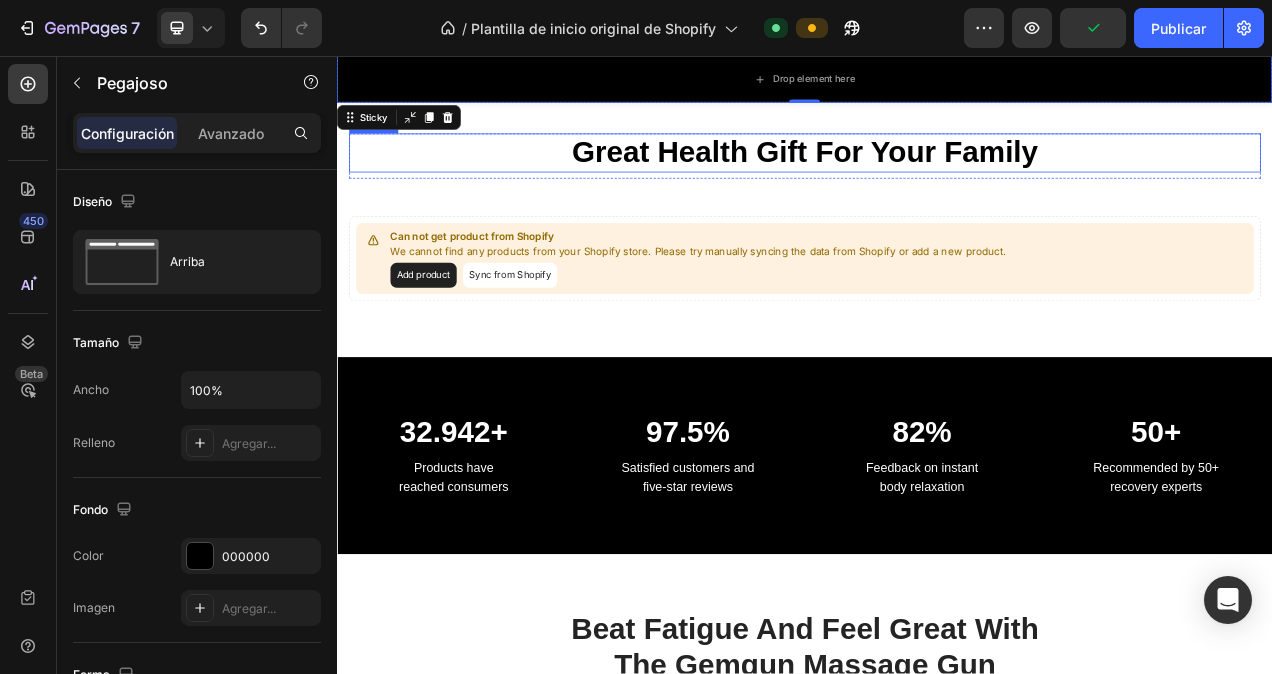scroll, scrollTop: 0, scrollLeft: 0, axis: both 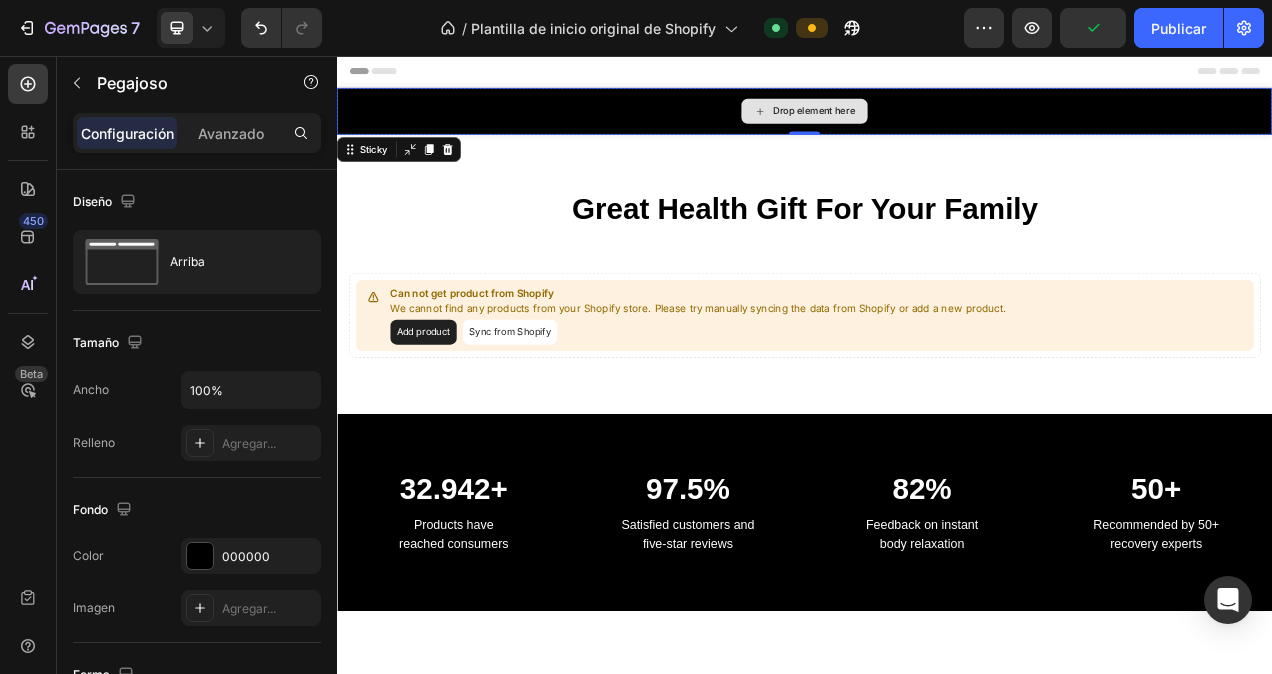click on "Drop element here" at bounding box center [937, 127] 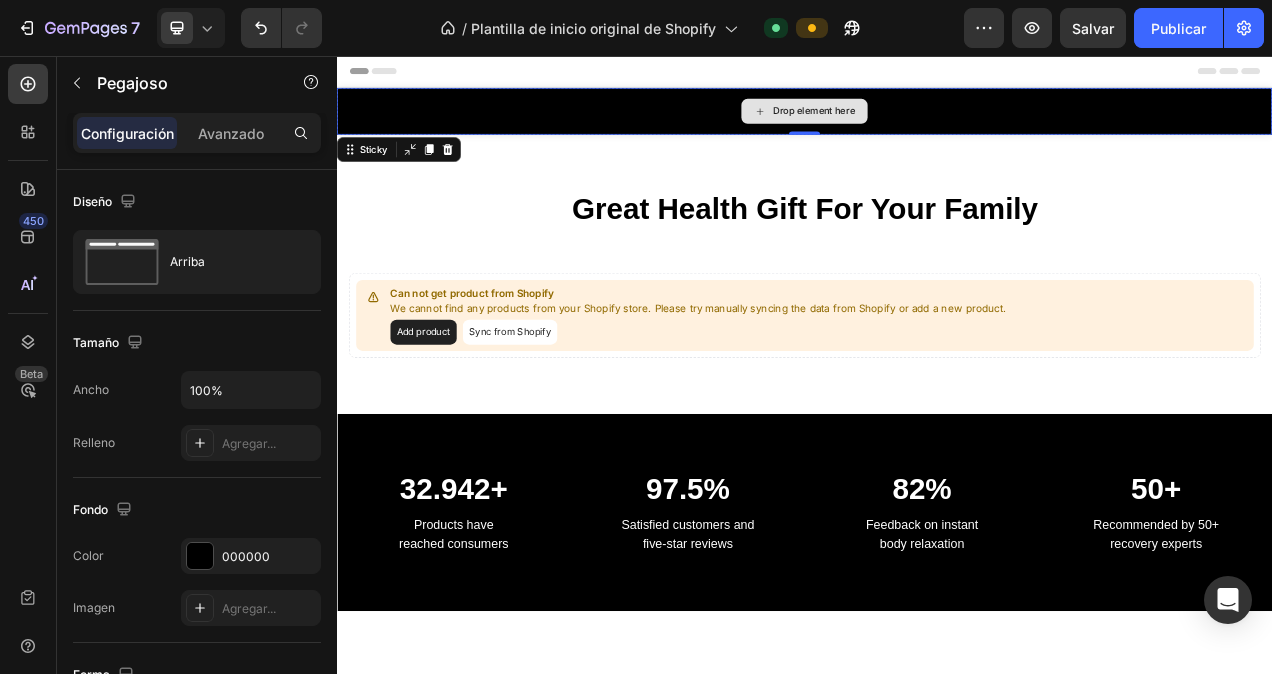 click on "Drop element here" at bounding box center [949, 127] 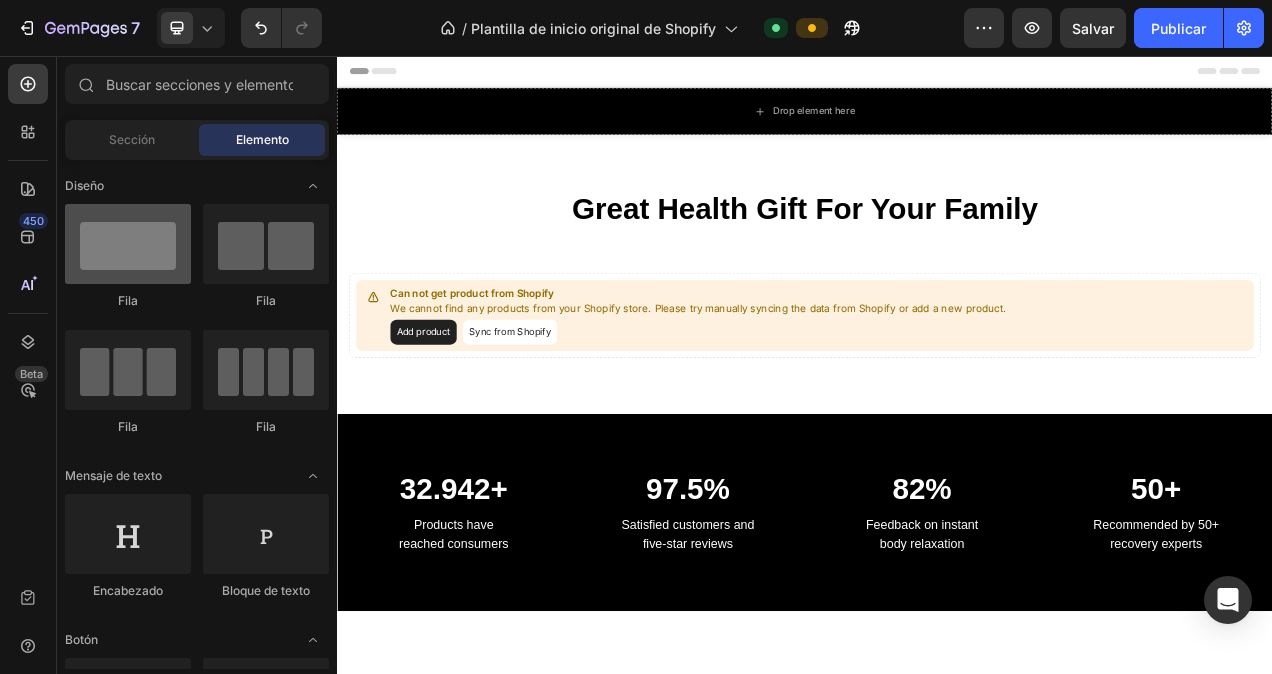 click at bounding box center [128, 244] 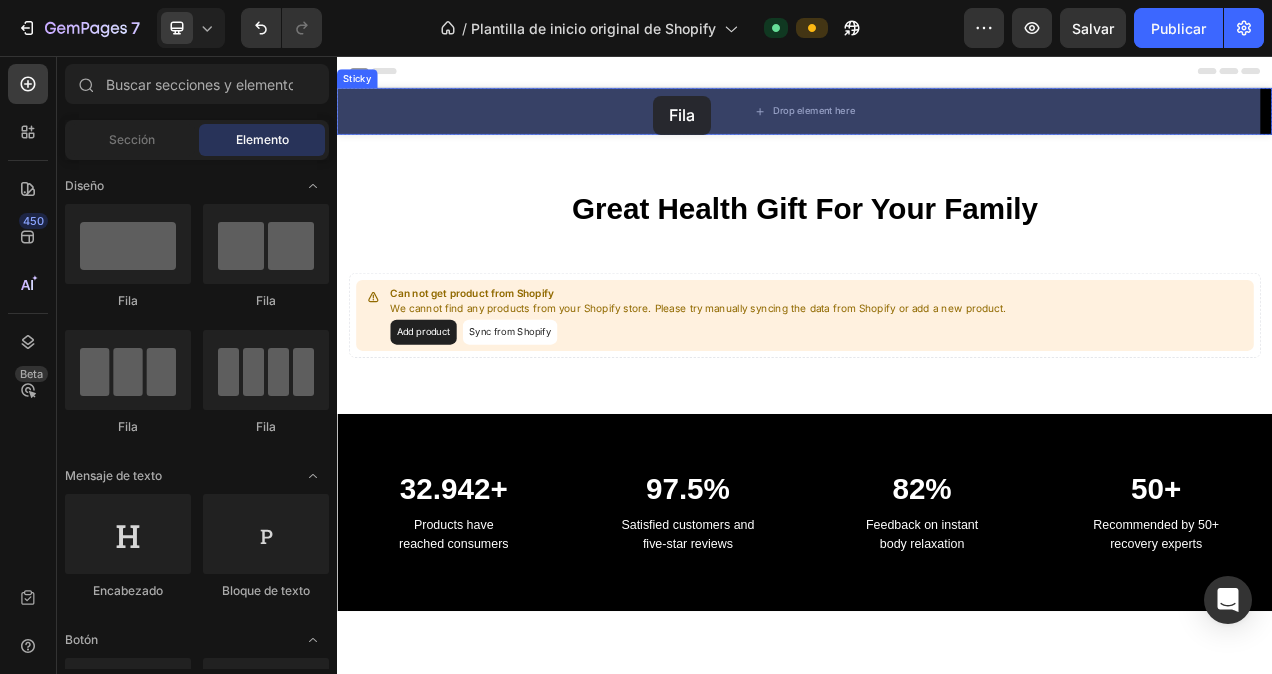 drag, startPoint x: 663, startPoint y: 268, endPoint x: 742, endPoint y: 107, distance: 179.33768 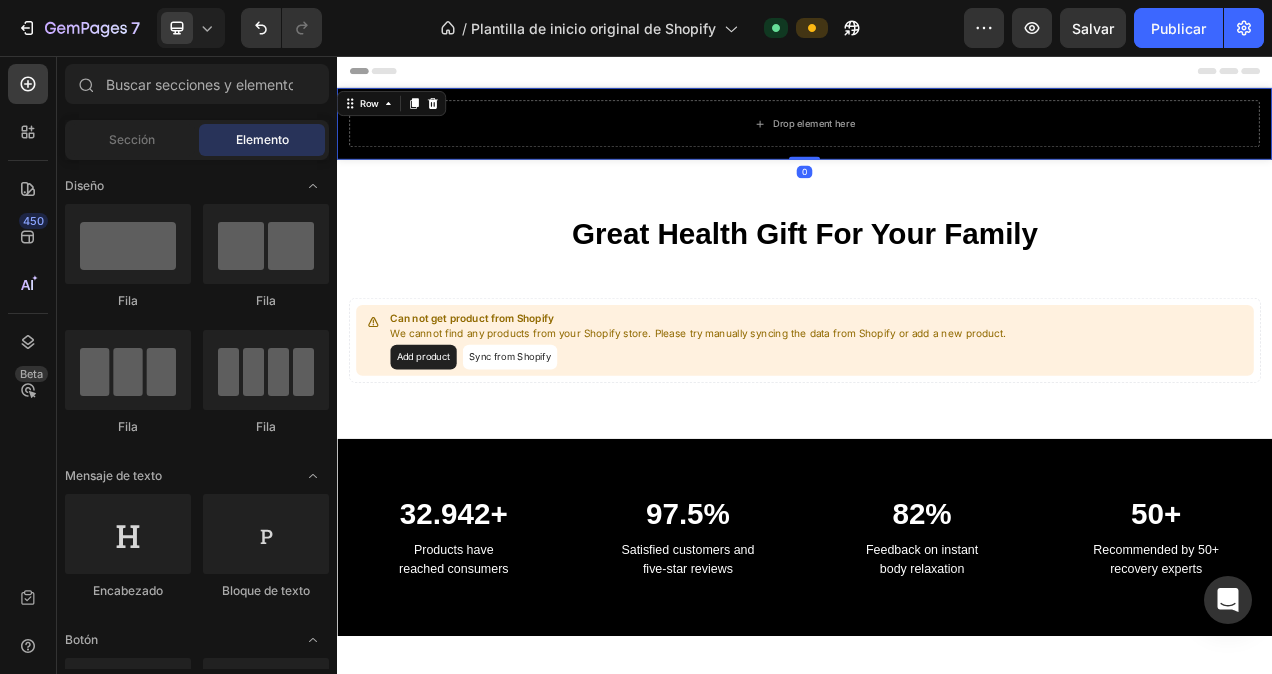 click at bounding box center (937, 76) 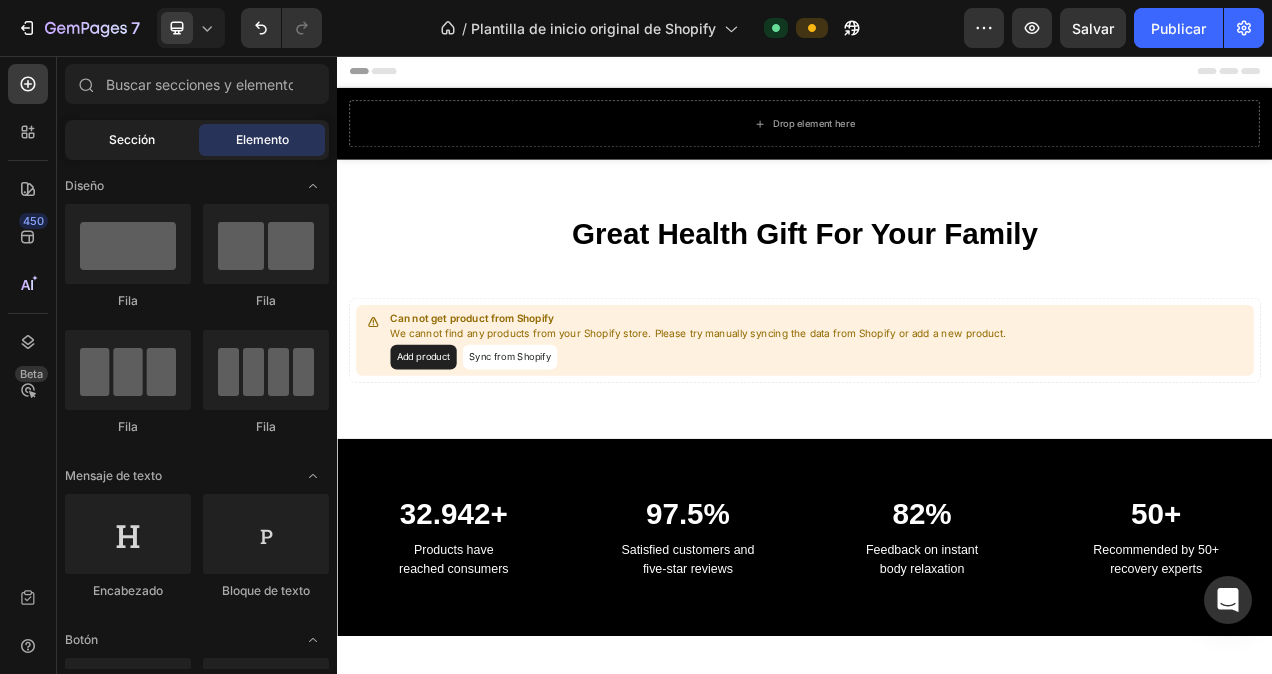 click on "Sección" at bounding box center [132, 140] 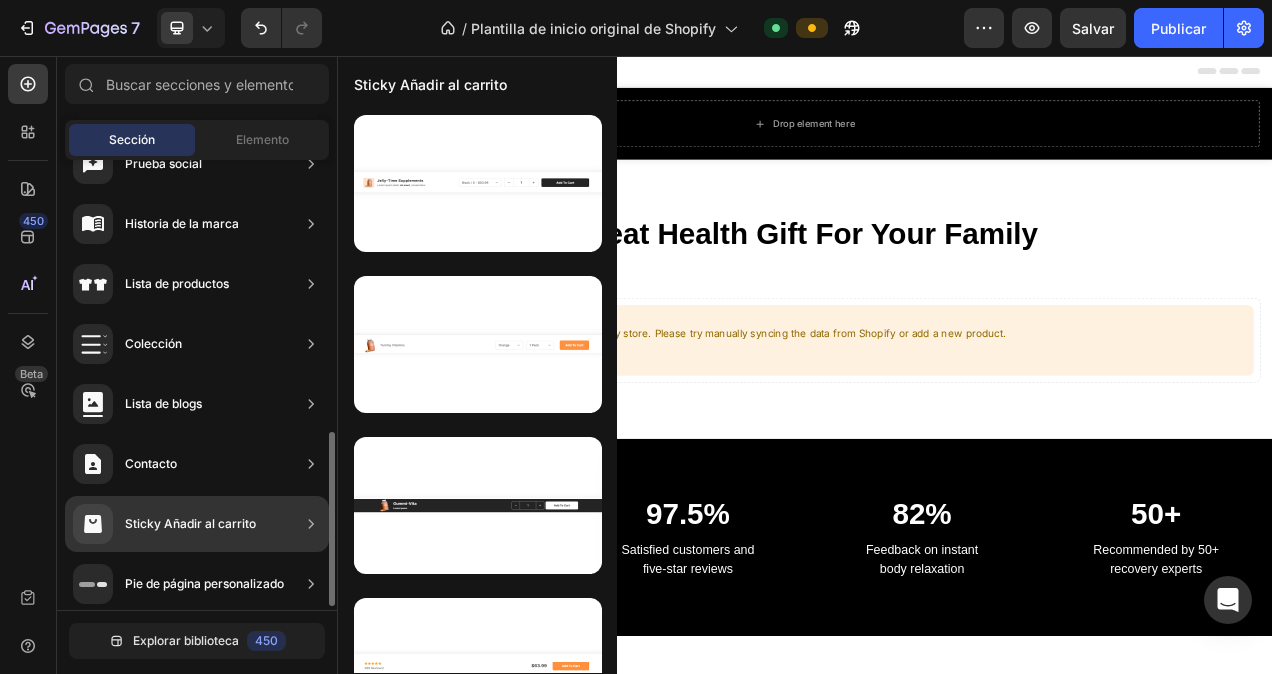 scroll, scrollTop: 0, scrollLeft: 0, axis: both 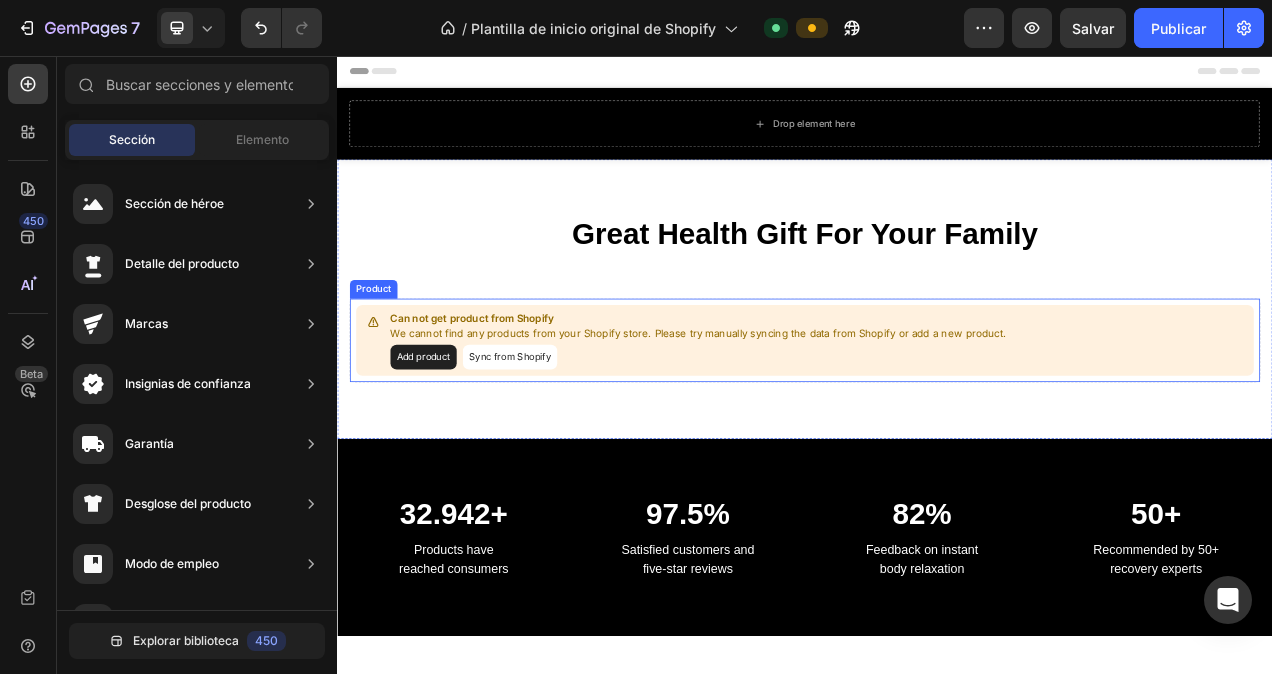 click on "We cannot find any products from your Shopify store. Please try manually syncing the data from Shopify or add a new product." at bounding box center [800, 413] 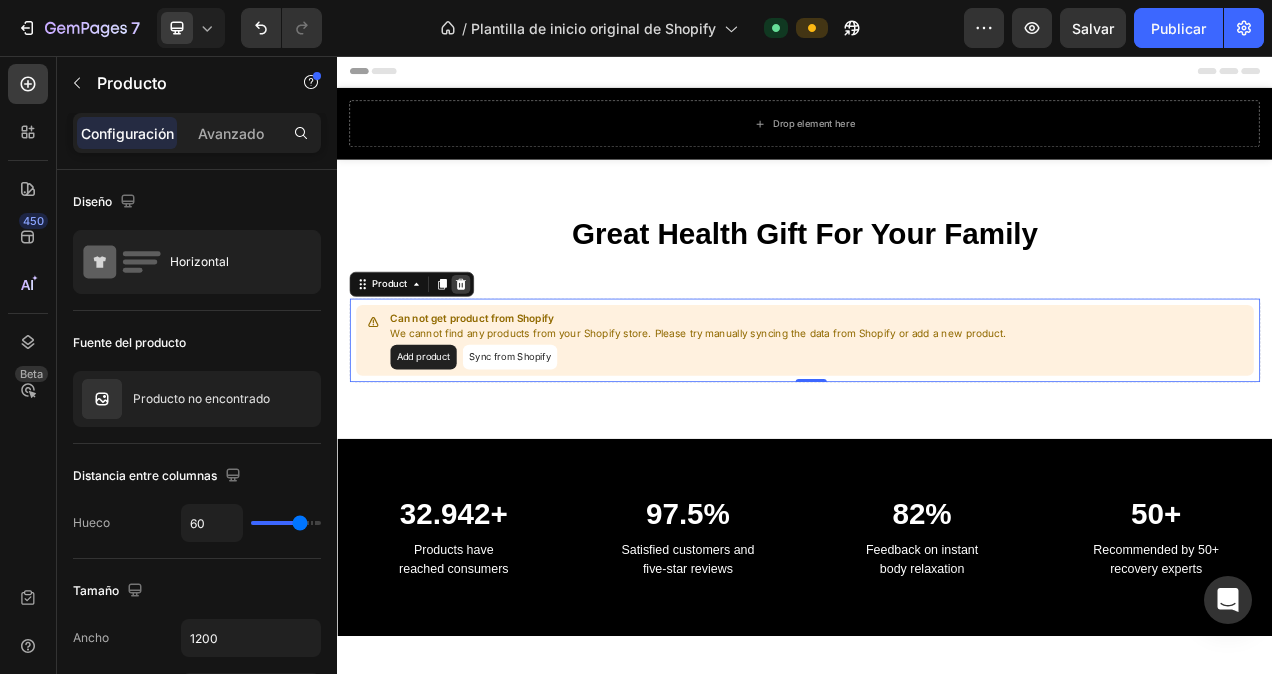click 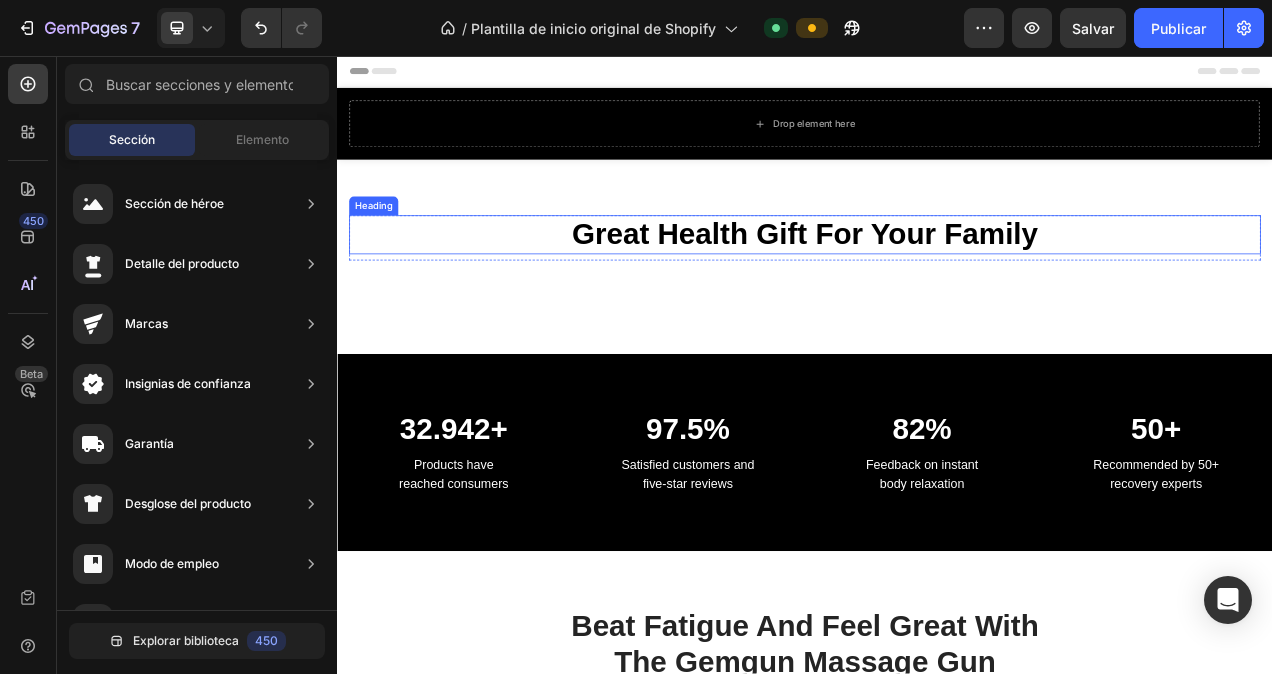 click on "Great Health Gift For Your Family" at bounding box center (937, 286) 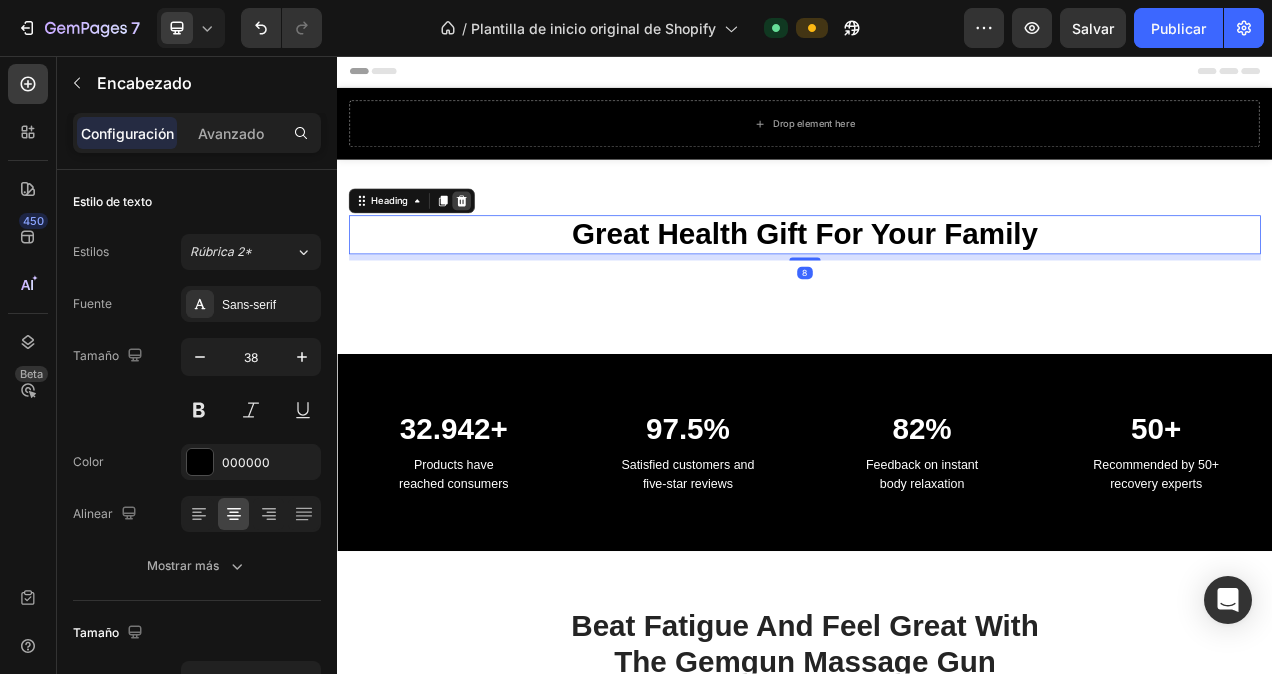 click 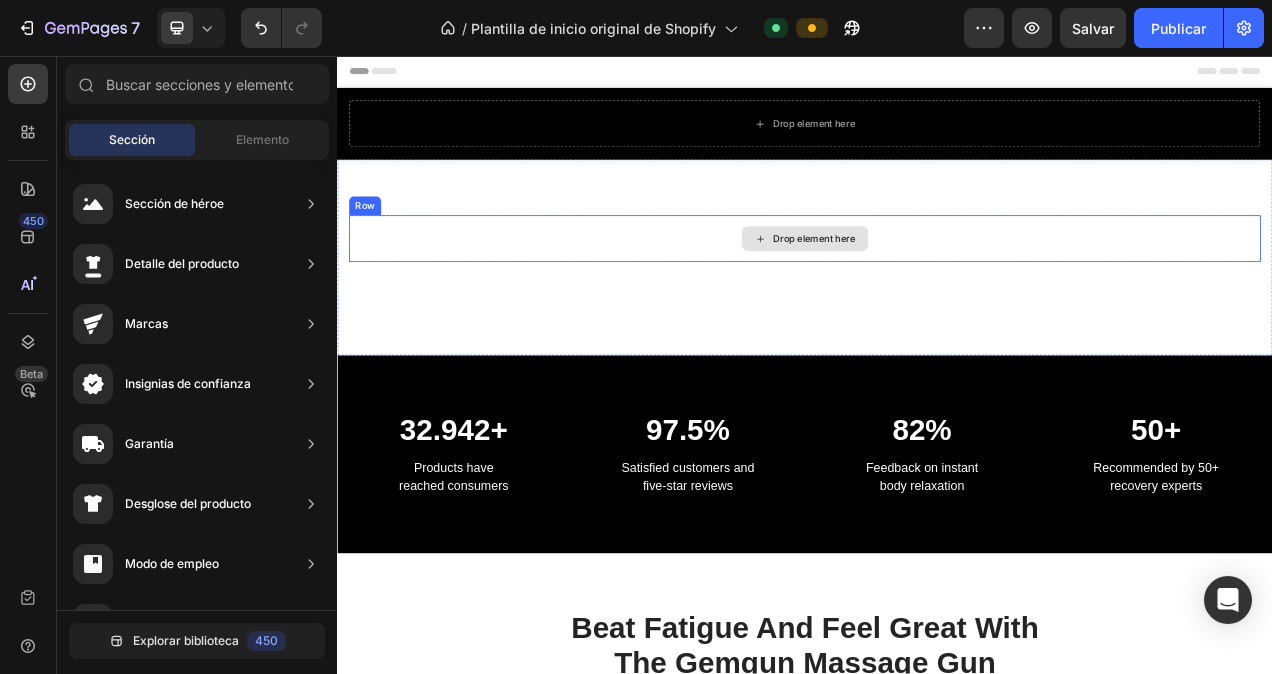 click on "Drop element here" at bounding box center (949, 291) 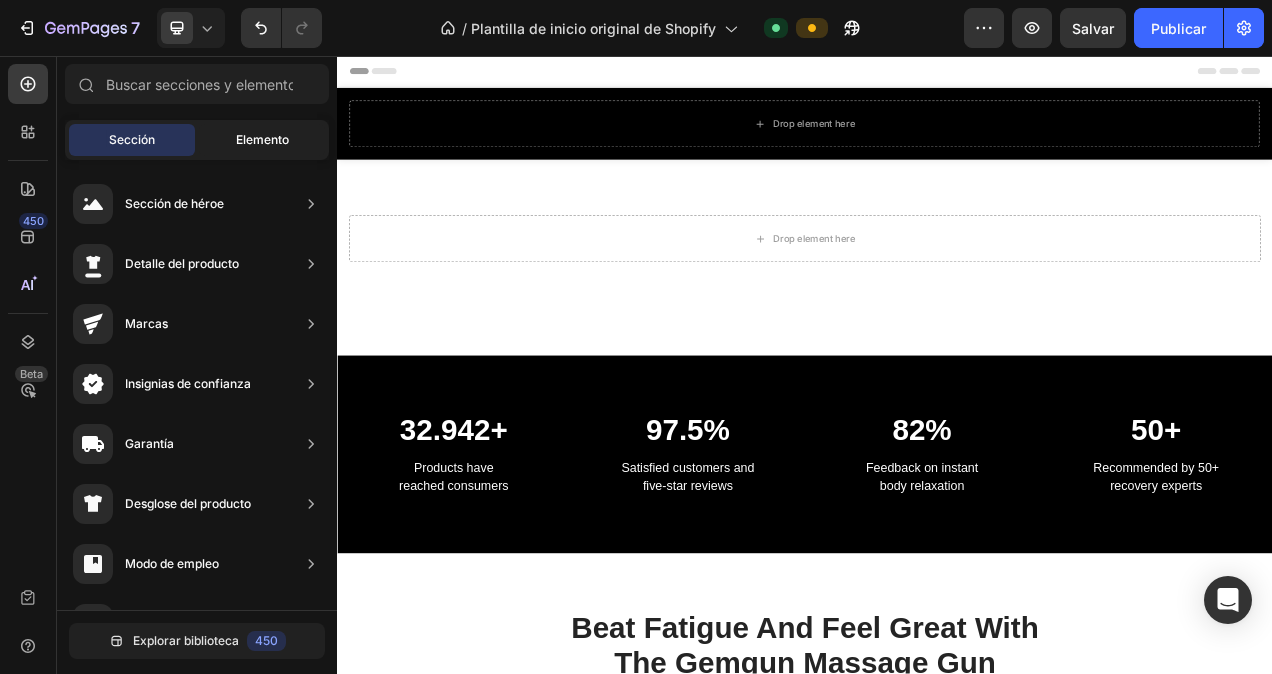click on "Elemento" 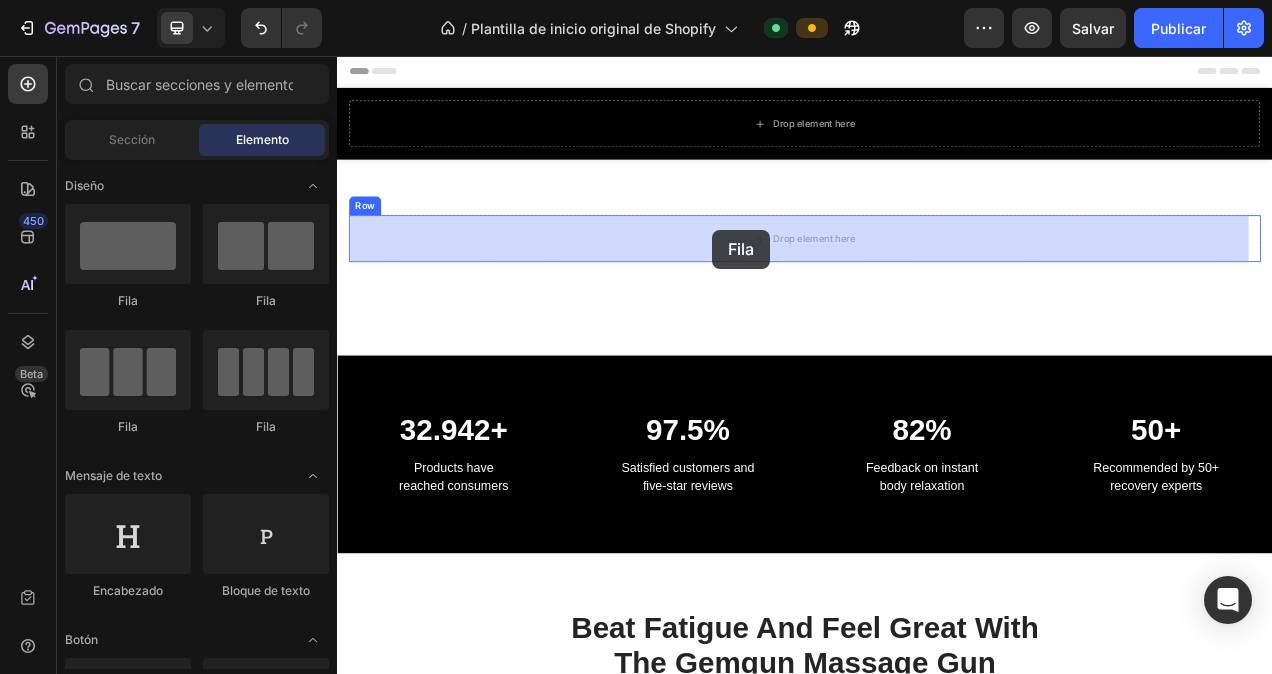 drag, startPoint x: 613, startPoint y: 313, endPoint x: 819, endPoint y: 277, distance: 209.12198 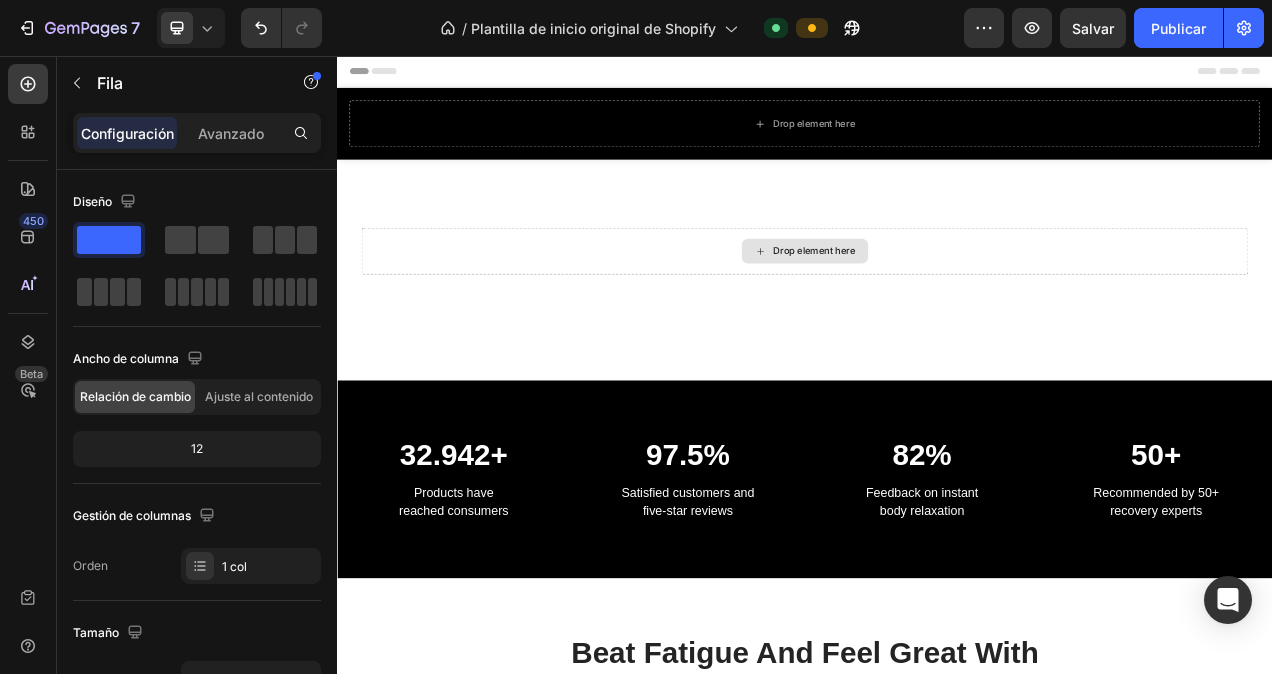 click on "Drop element here" at bounding box center [937, 307] 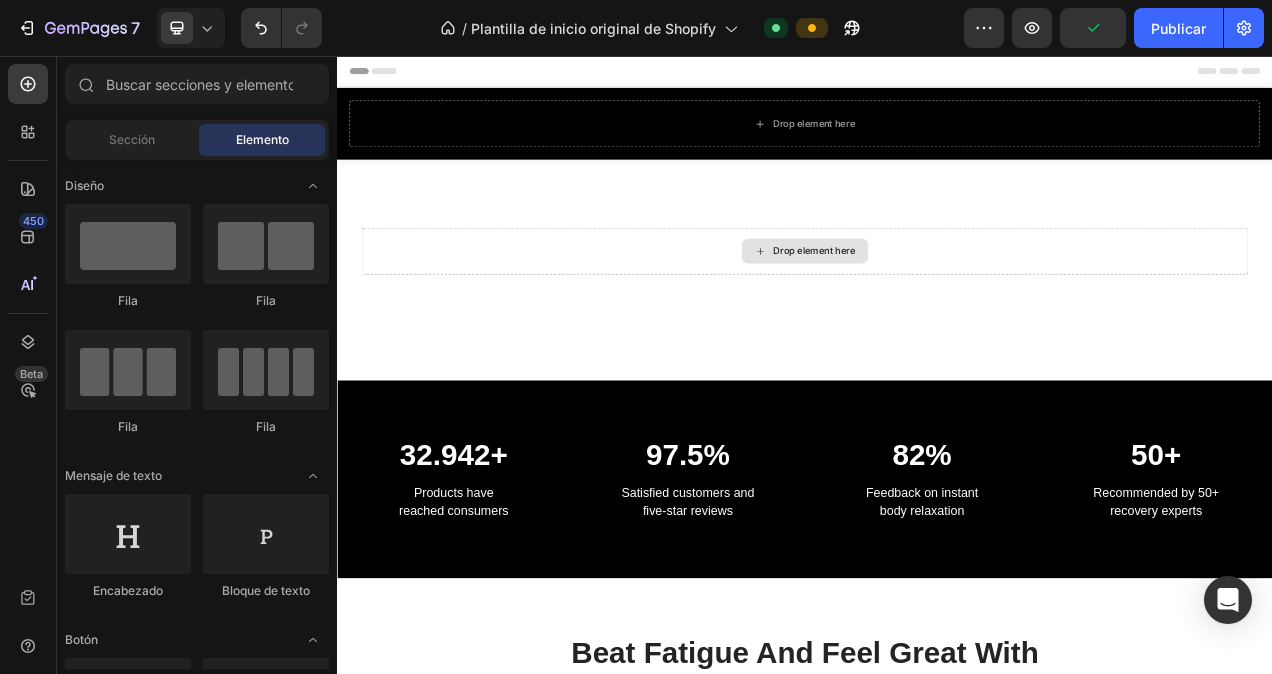 click on "Drop element here" at bounding box center (937, 307) 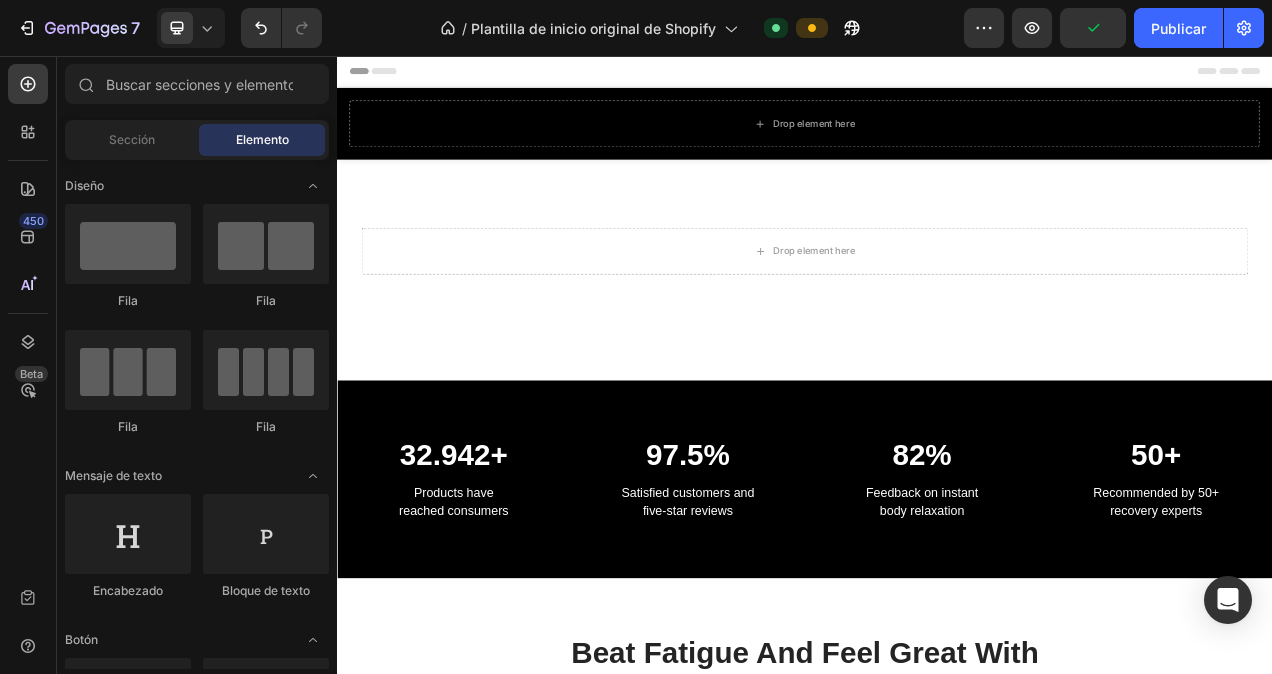drag, startPoint x: 95, startPoint y: 145, endPoint x: 117, endPoint y: 159, distance: 26.076809 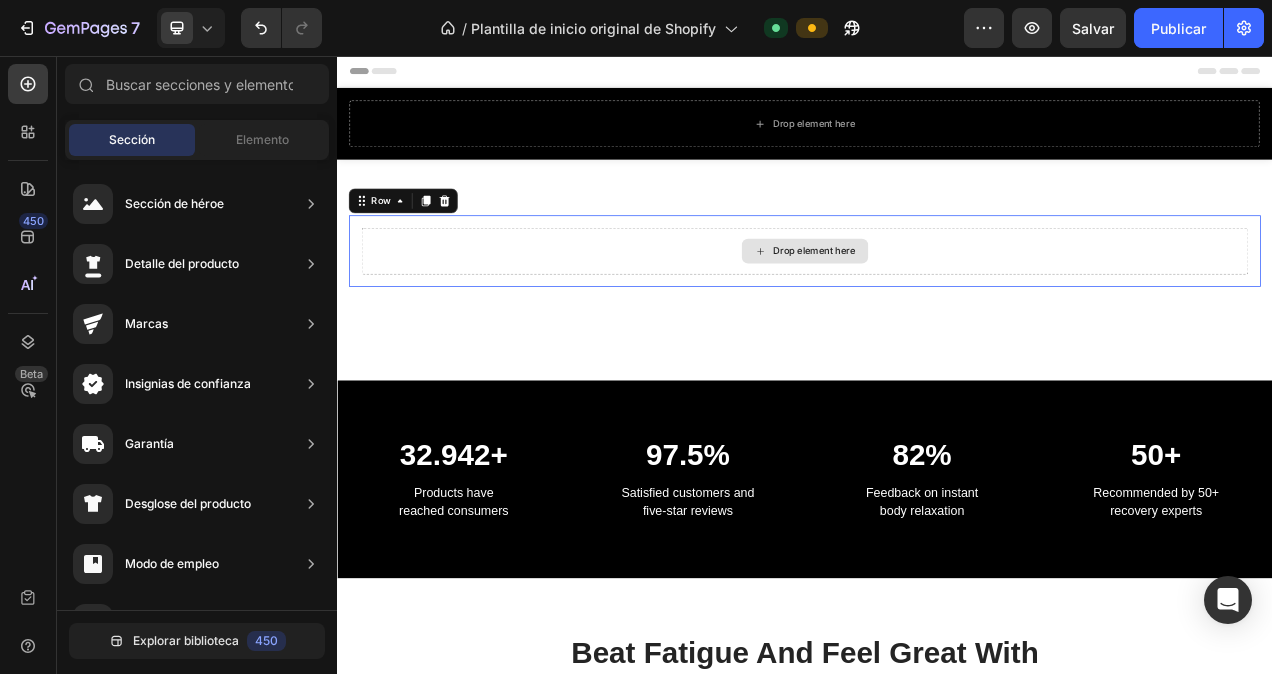 click on "Drop element here" at bounding box center (937, 307) 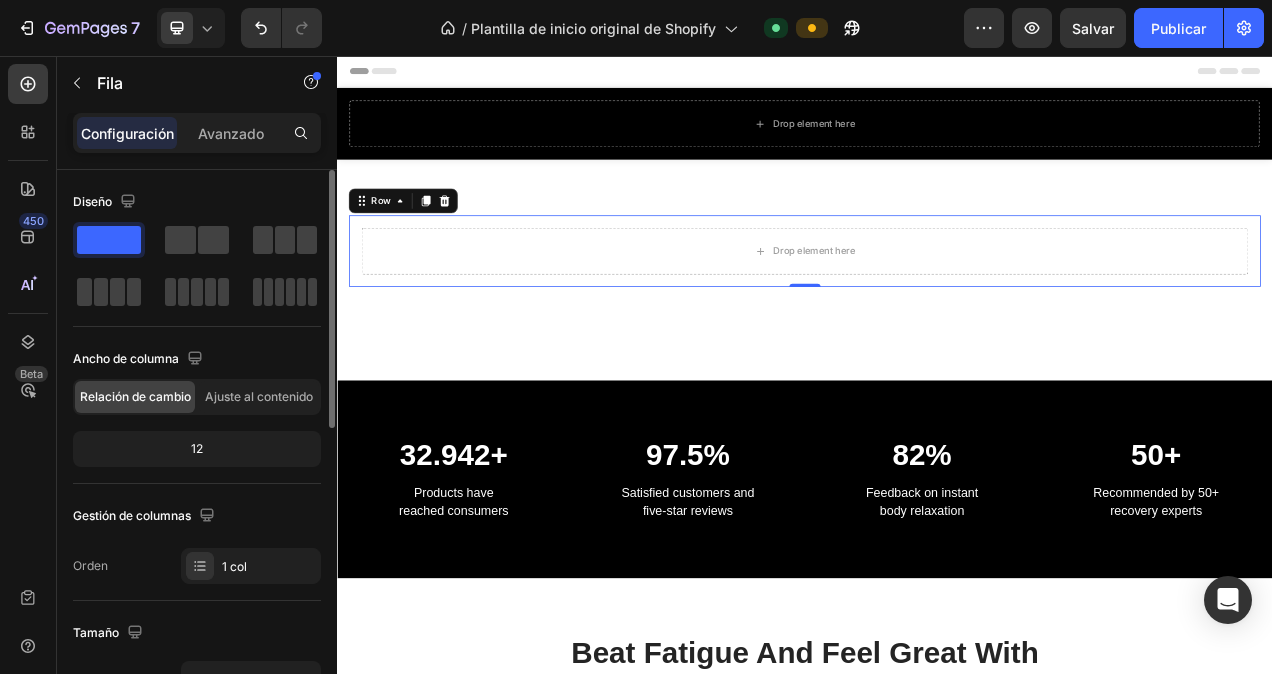 scroll, scrollTop: 200, scrollLeft: 0, axis: vertical 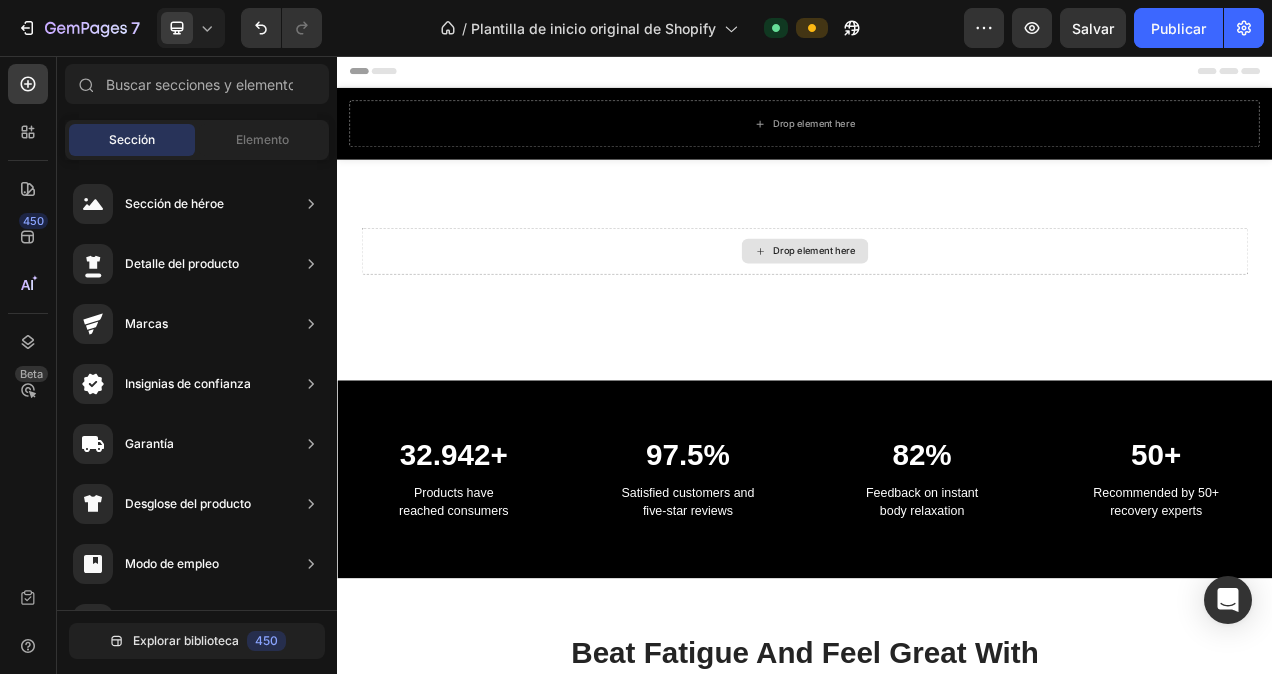 click on "Drop element here" at bounding box center (949, 307) 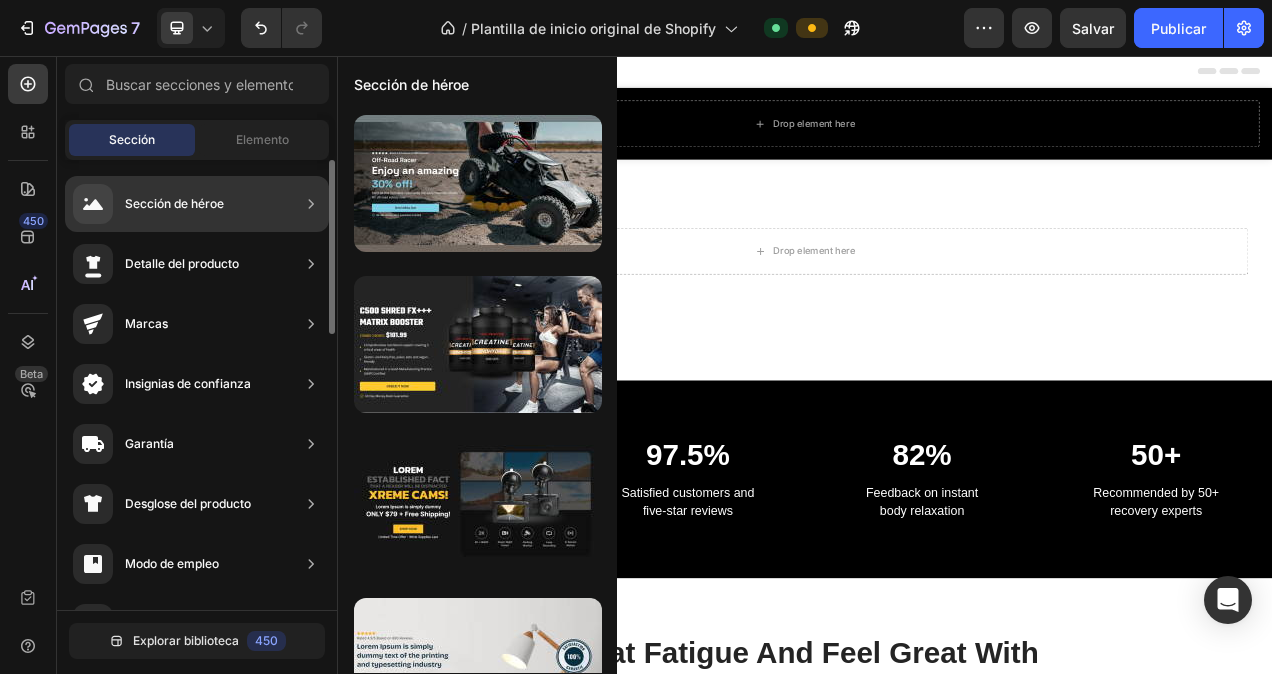 click on "Sección de héroe" at bounding box center (174, 204) 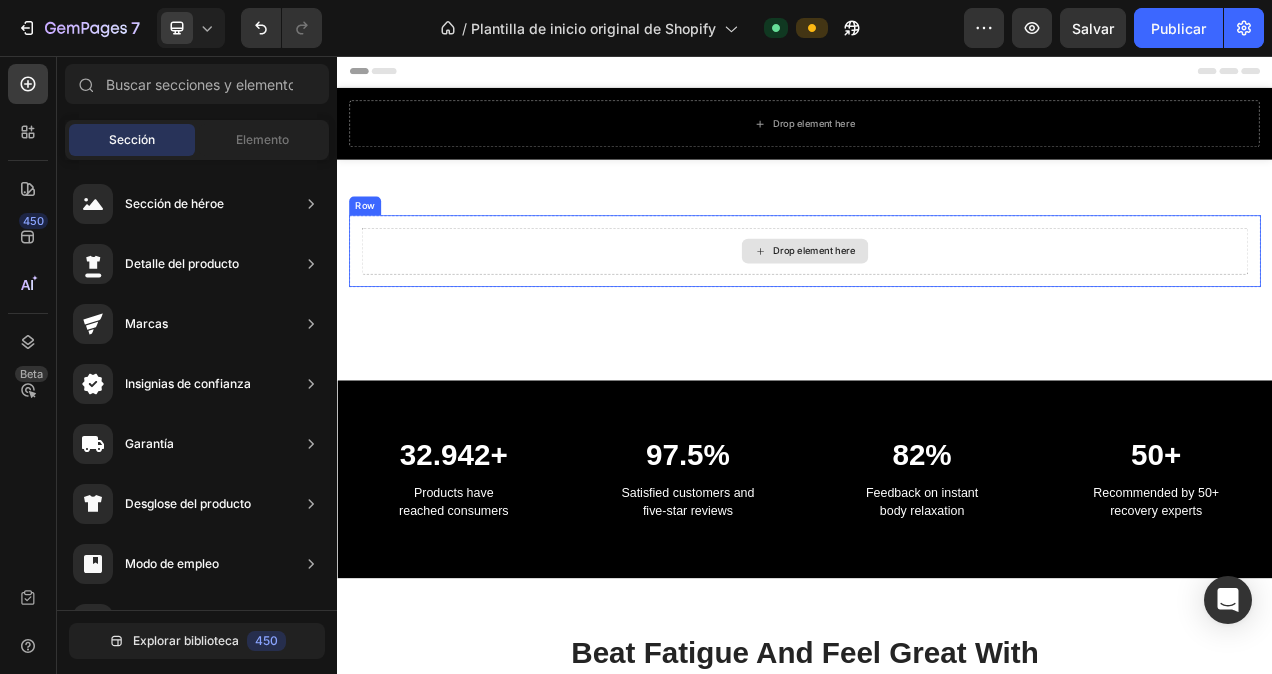 drag, startPoint x: 523, startPoint y: 254, endPoint x: 679, endPoint y: 278, distance: 157.83536 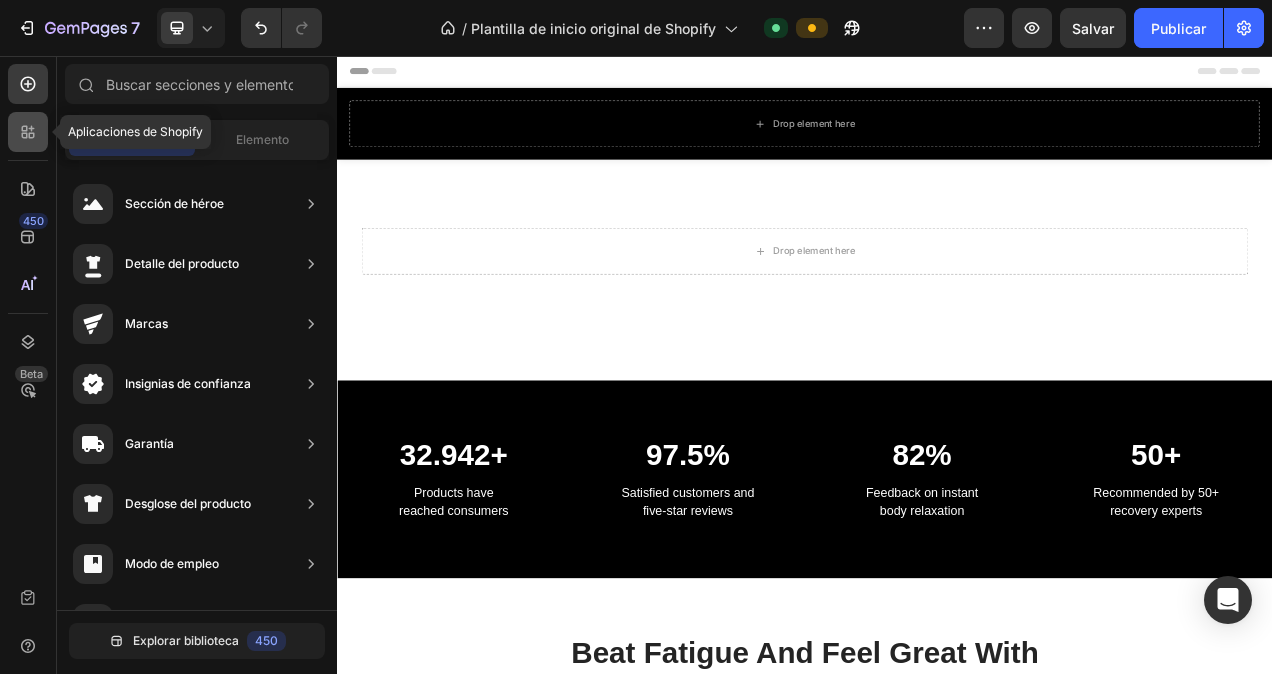click 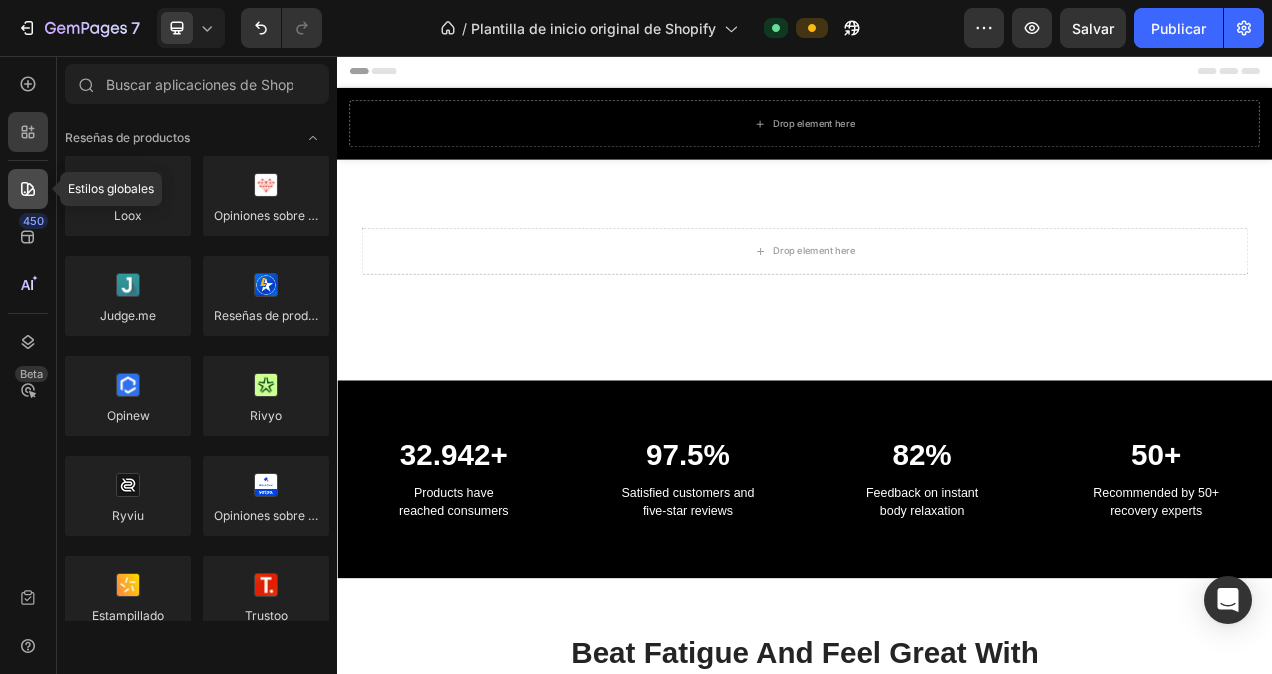 click 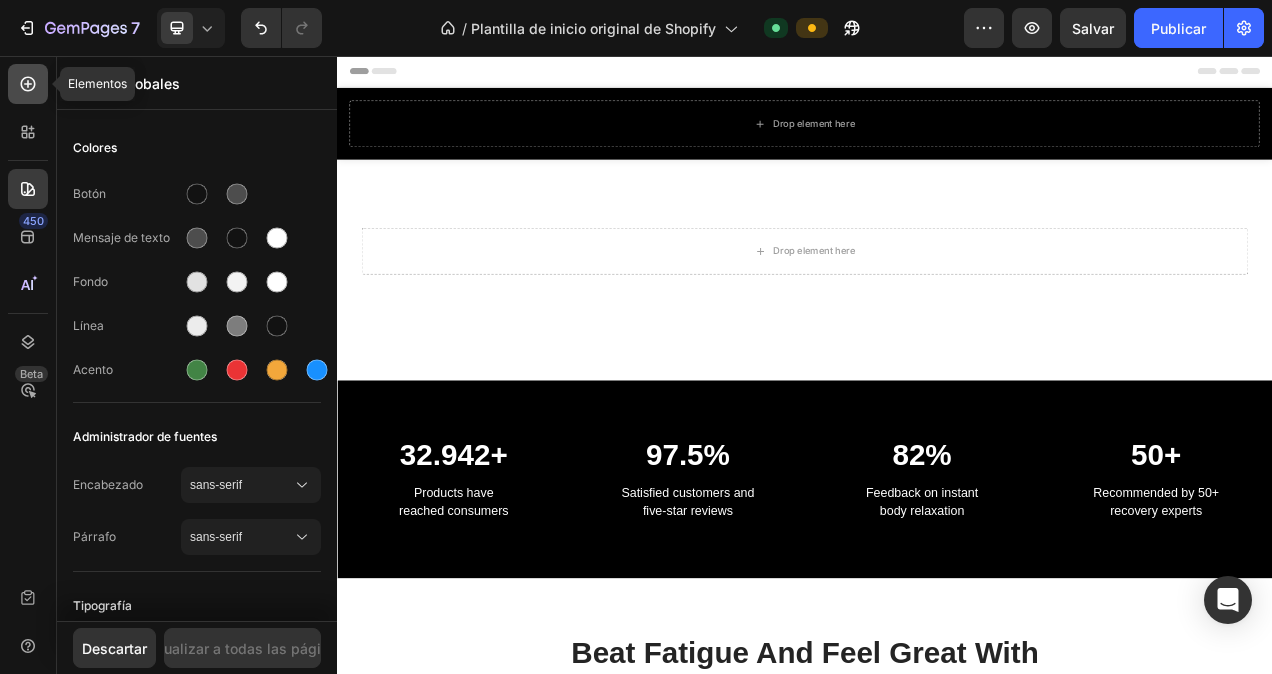 click 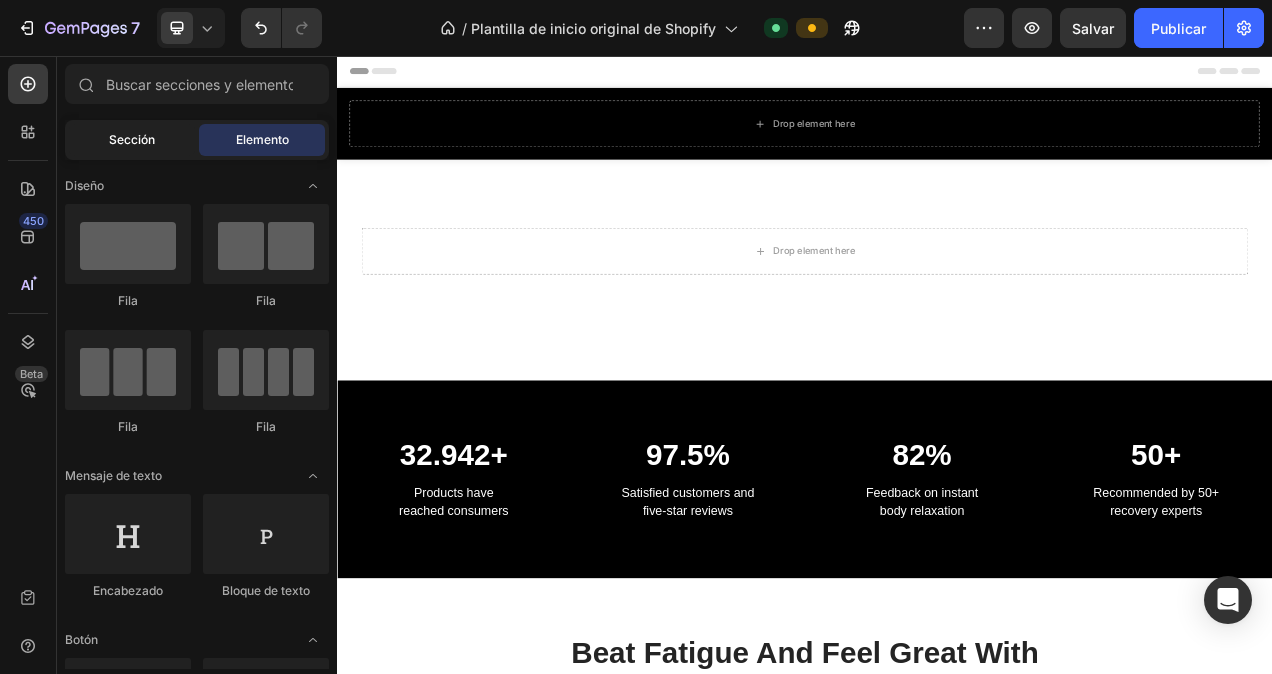 click on "Sección" 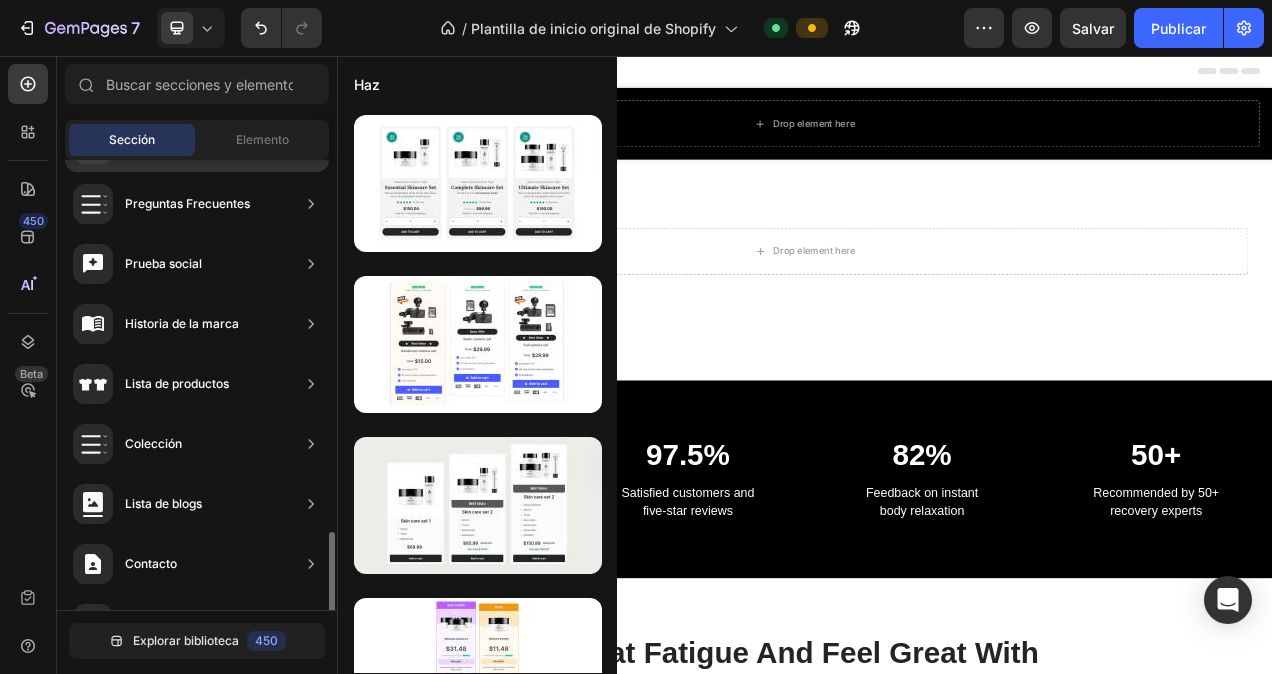 scroll, scrollTop: 710, scrollLeft: 0, axis: vertical 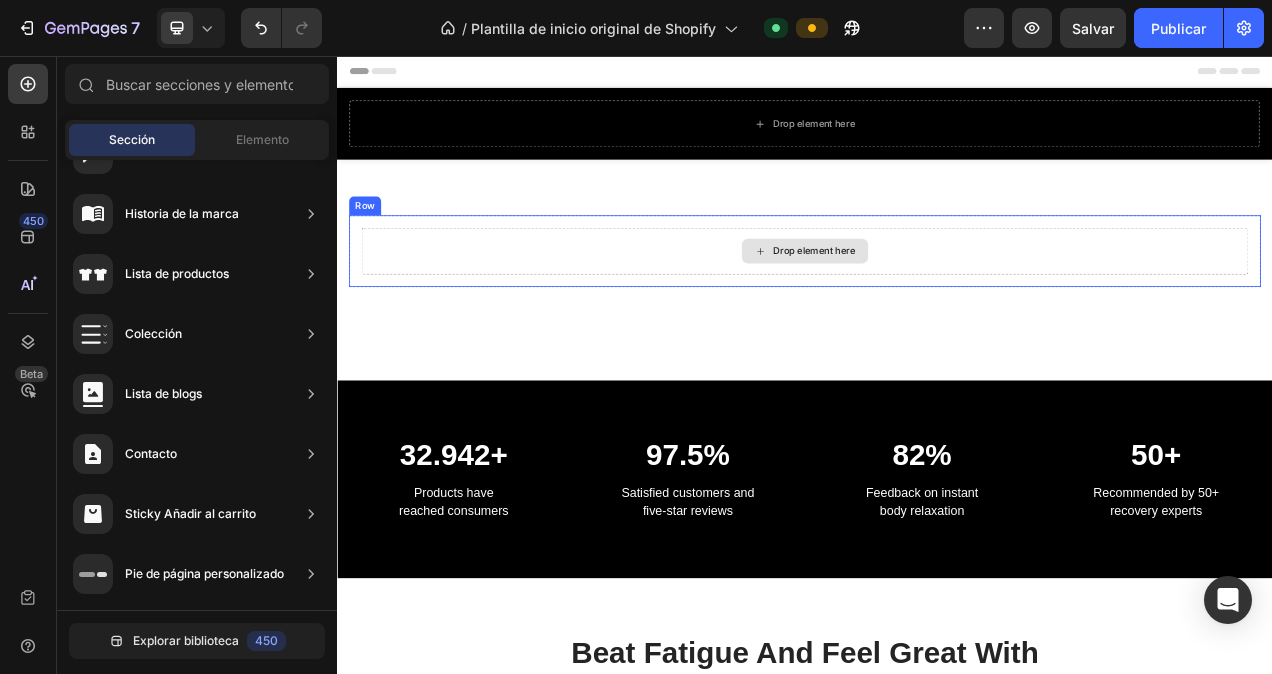 click on "Drop element here" at bounding box center (949, 307) 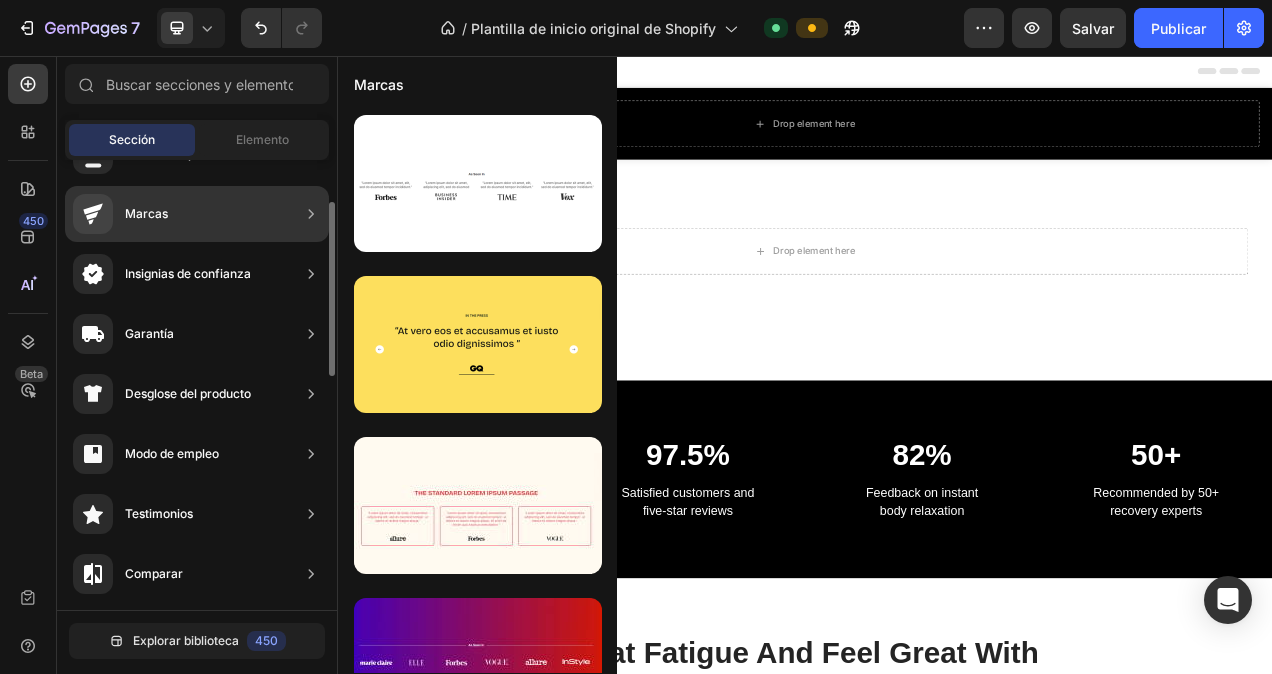 scroll, scrollTop: 0, scrollLeft: 0, axis: both 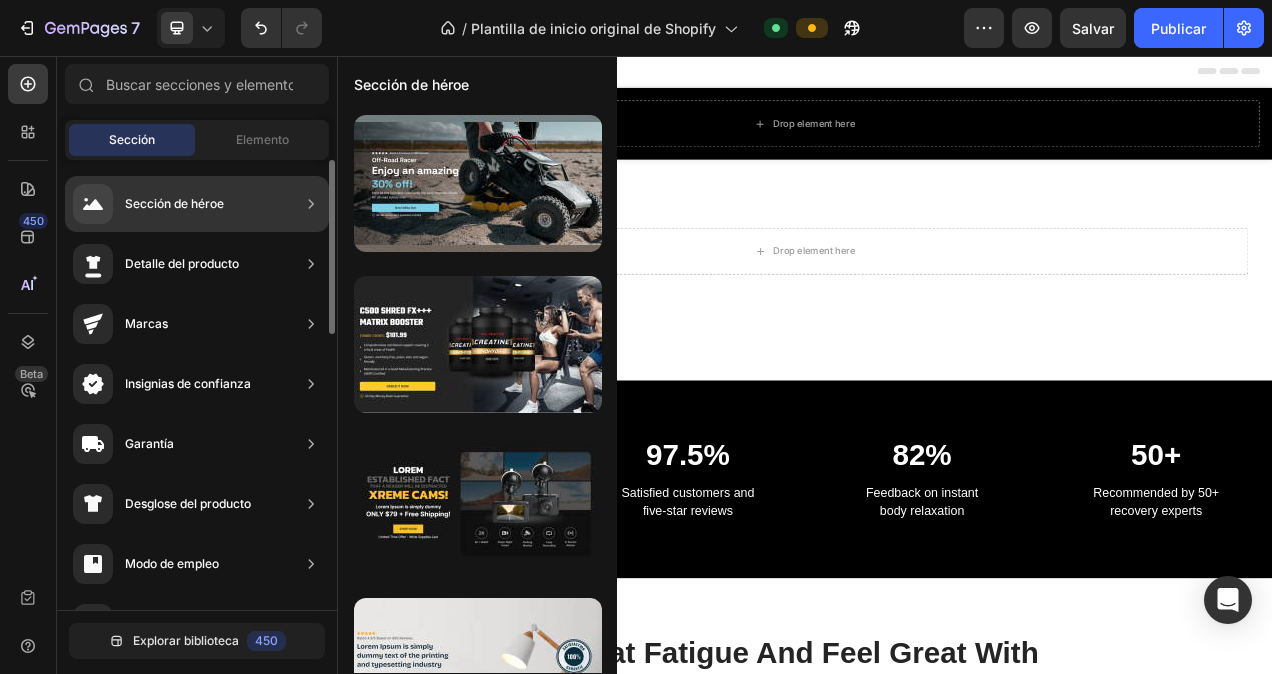 click on "Sección de héroe" at bounding box center (174, 204) 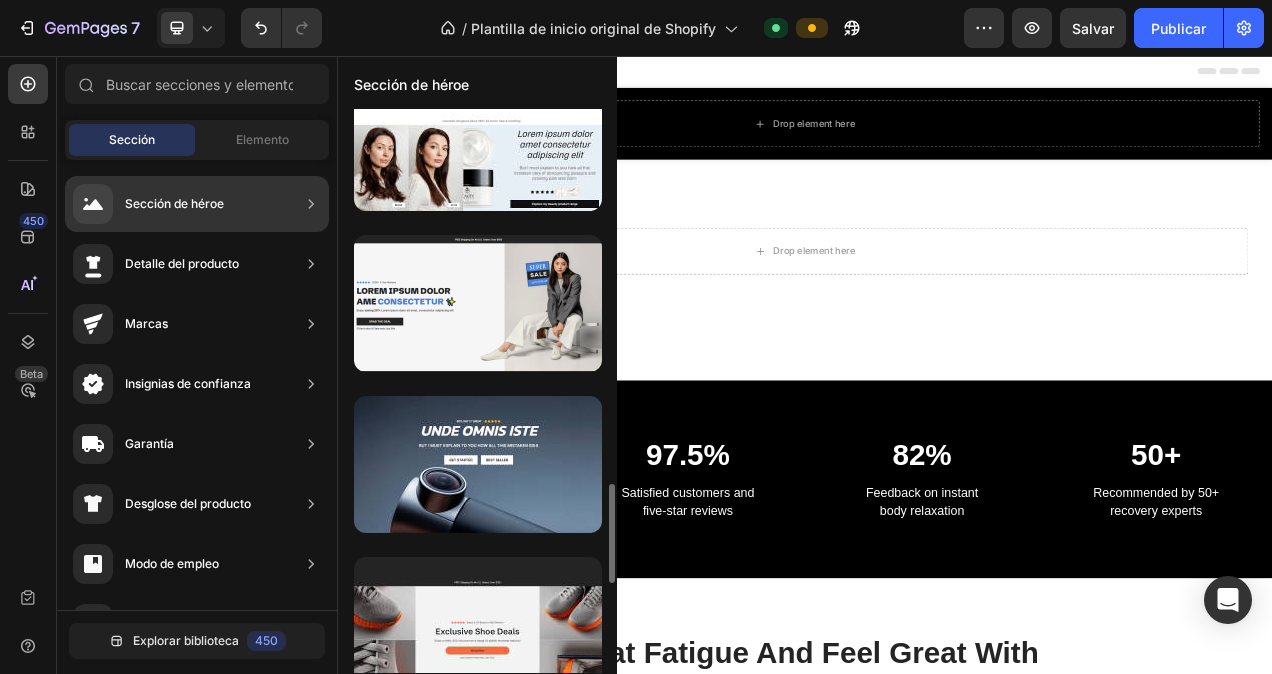 scroll, scrollTop: 2234, scrollLeft: 0, axis: vertical 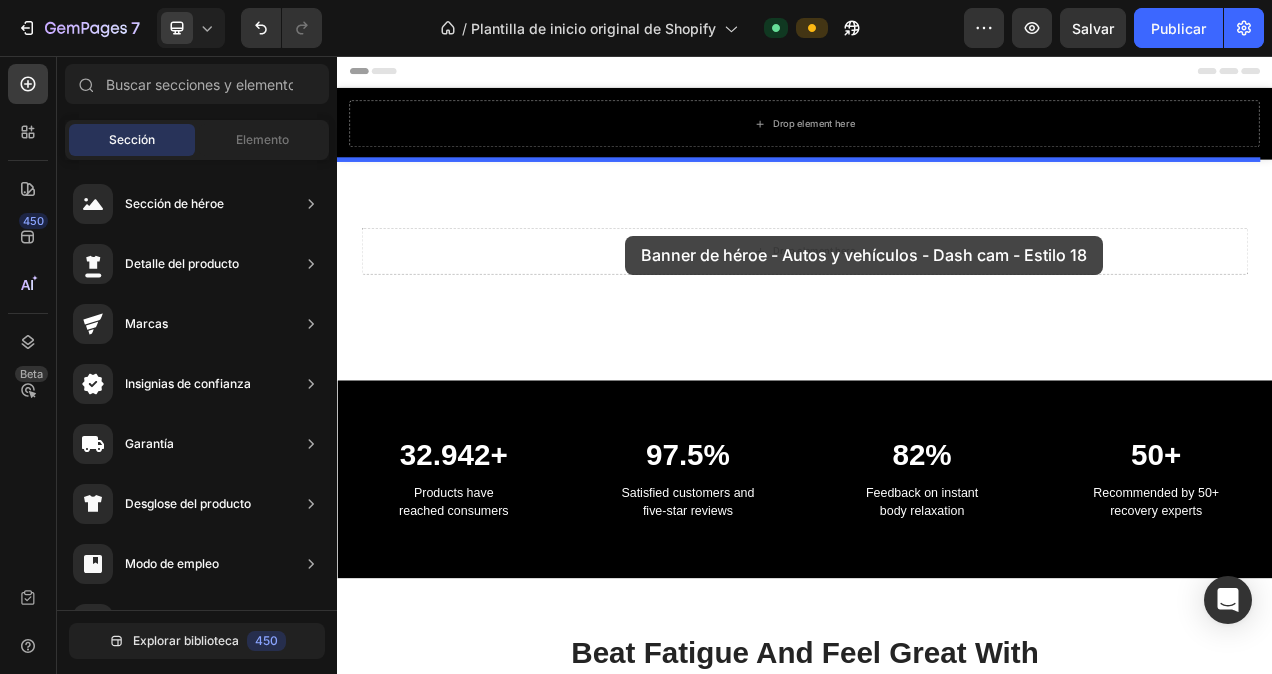 drag, startPoint x: 856, startPoint y: 437, endPoint x: 705, endPoint y: 287, distance: 212.84032 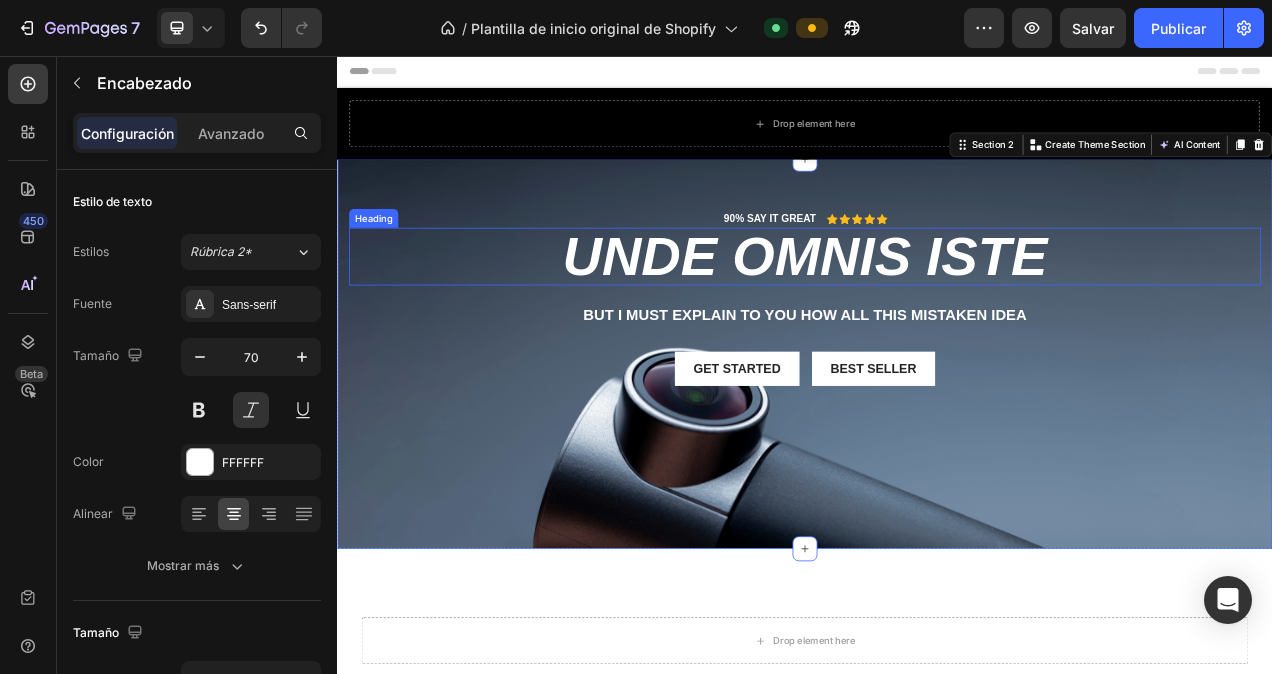 click on "unde omnis iste" at bounding box center [937, 314] 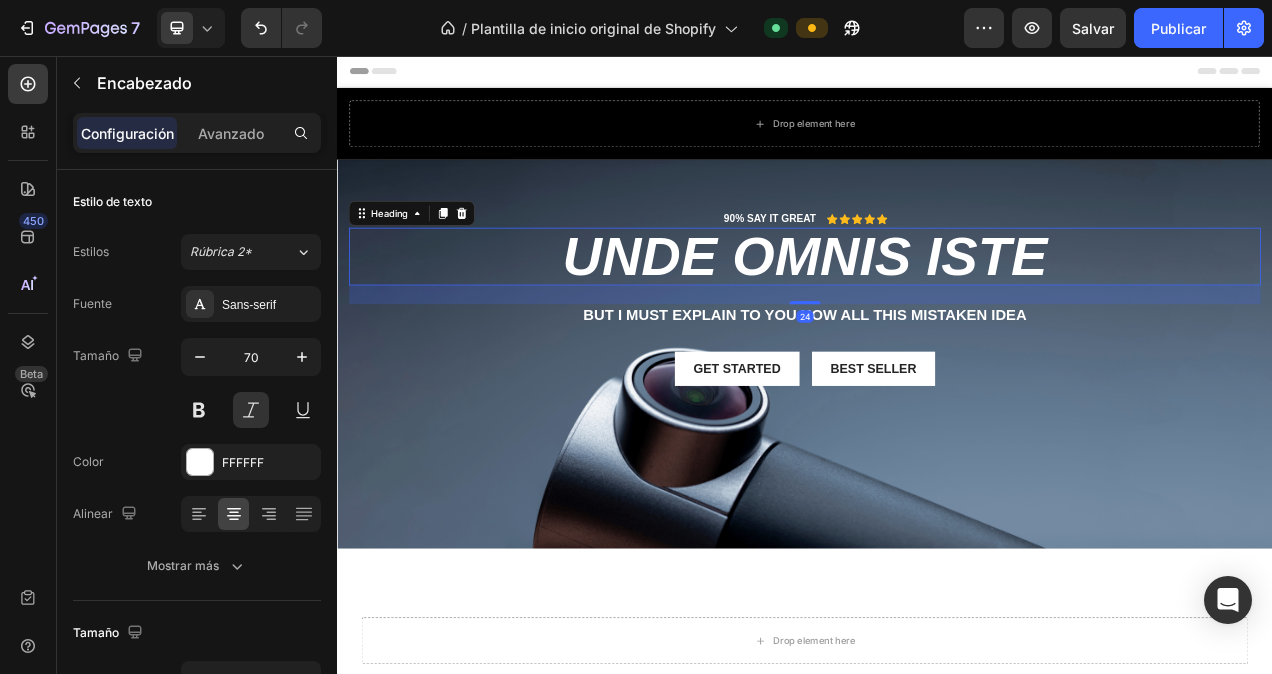 click on "unde omnis iste" at bounding box center (937, 314) 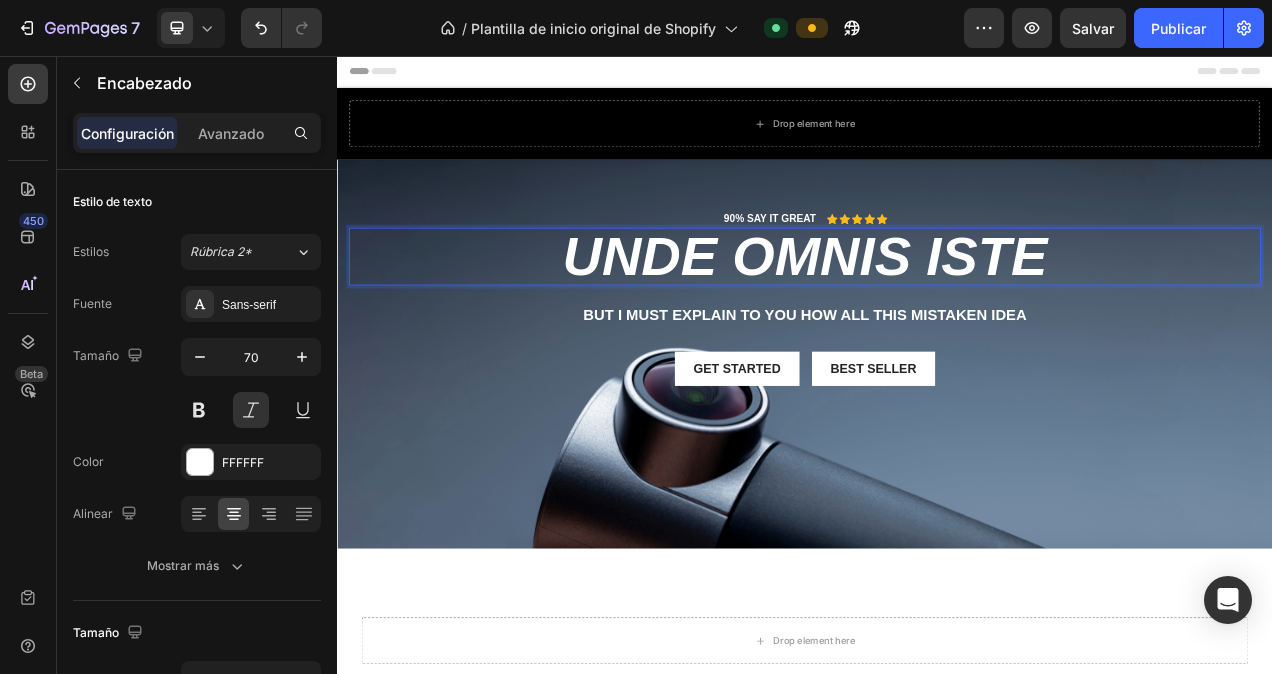 click on "unde omnis iste" at bounding box center [937, 314] 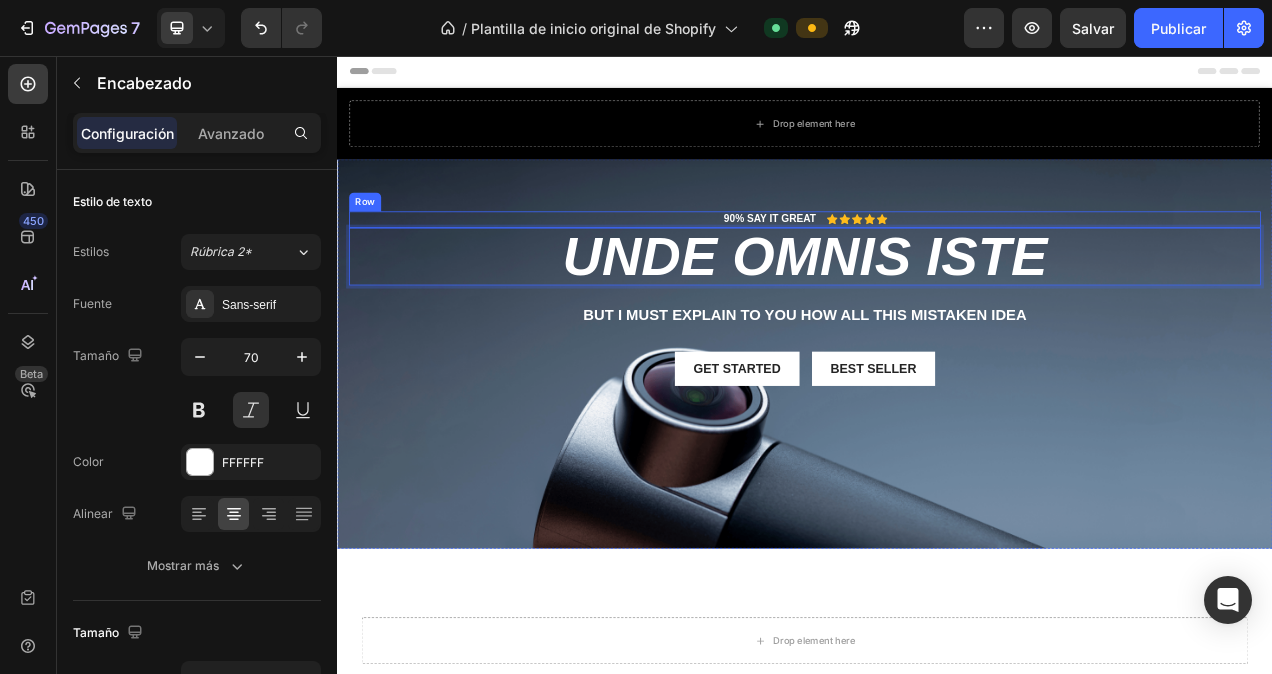 click on "Icon Icon Icon Icon Icon Icon List" at bounding box center (1004, 266) 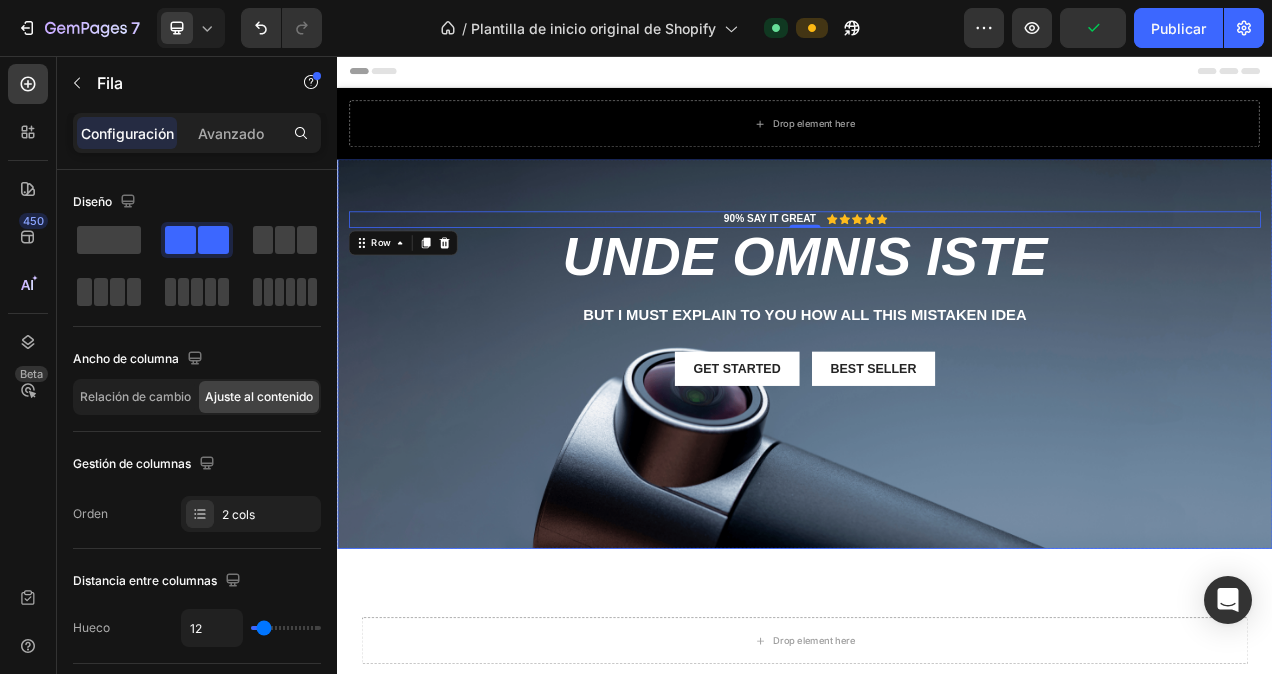 click on "90% SAY IT GREAT Text Block Icon Icon Icon Icon Icon Icon List Row   0 unde omnis iste Heading But I must explain to you how all this mistaken idea Text Block Get started Button Best Seller Button Row" at bounding box center [937, 366] 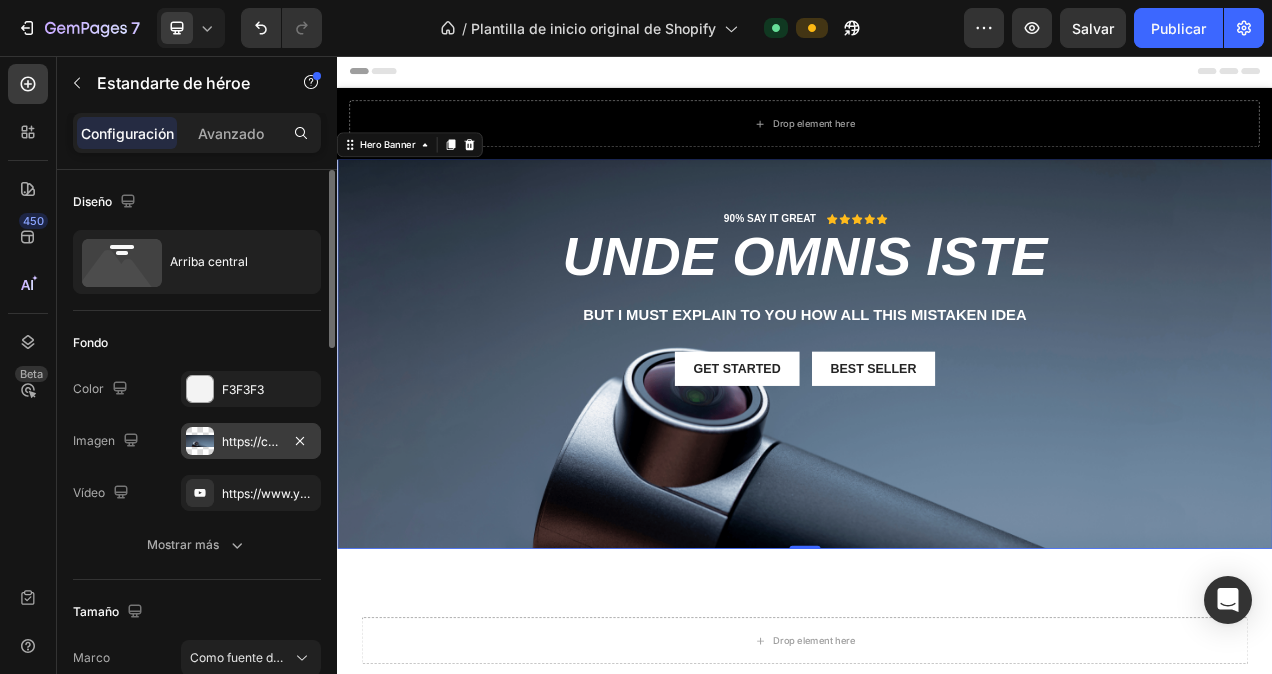click at bounding box center [200, 441] 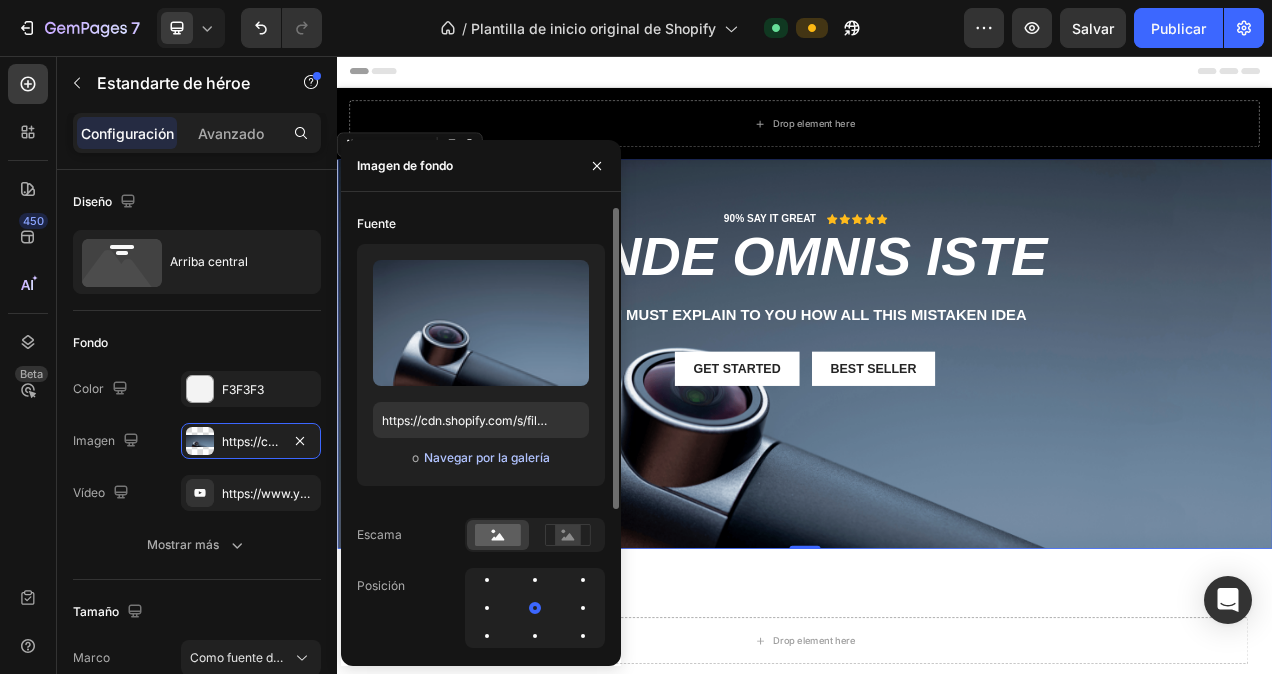 click on "Navegar por la galería" 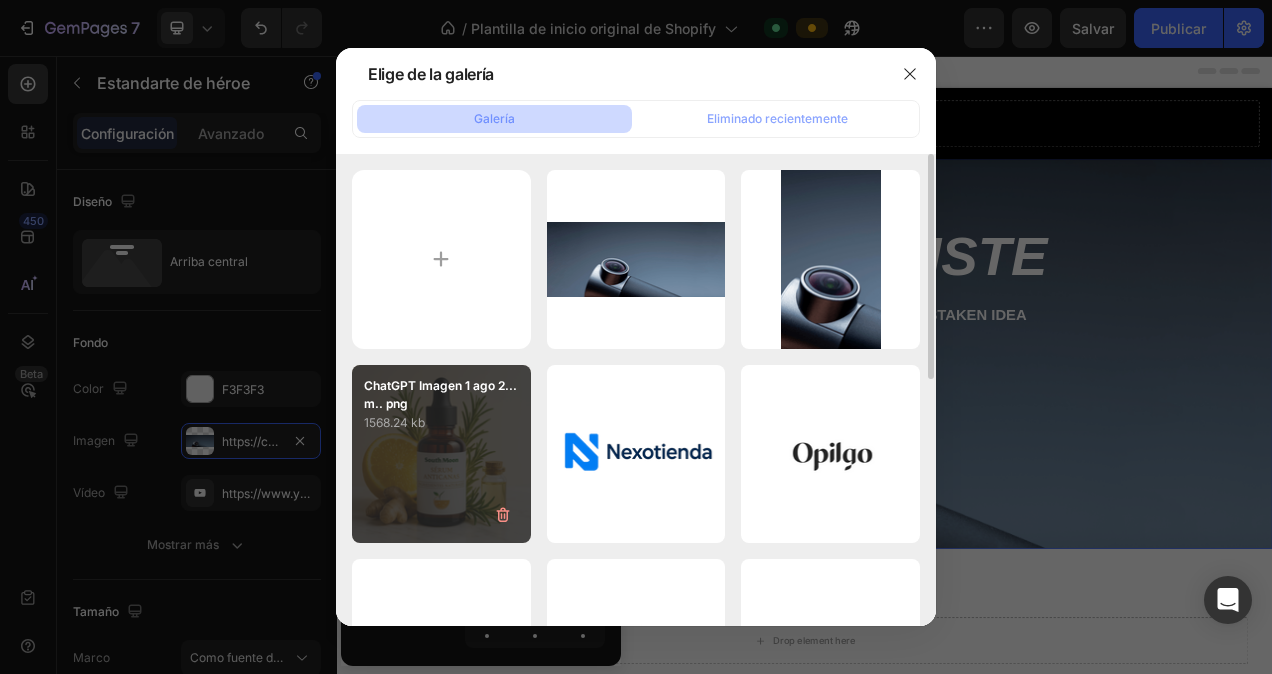 click on "1568.24 kb" at bounding box center (441, 423) 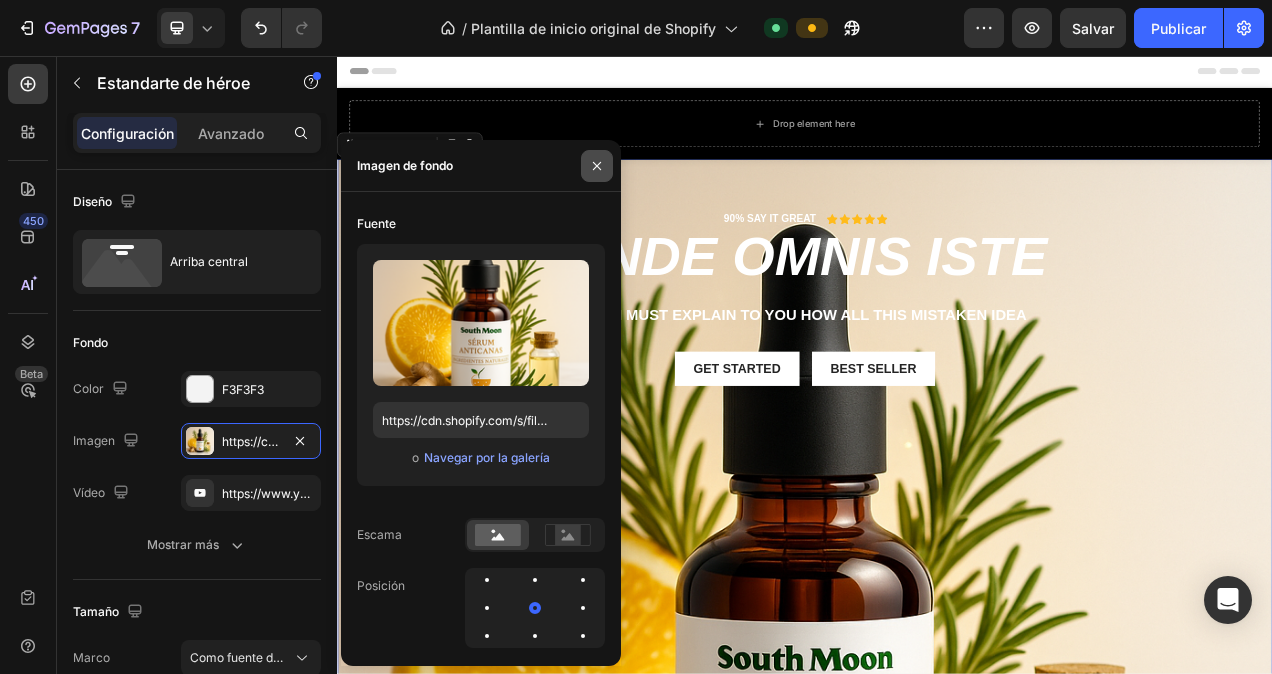 click at bounding box center (597, 166) 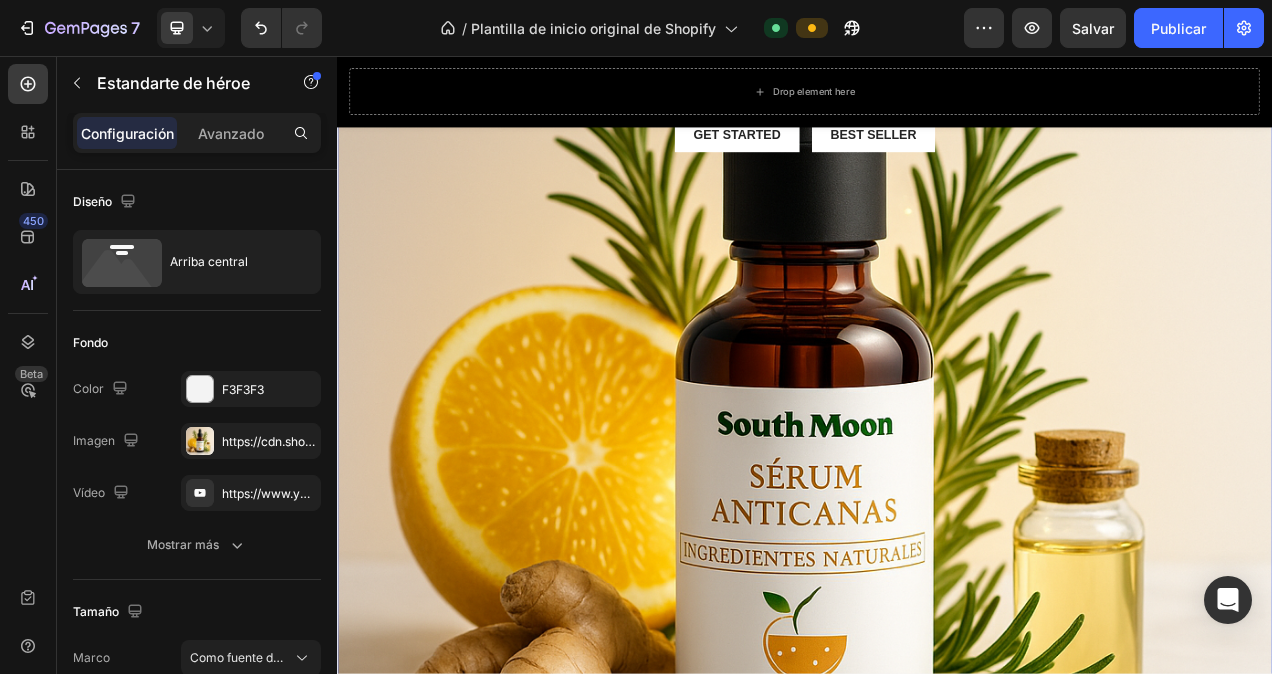 scroll, scrollTop: 0, scrollLeft: 0, axis: both 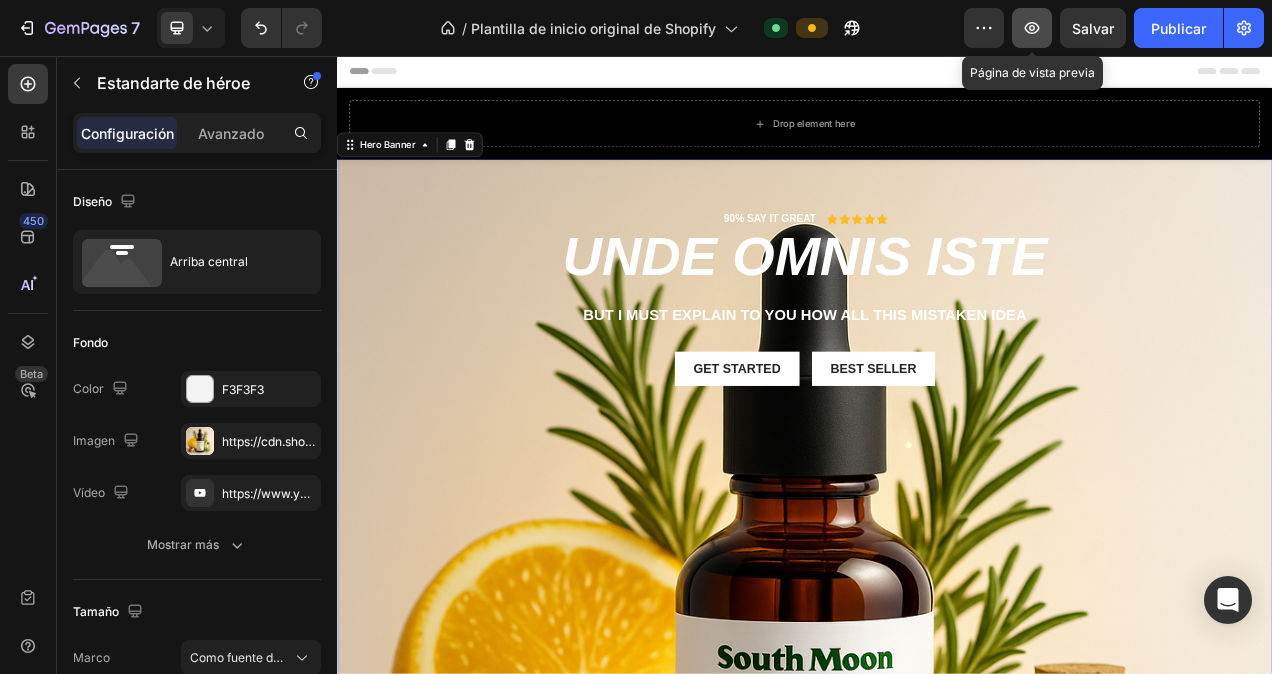 click 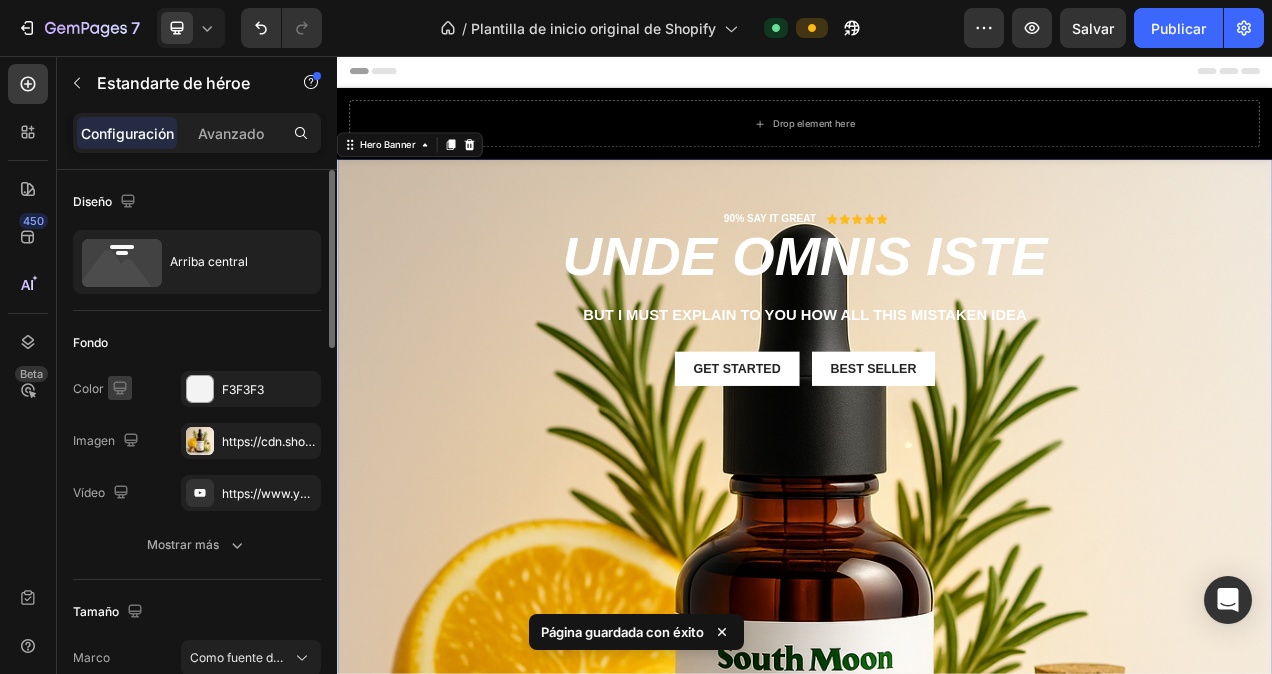 click 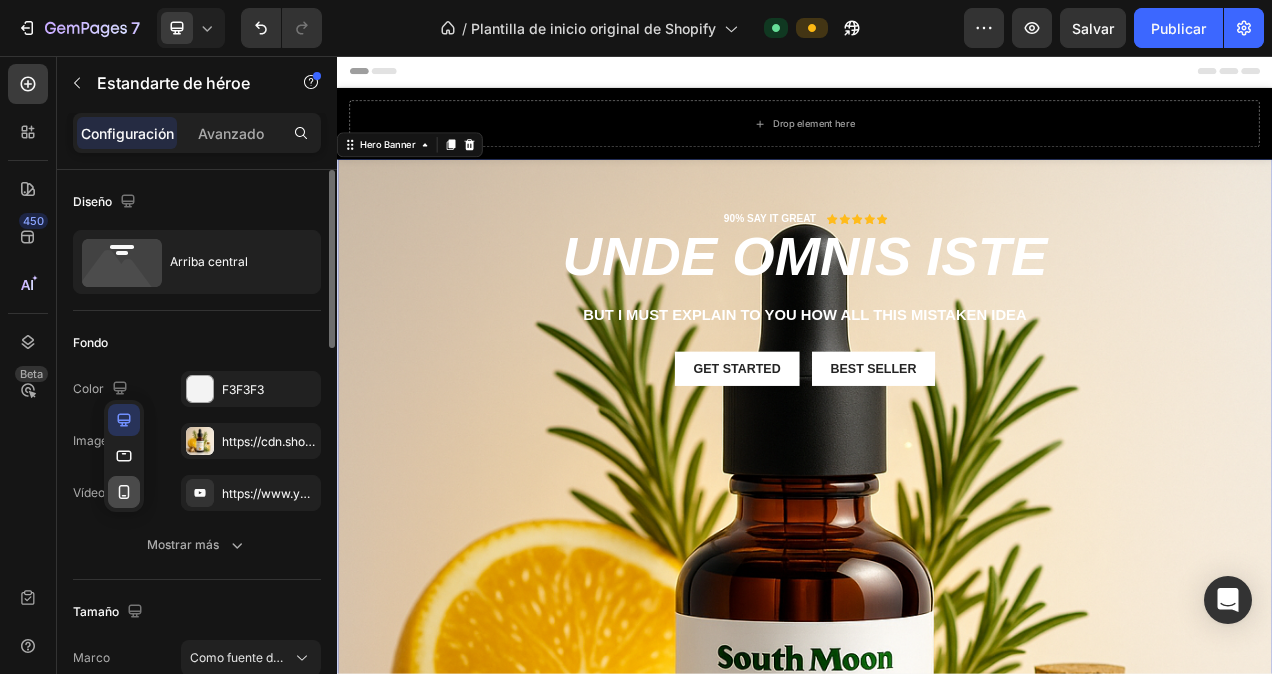 click 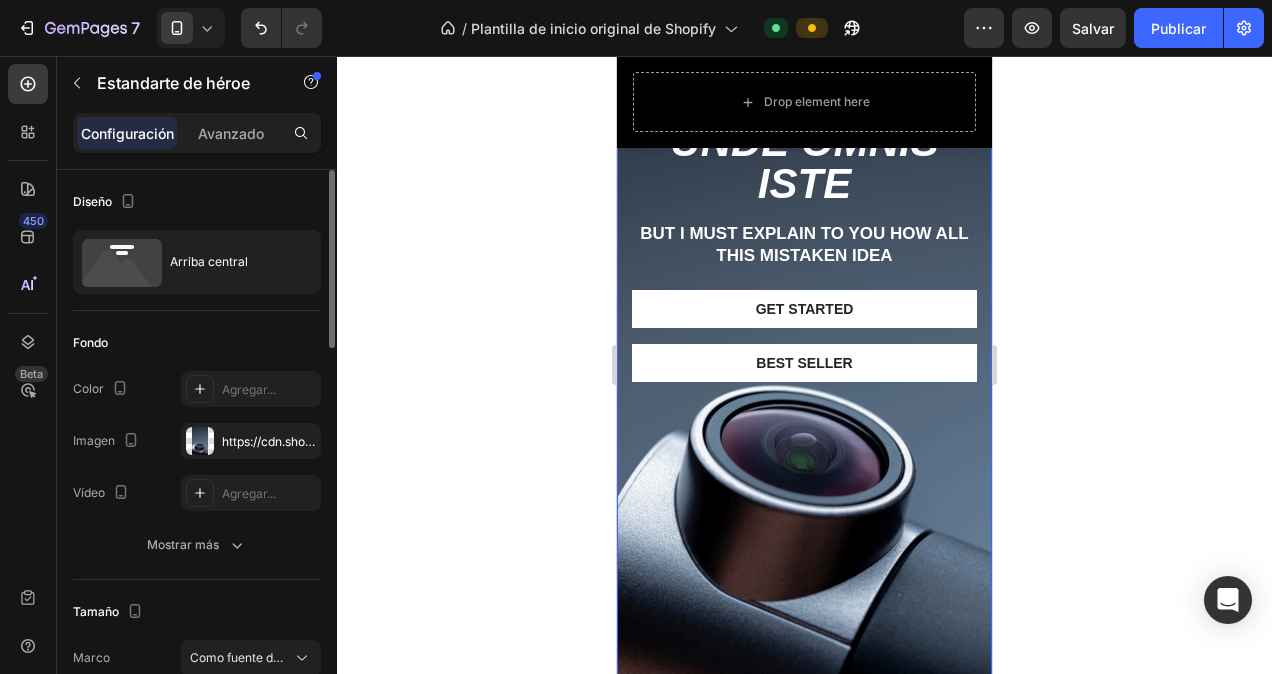 scroll, scrollTop: 0, scrollLeft: 0, axis: both 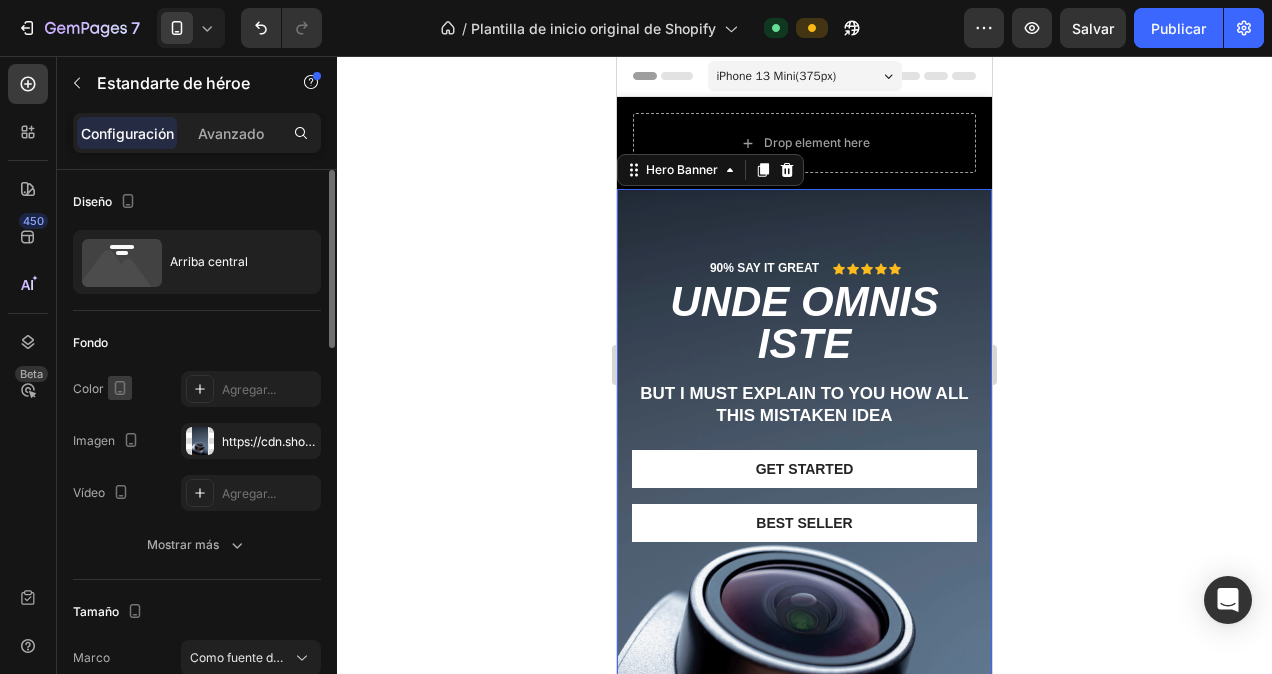 click 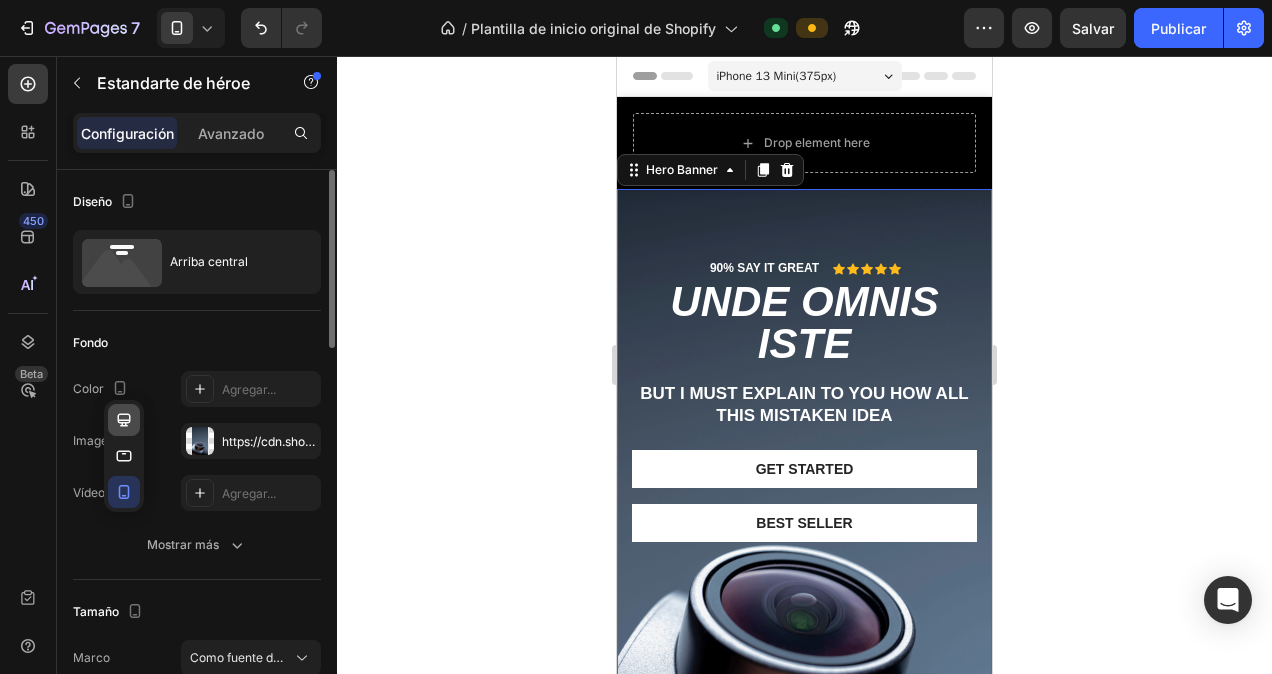 click 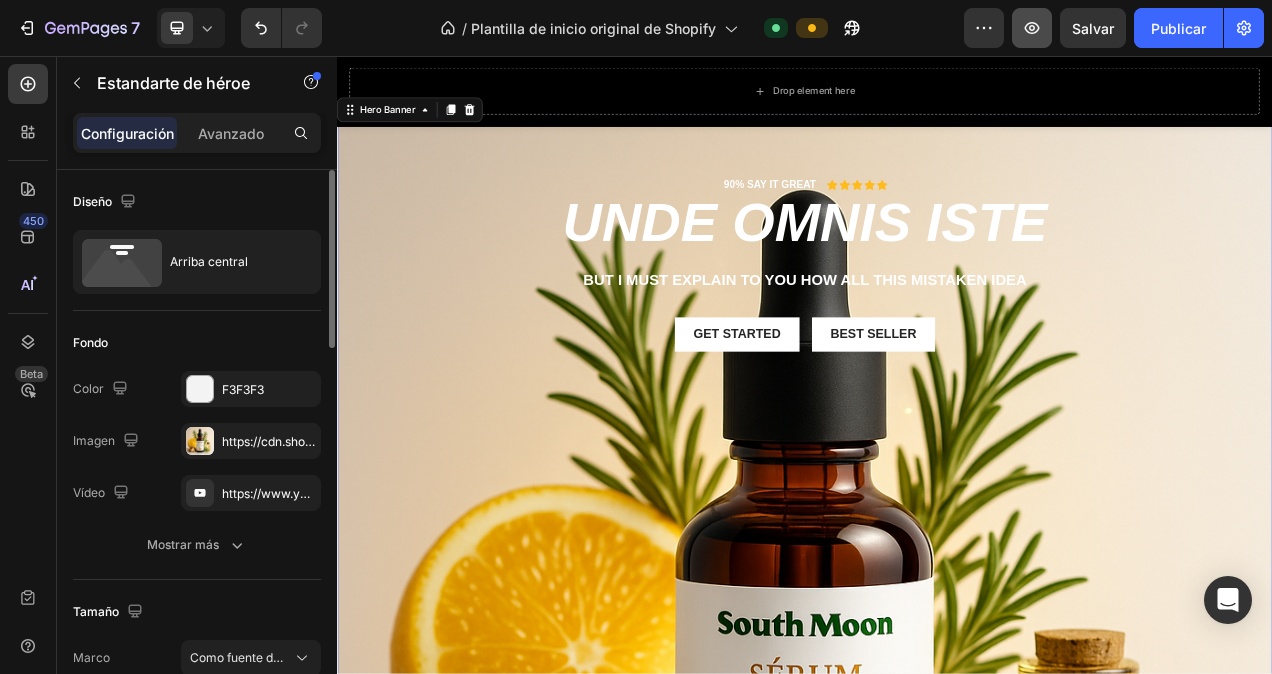 scroll, scrollTop: 62, scrollLeft: 0, axis: vertical 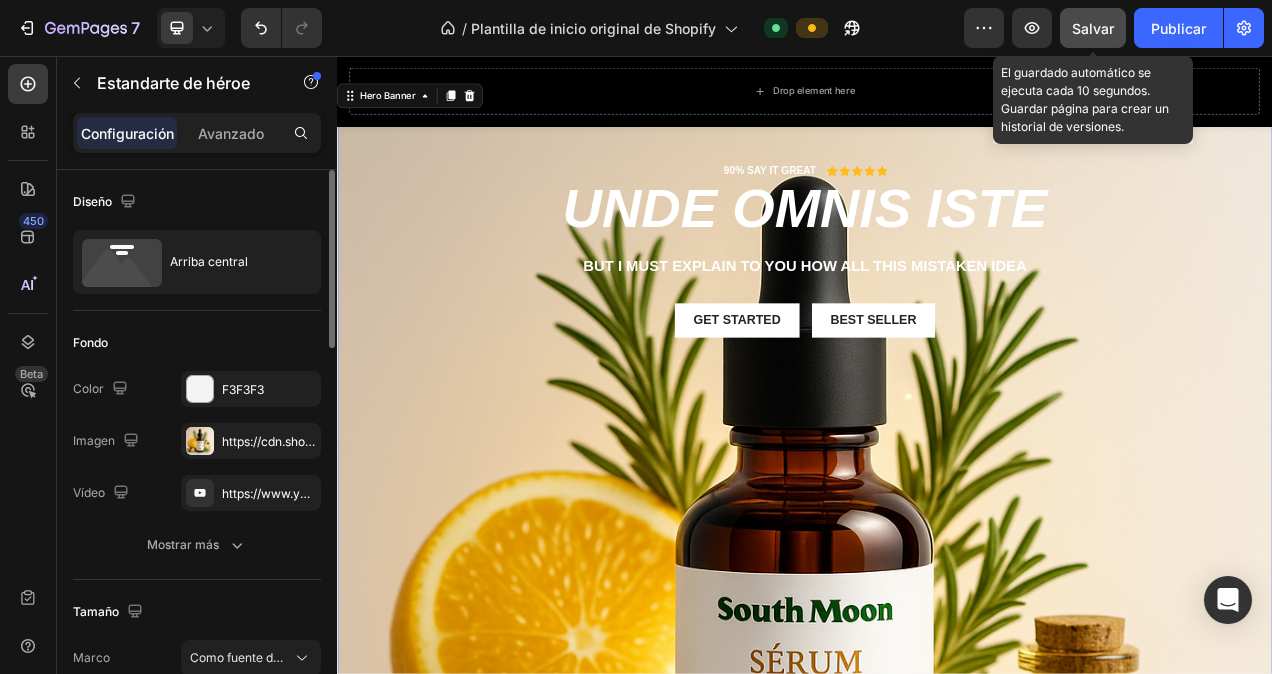 click on "Salvar" at bounding box center (1093, 28) 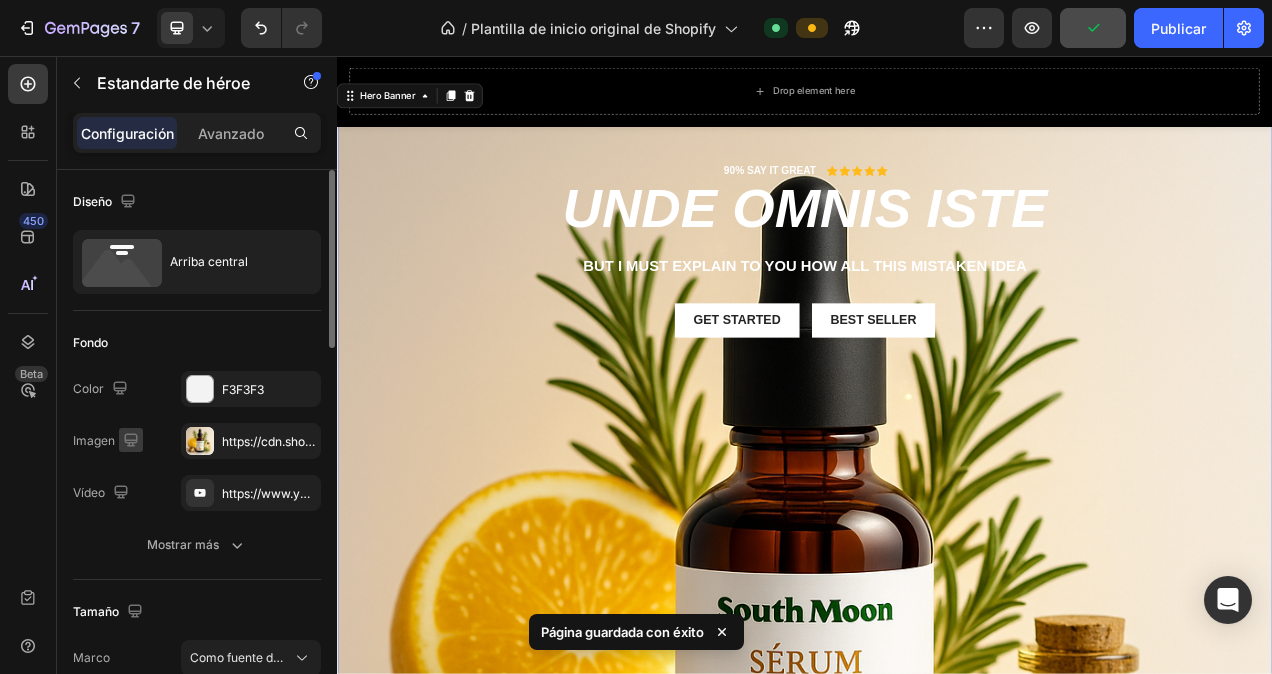 click 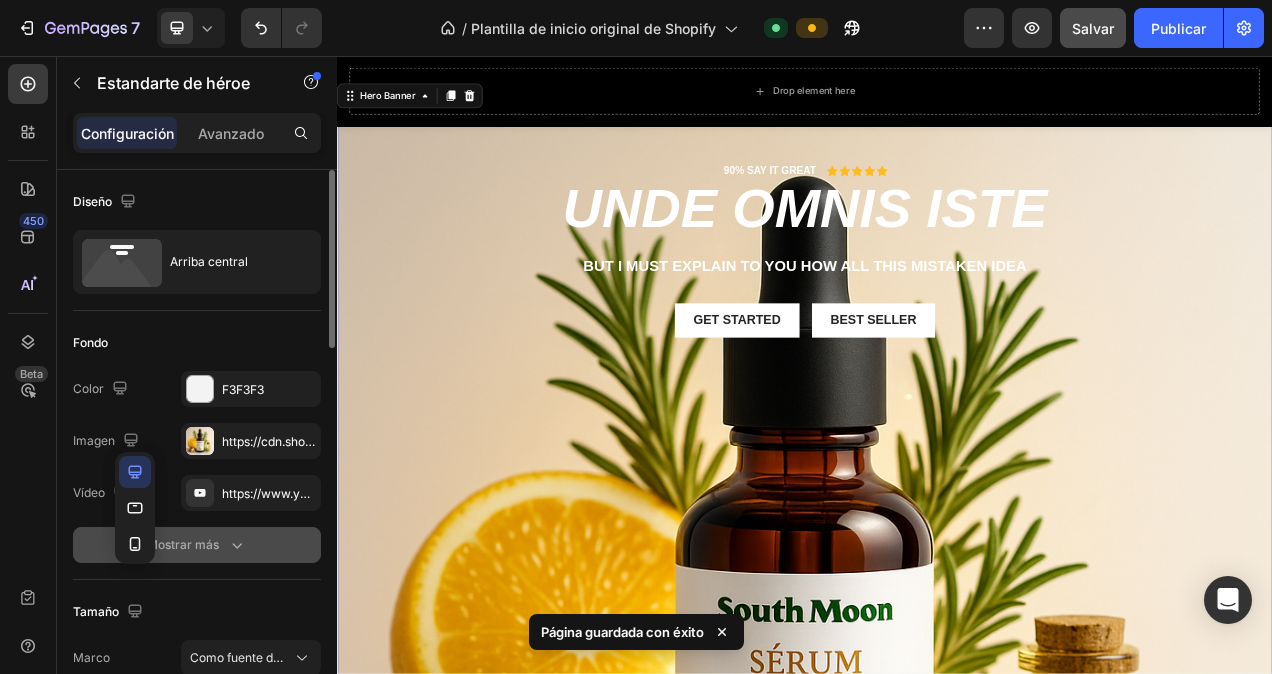 drag, startPoint x: 136, startPoint y: 541, endPoint x: 146, endPoint y: 528, distance: 16.40122 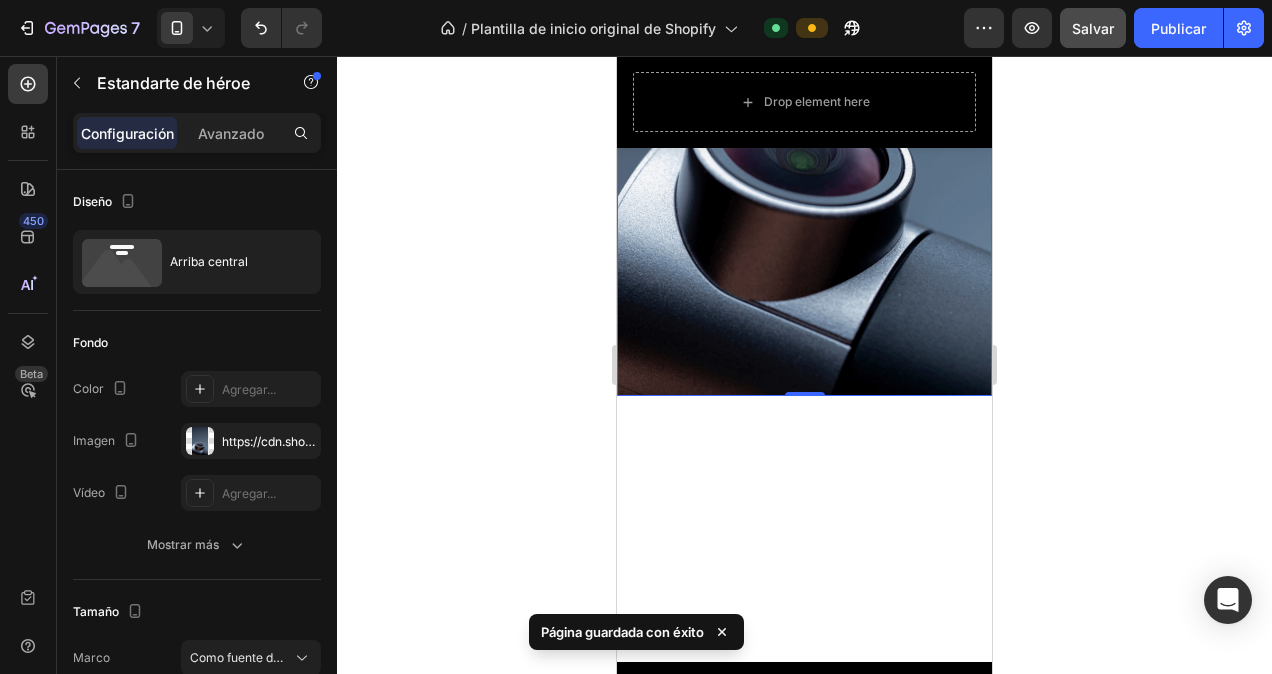 scroll, scrollTop: 0, scrollLeft: 0, axis: both 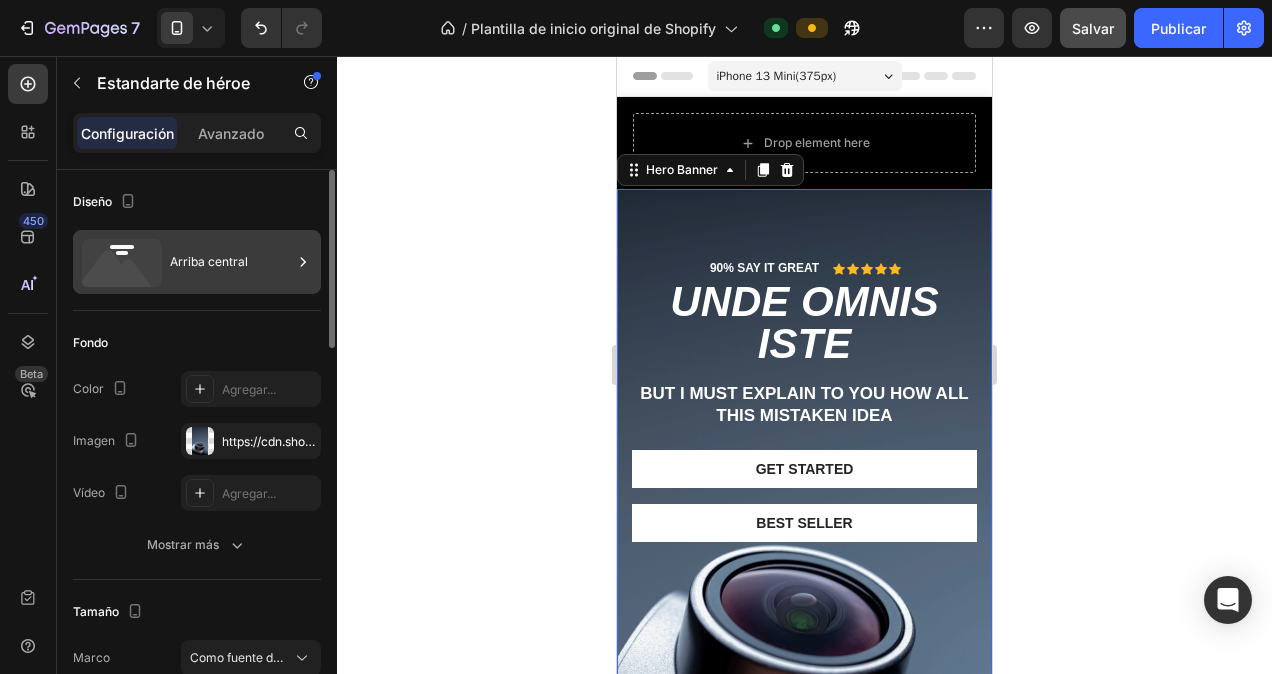 click 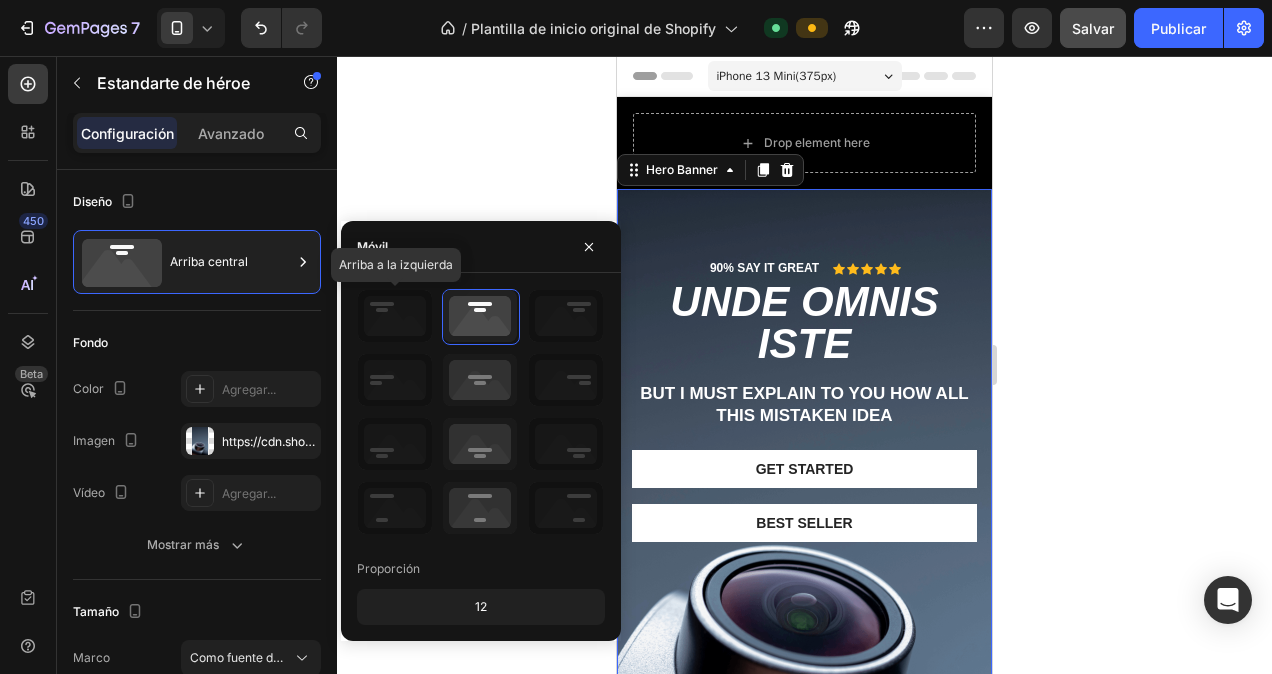 click 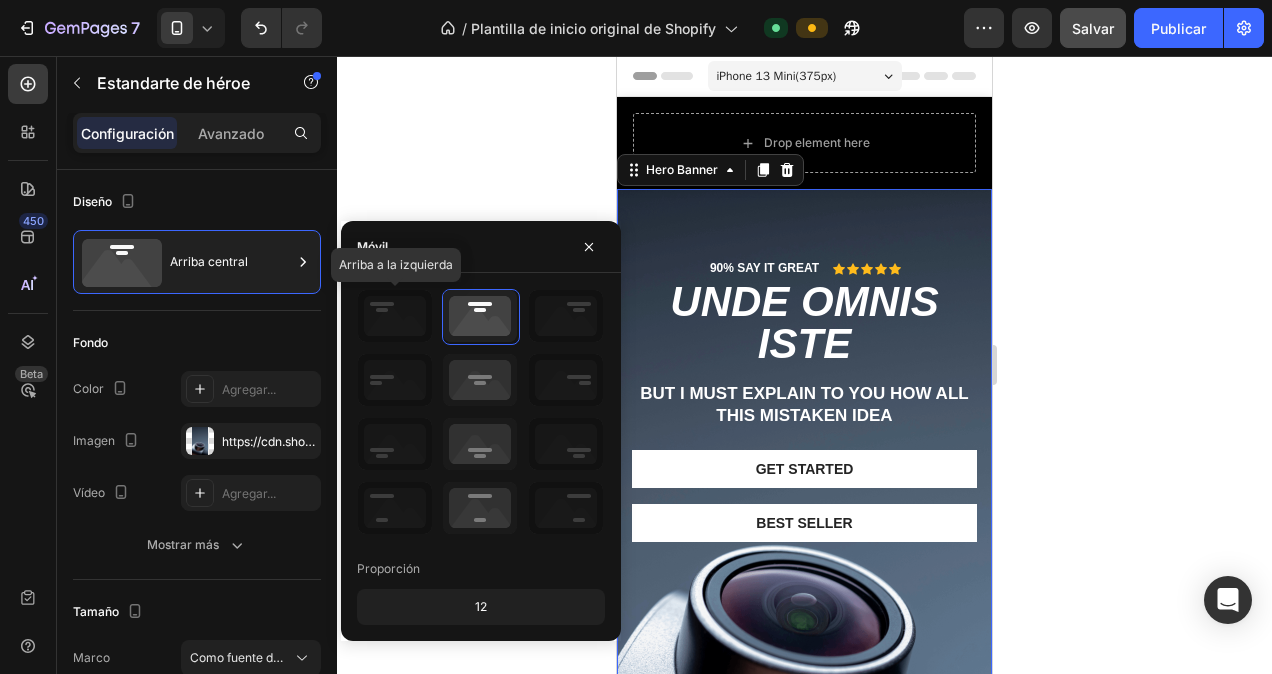 click 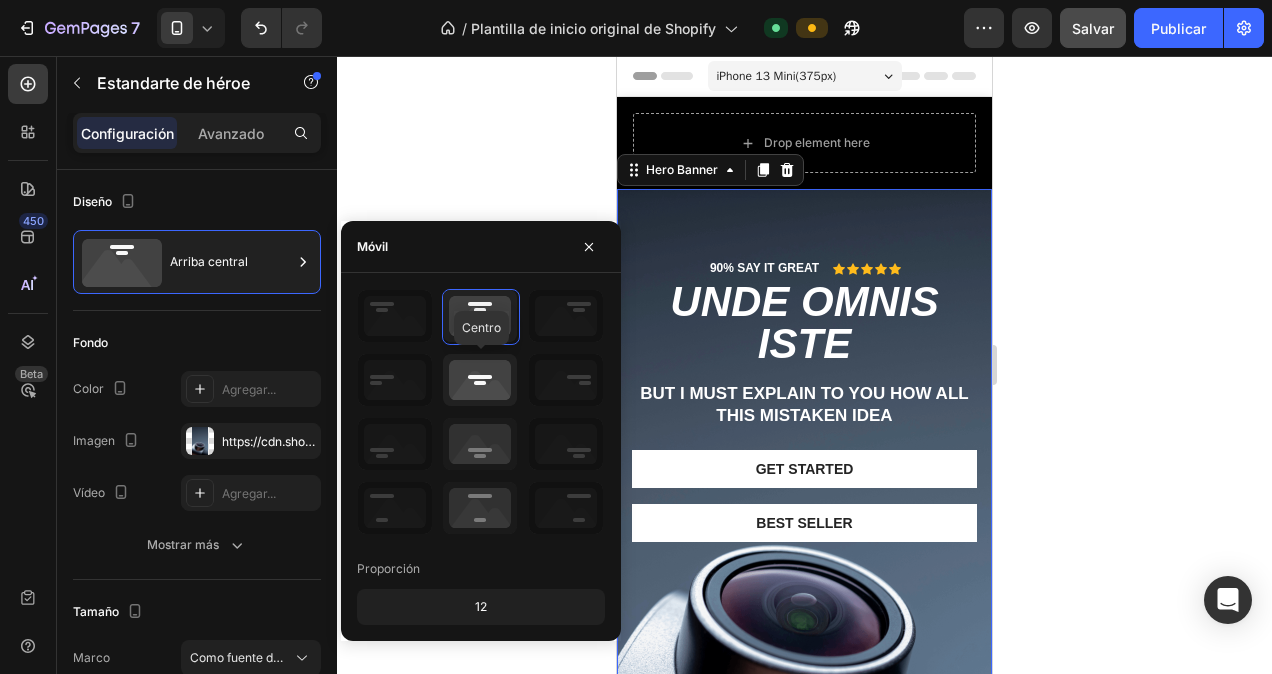 click 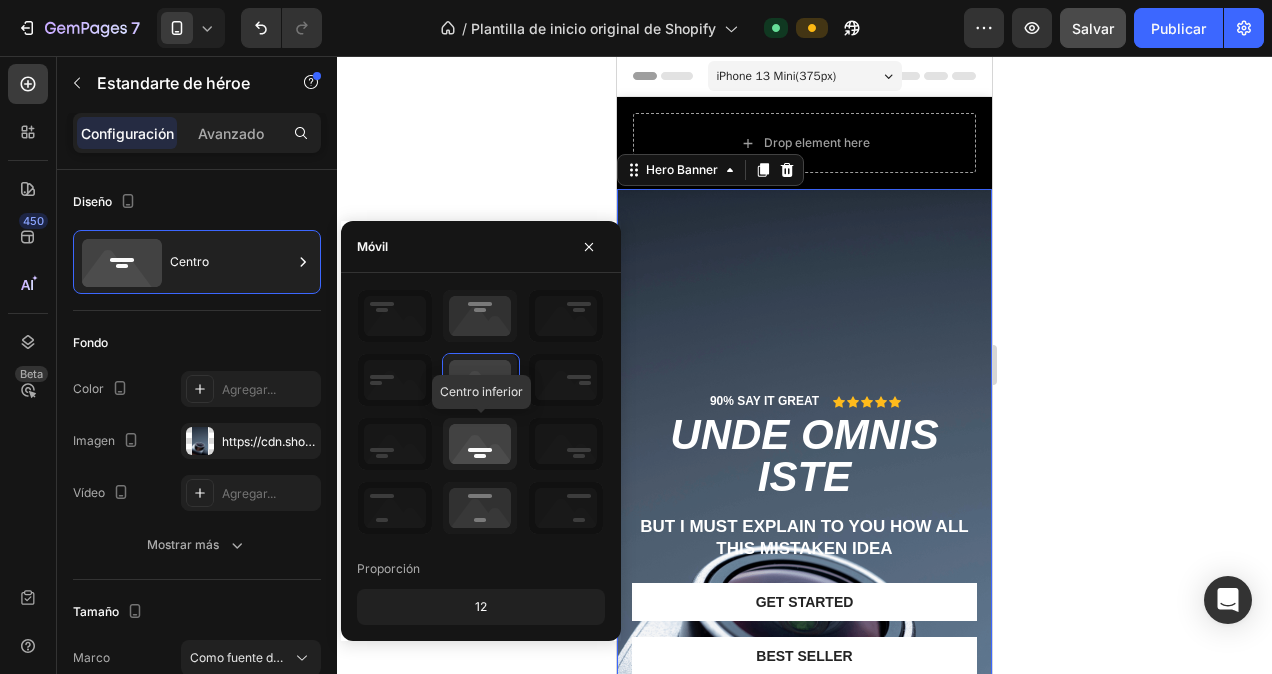 drag, startPoint x: 474, startPoint y: 436, endPoint x: 475, endPoint y: 462, distance: 26.019224 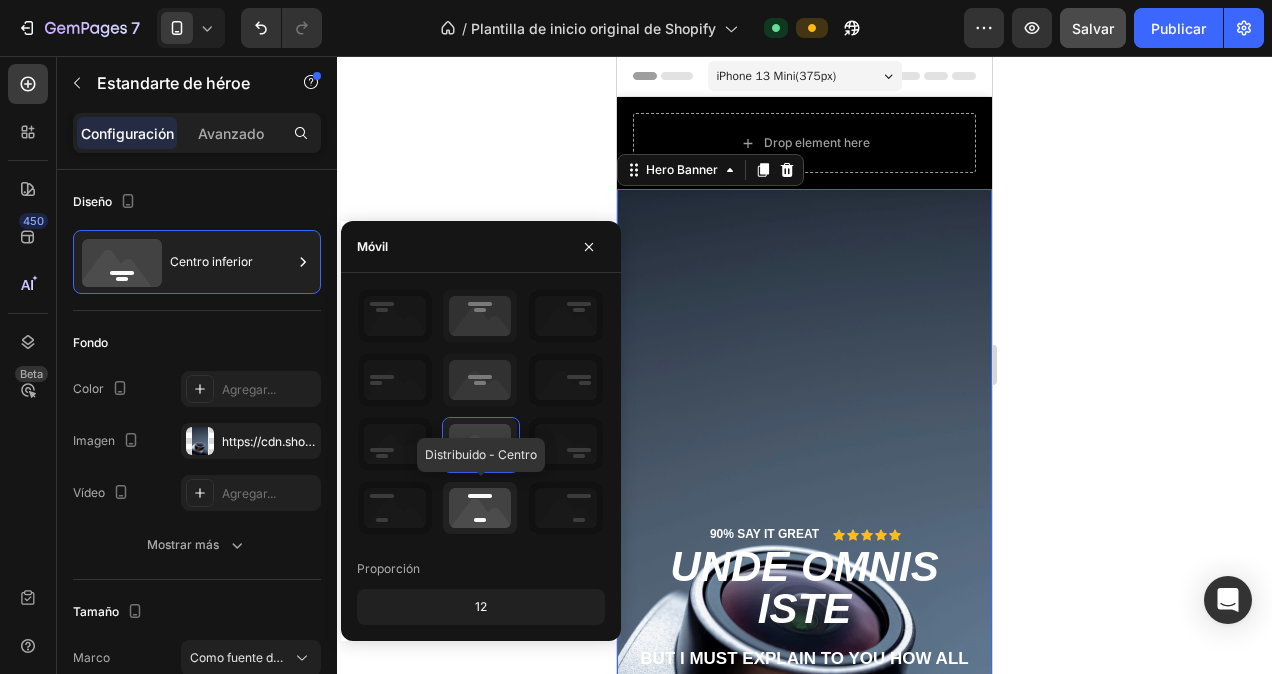 click 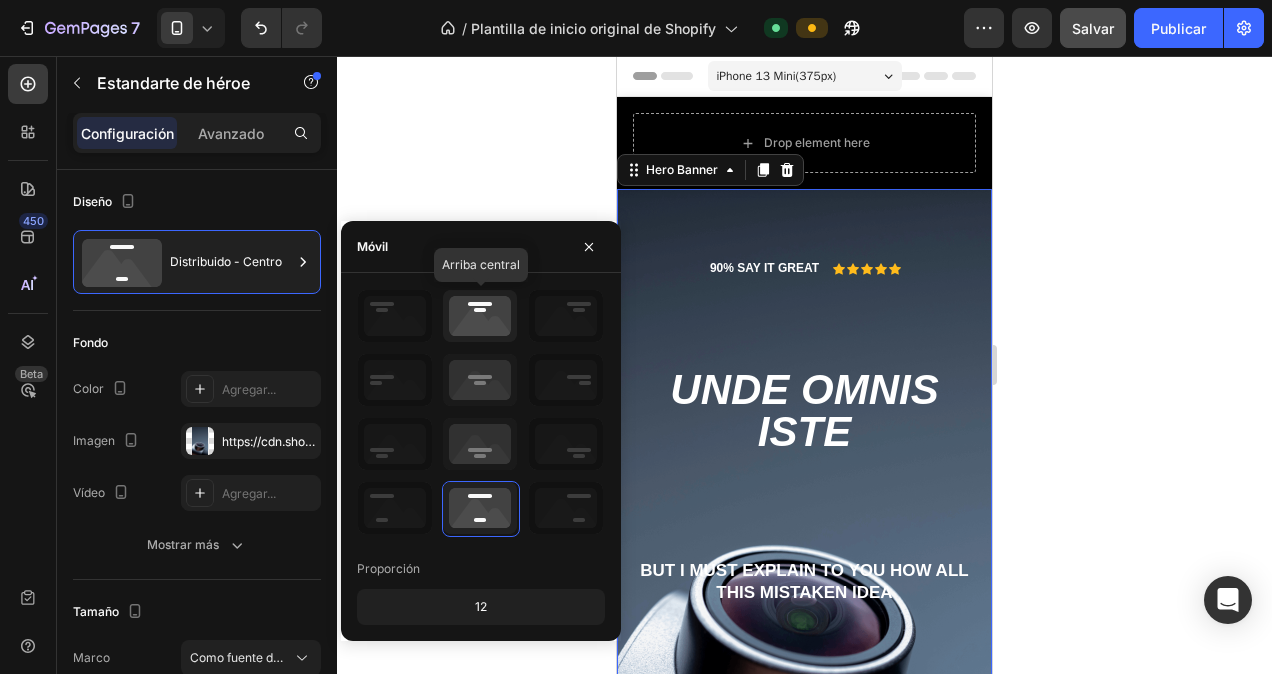 click 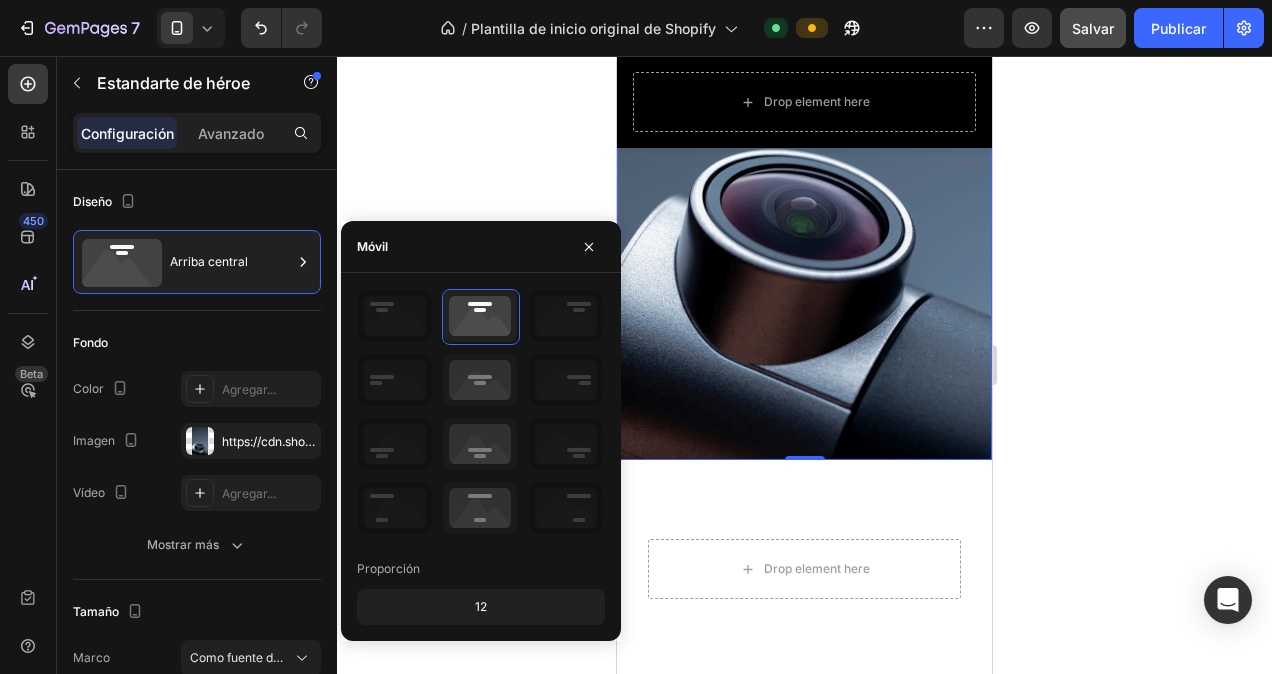scroll, scrollTop: 400, scrollLeft: 0, axis: vertical 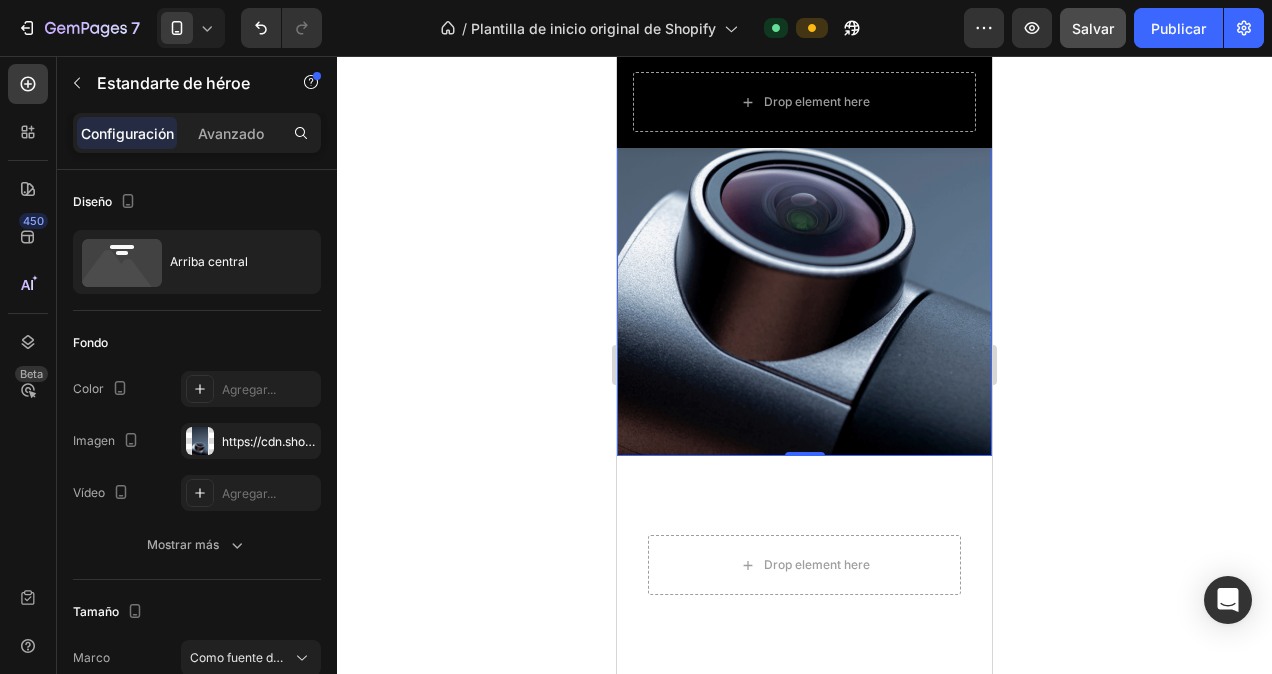 click at bounding box center (804, 122) 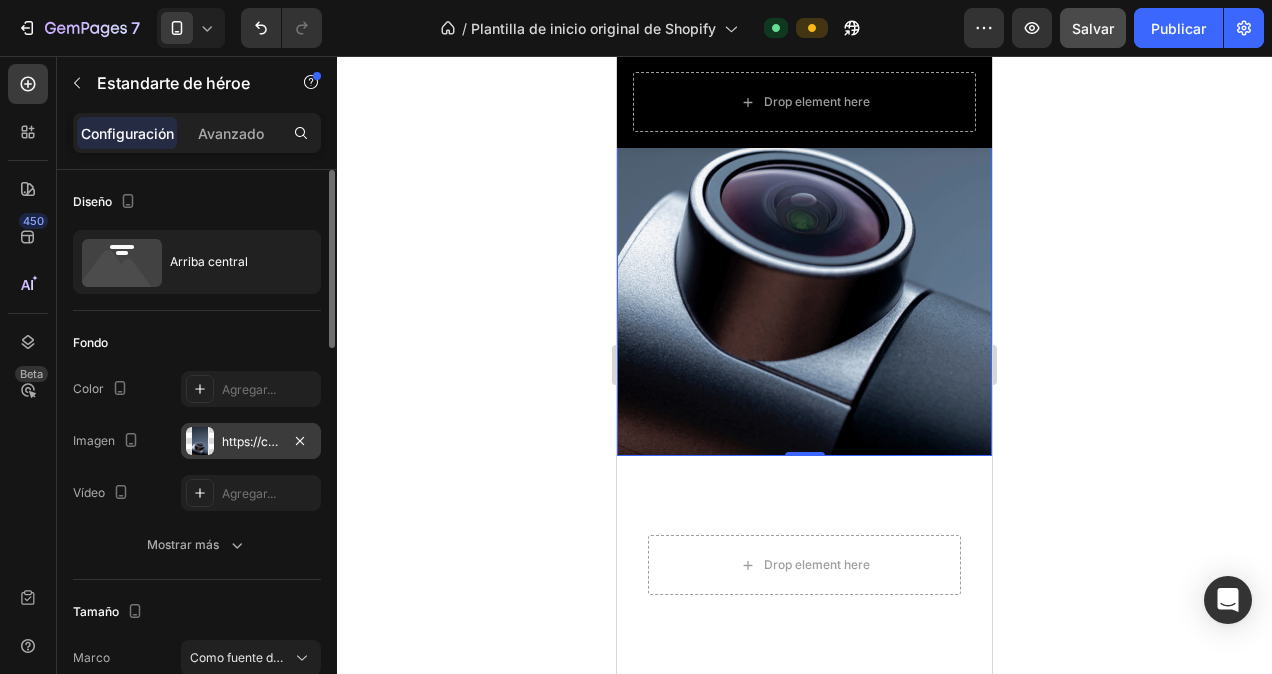click at bounding box center (200, 441) 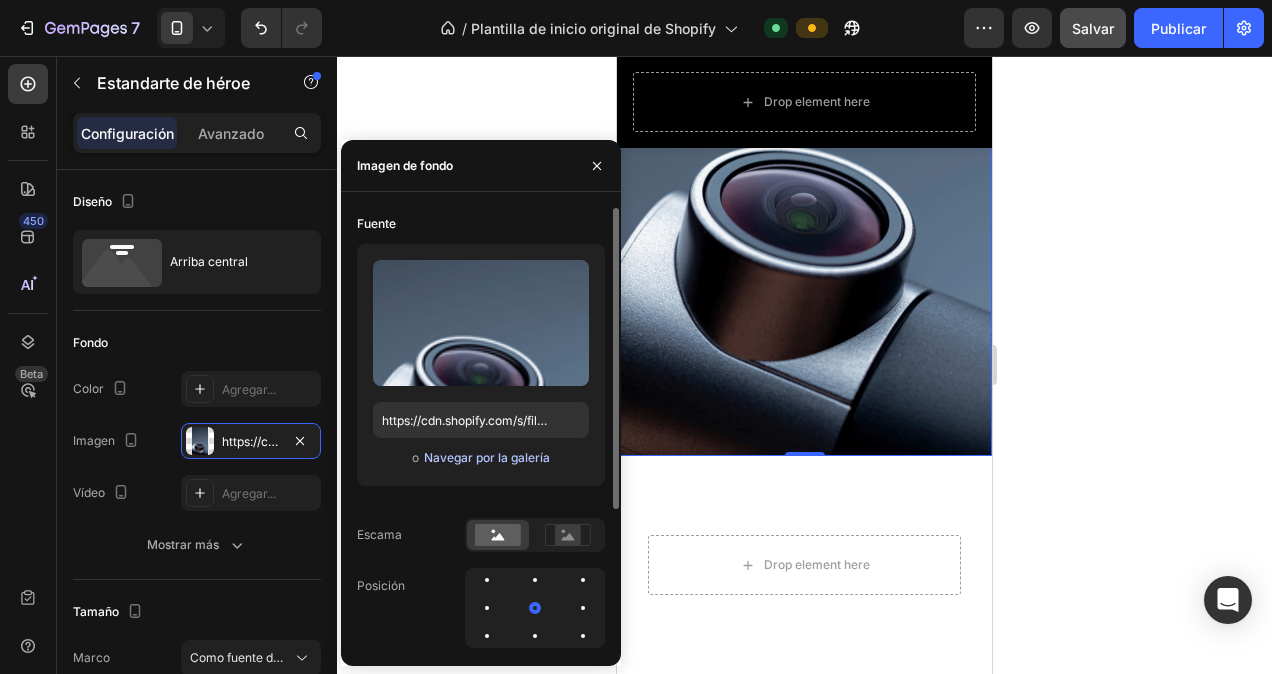 click on "o  Navegar por la galería" at bounding box center (481, 458) 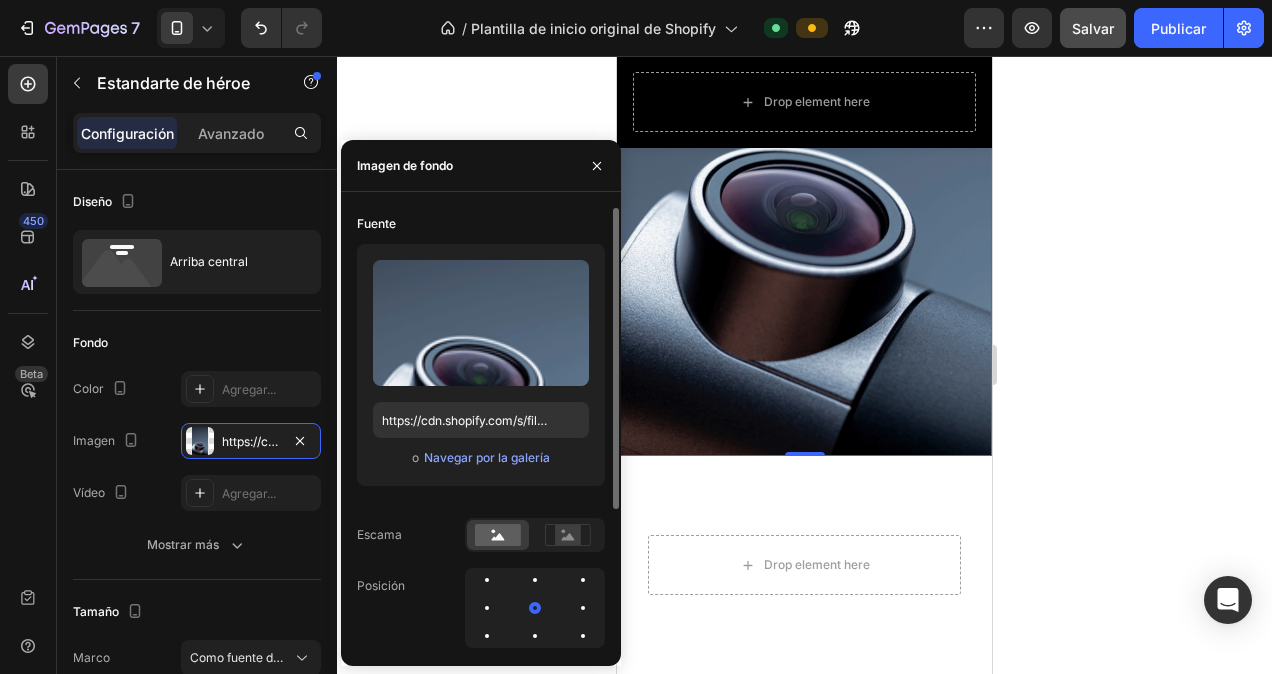 click on "o" at bounding box center (415, 458) 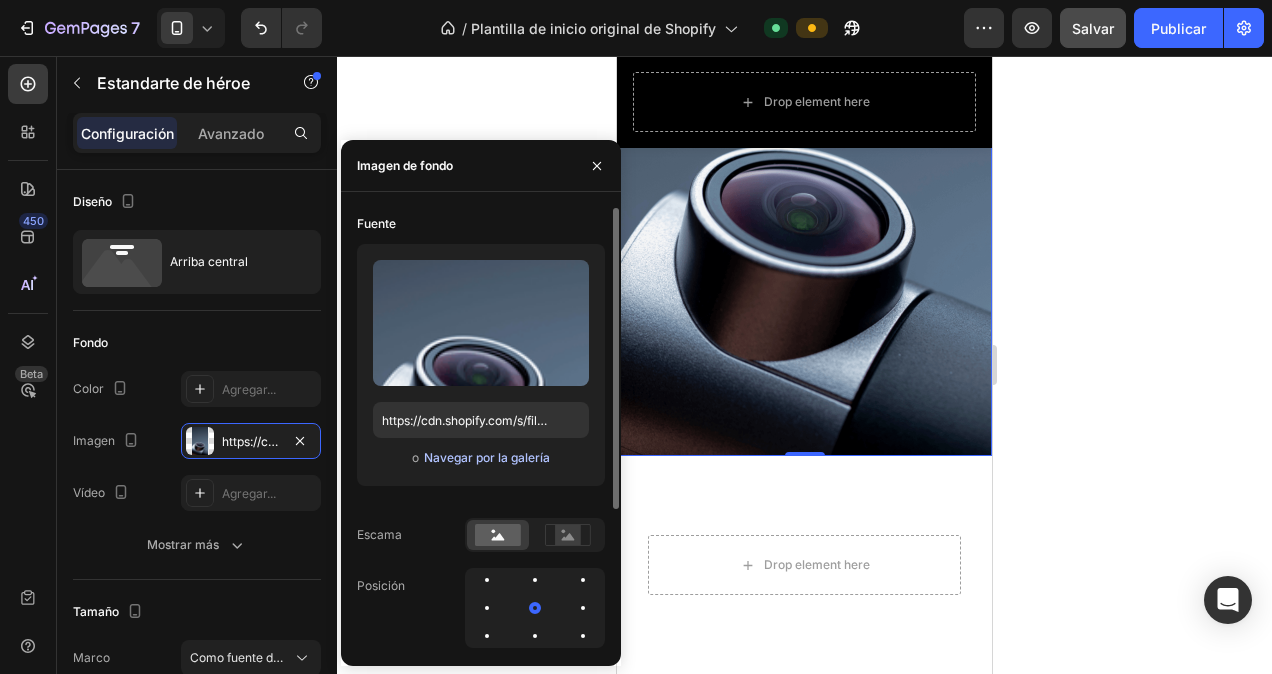 click on "Navegar por la galería" 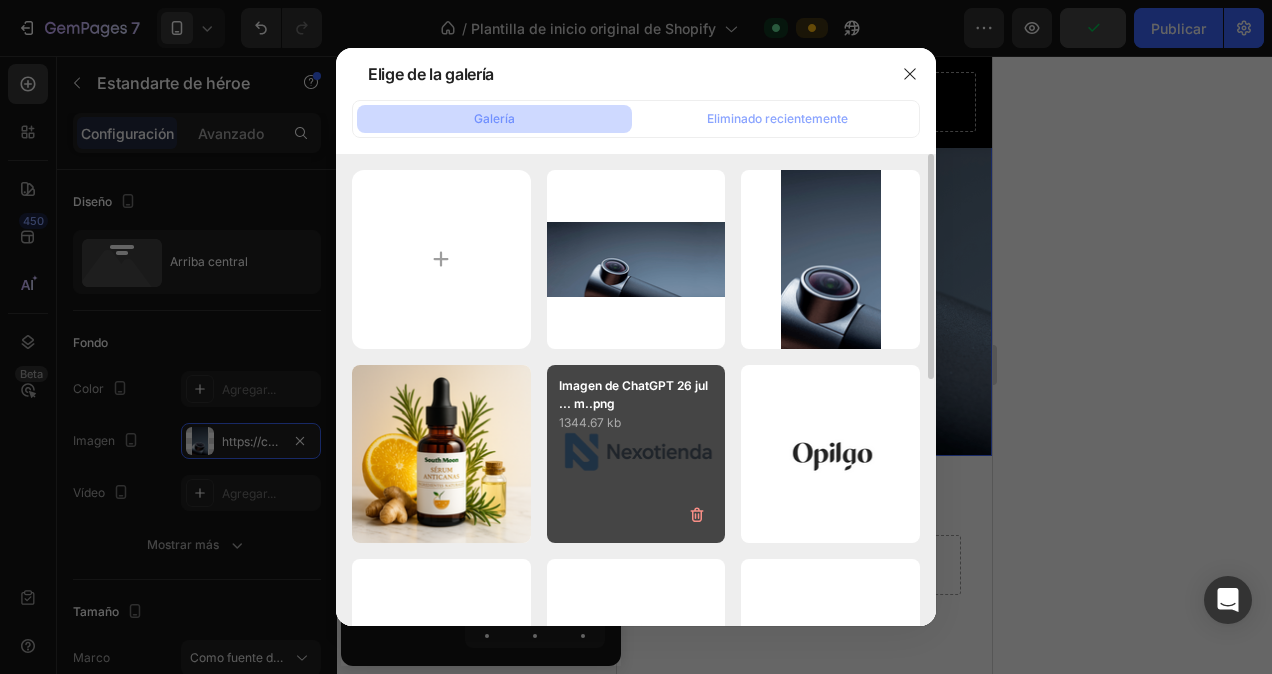 drag, startPoint x: 414, startPoint y: 475, endPoint x: 593, endPoint y: 474, distance: 179.00279 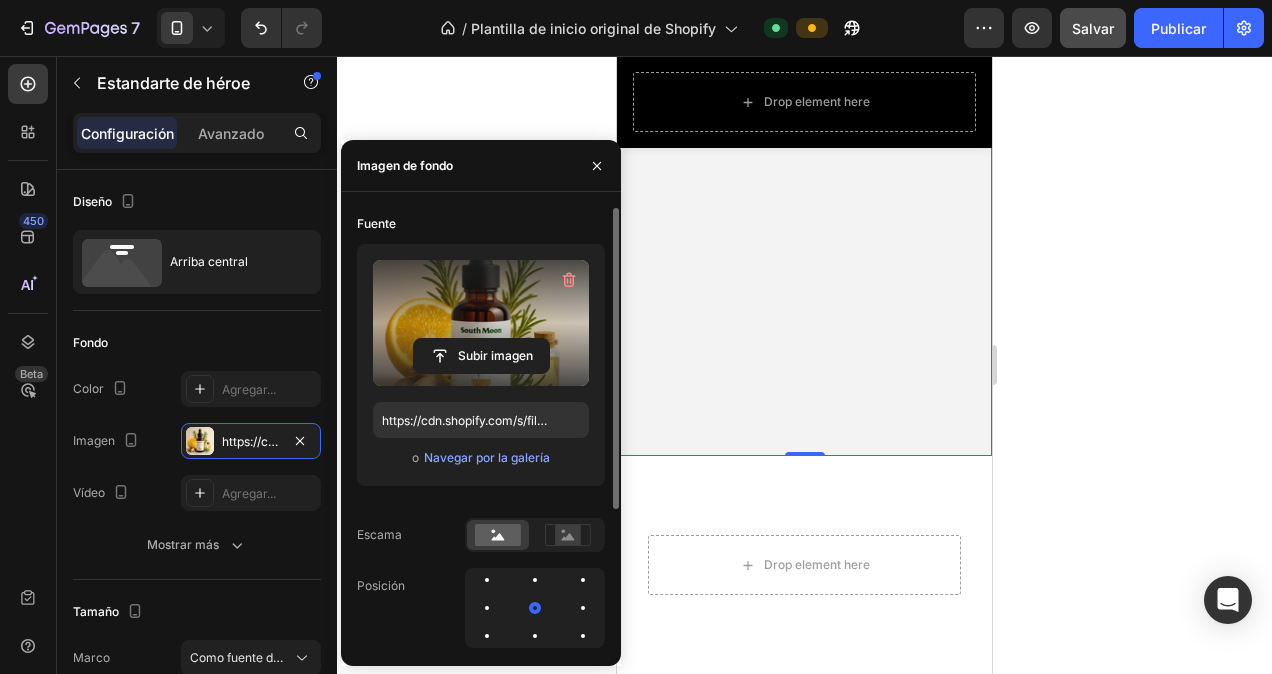 click on "Subir imagen" at bounding box center [481, 356] 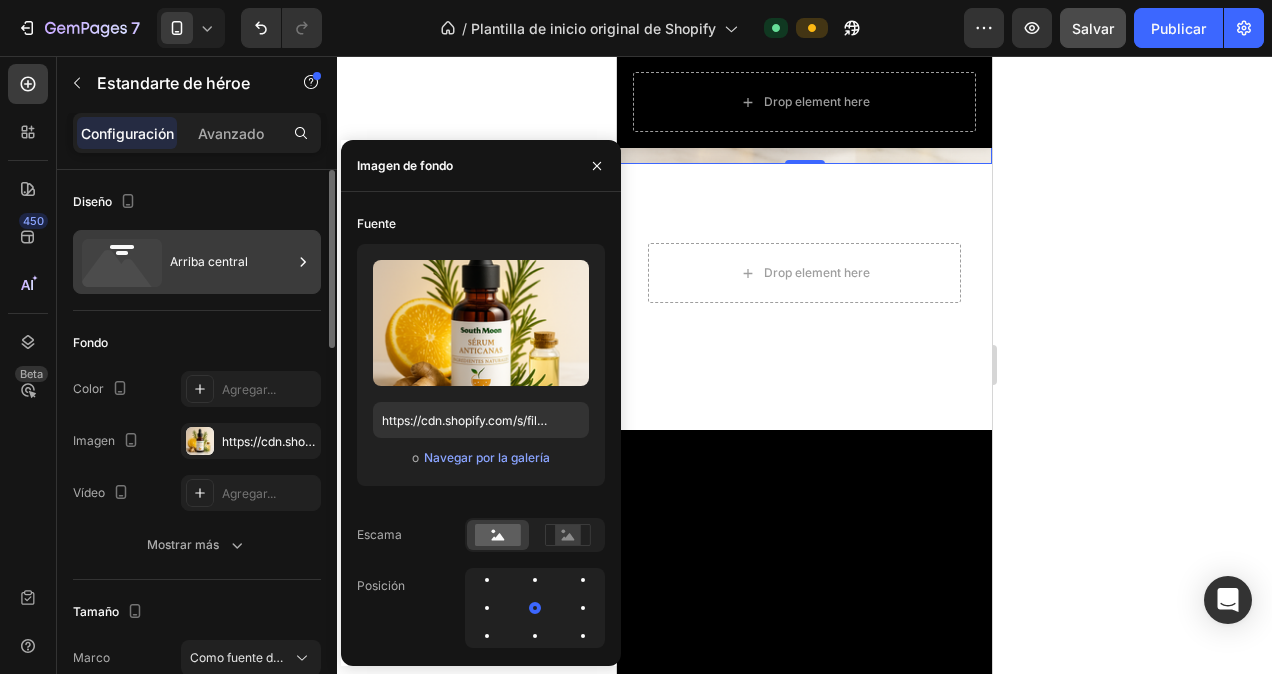 click on "Arriba central" at bounding box center (231, 262) 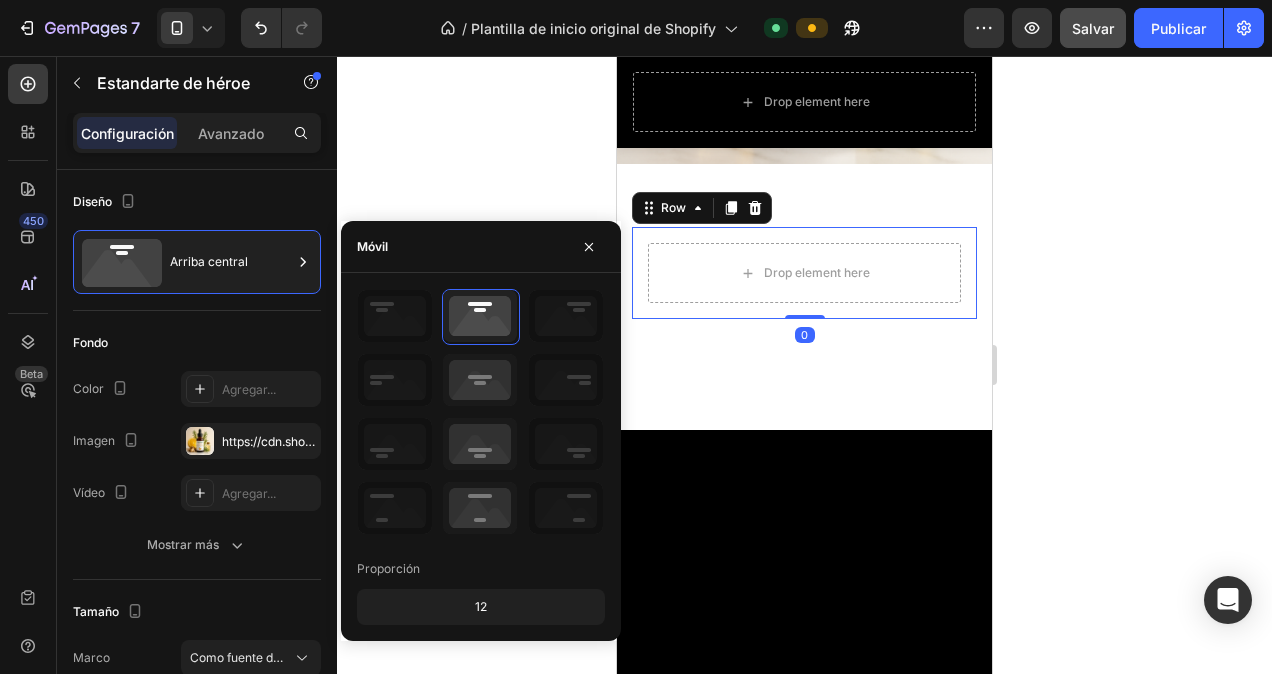 drag, startPoint x: 793, startPoint y: 293, endPoint x: 760, endPoint y: 337, distance: 55 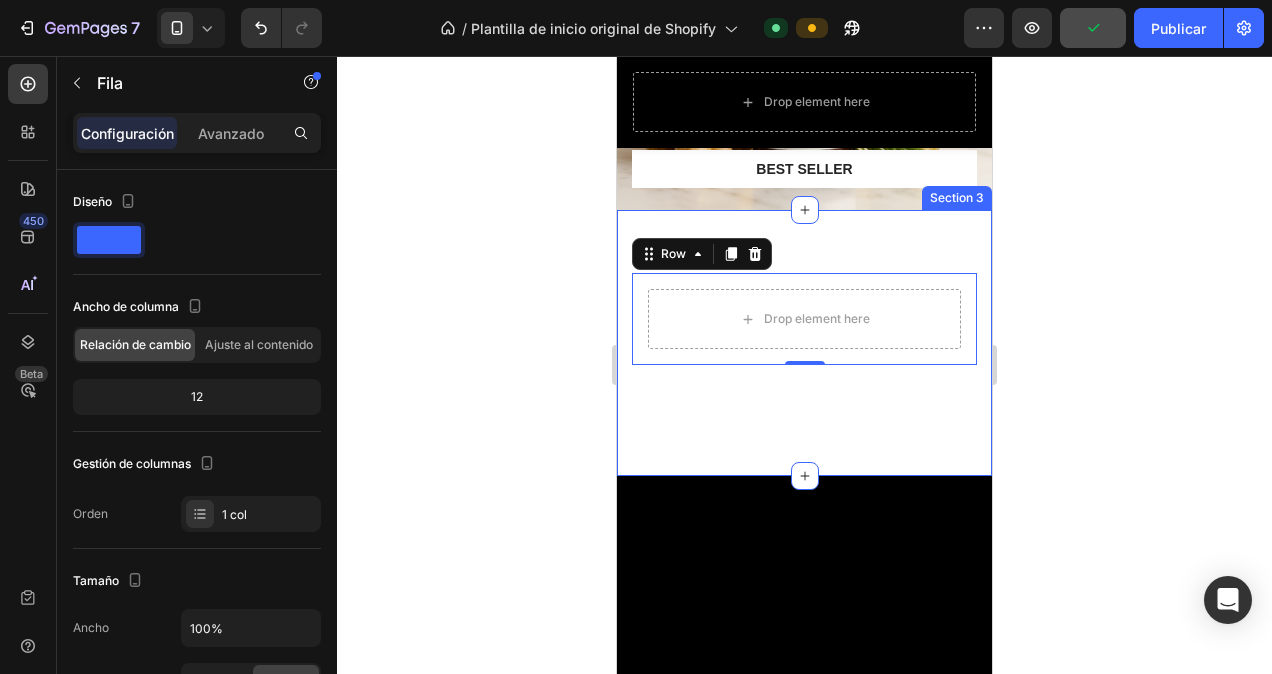 scroll, scrollTop: 0, scrollLeft: 0, axis: both 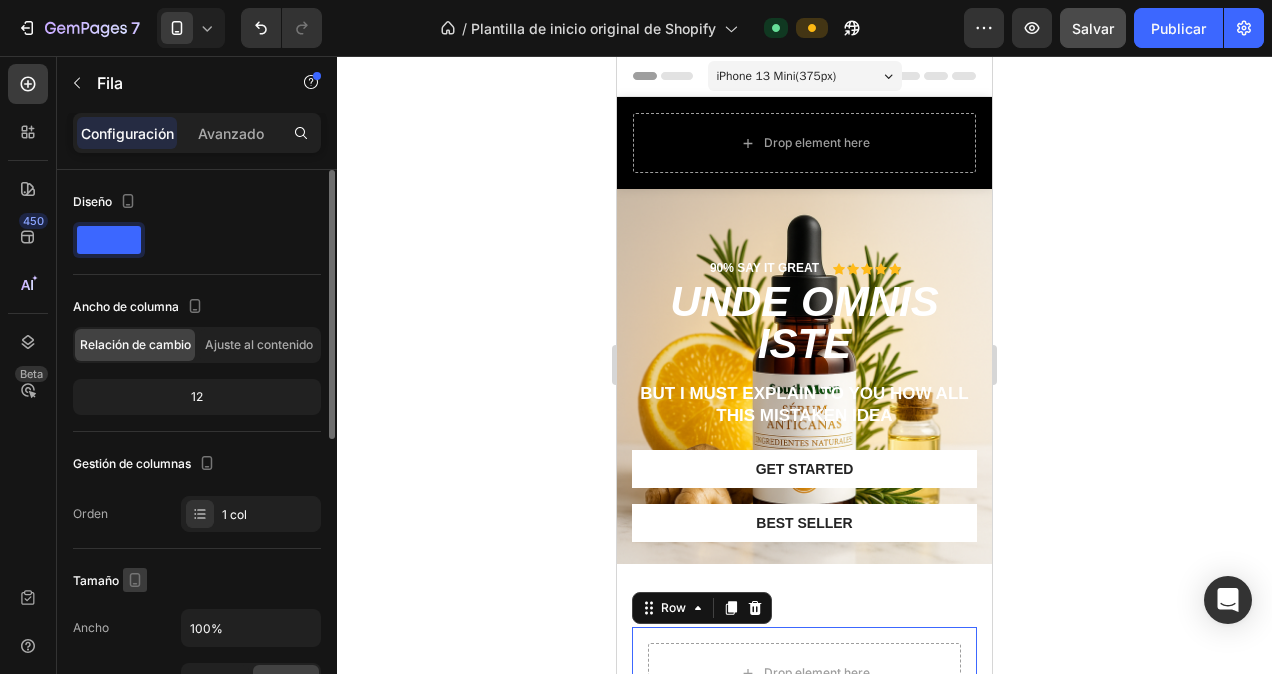 click 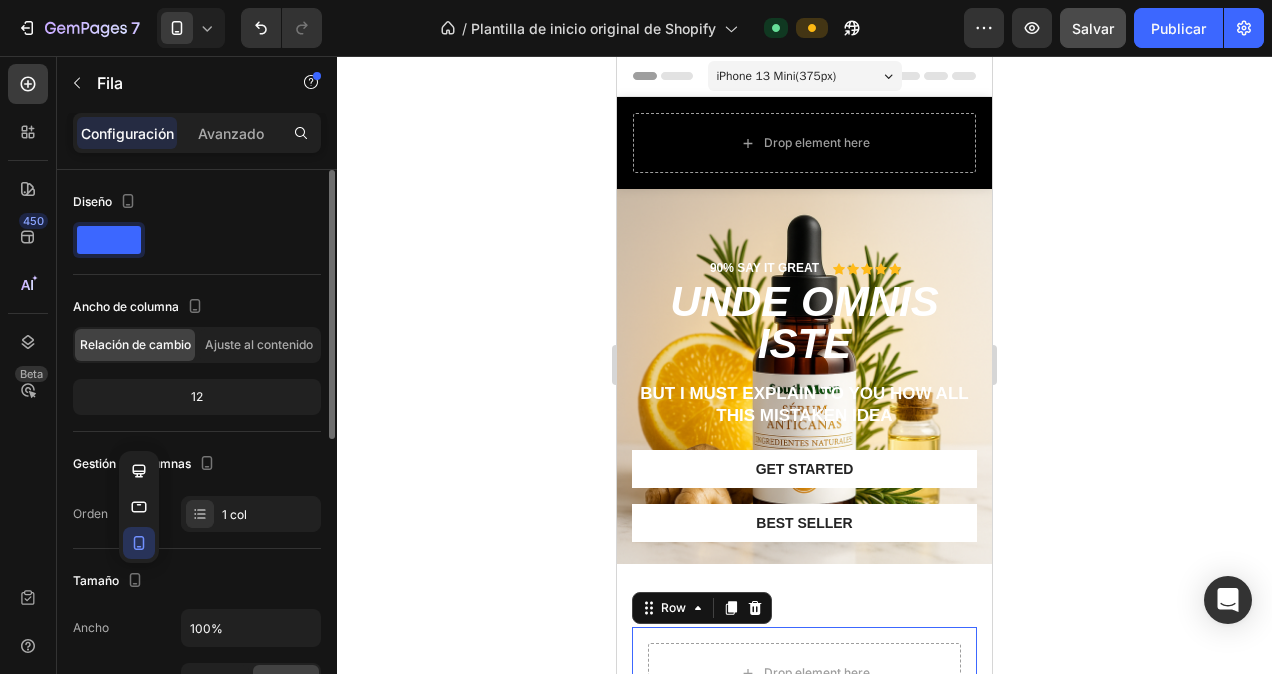 click 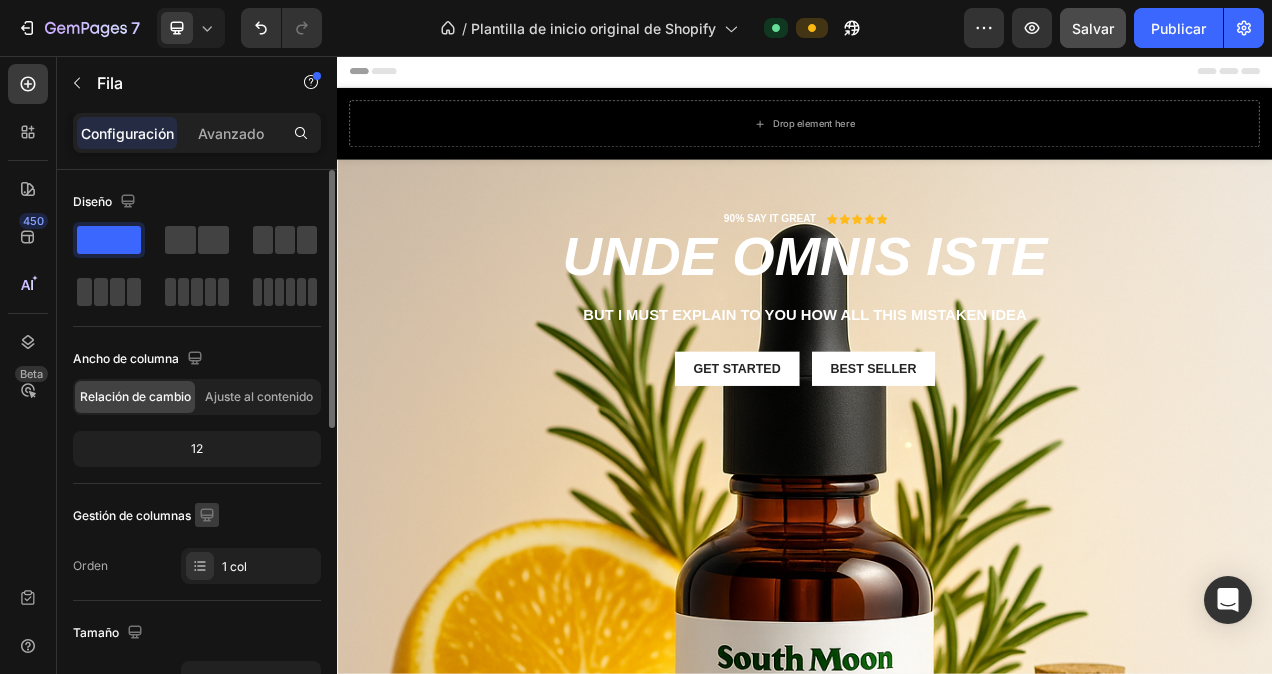 click 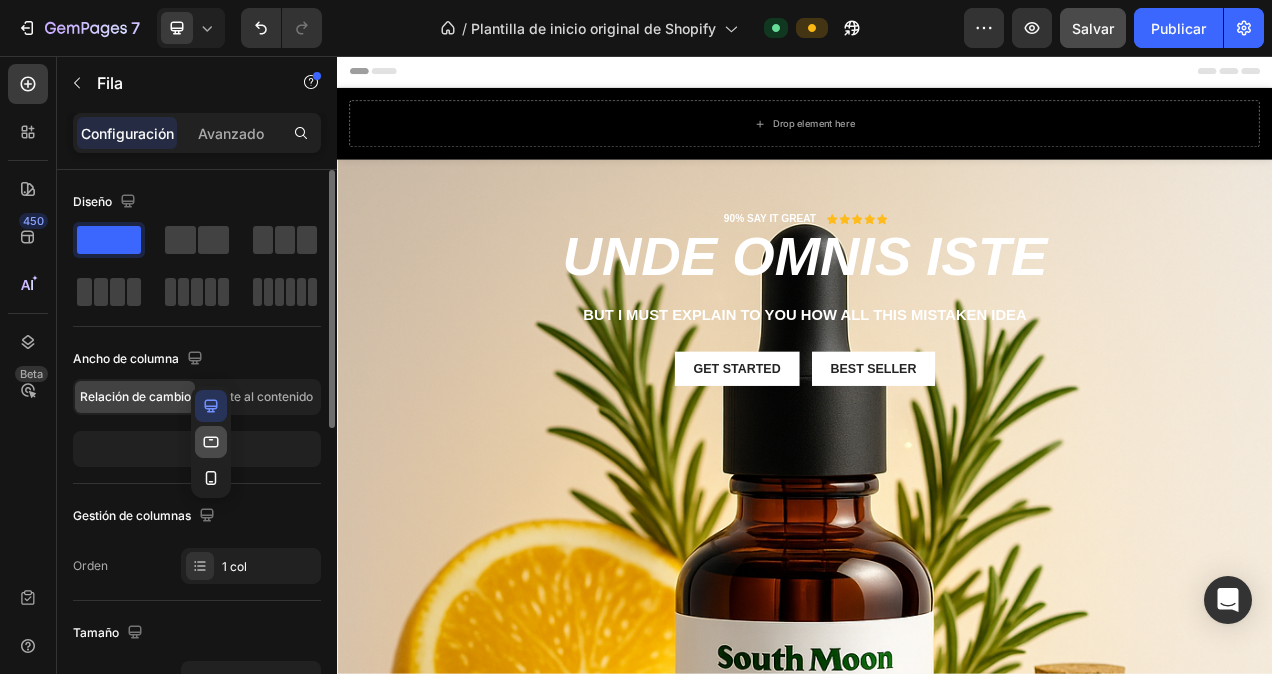 click 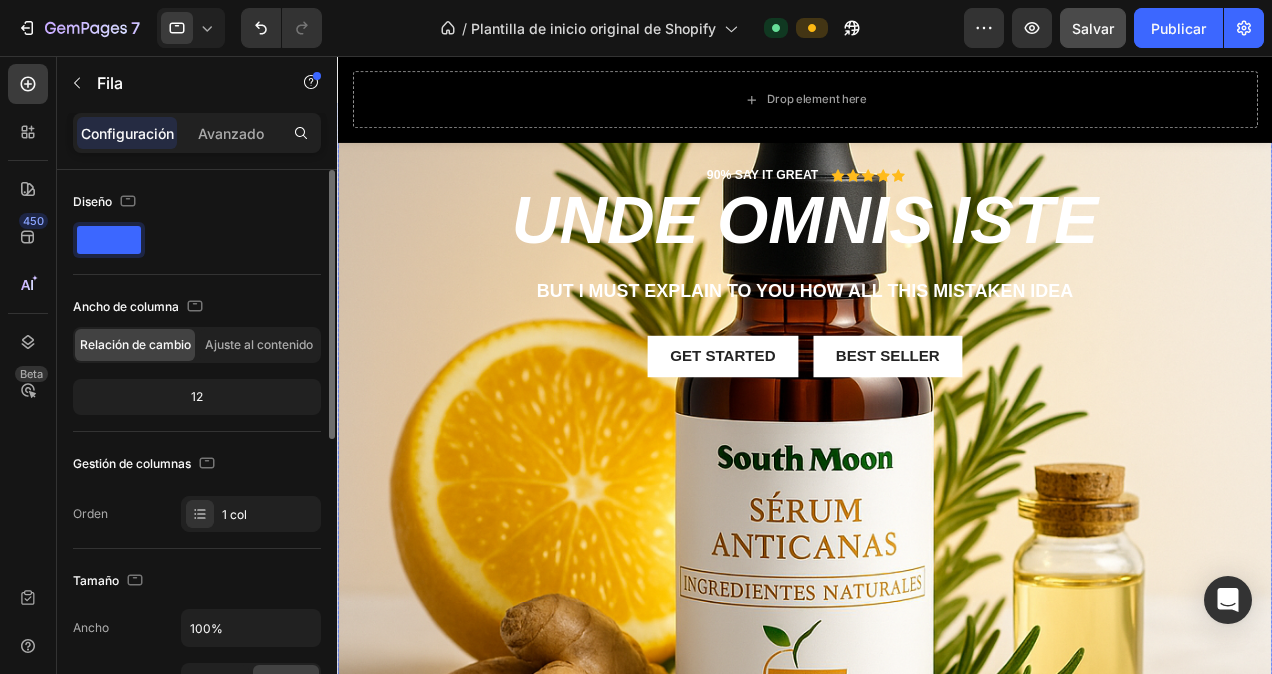 scroll, scrollTop: 0, scrollLeft: 0, axis: both 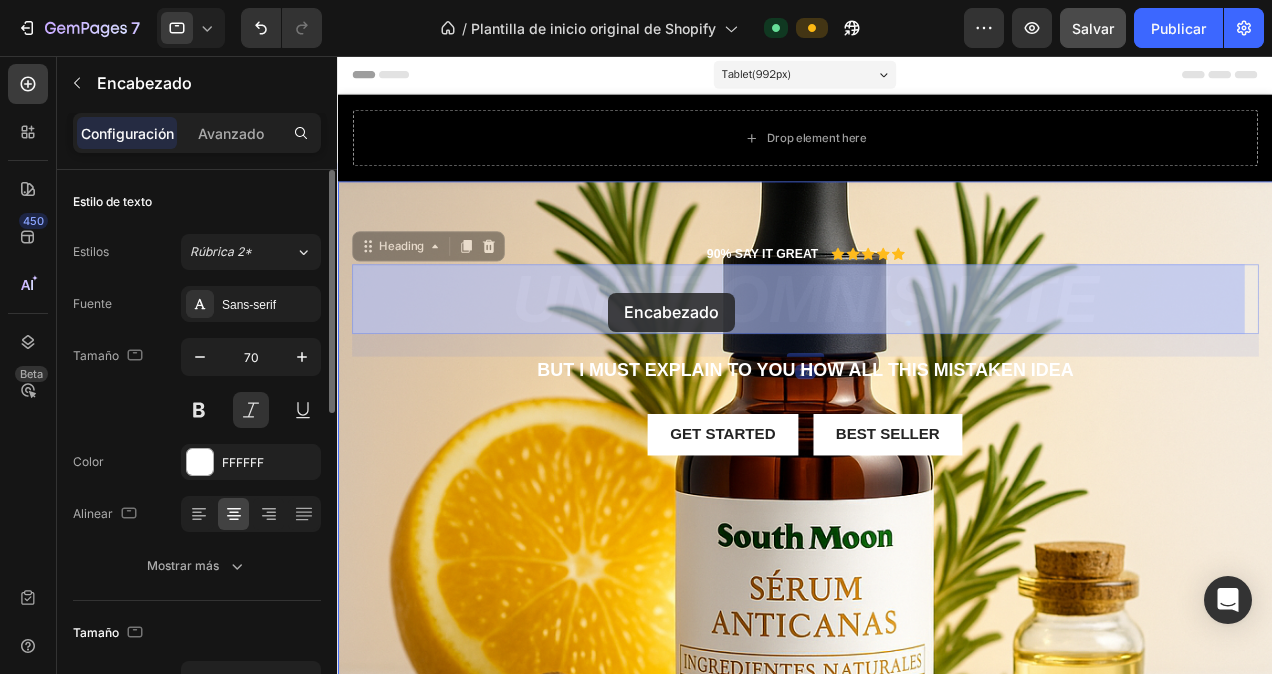 drag, startPoint x: 625, startPoint y: 306, endPoint x: 531, endPoint y: 301, distance: 94.13288 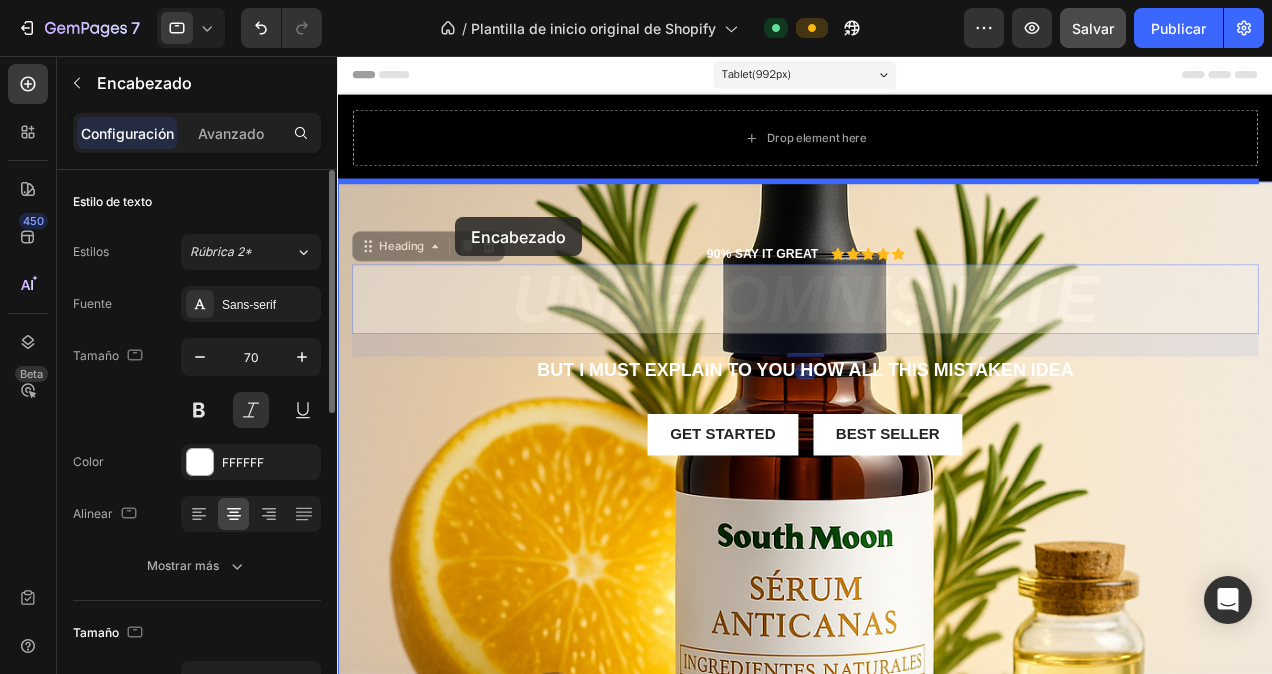 drag, startPoint x: 364, startPoint y: 267, endPoint x: 462, endPoint y: 227, distance: 105.848946 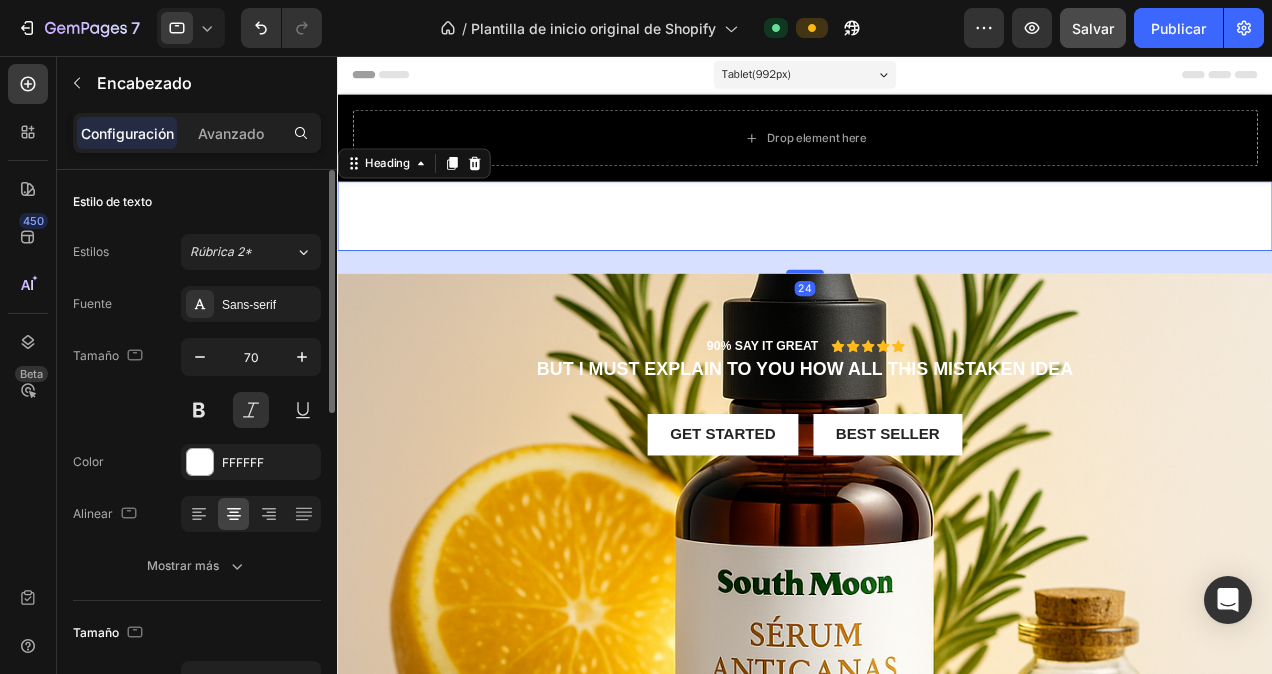 click on "unde omnis iste" at bounding box center (833, 226) 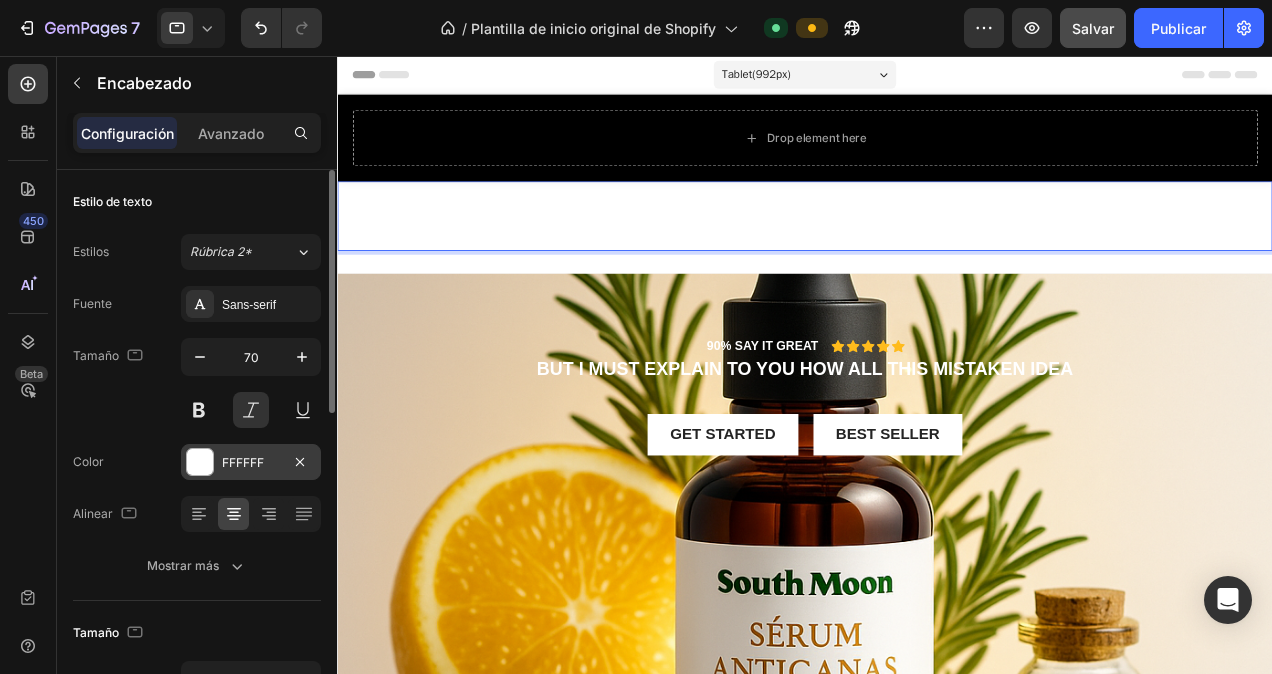 click at bounding box center (200, 462) 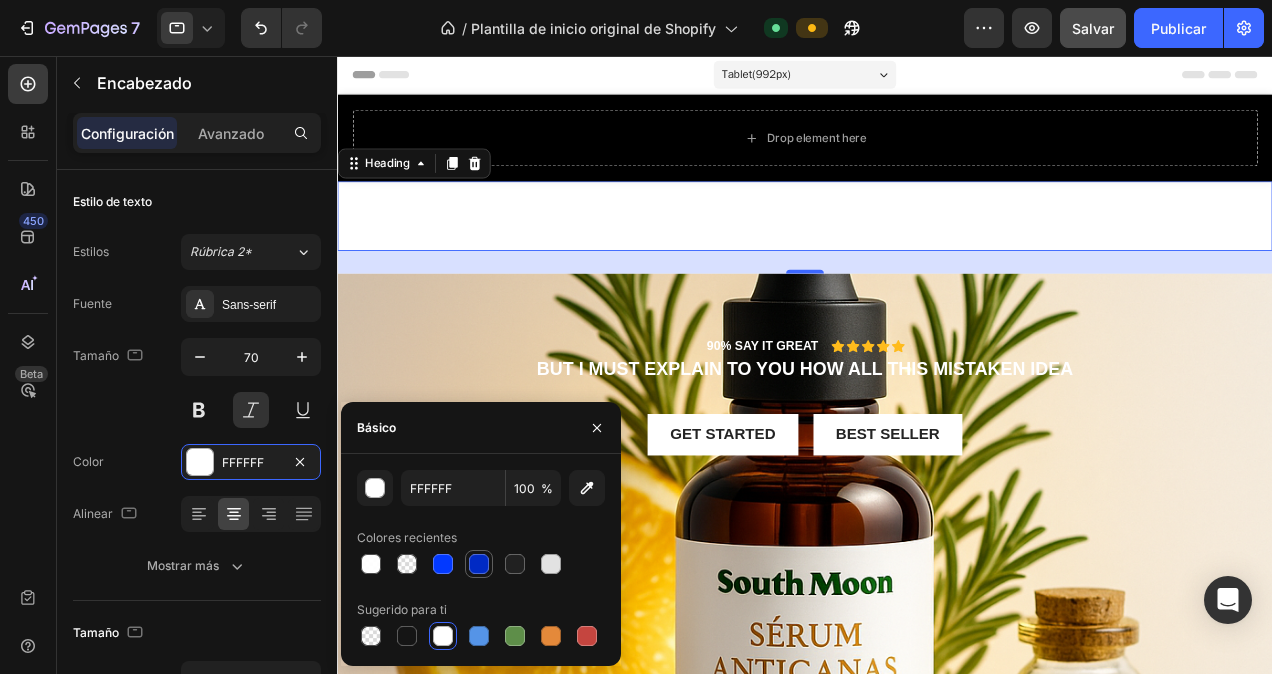 click at bounding box center [479, 564] 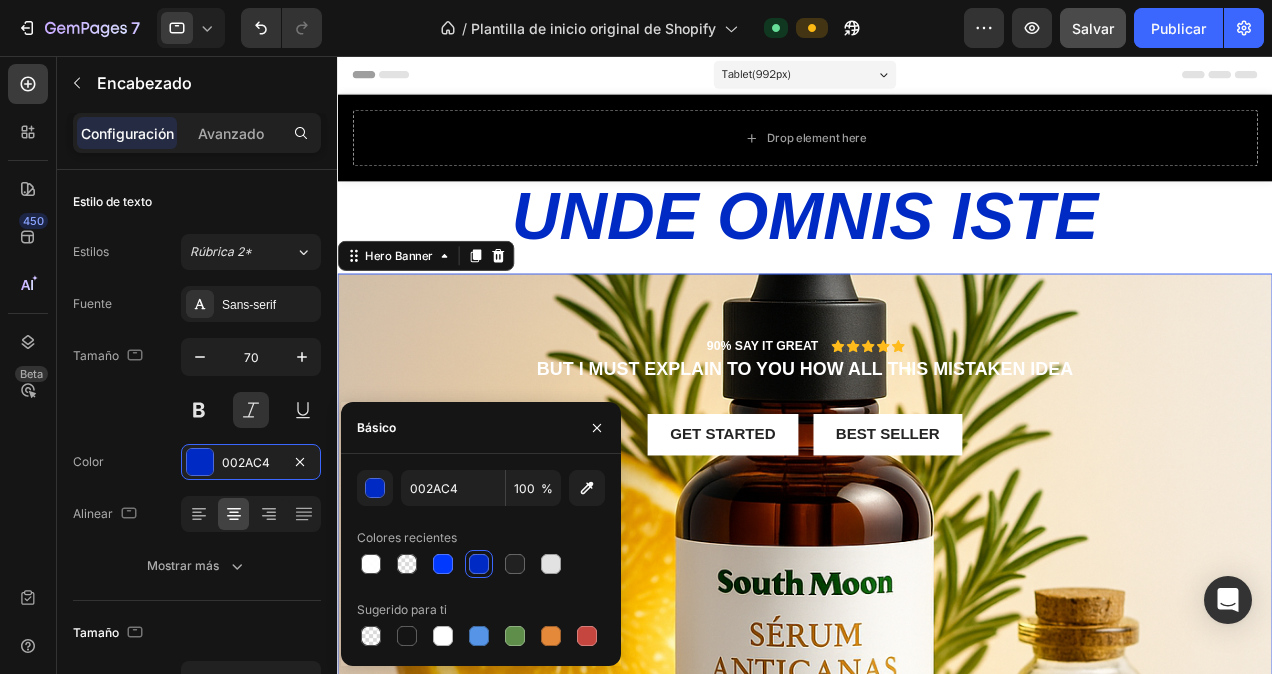 click on "90% SAY IT GREAT Text Block Icon Icon Icon Icon Icon Icon List Row But I must explain to you how all this mistaken idea Text Block Get started Button Best Seller Button Row" at bounding box center (833, 581) 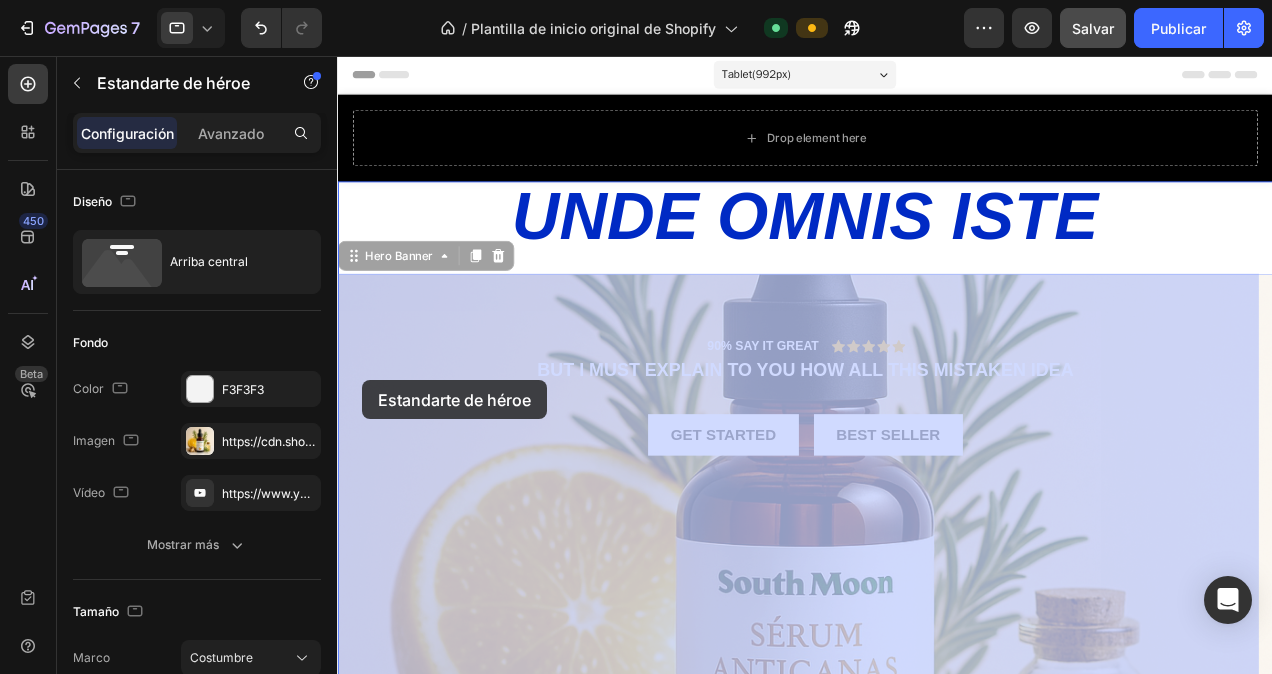 drag, startPoint x: 357, startPoint y: 278, endPoint x: 364, endPoint y: 400, distance: 122.20065 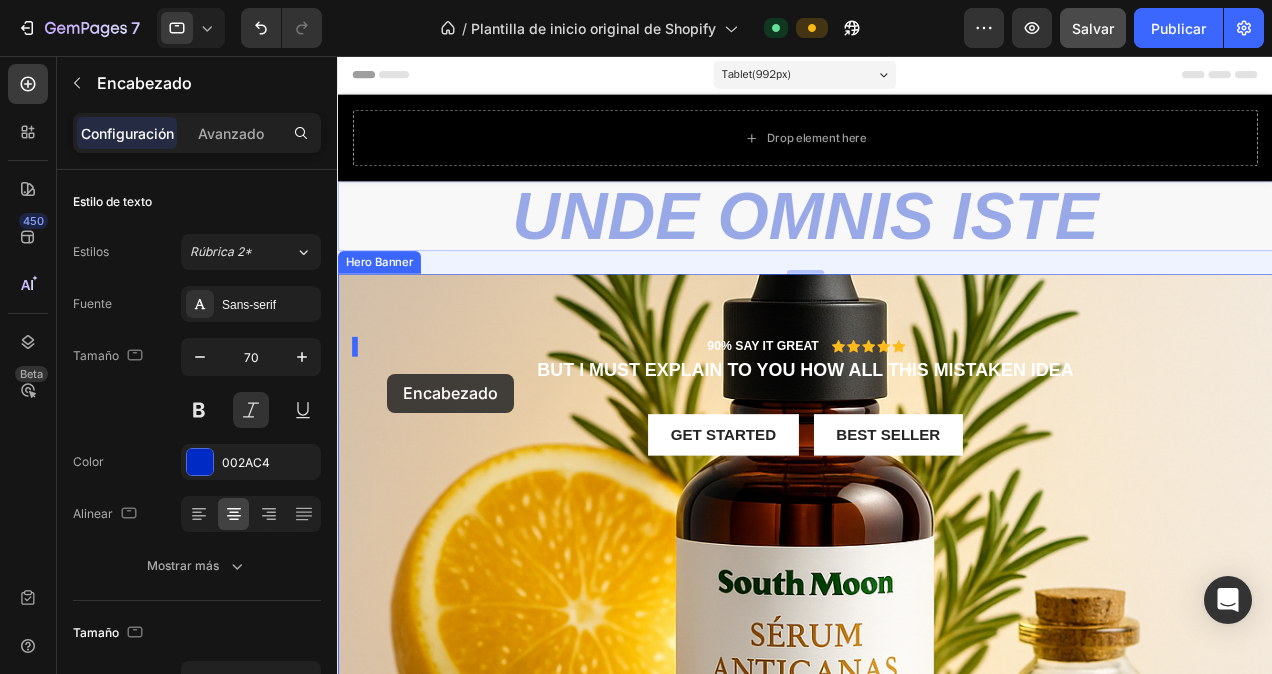 drag, startPoint x: 358, startPoint y: 222, endPoint x: 390, endPoint y: 393, distance: 173.96838 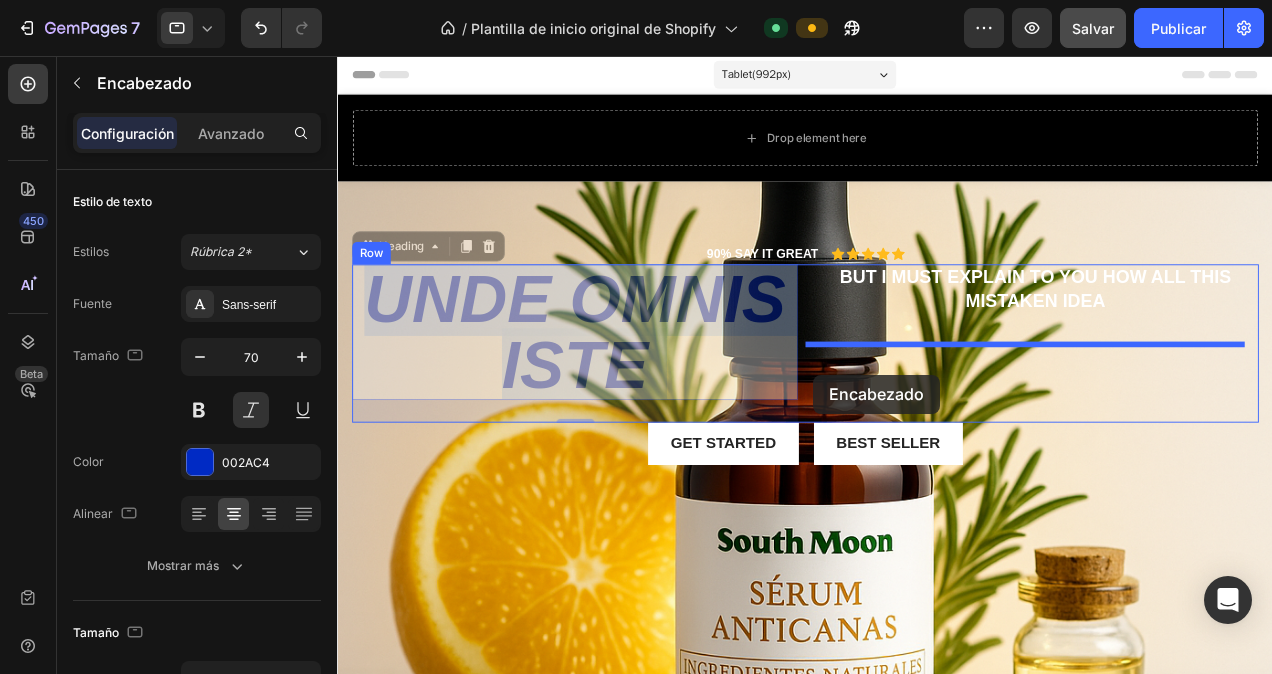 drag, startPoint x: 754, startPoint y: 374, endPoint x: 842, endPoint y: 394, distance: 90.24411 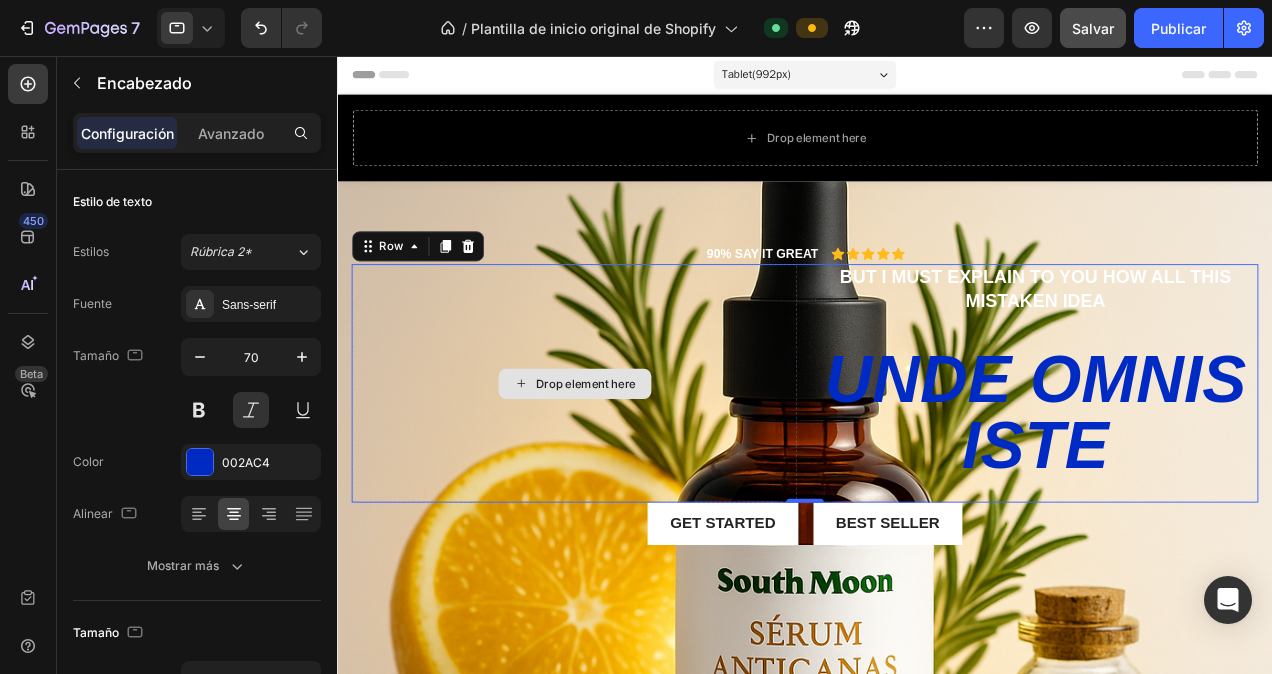 click on "Drop element here" at bounding box center (588, 403) 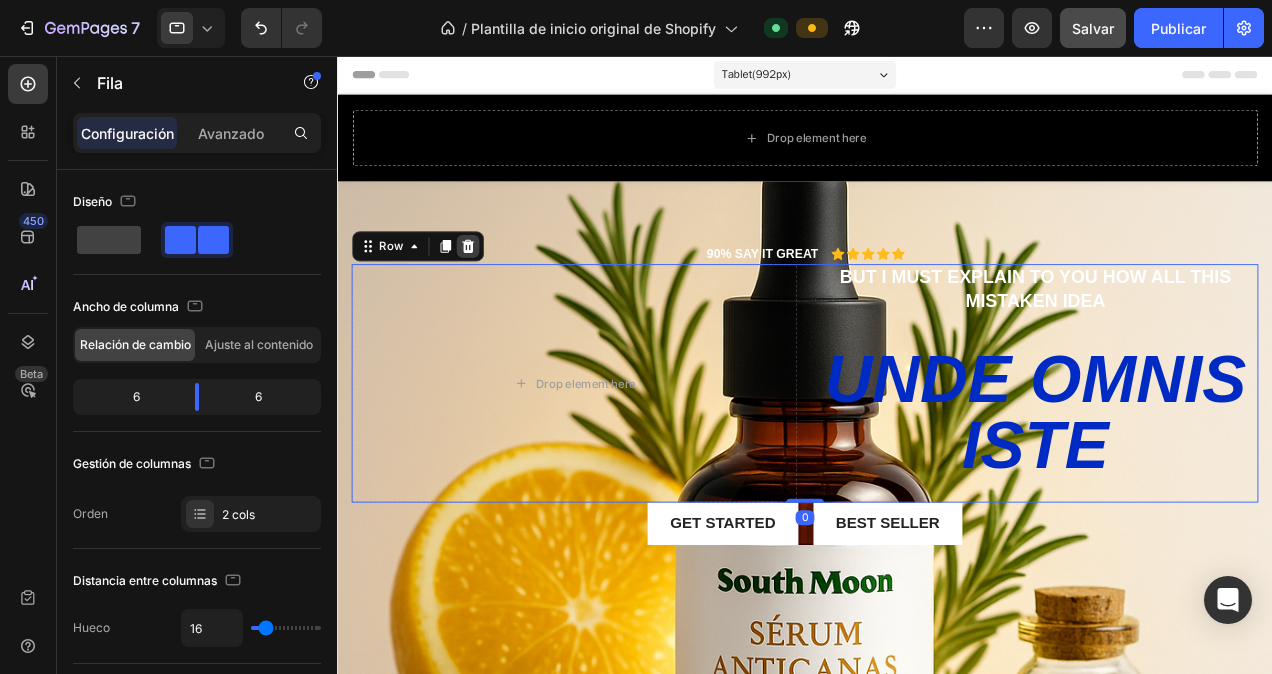 click 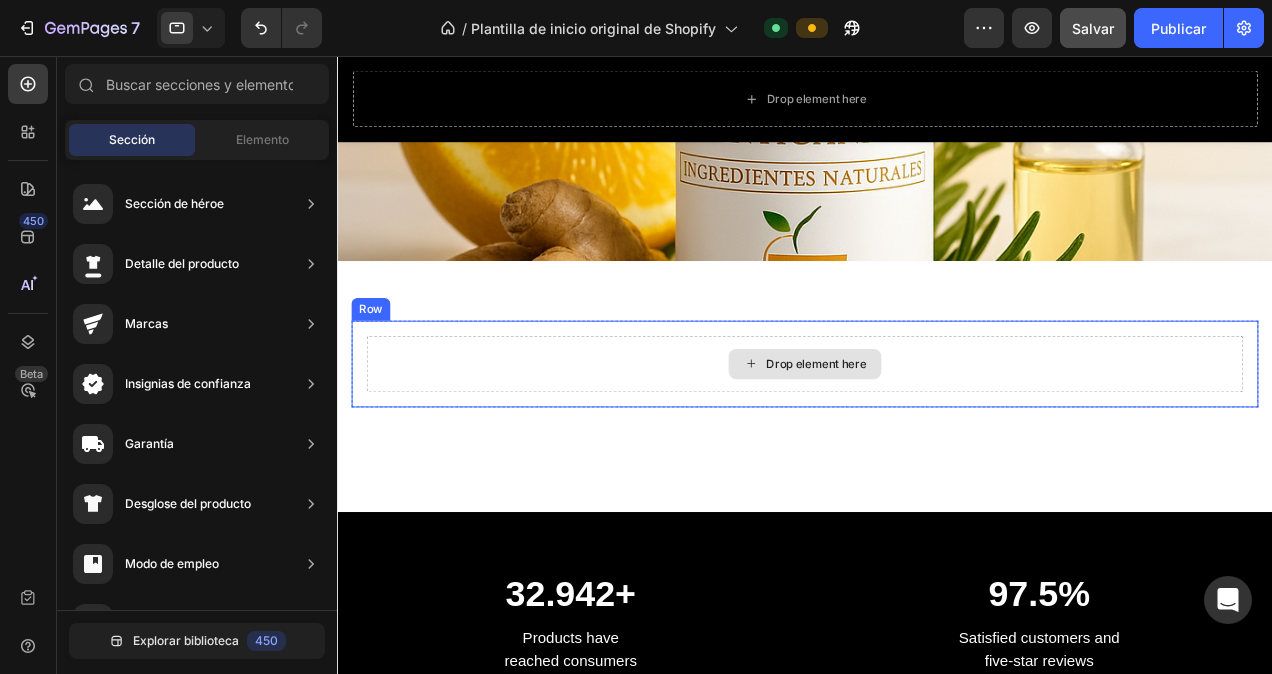 scroll, scrollTop: 0, scrollLeft: 0, axis: both 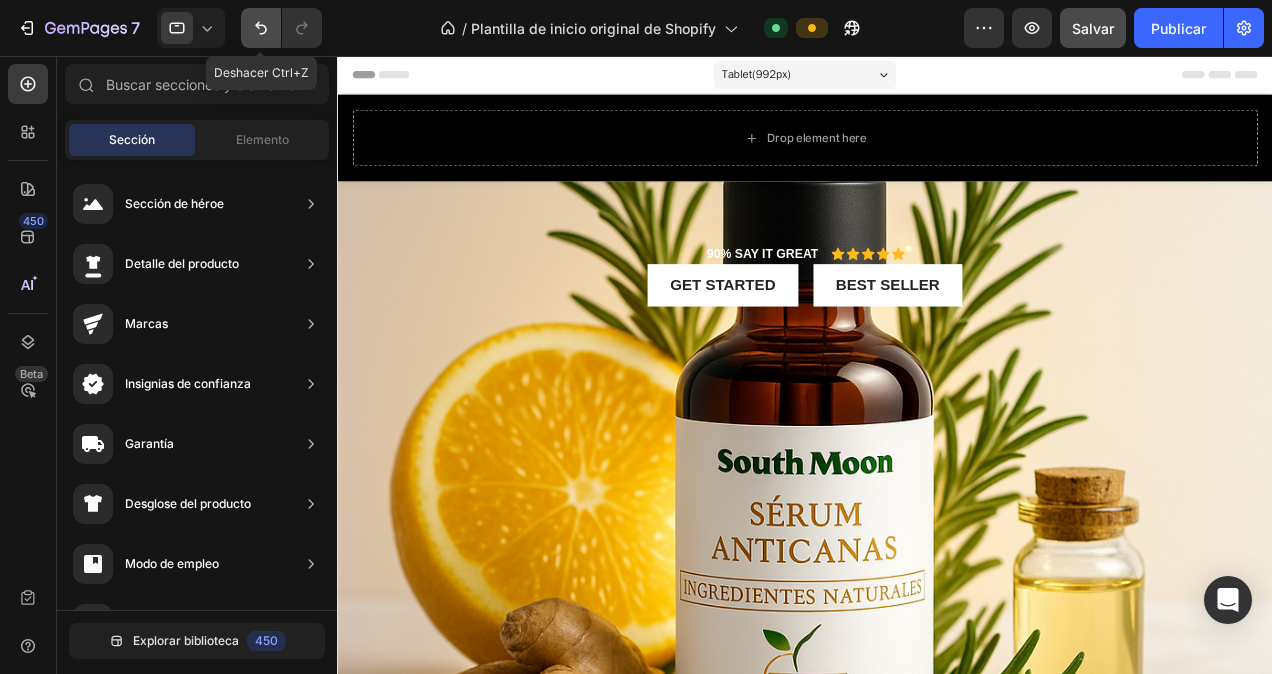 click 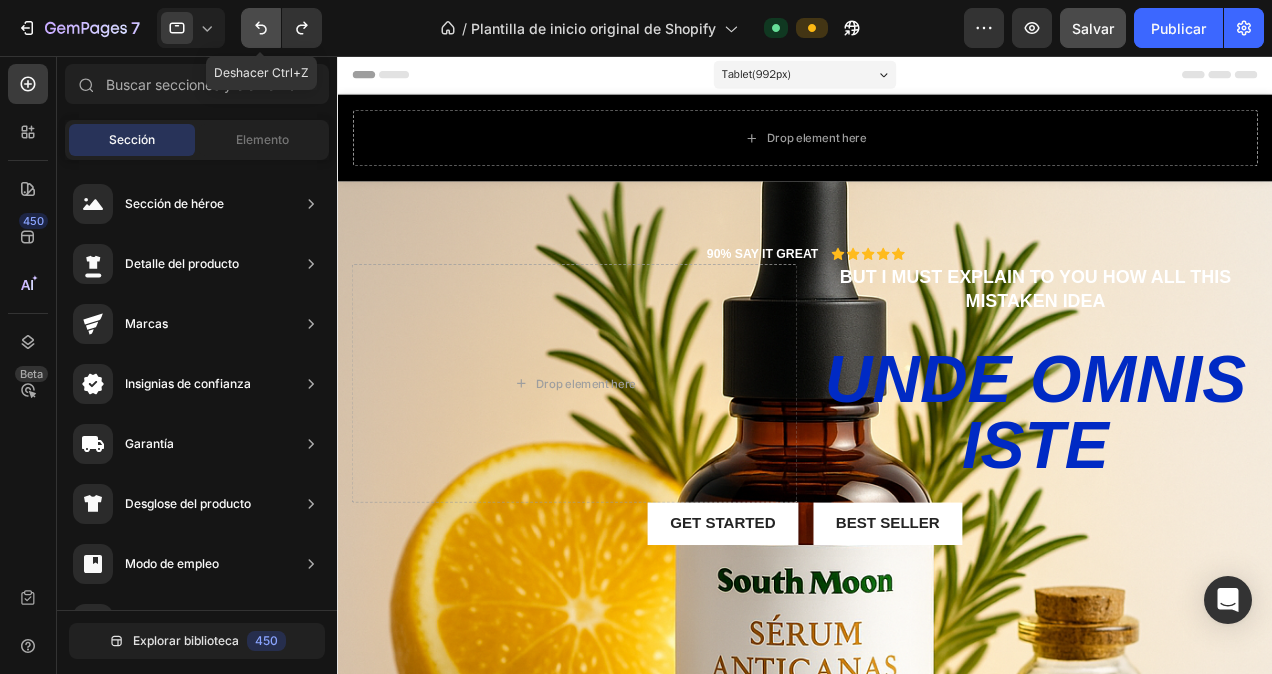 click 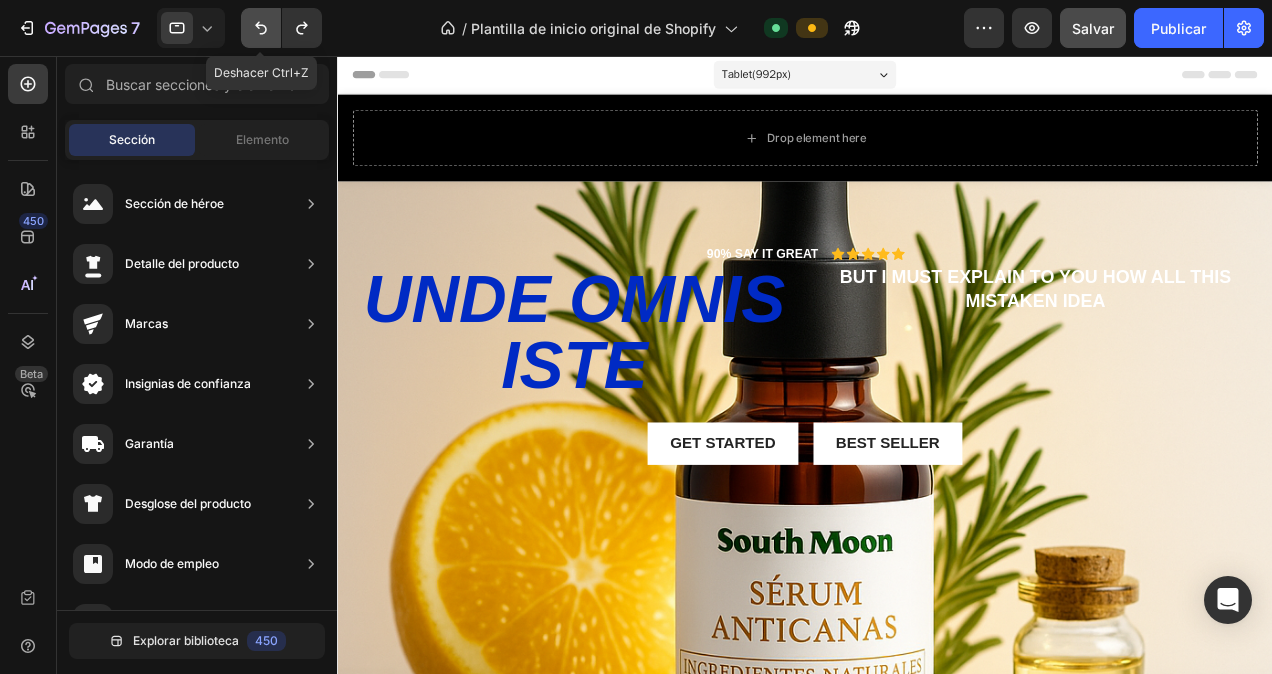 click 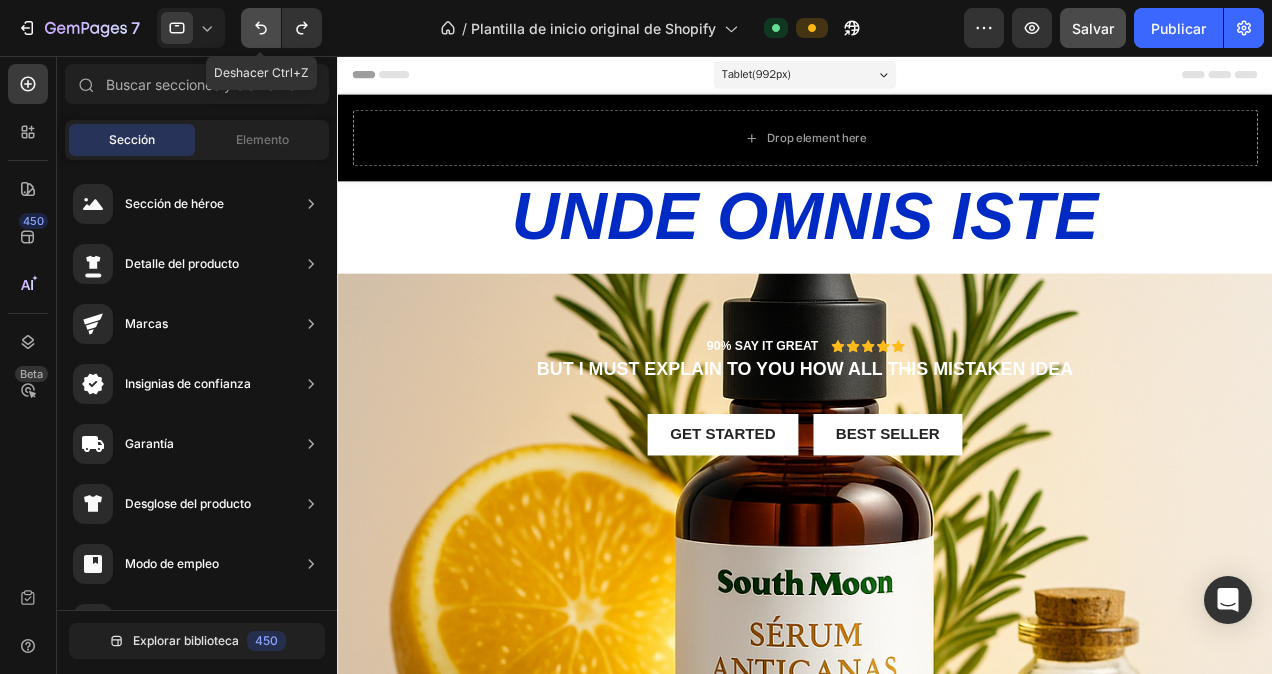 click 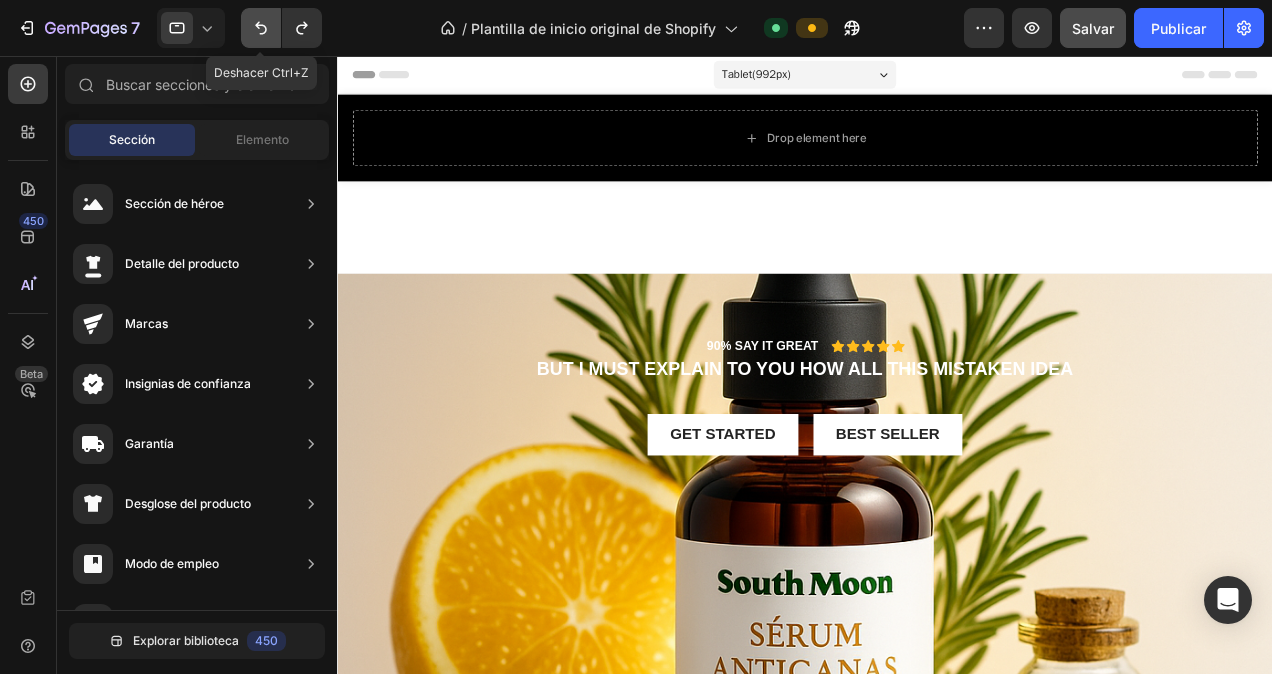 click 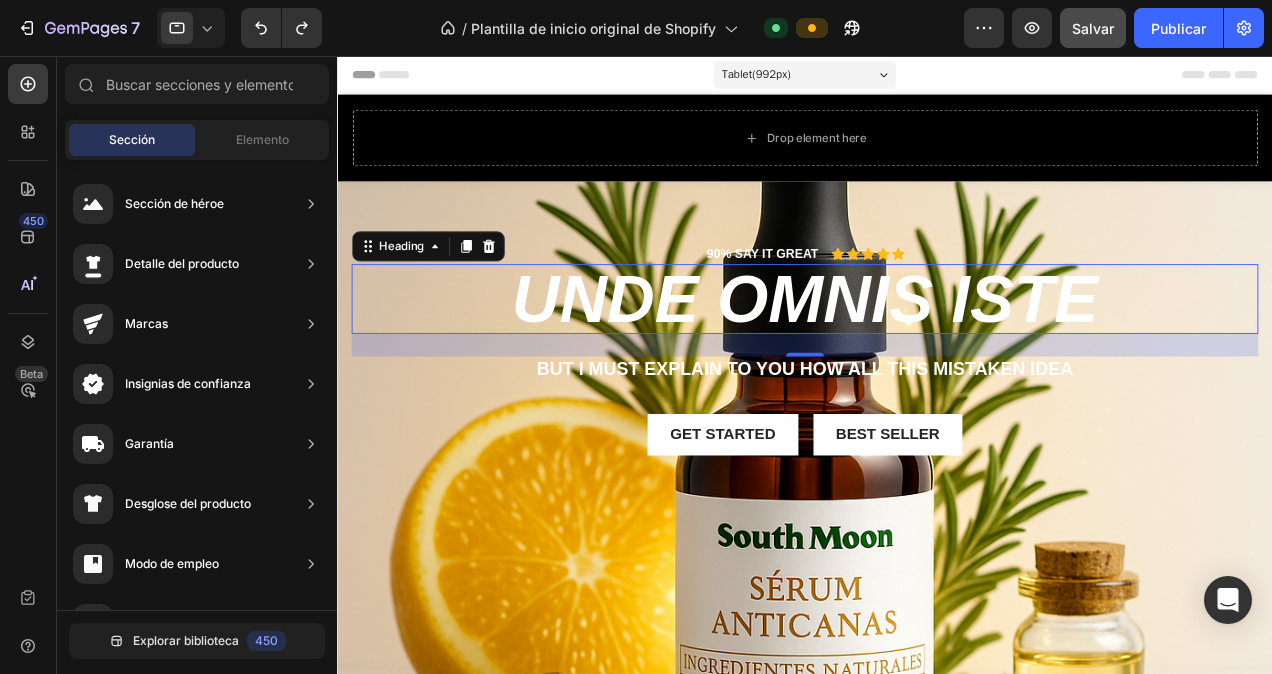 click on "unde omnis iste" at bounding box center [833, 314] 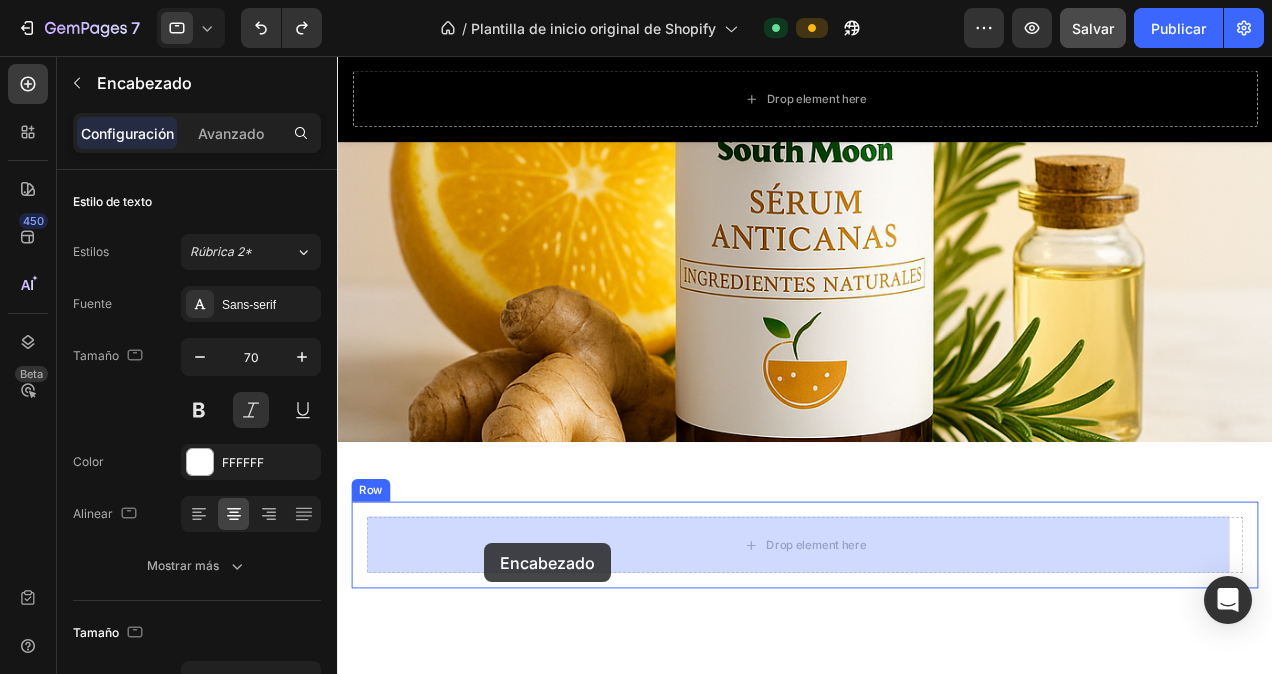 scroll, scrollTop: 442, scrollLeft: 0, axis: vertical 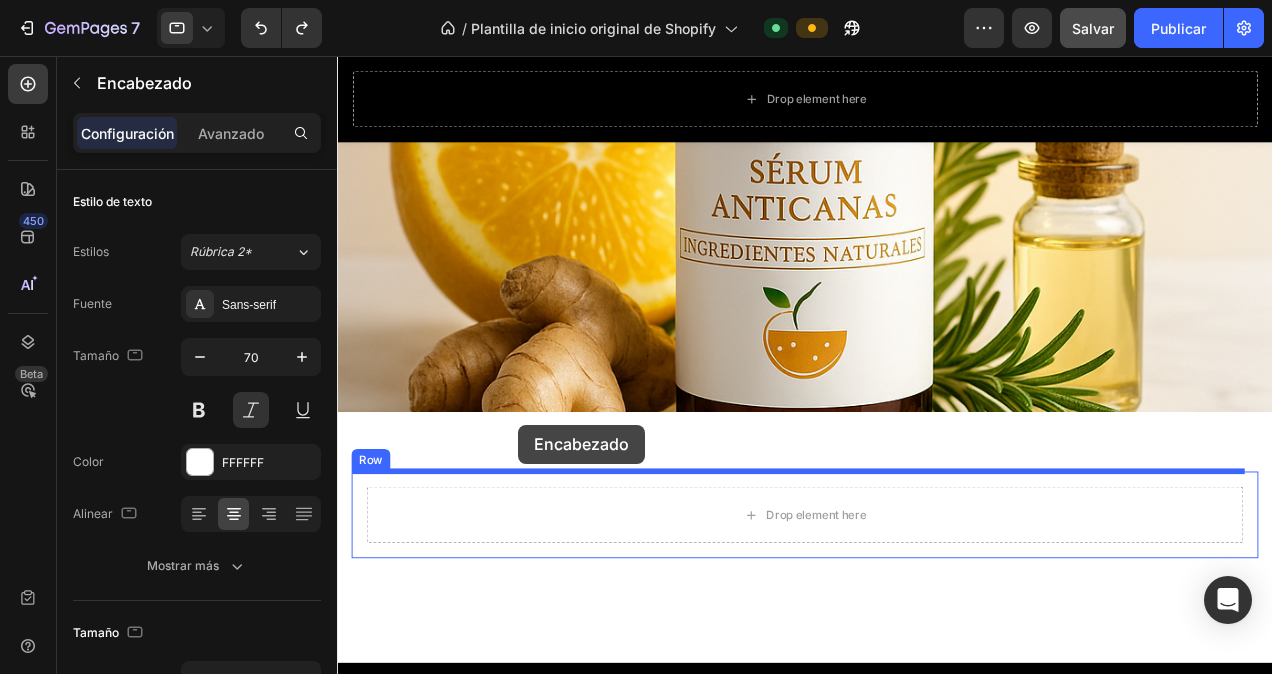 drag, startPoint x: 371, startPoint y: 263, endPoint x: 530, endPoint y: 441, distance: 238.67342 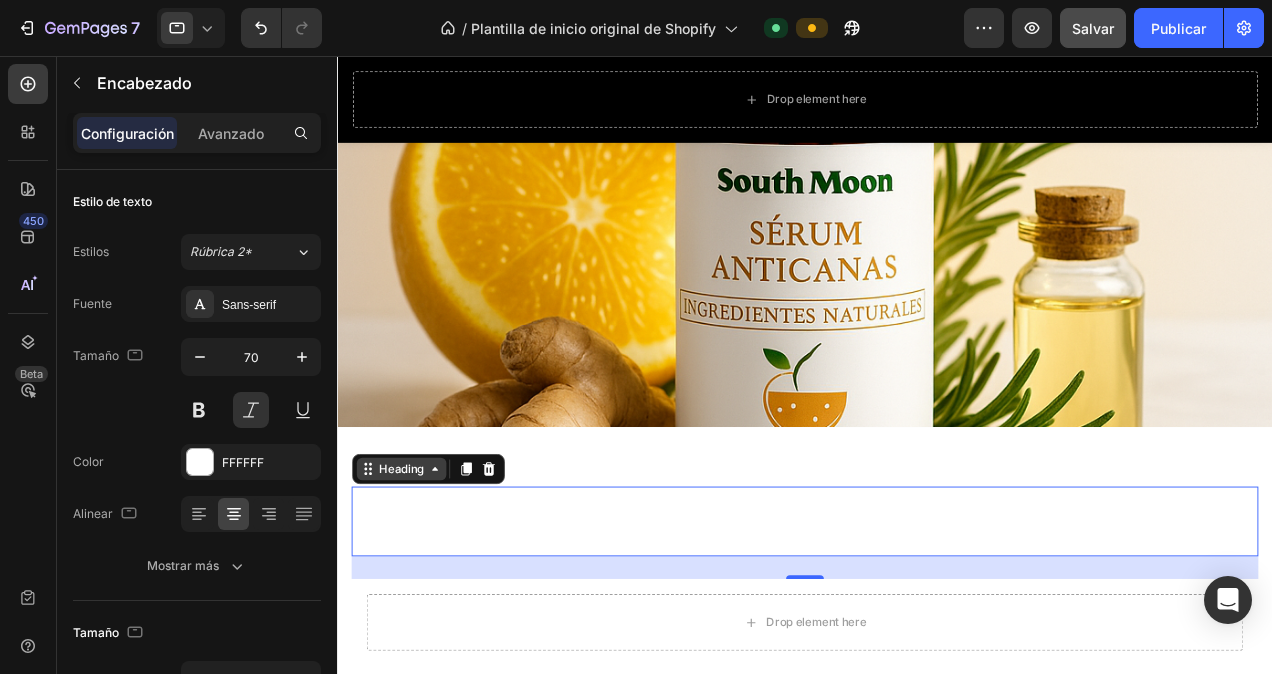 scroll, scrollTop: 342, scrollLeft: 0, axis: vertical 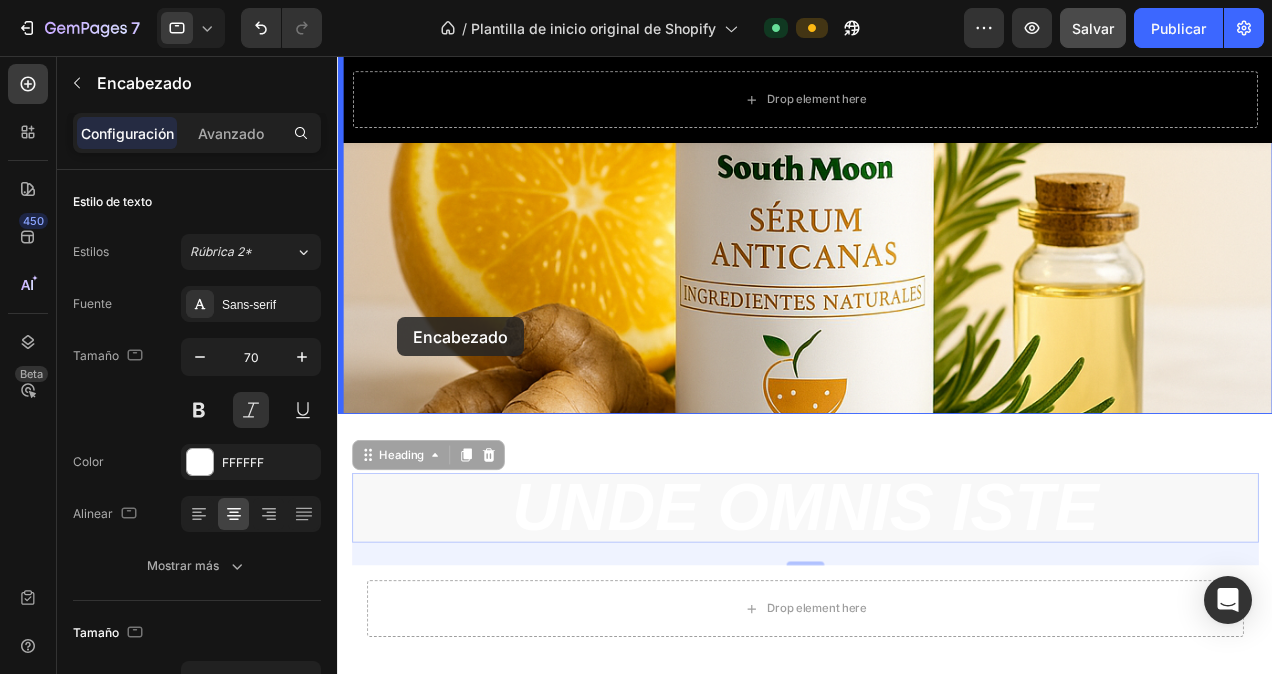 drag, startPoint x: 367, startPoint y: 494, endPoint x: 401, endPoint y: 323, distance: 174.34735 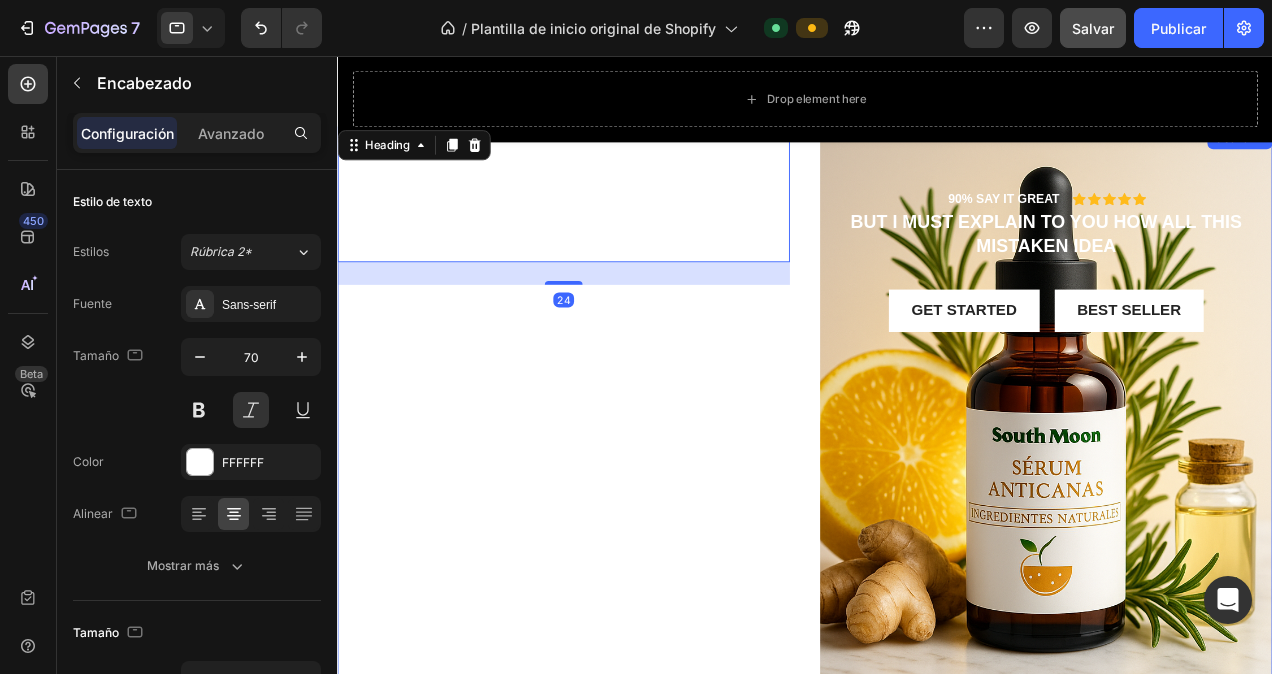 scroll, scrollTop: 0, scrollLeft: 0, axis: both 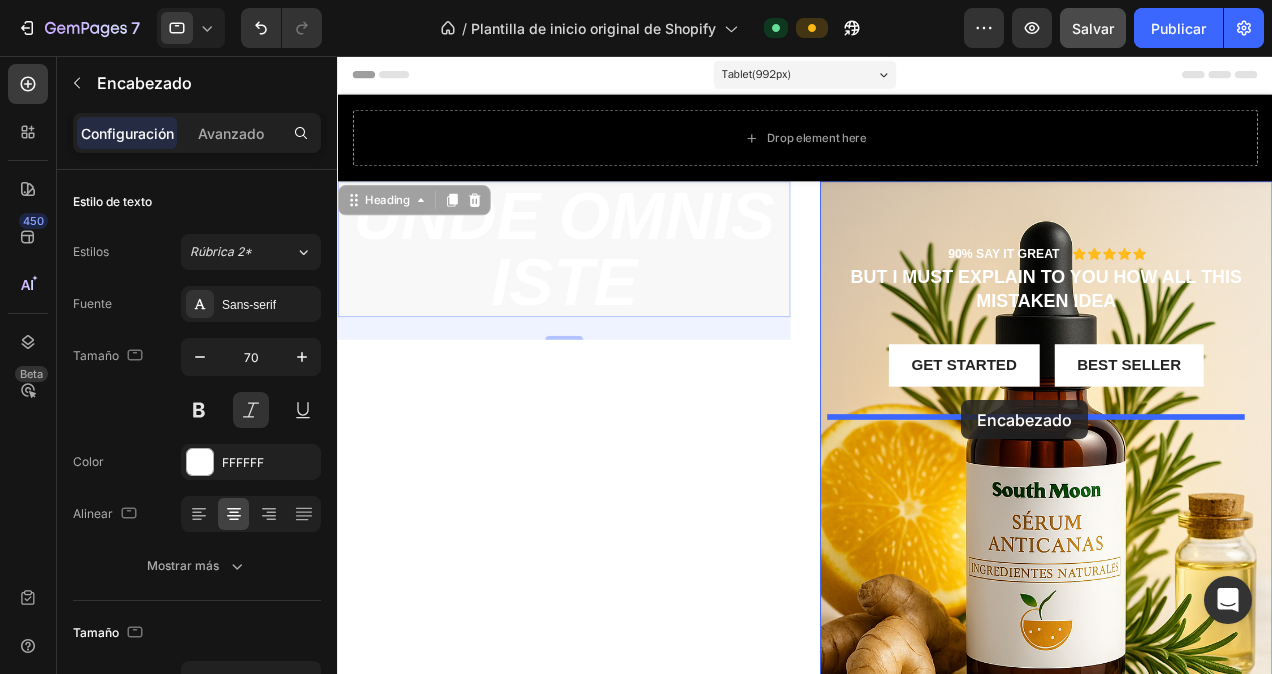 drag, startPoint x: 347, startPoint y: 218, endPoint x: 999, endPoint y: 421, distance: 682.87115 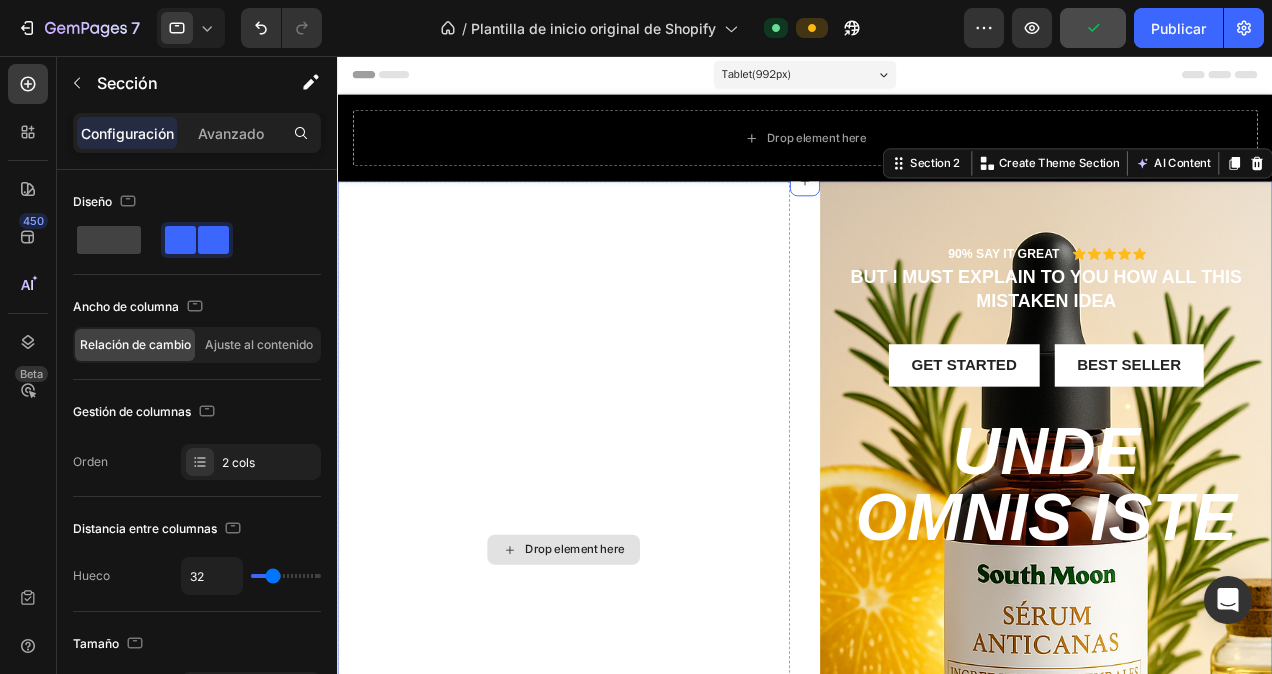 click on "Drop element here" at bounding box center [577, 580] 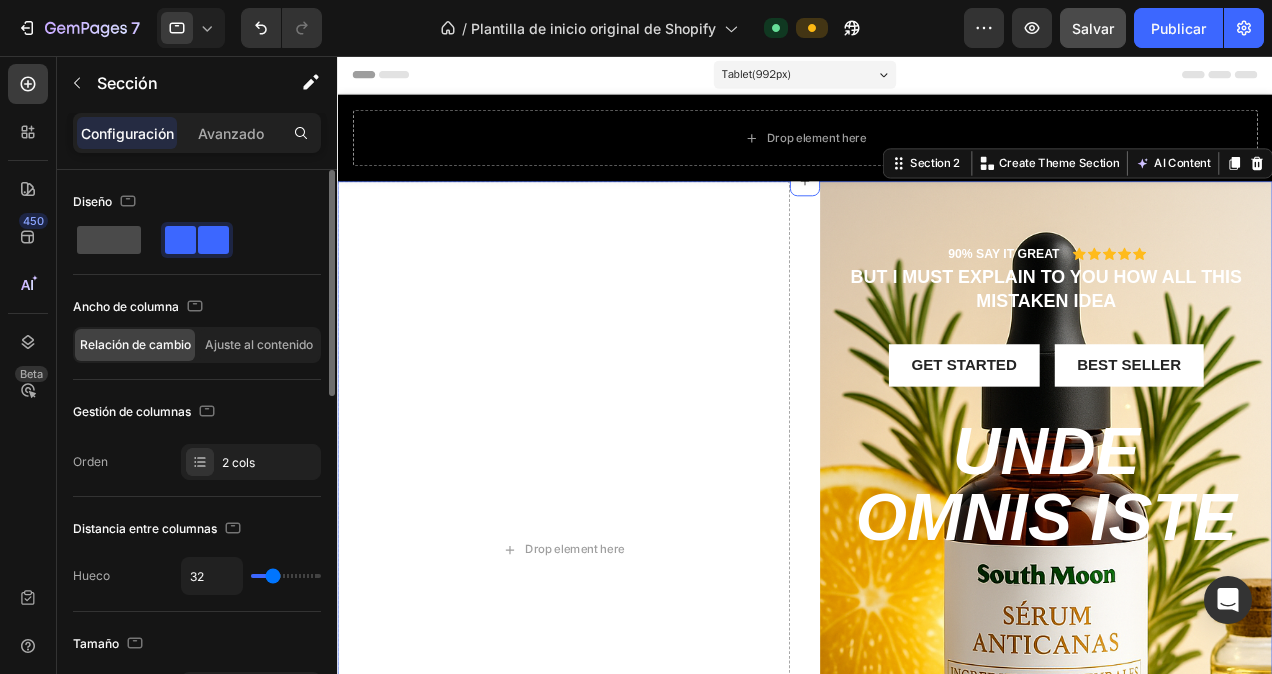 click 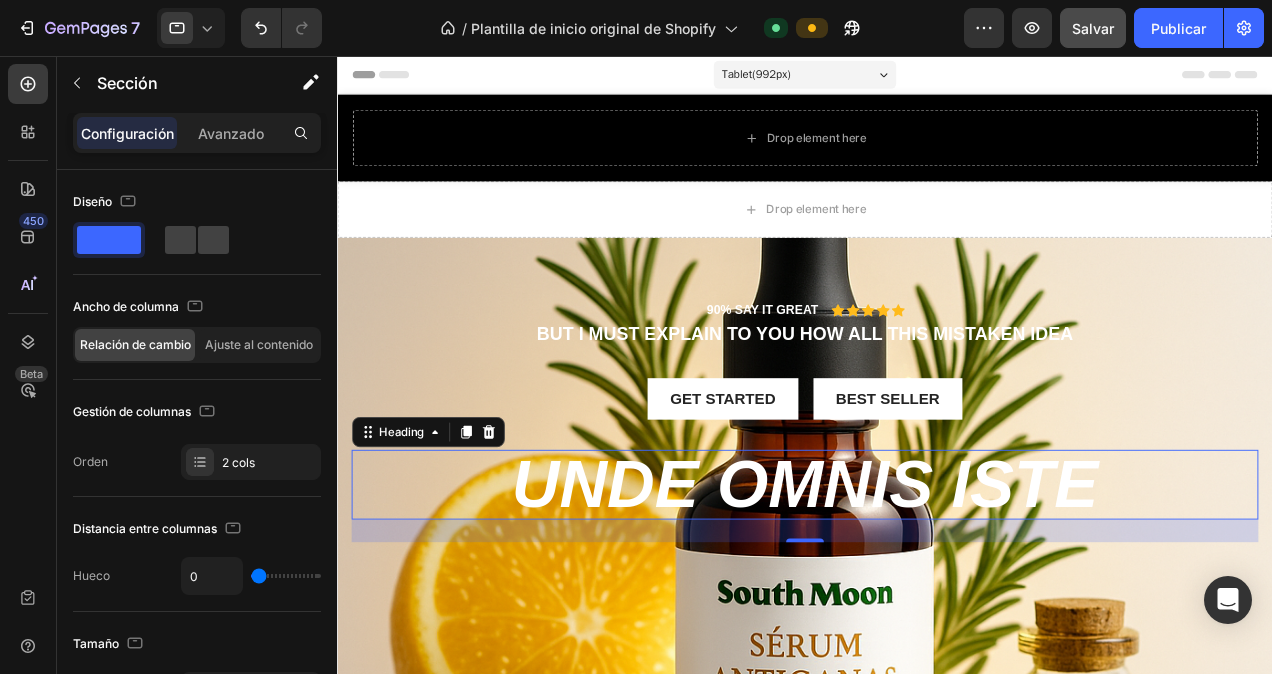 click on "unde omnis iste" at bounding box center (833, 511) 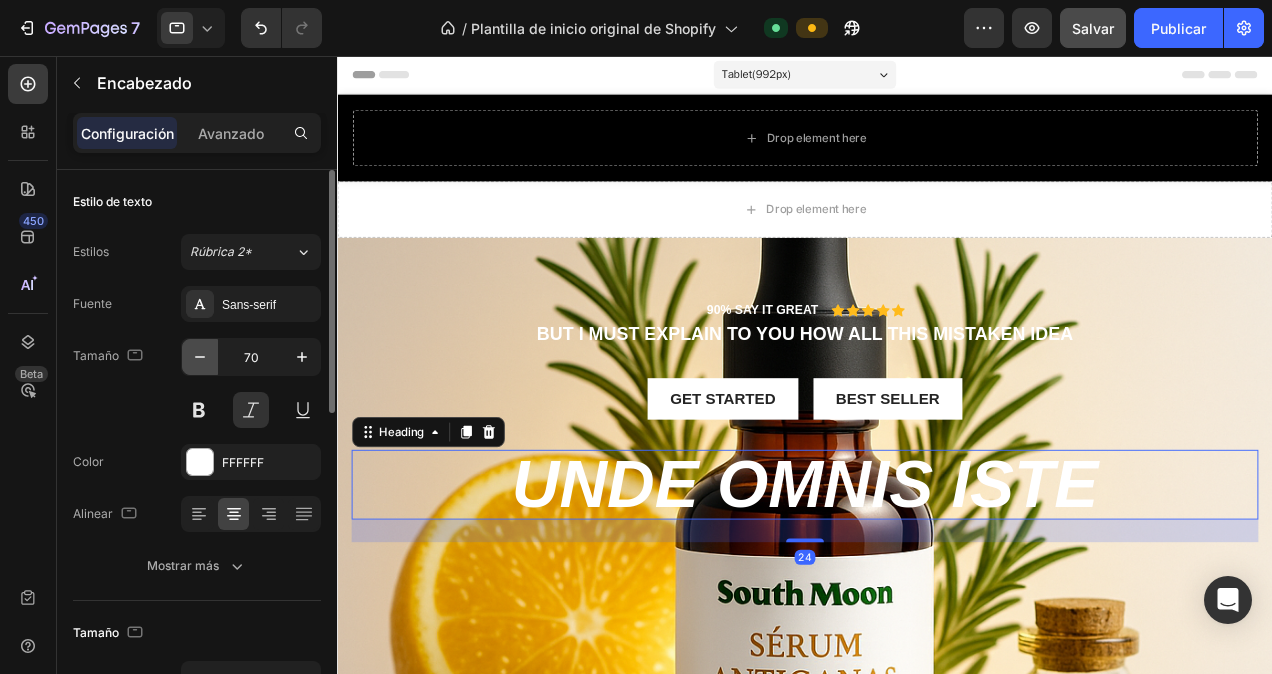 click 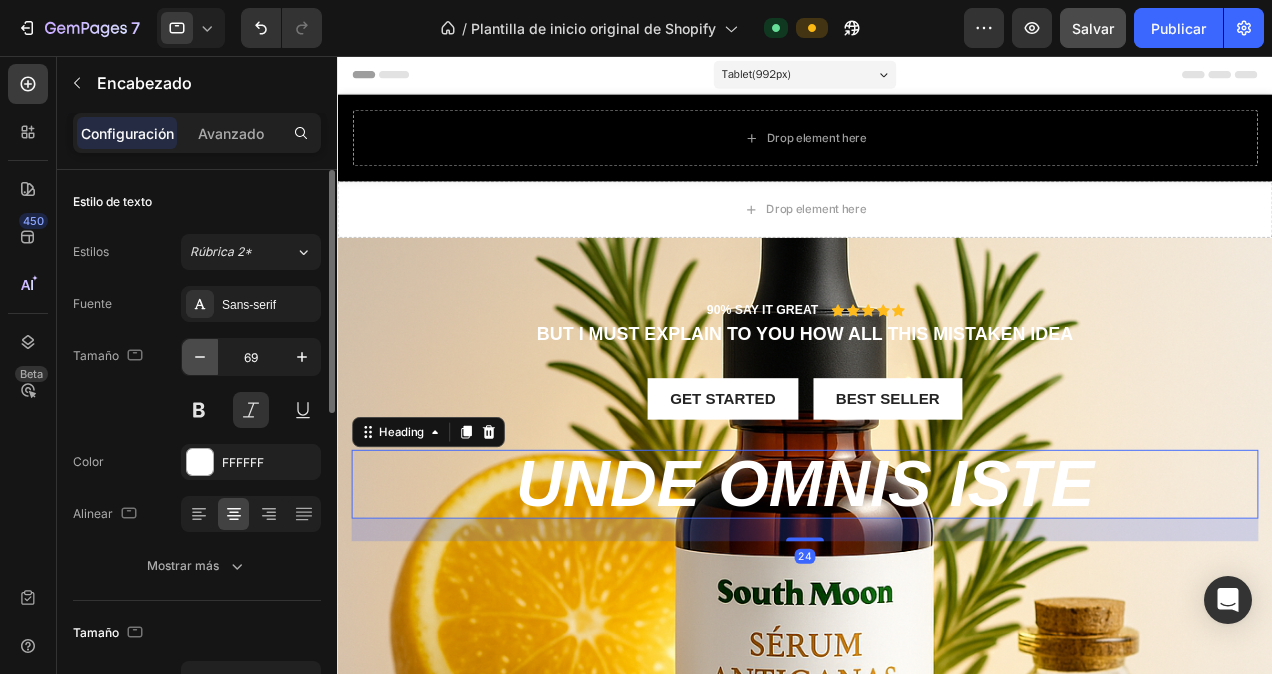 click 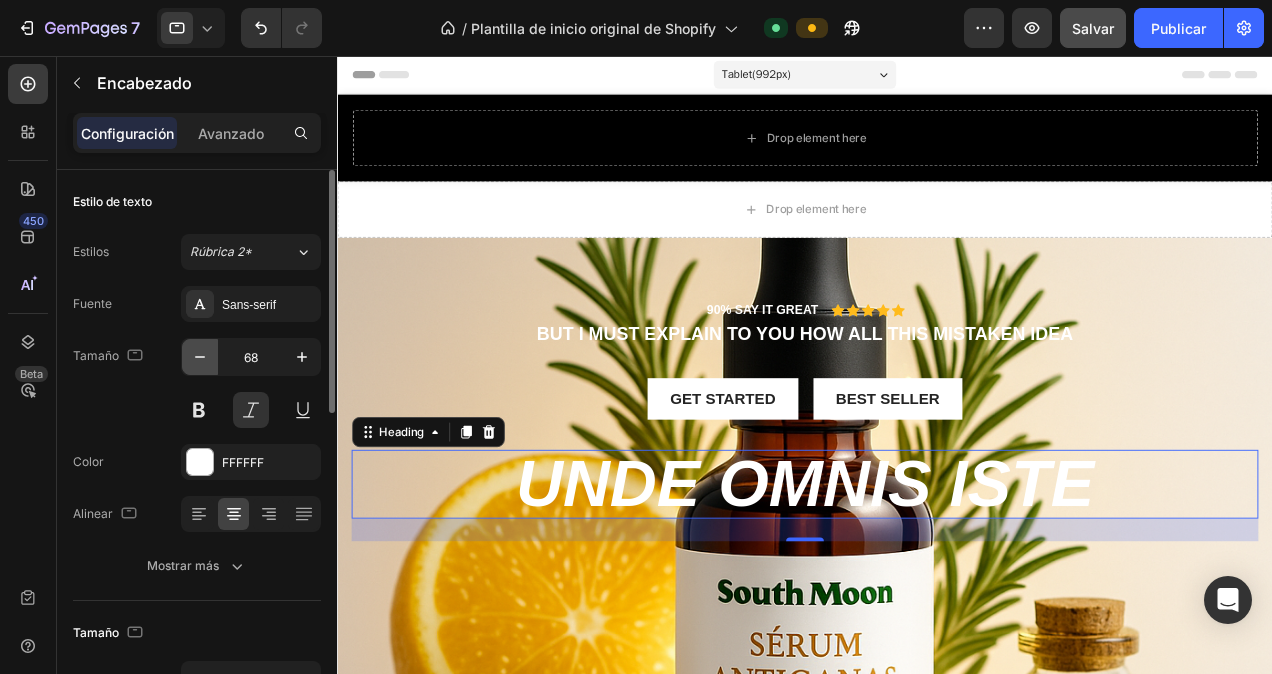 click 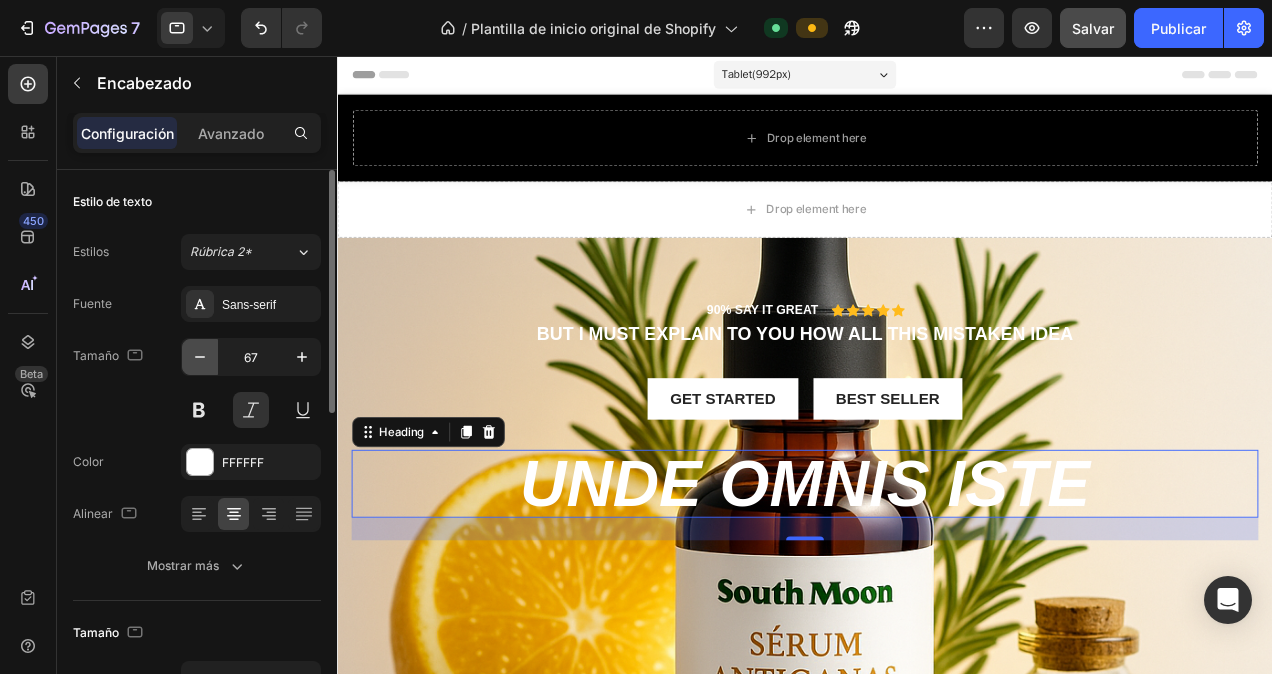 click 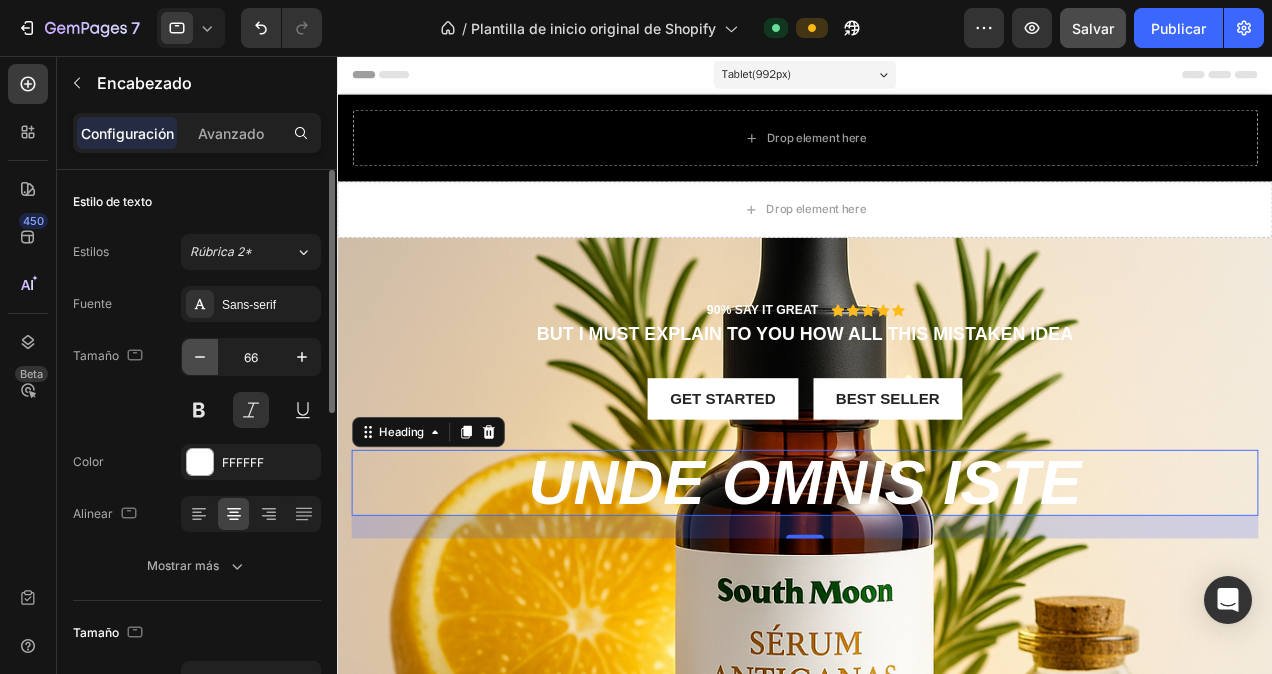 click 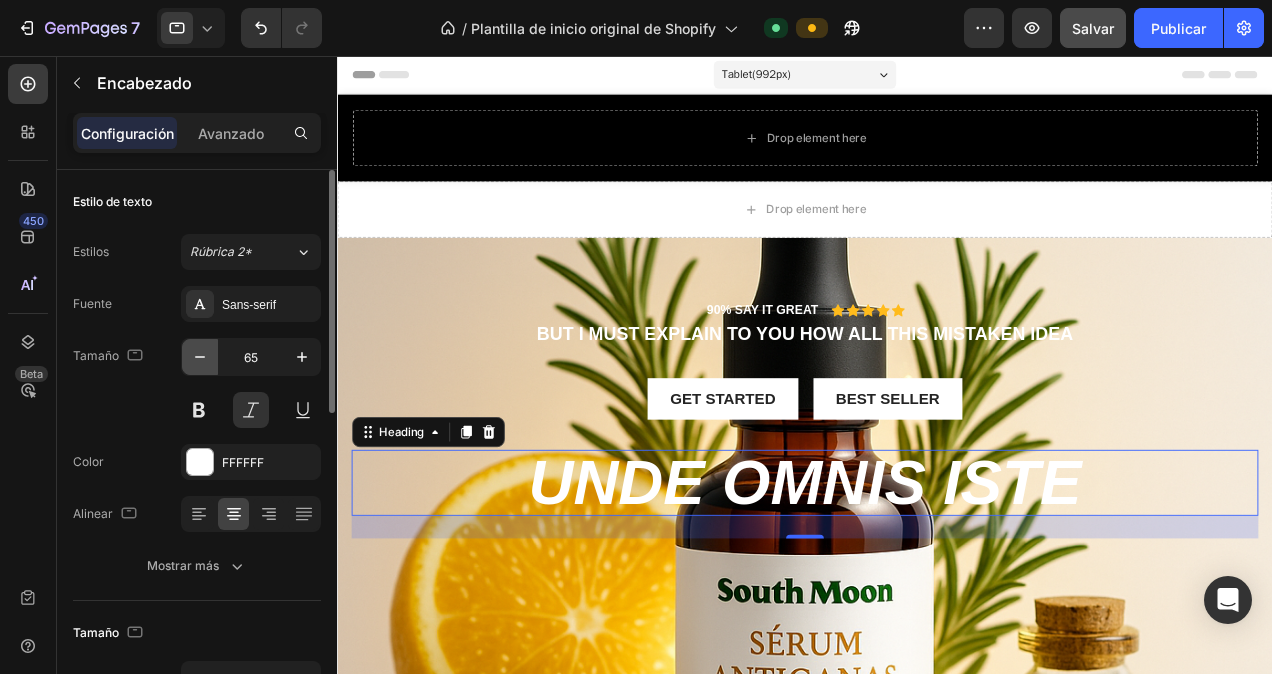 click 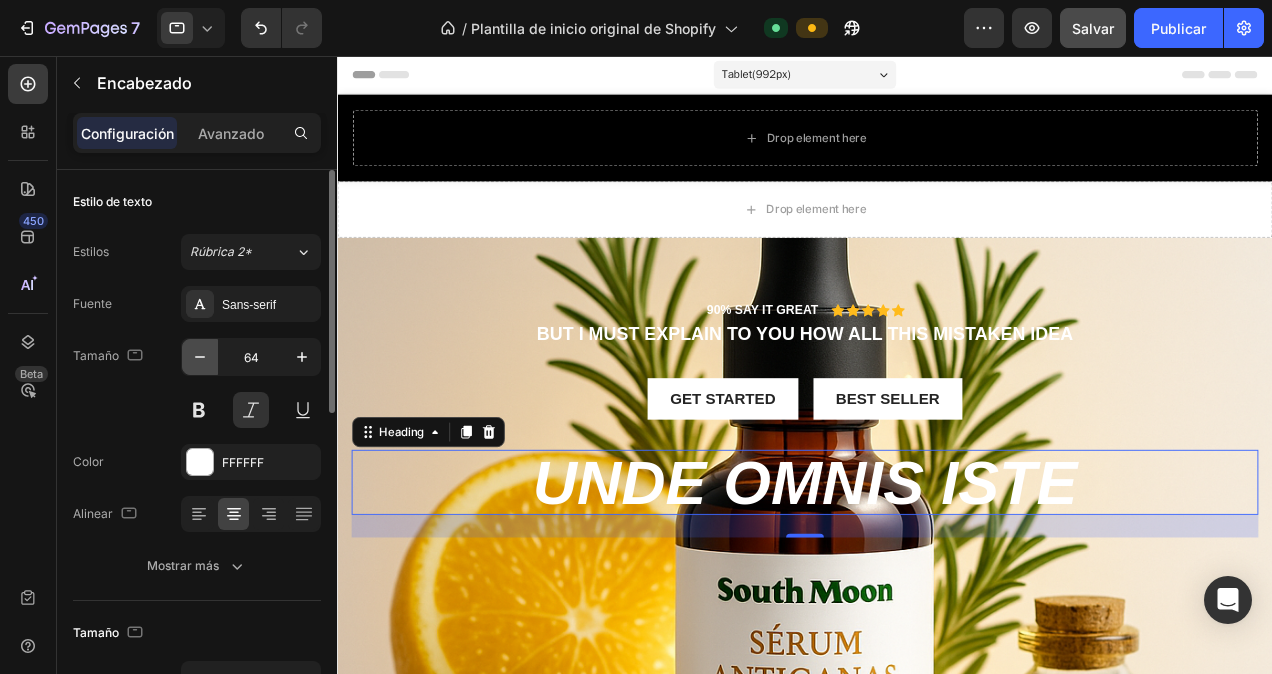 click 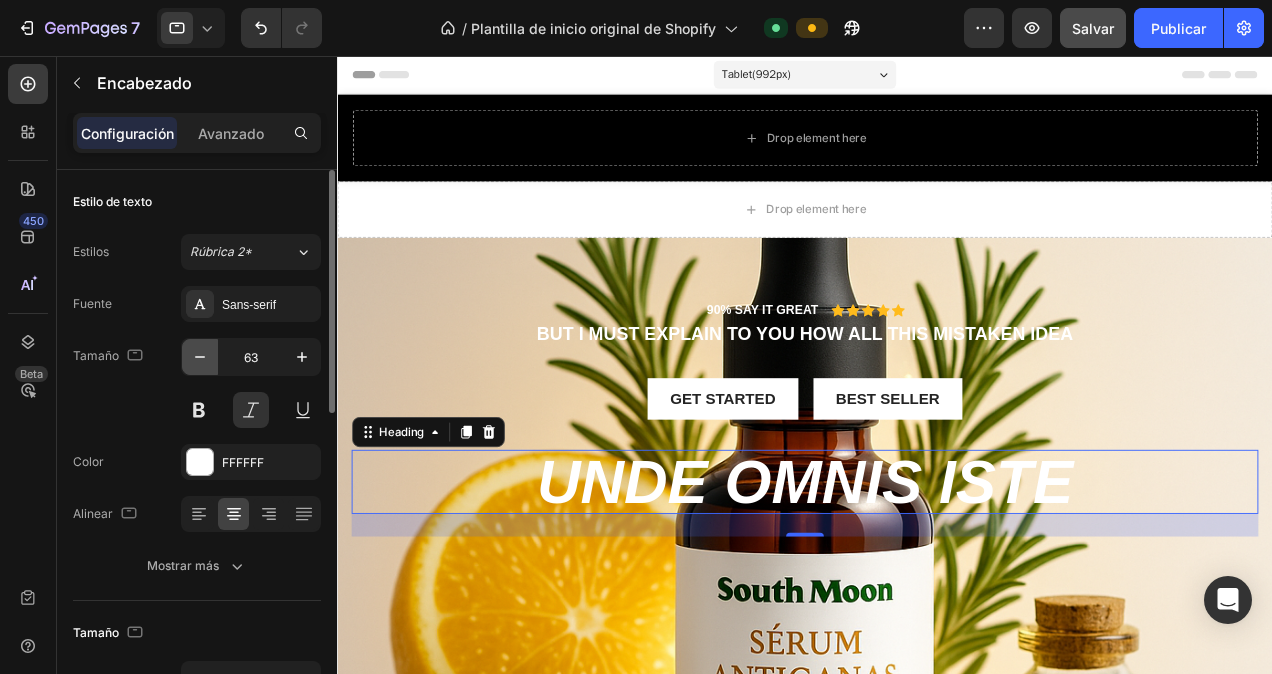 click 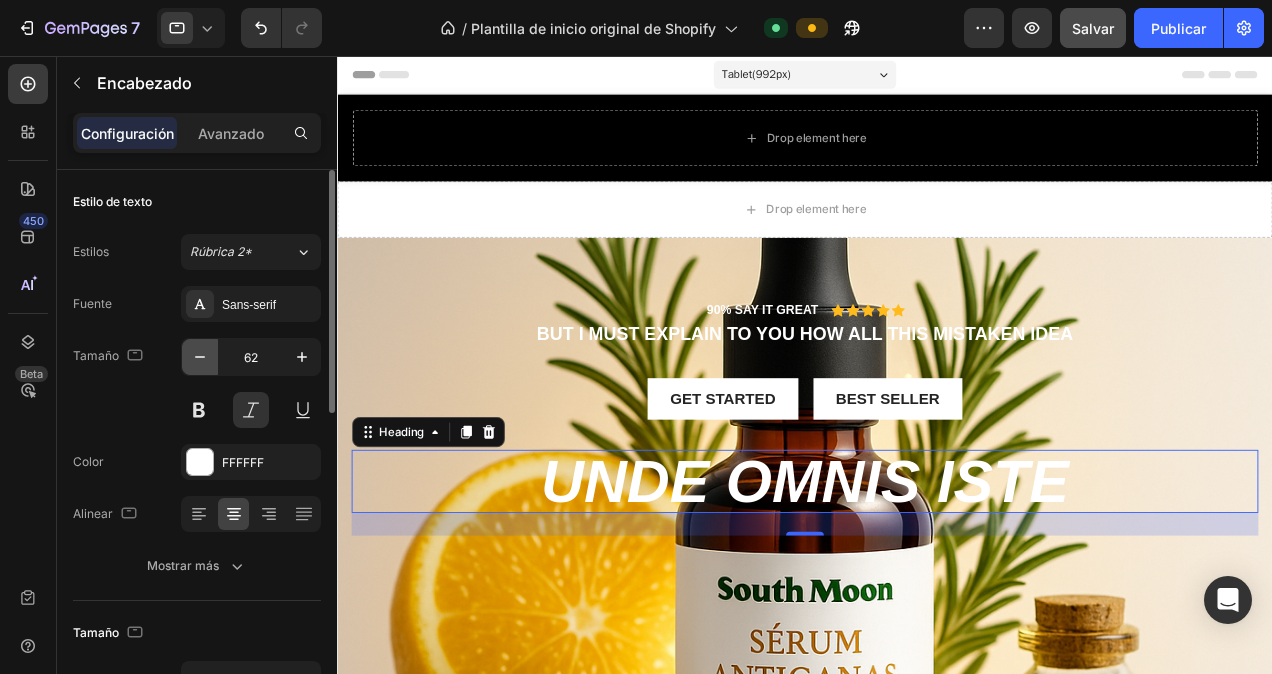 click 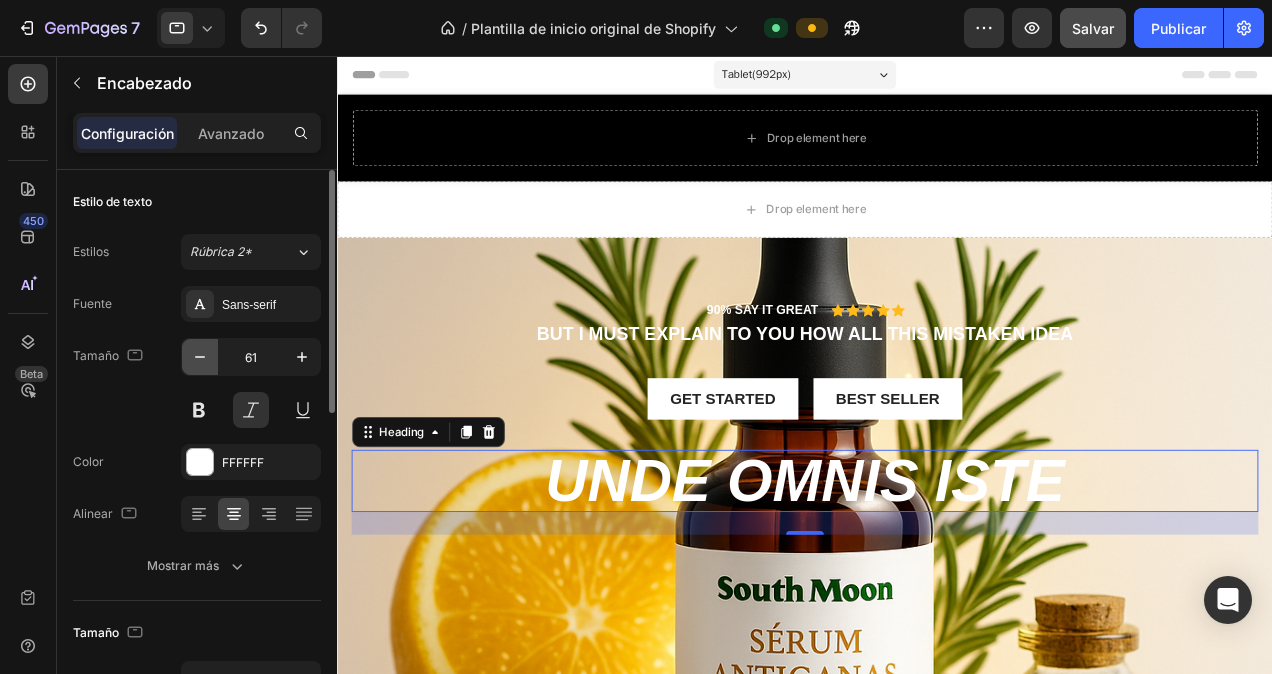 click 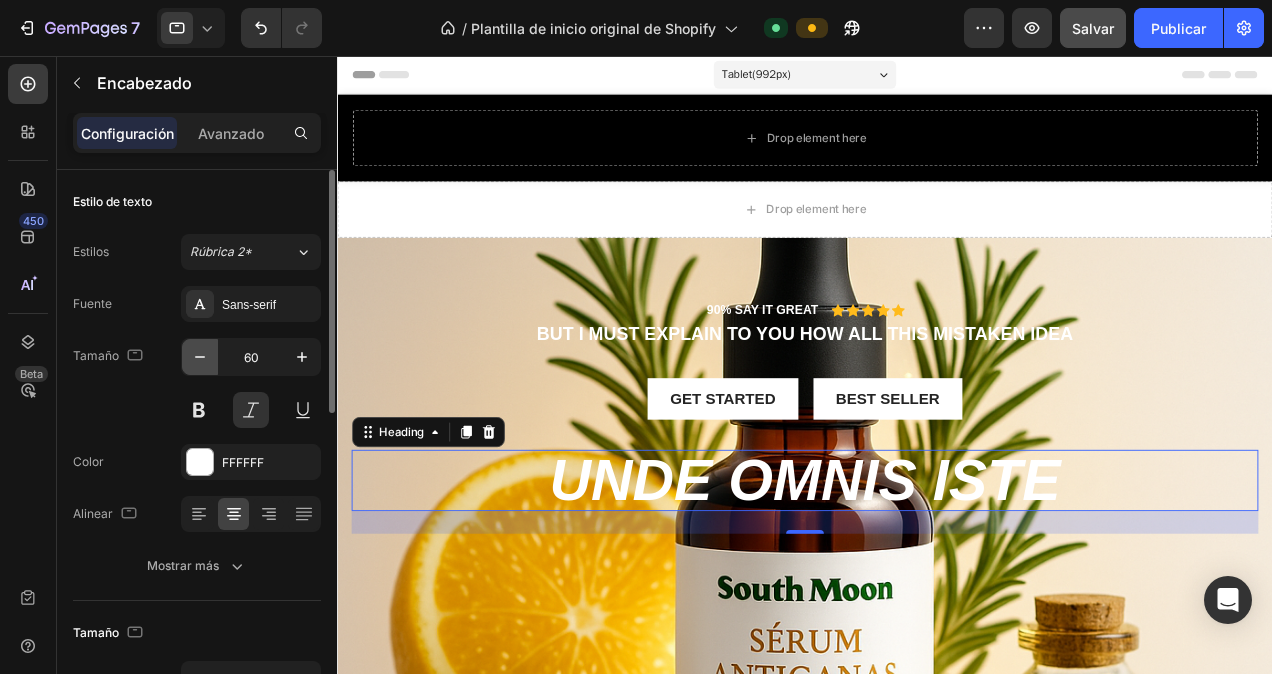 click 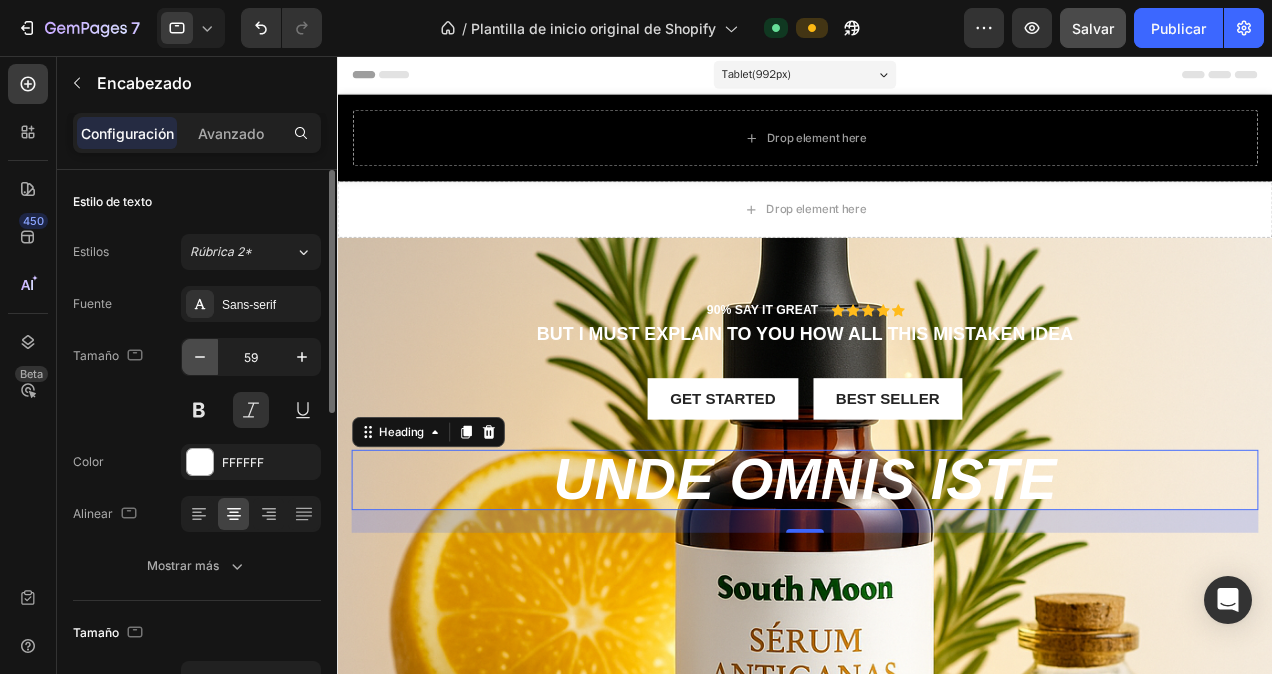 click 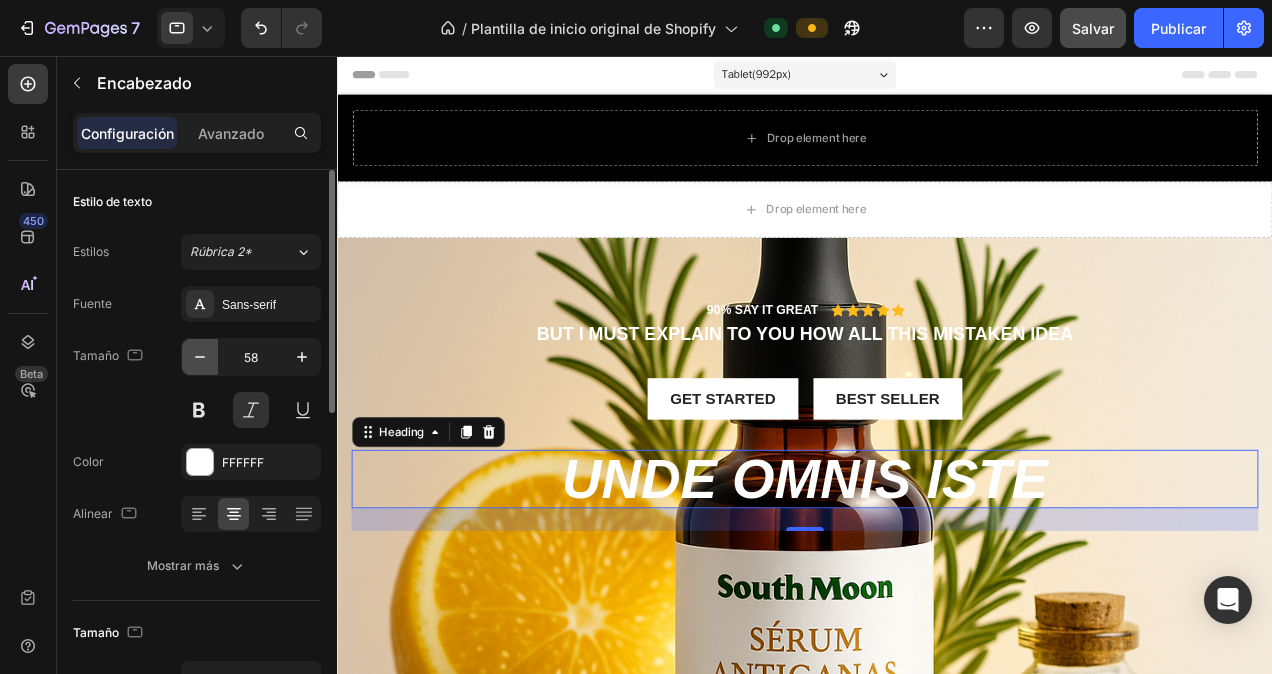 click 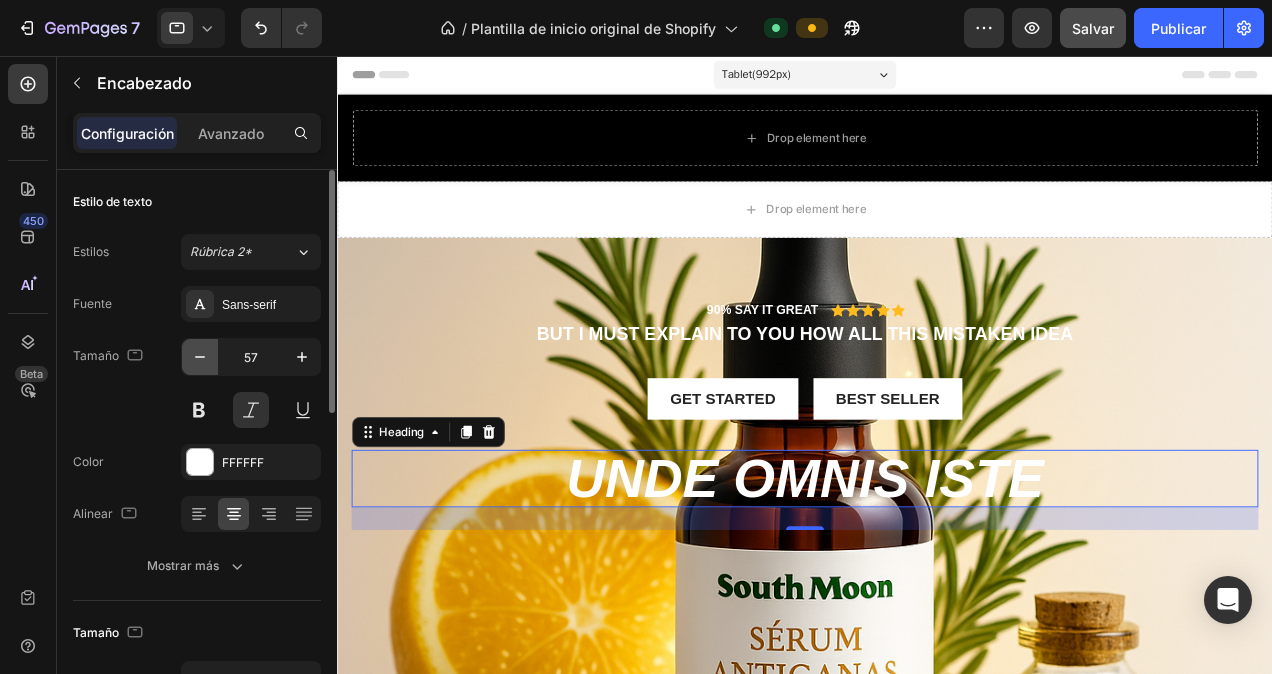 click 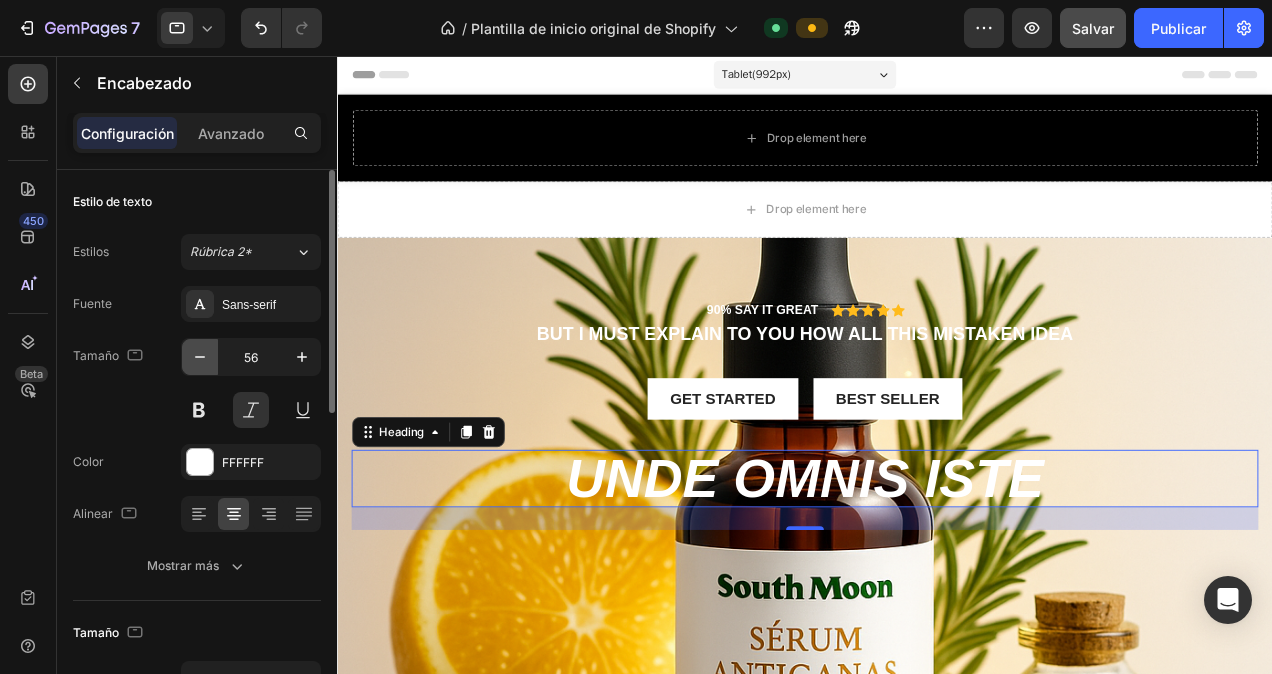 click 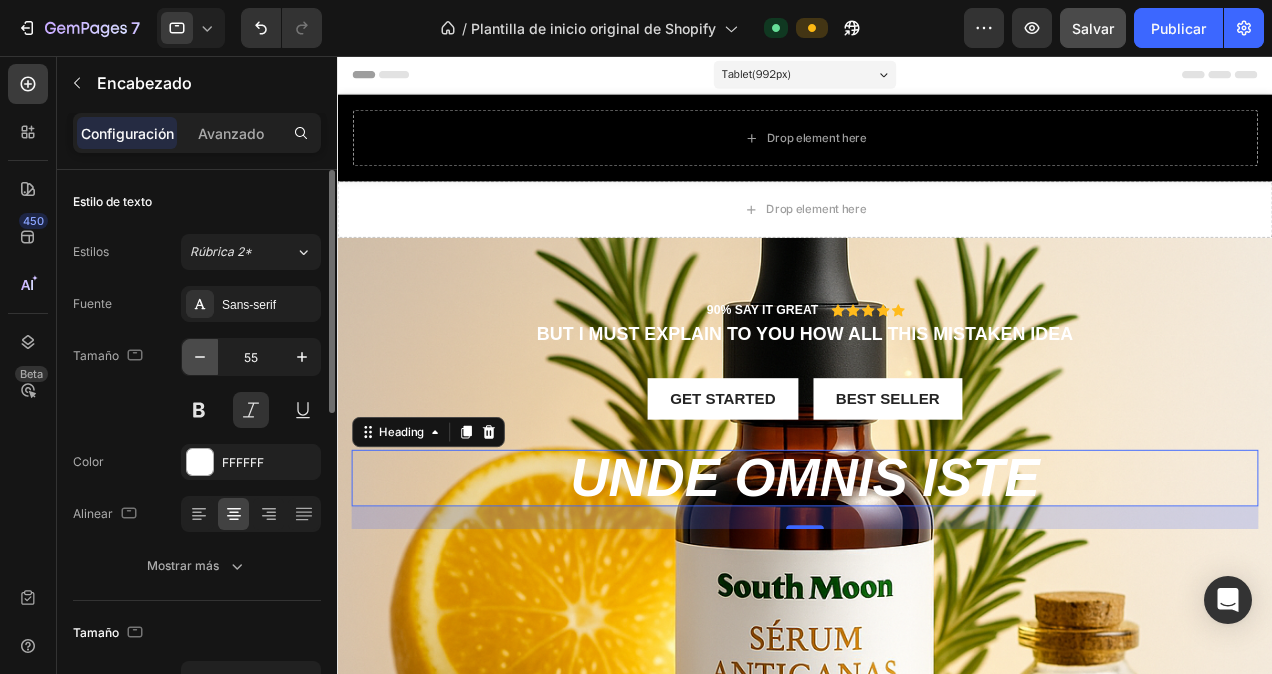 click 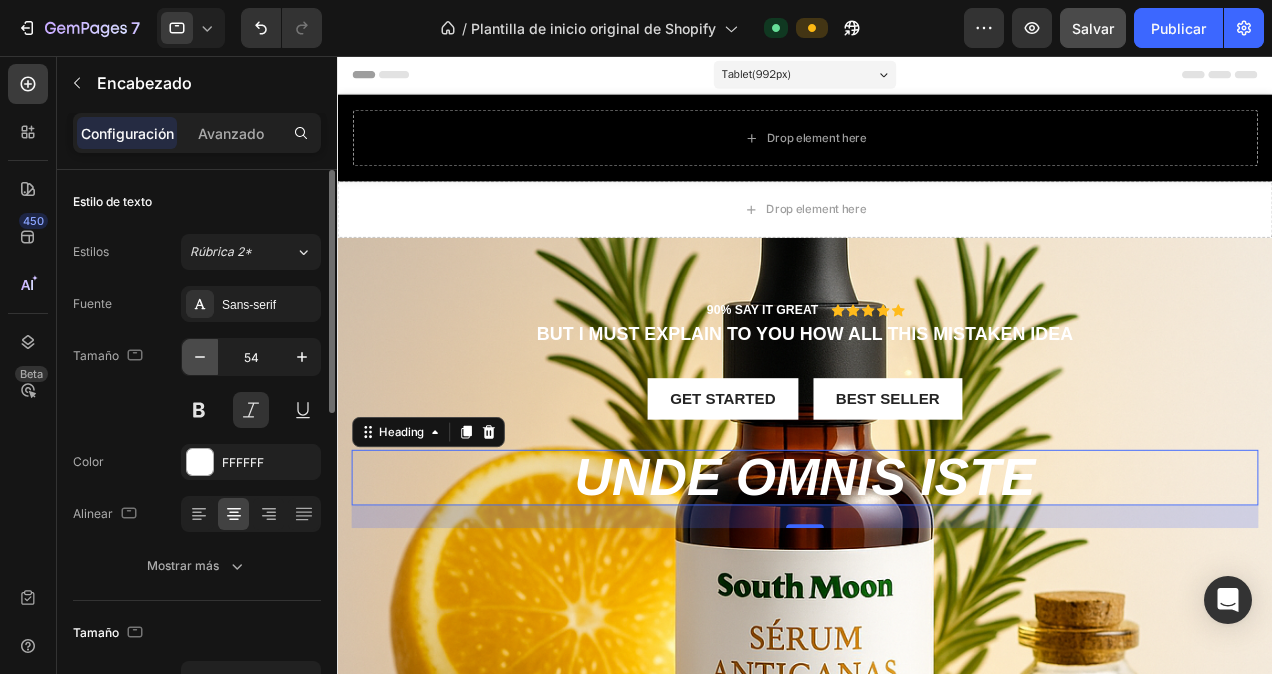 click 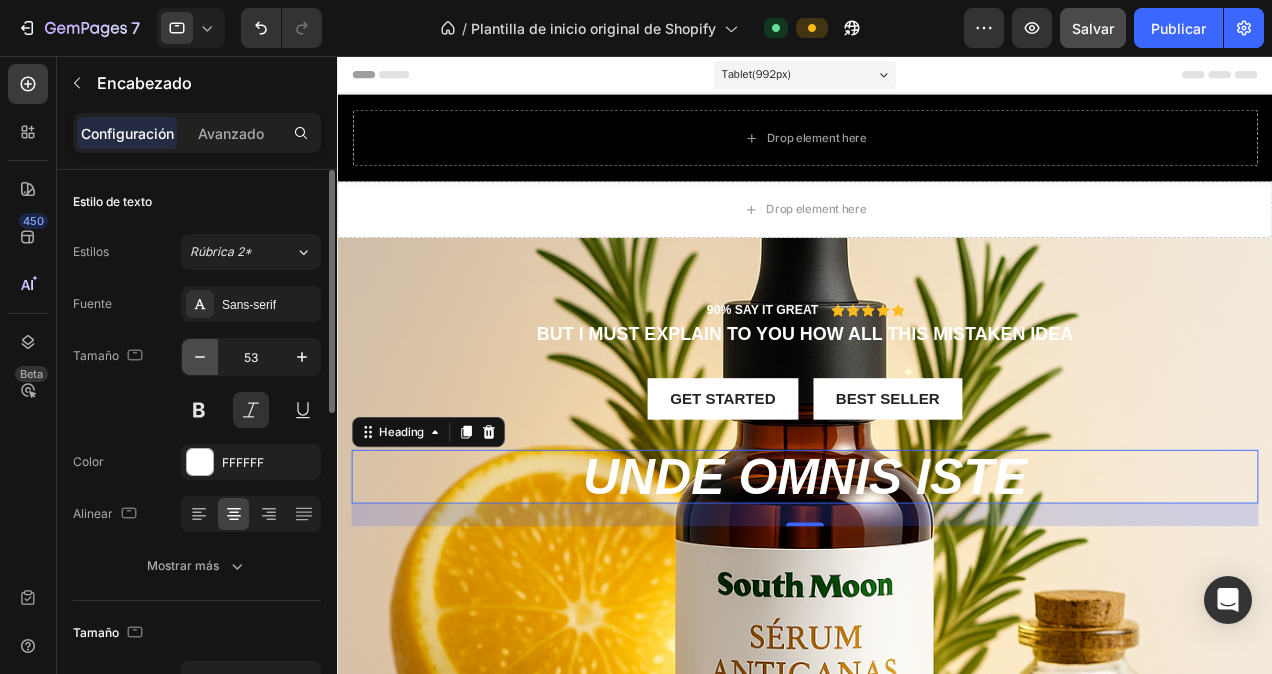 click 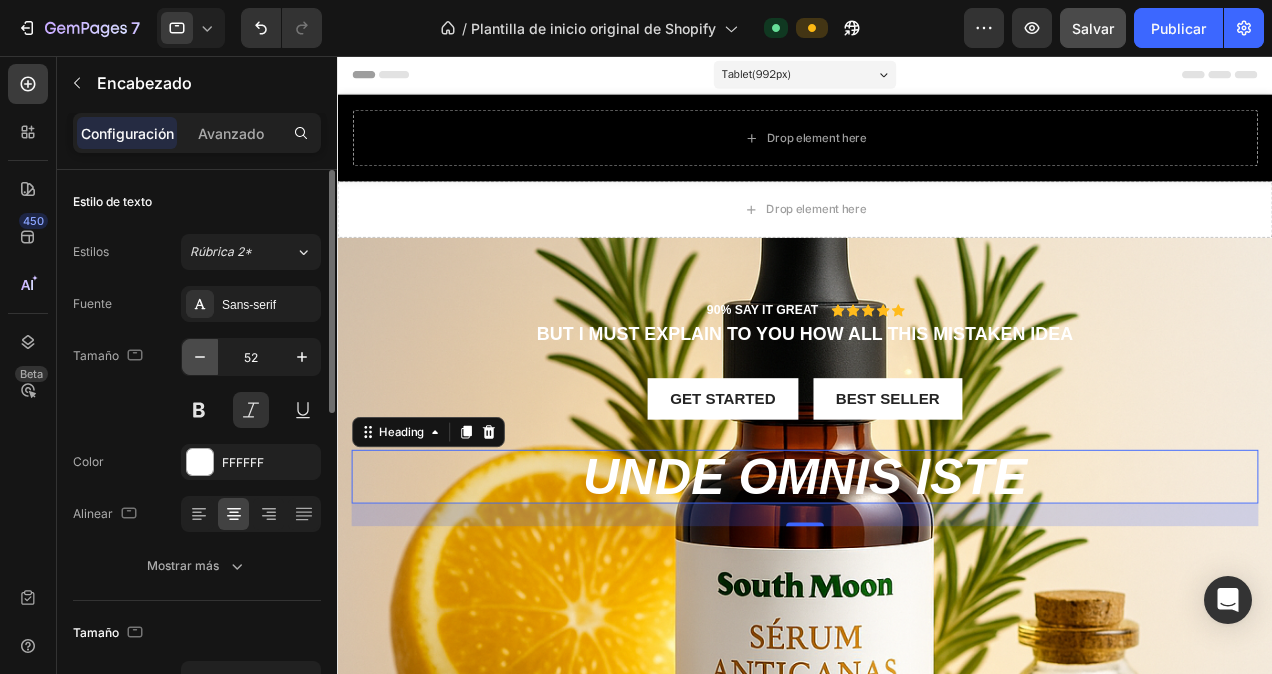 click 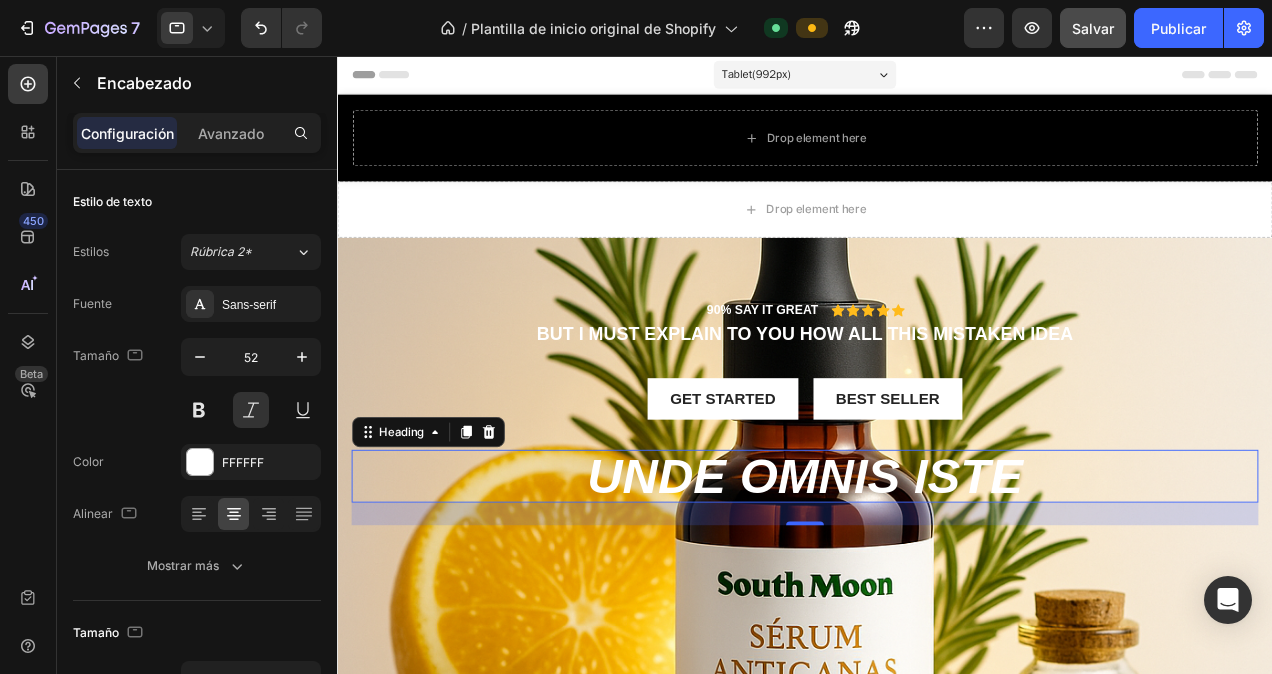 type on "51" 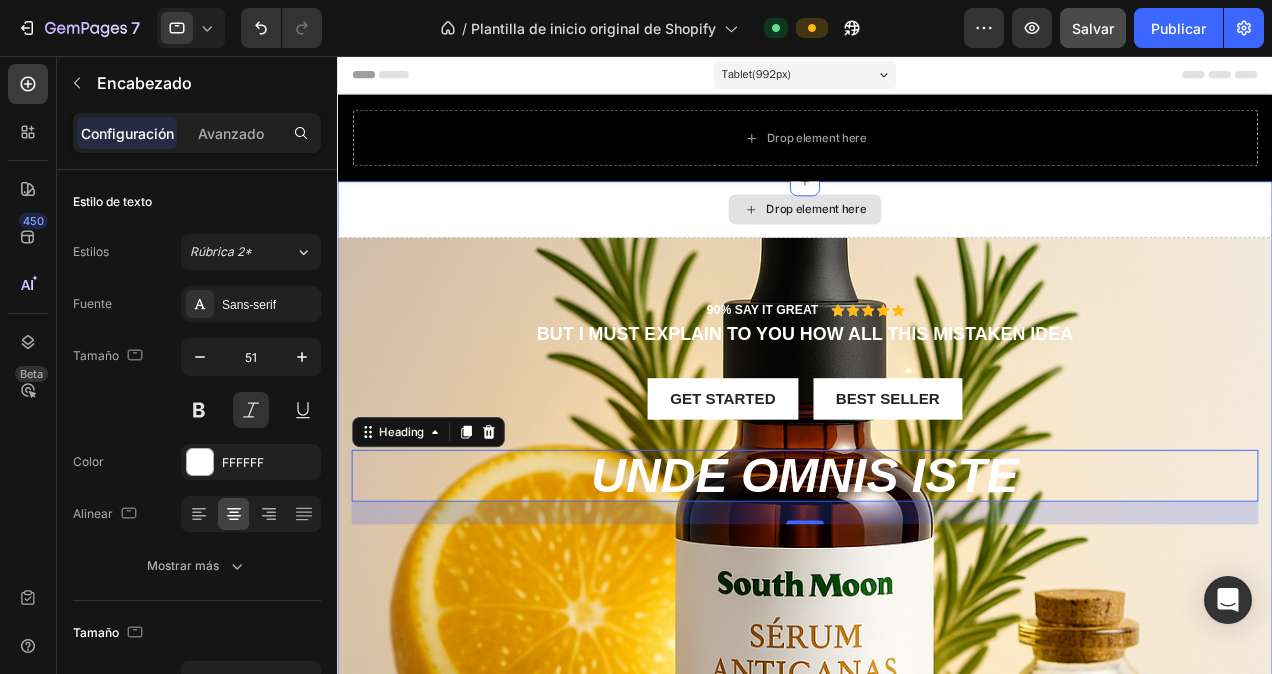 click on "Drop element here" at bounding box center (833, 219) 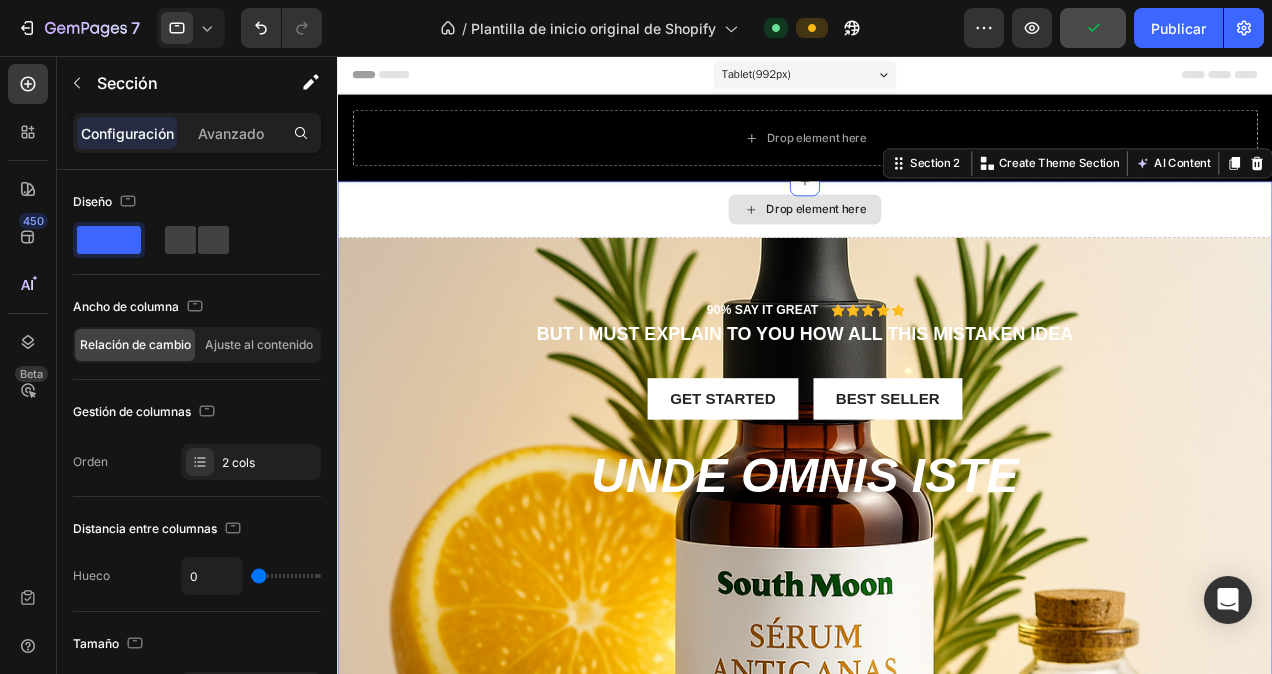 click on "Drop element here" at bounding box center (833, 219) 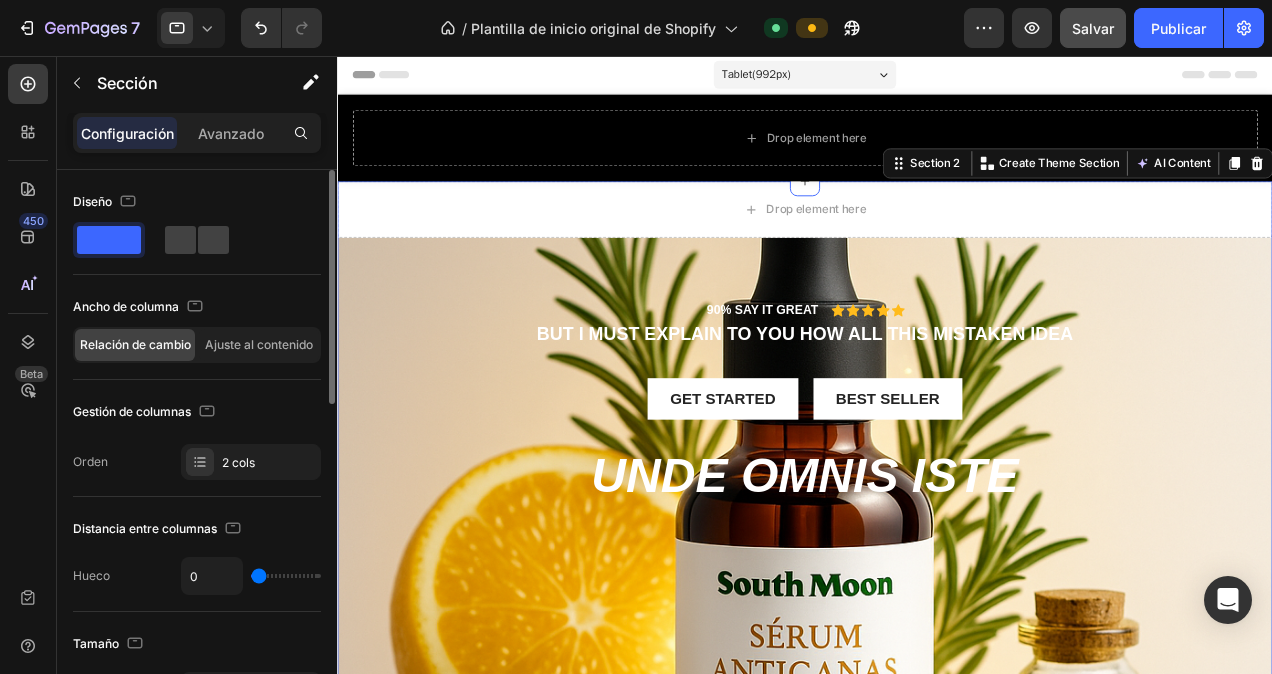 click on "0" at bounding box center [251, 576] 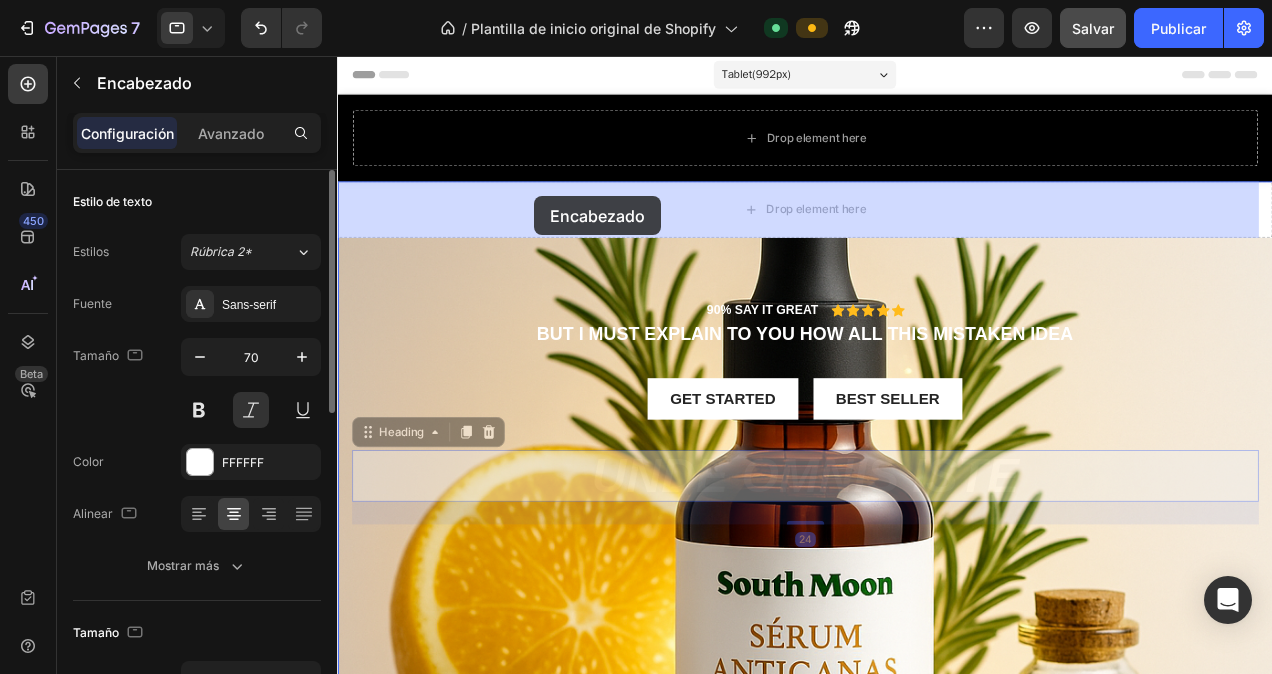 drag, startPoint x: 379, startPoint y: 465, endPoint x: 536, endPoint y: 220, distance: 290.98798 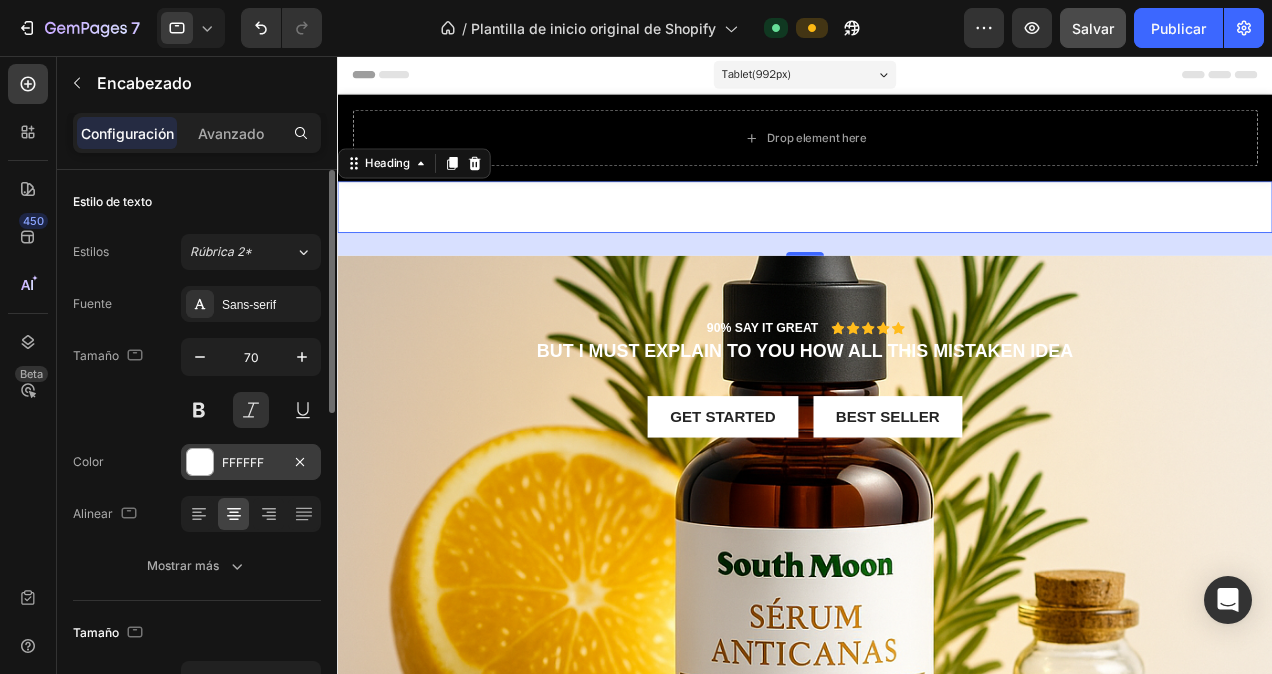 click at bounding box center (200, 462) 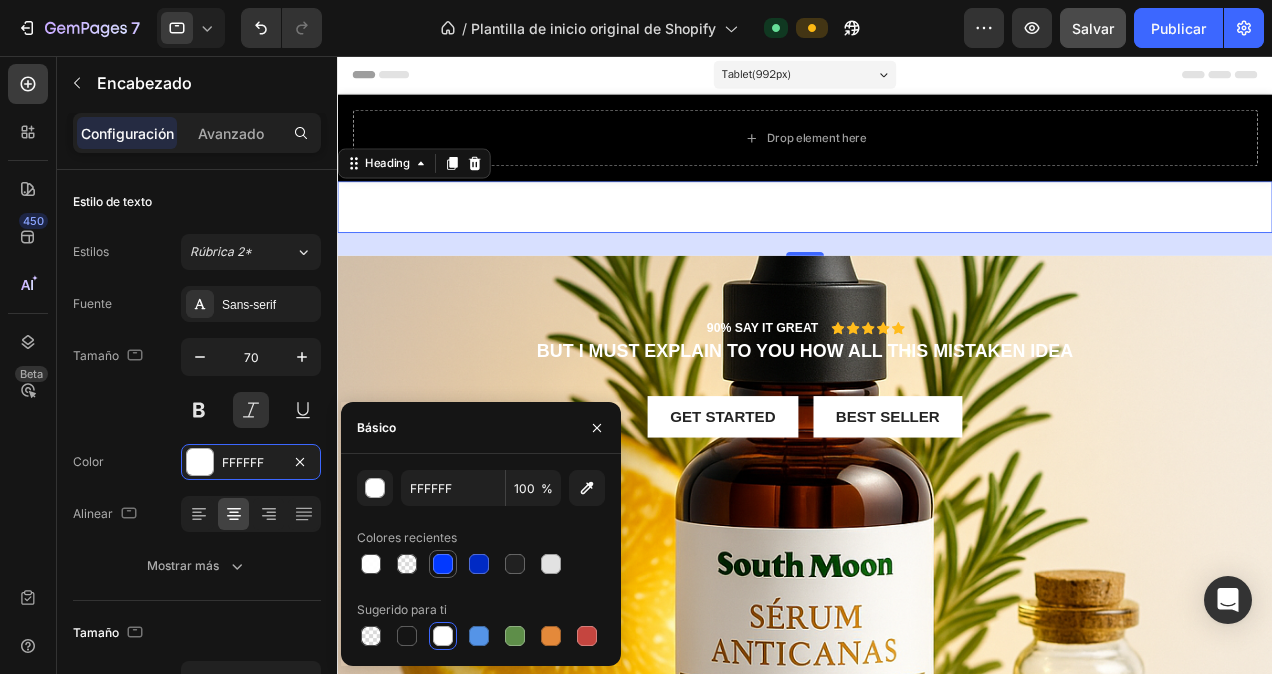 click at bounding box center (443, 564) 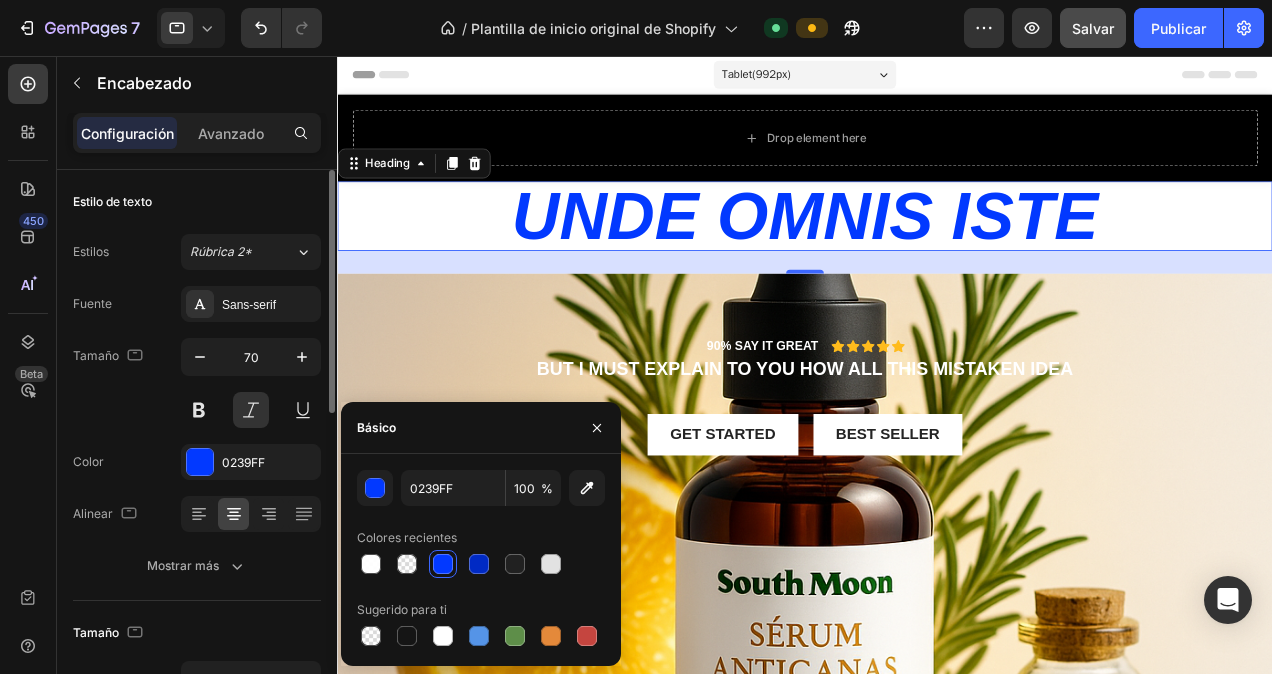 click on "Fuente Sans-serif Tamaño 70 Color 0239FF Alinear Mostrar más" at bounding box center [197, 435] 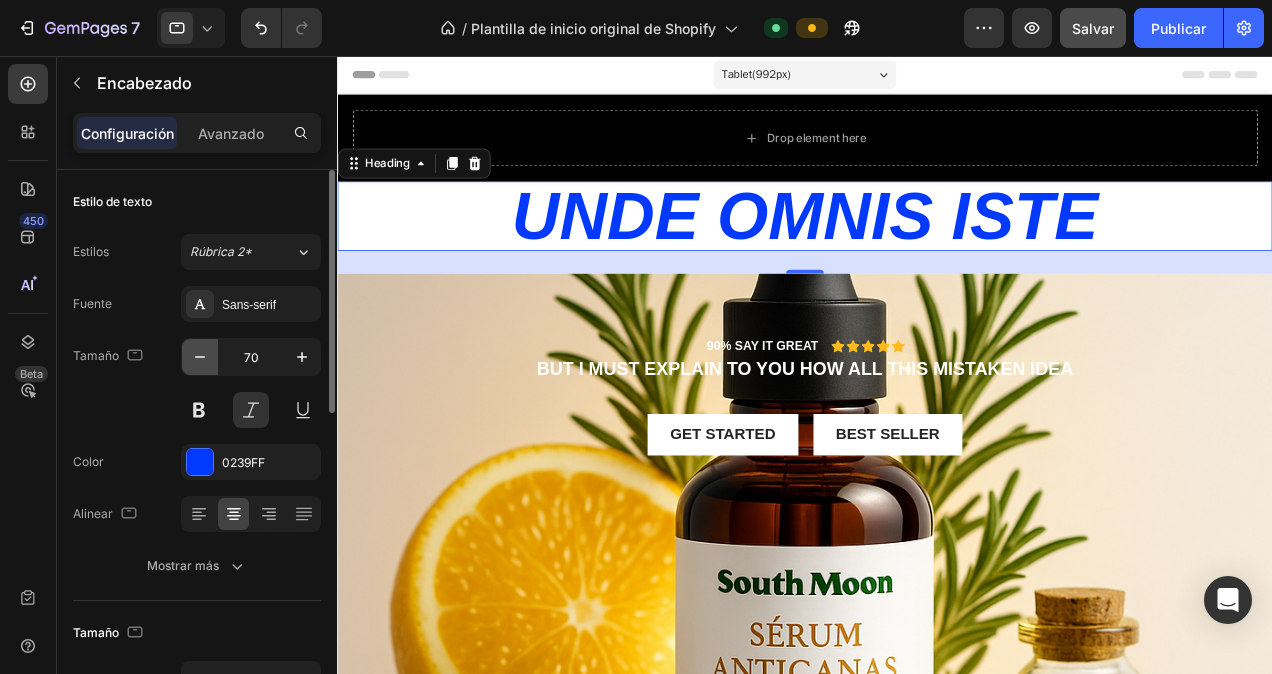 click 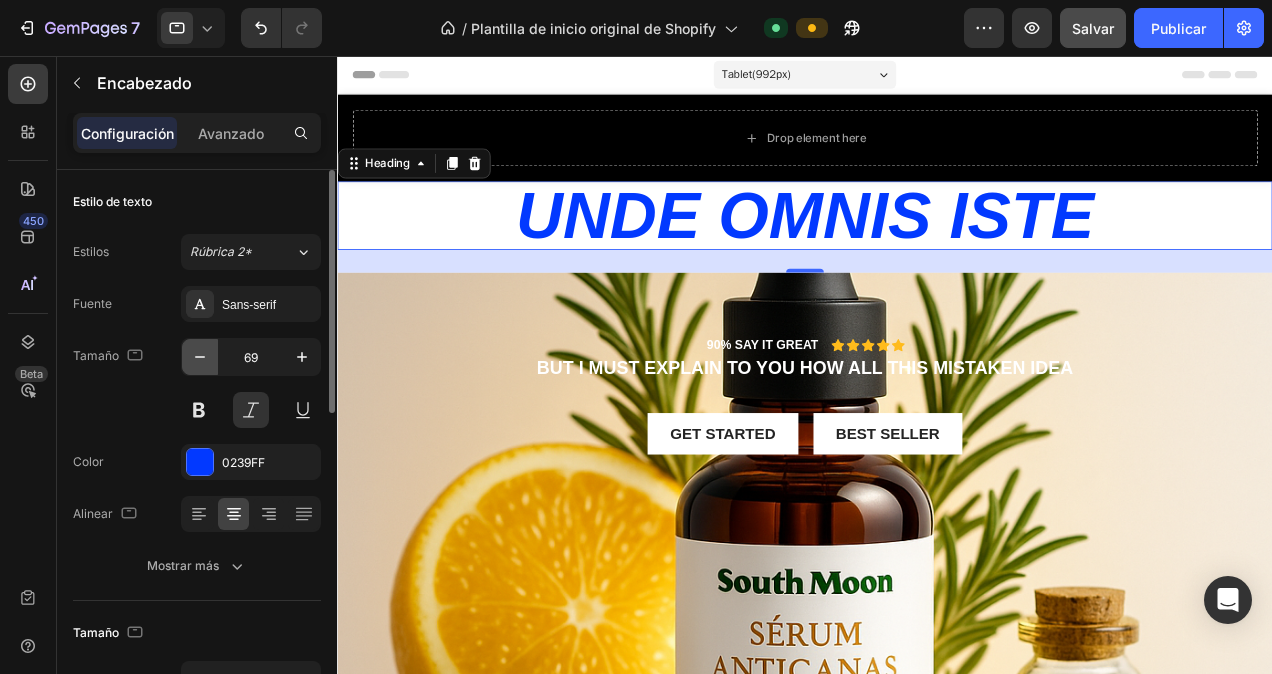 click 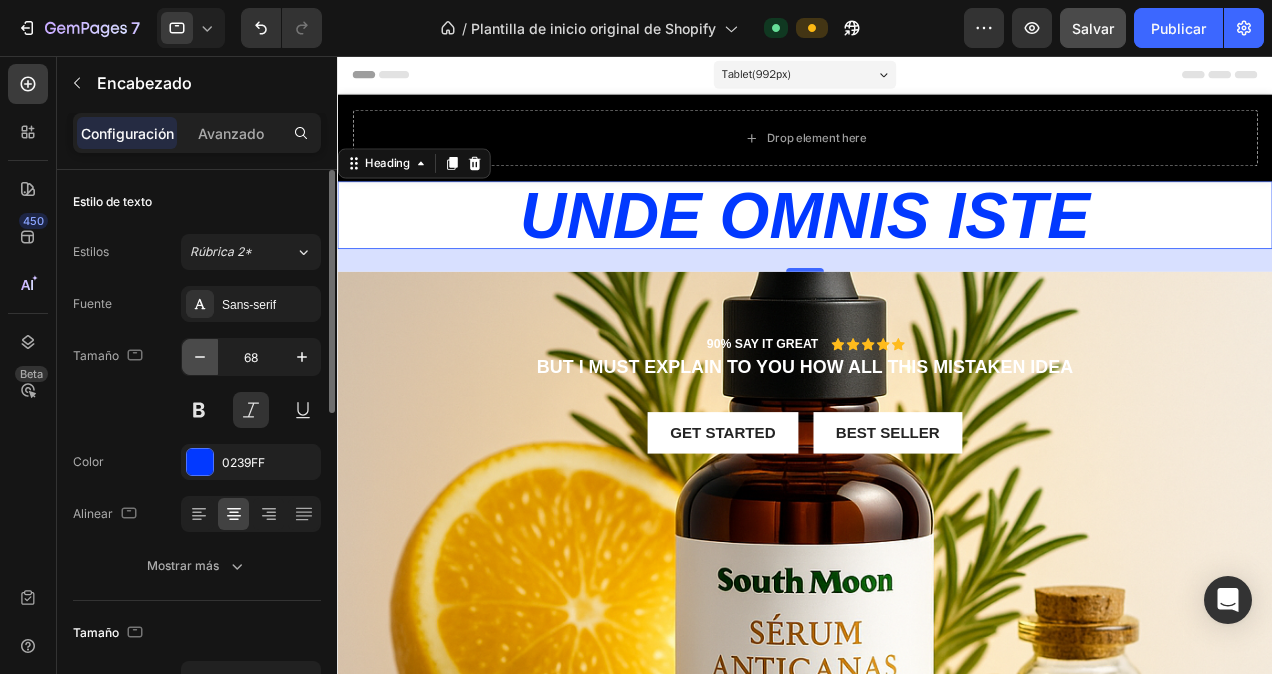click 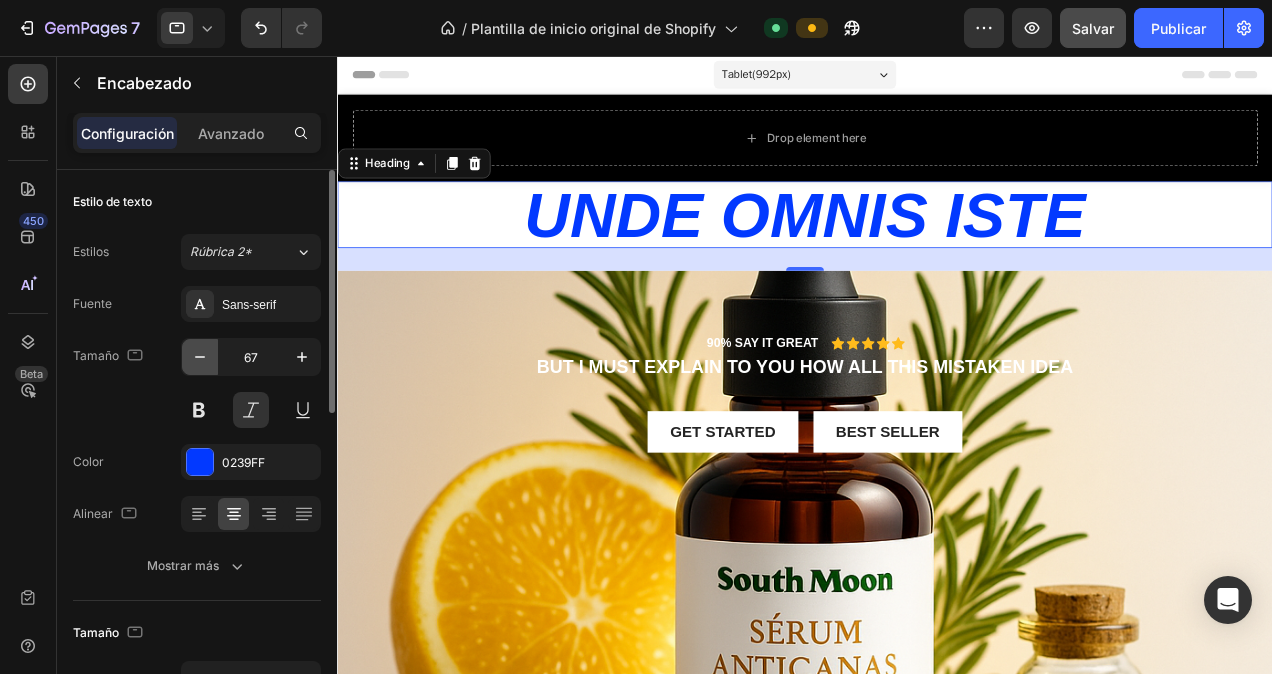 click 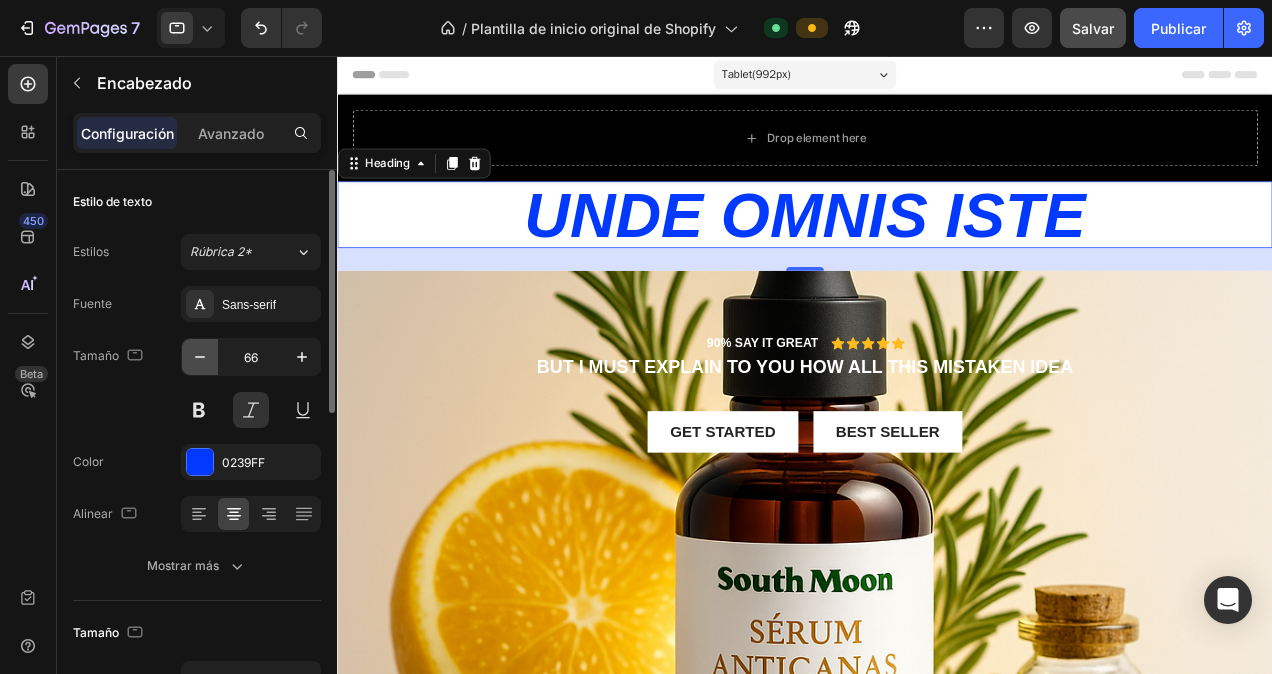click 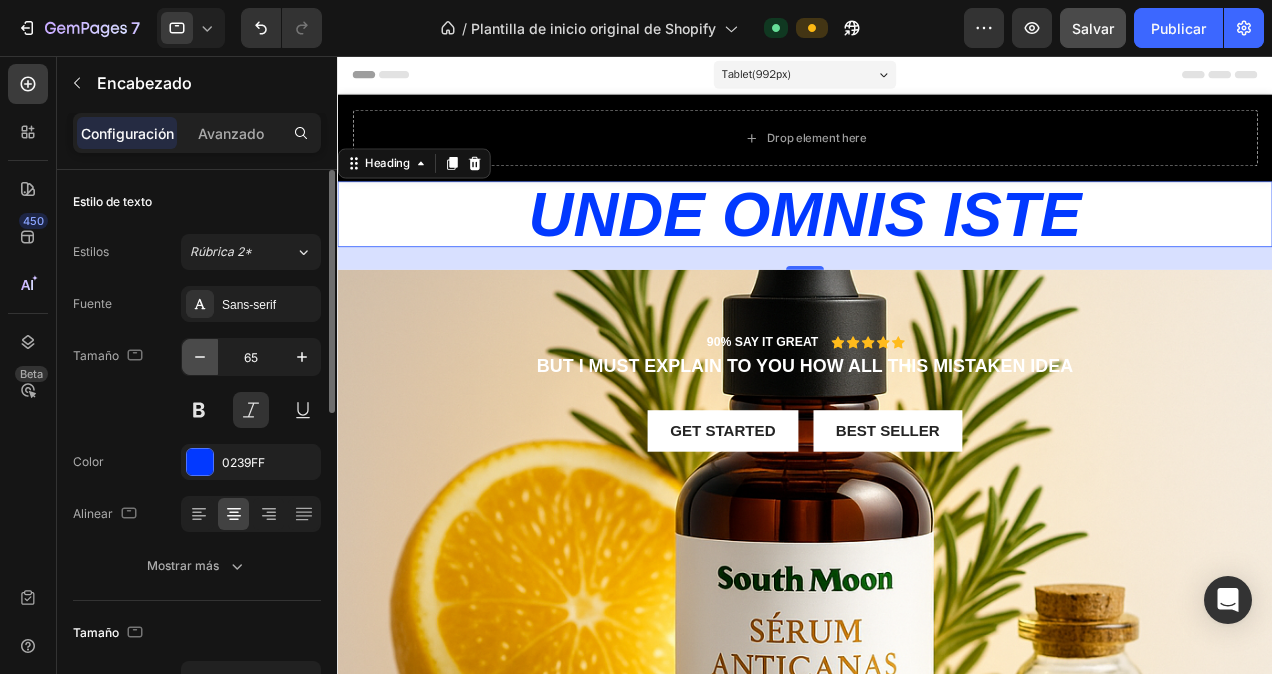 click 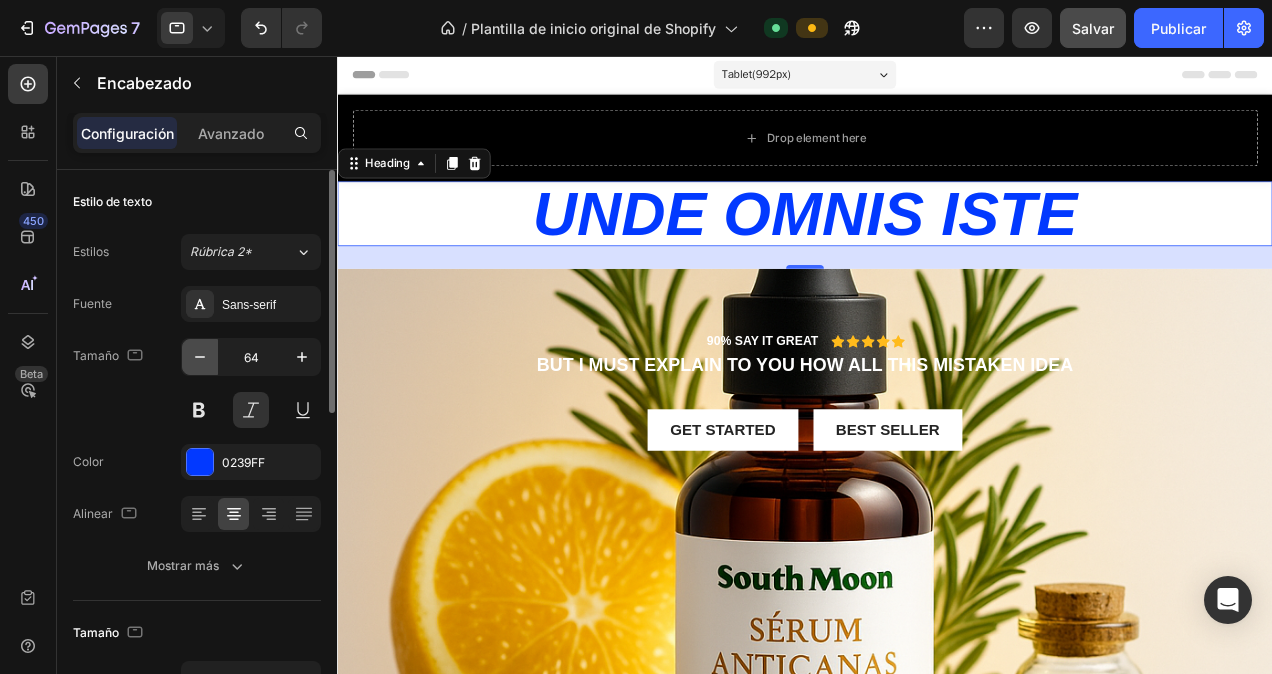 click 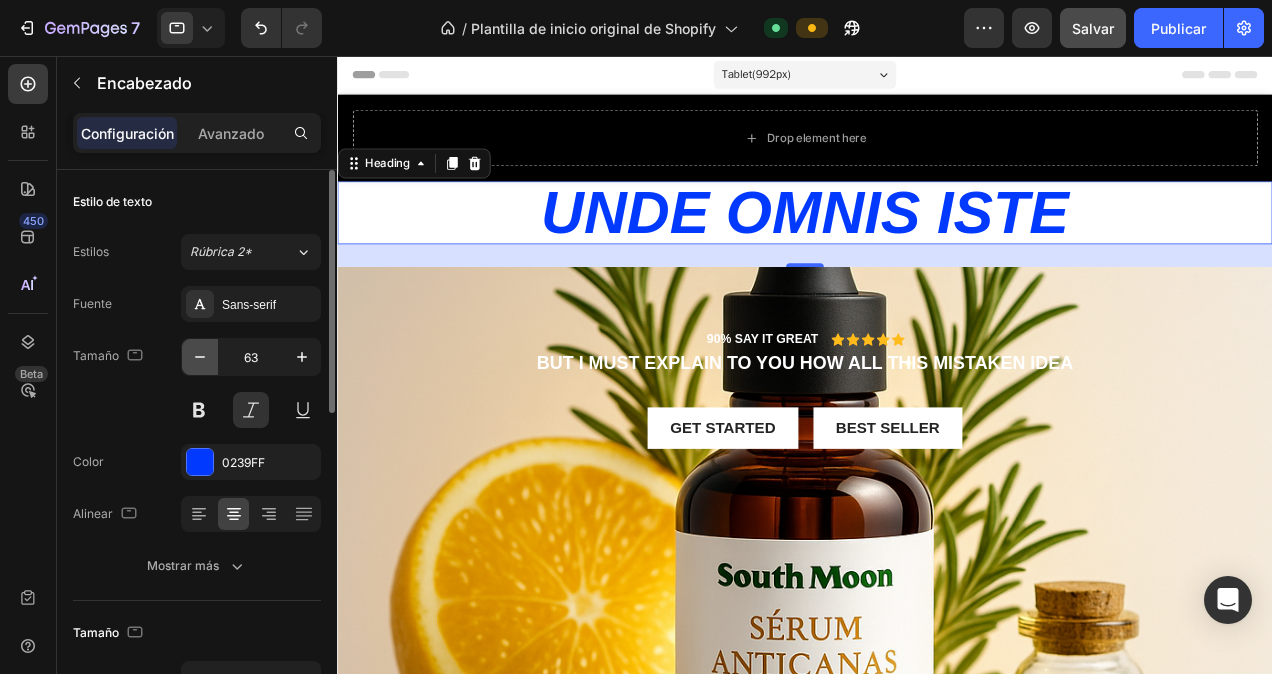 click at bounding box center [200, 357] 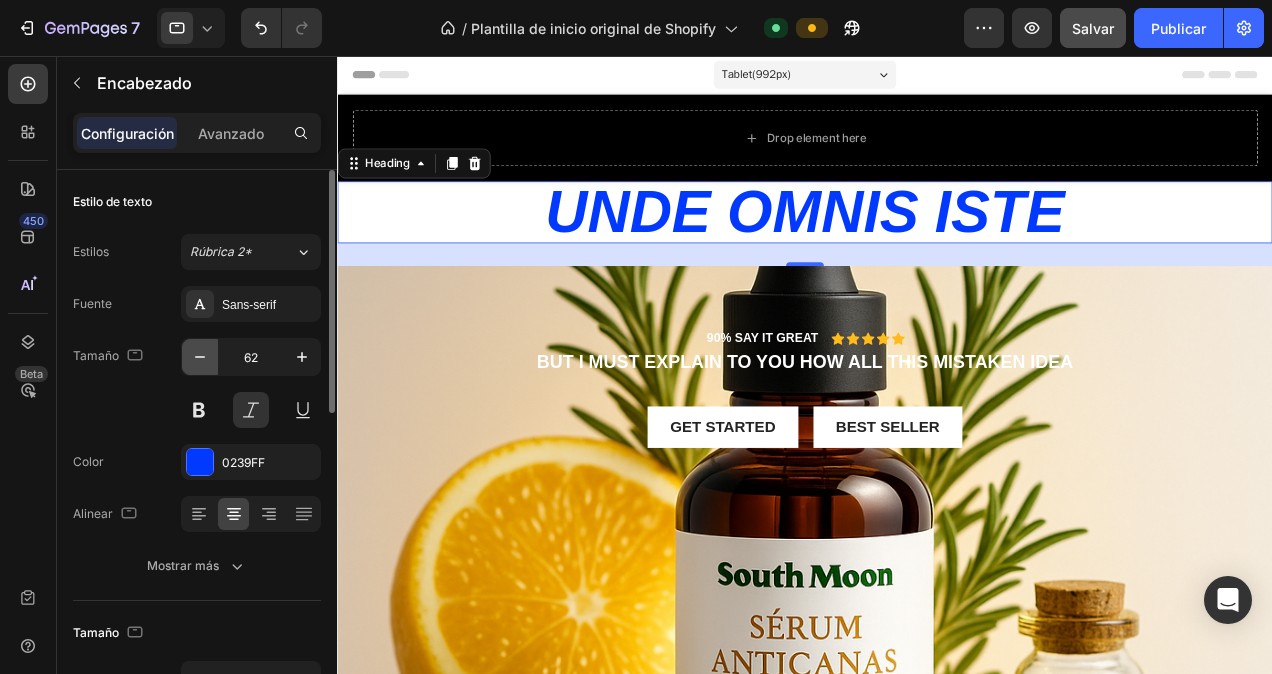 click at bounding box center [200, 357] 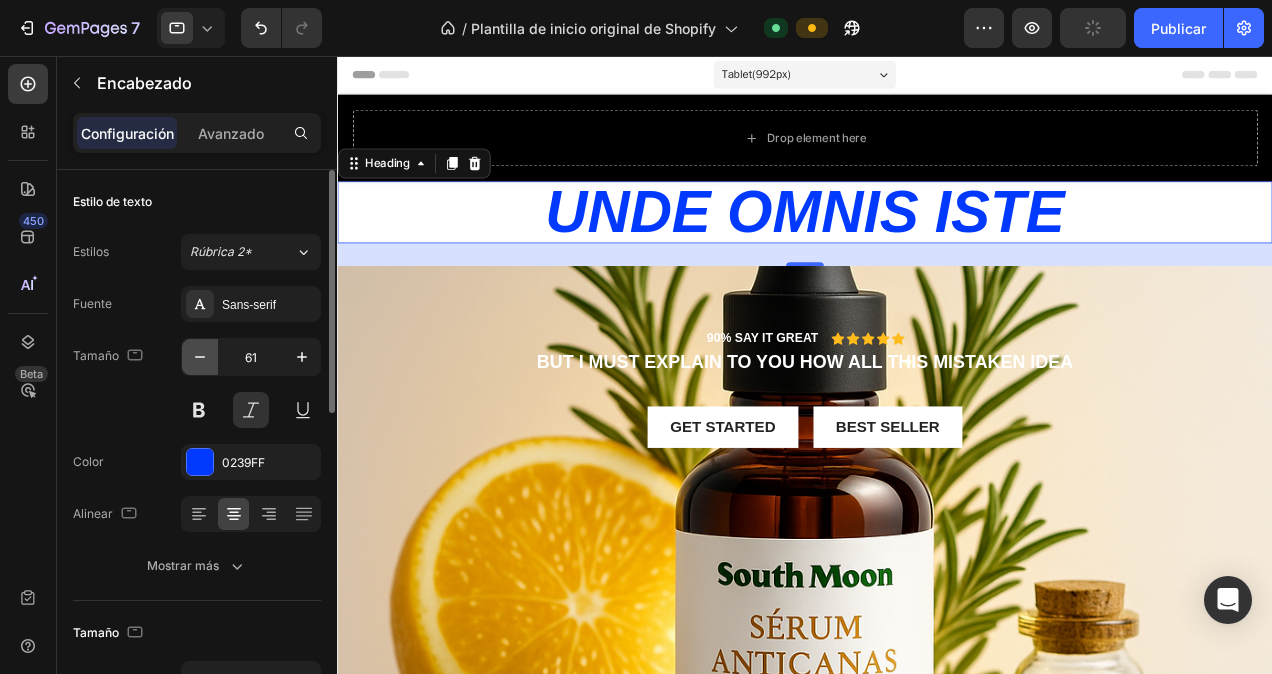 click at bounding box center [200, 357] 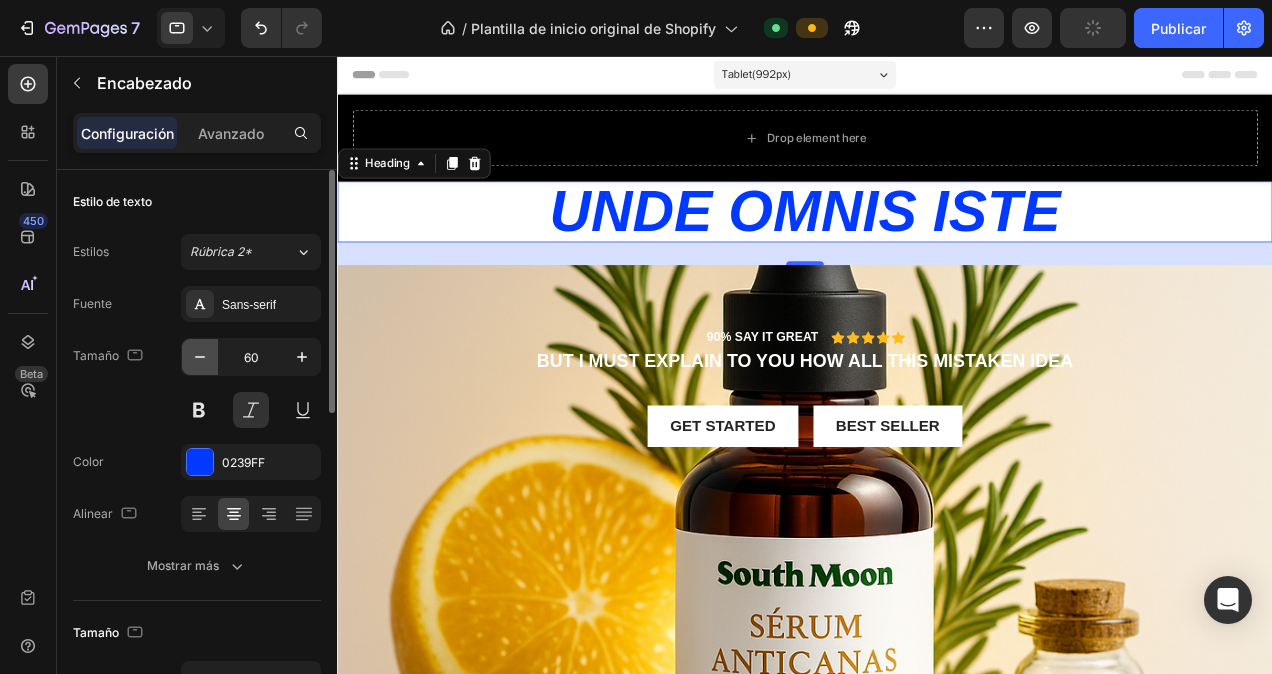 click at bounding box center [200, 357] 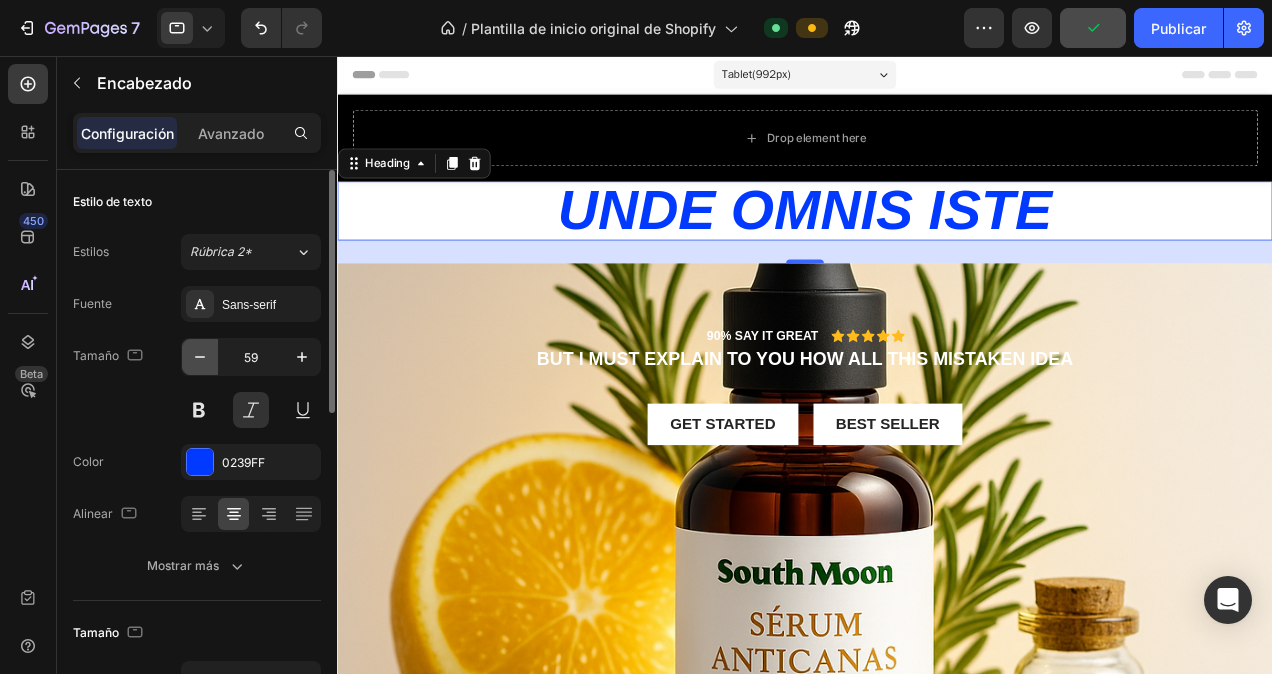 click at bounding box center (200, 357) 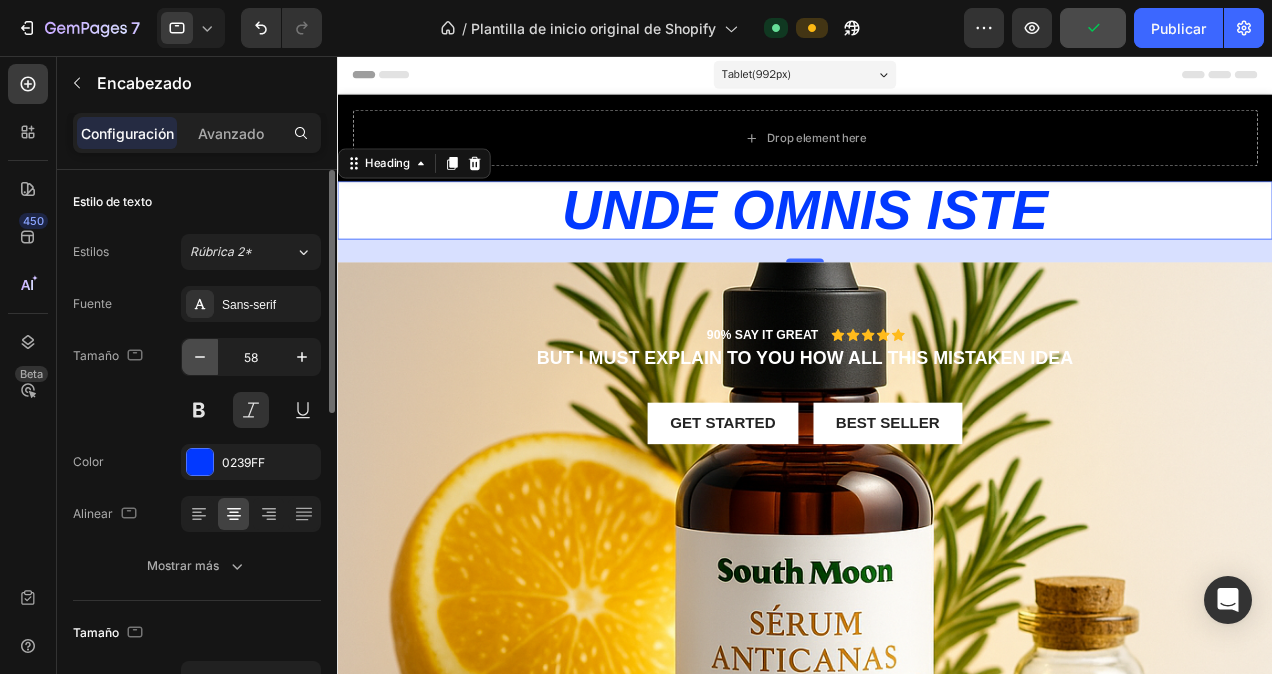 click at bounding box center (200, 357) 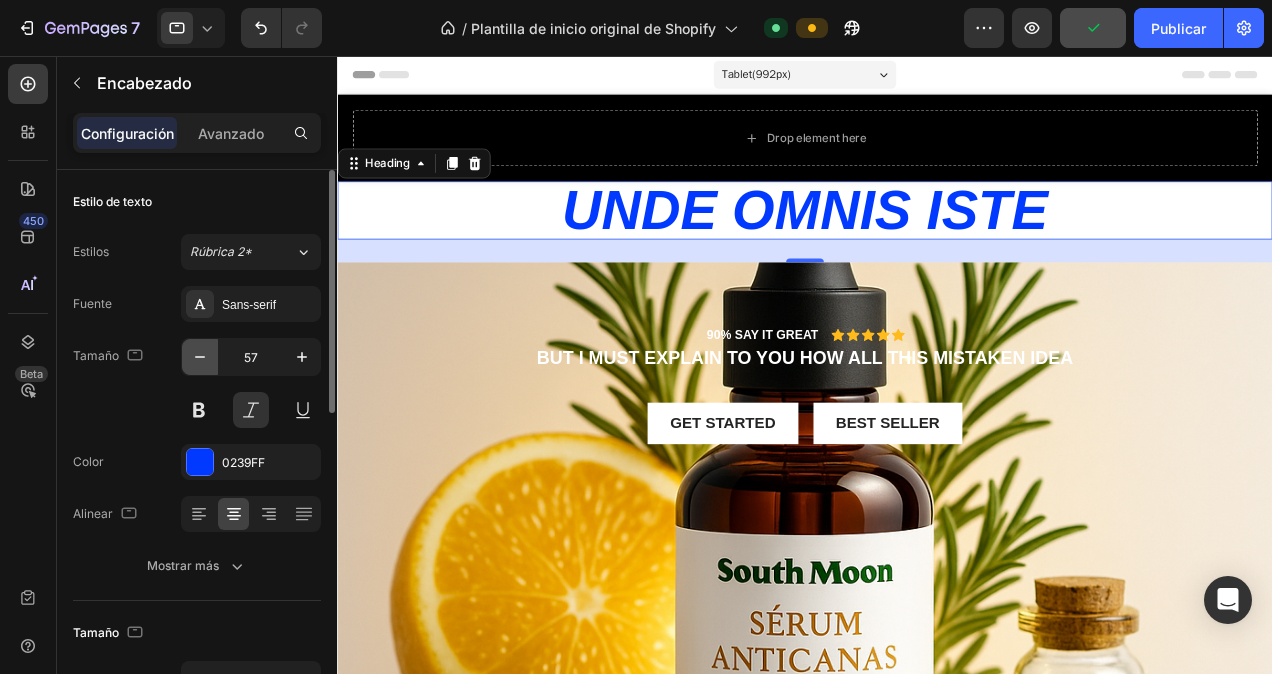 click at bounding box center [200, 357] 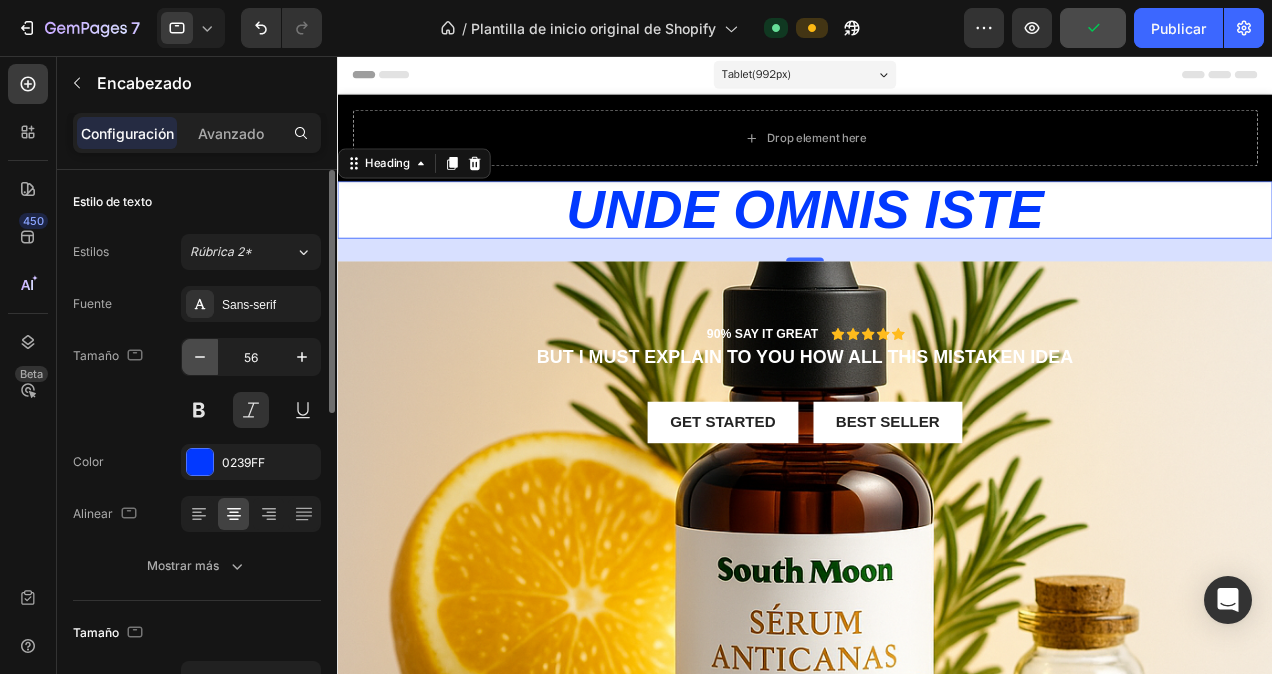 click 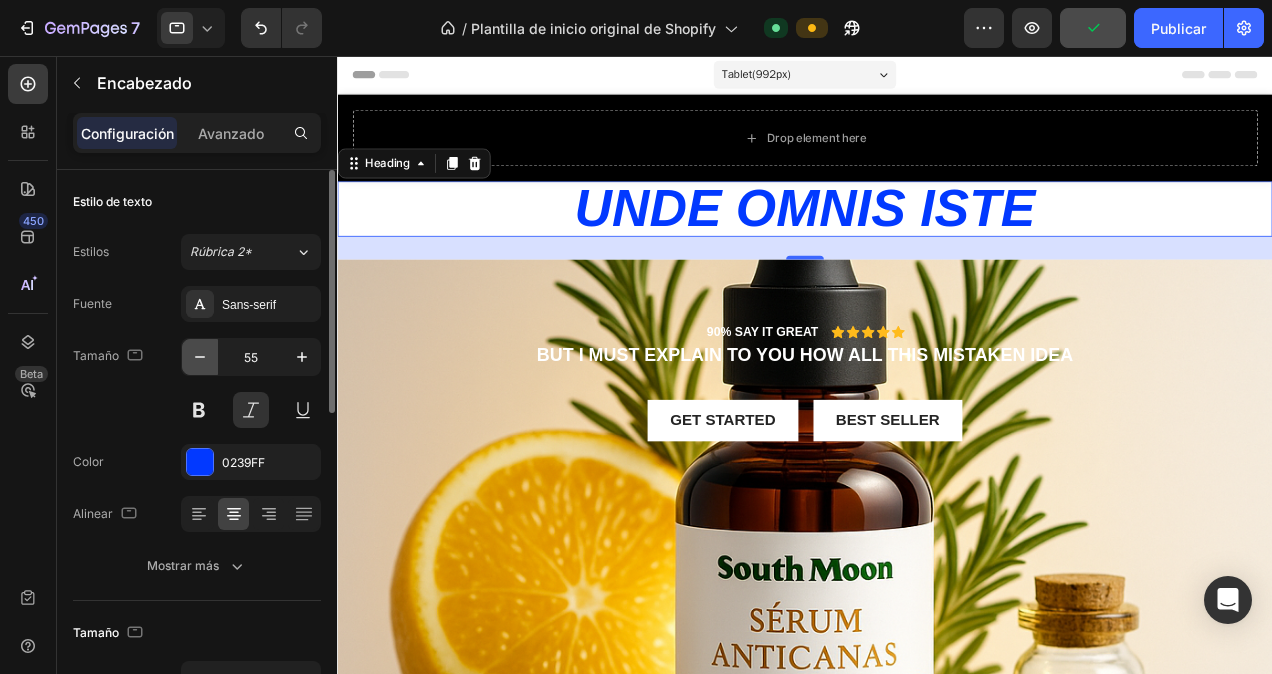 click 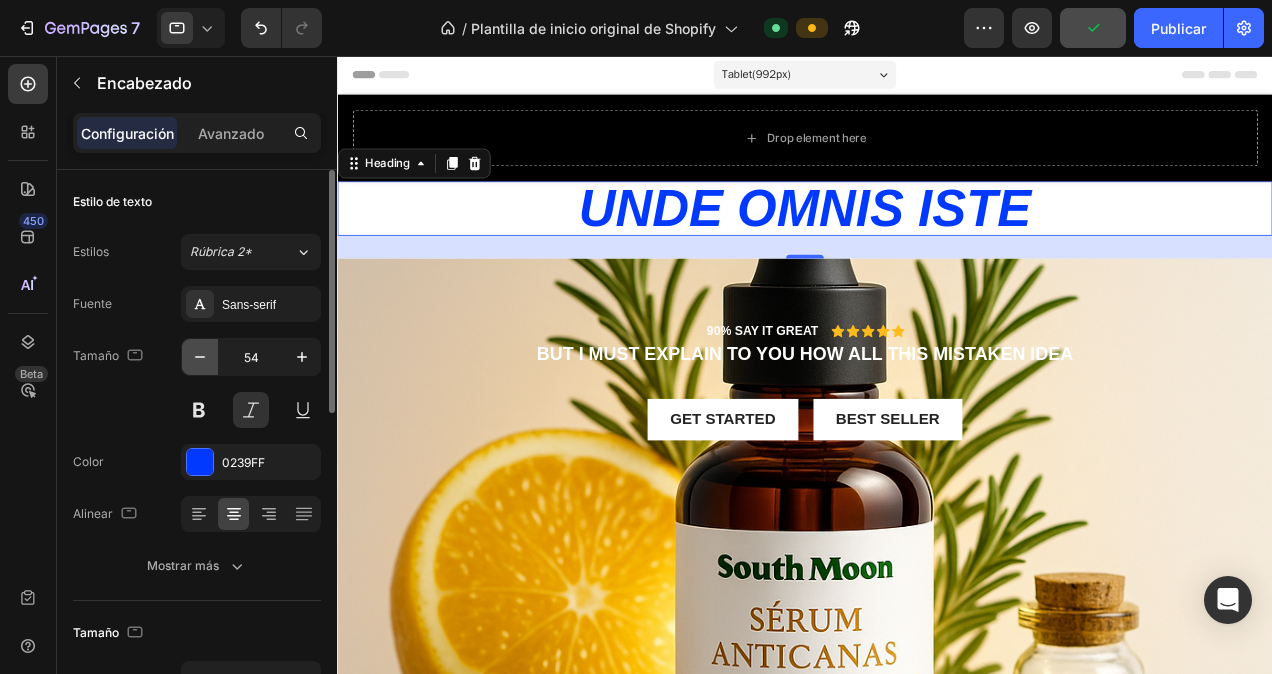 click 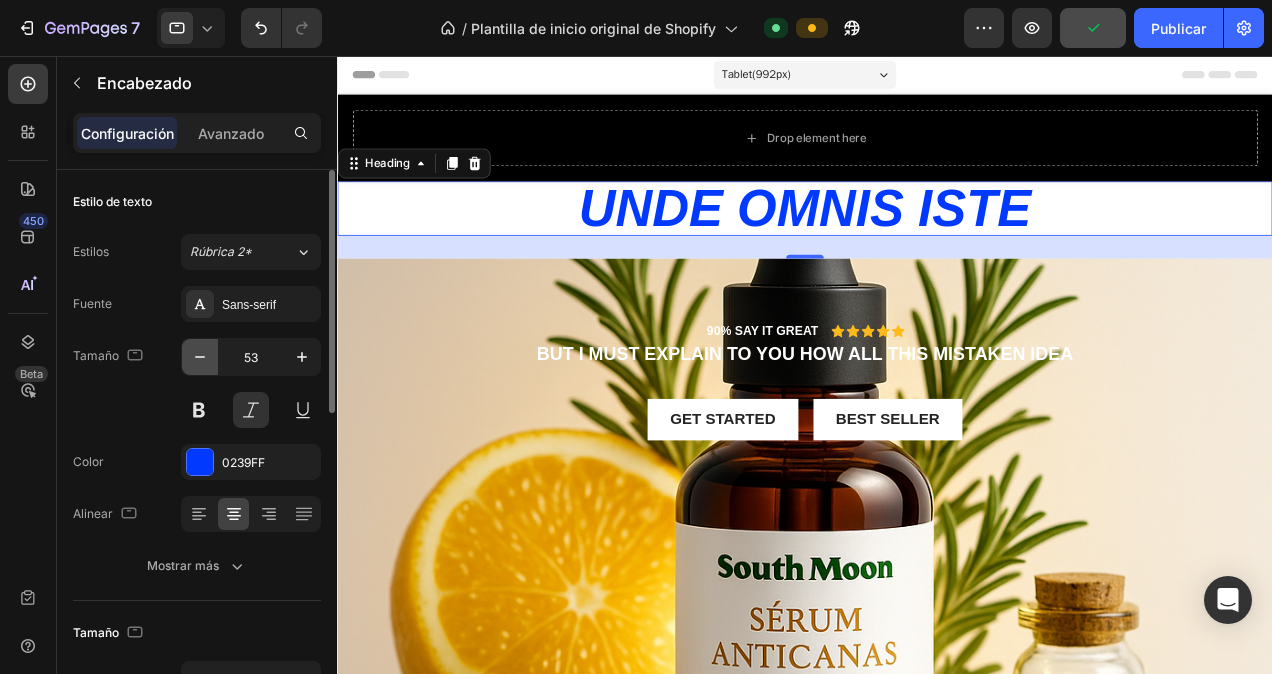click 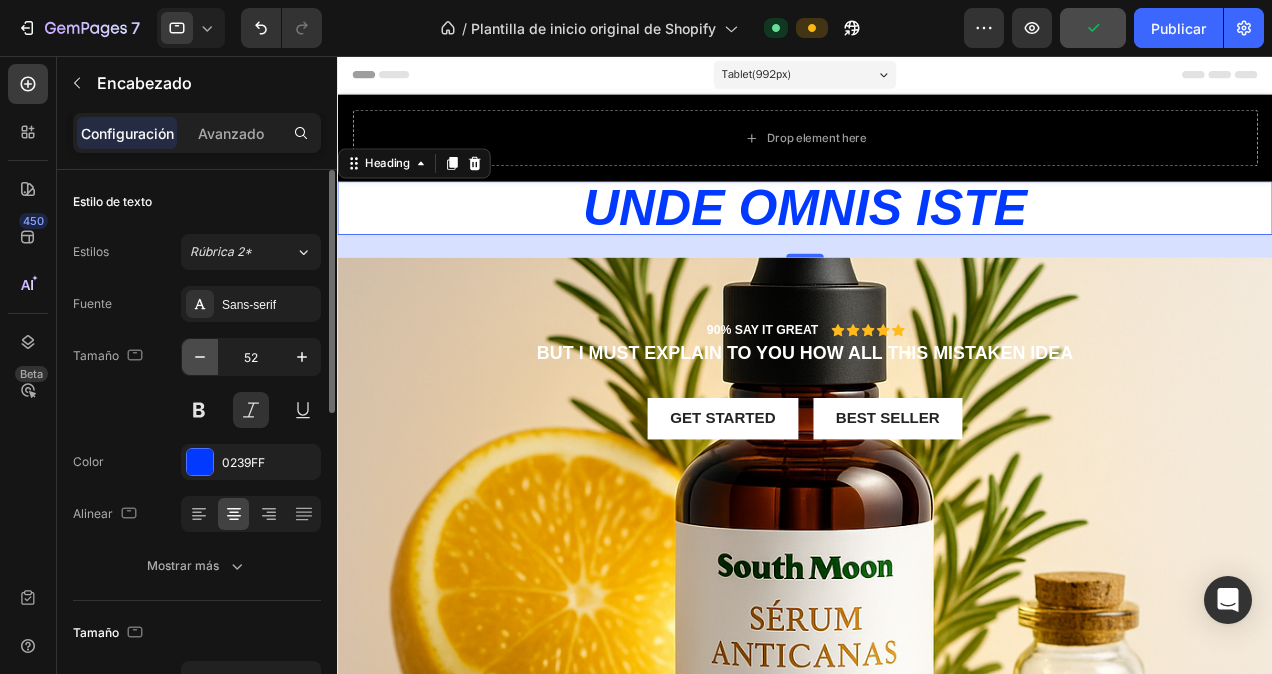 click at bounding box center (200, 357) 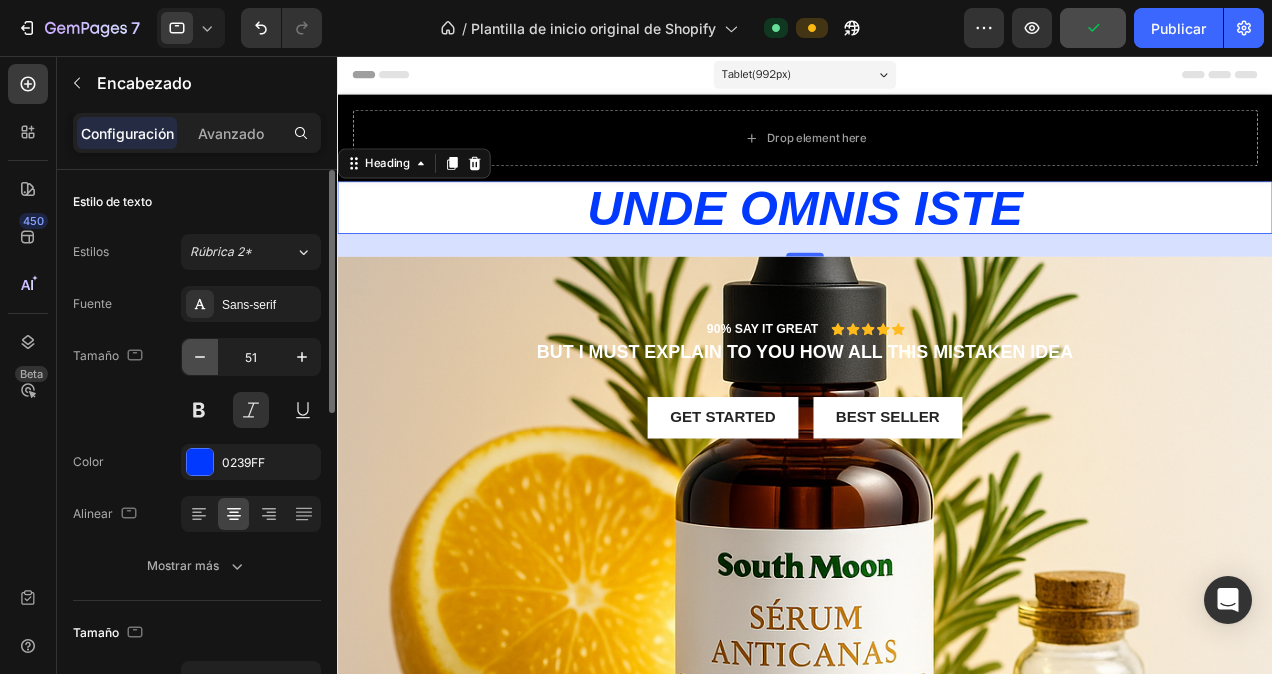 click at bounding box center (200, 357) 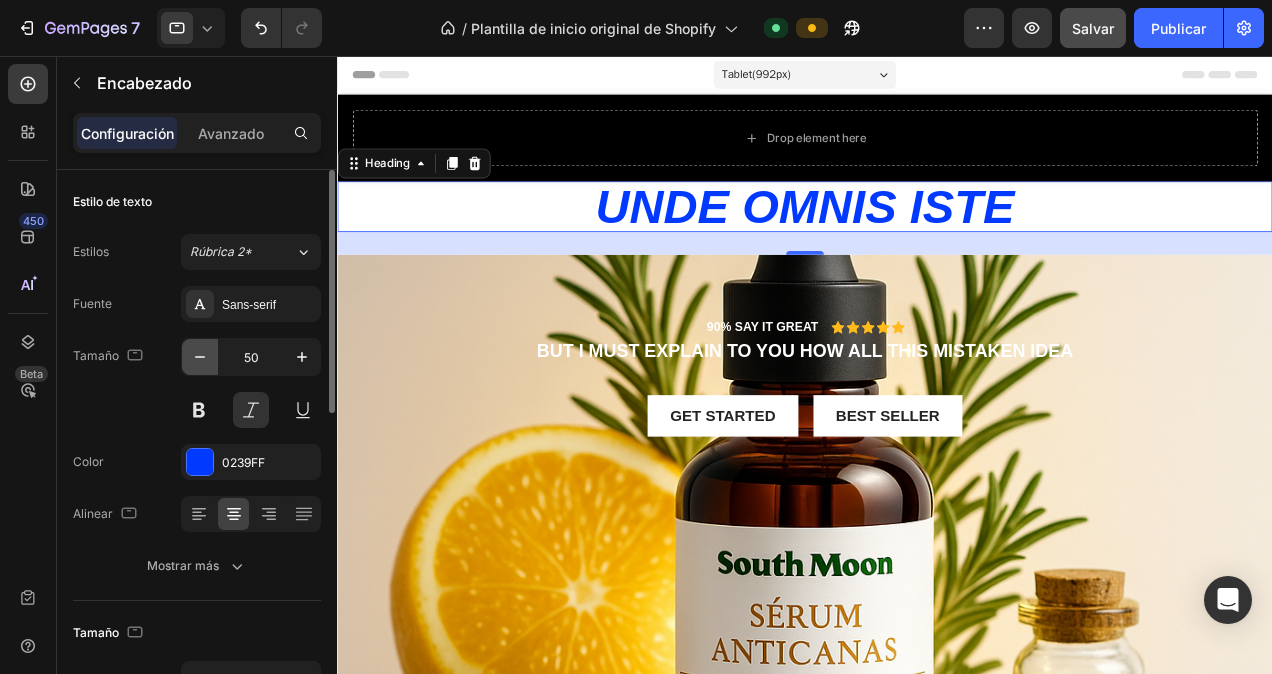 click at bounding box center [200, 357] 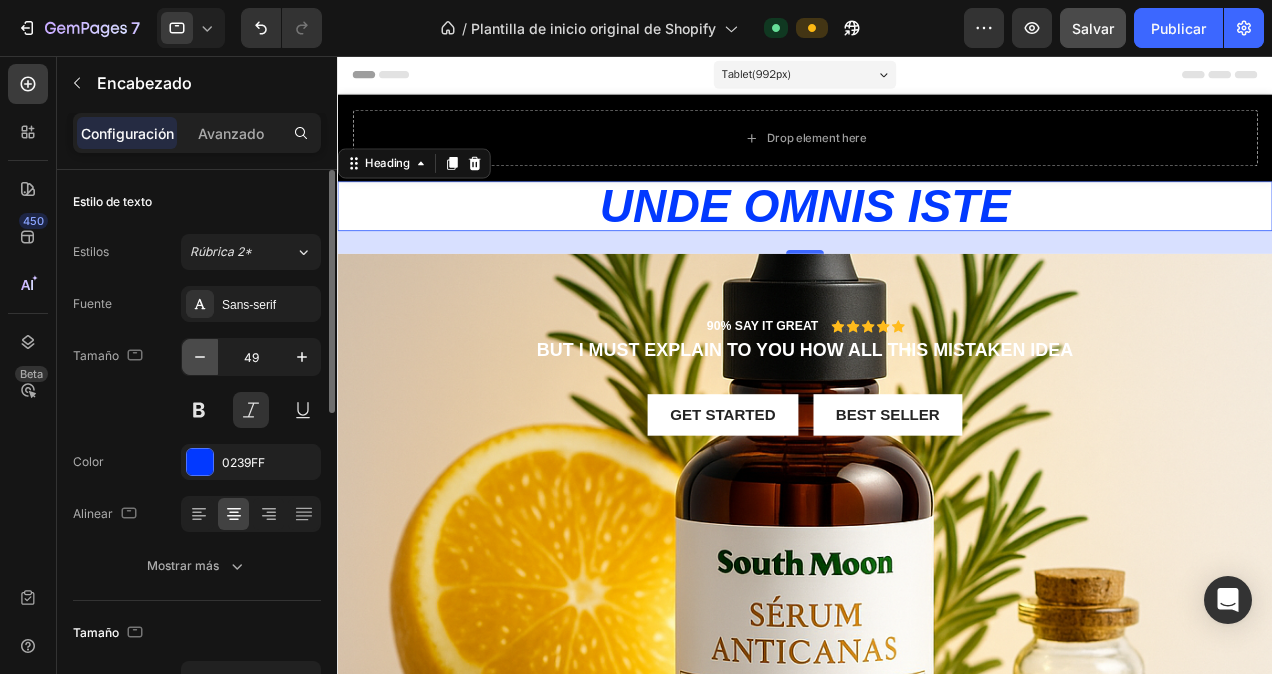 click at bounding box center (200, 357) 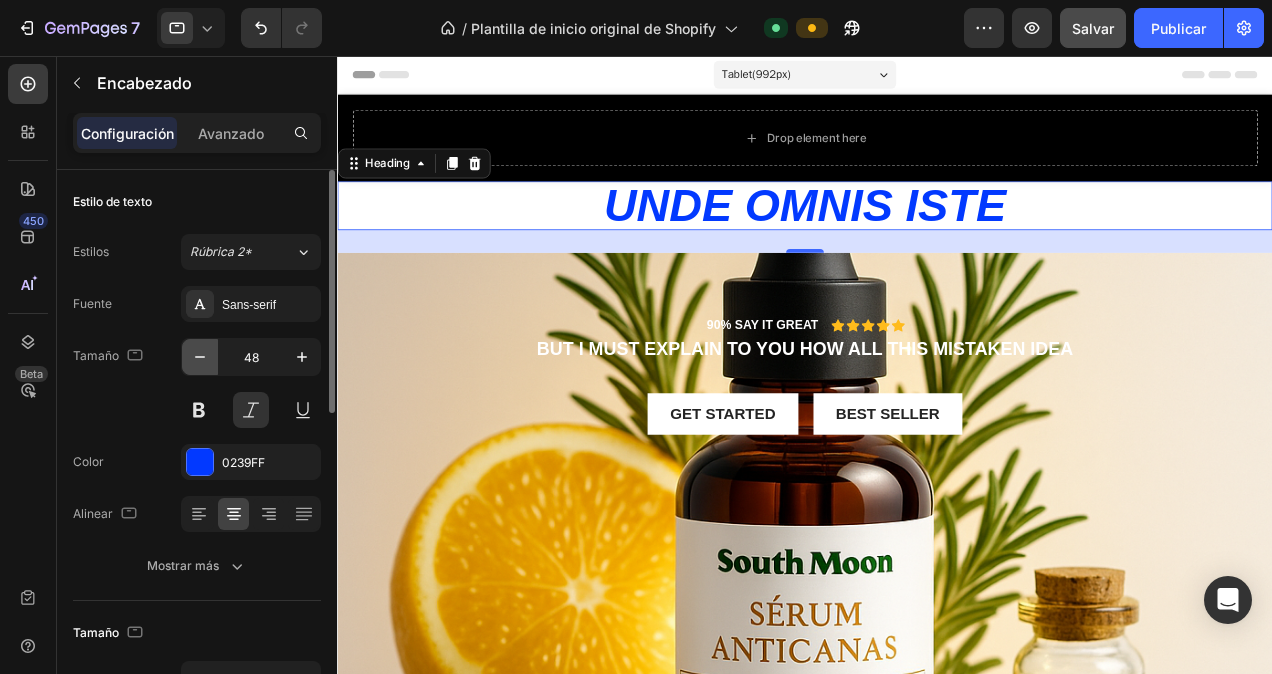 click at bounding box center [200, 357] 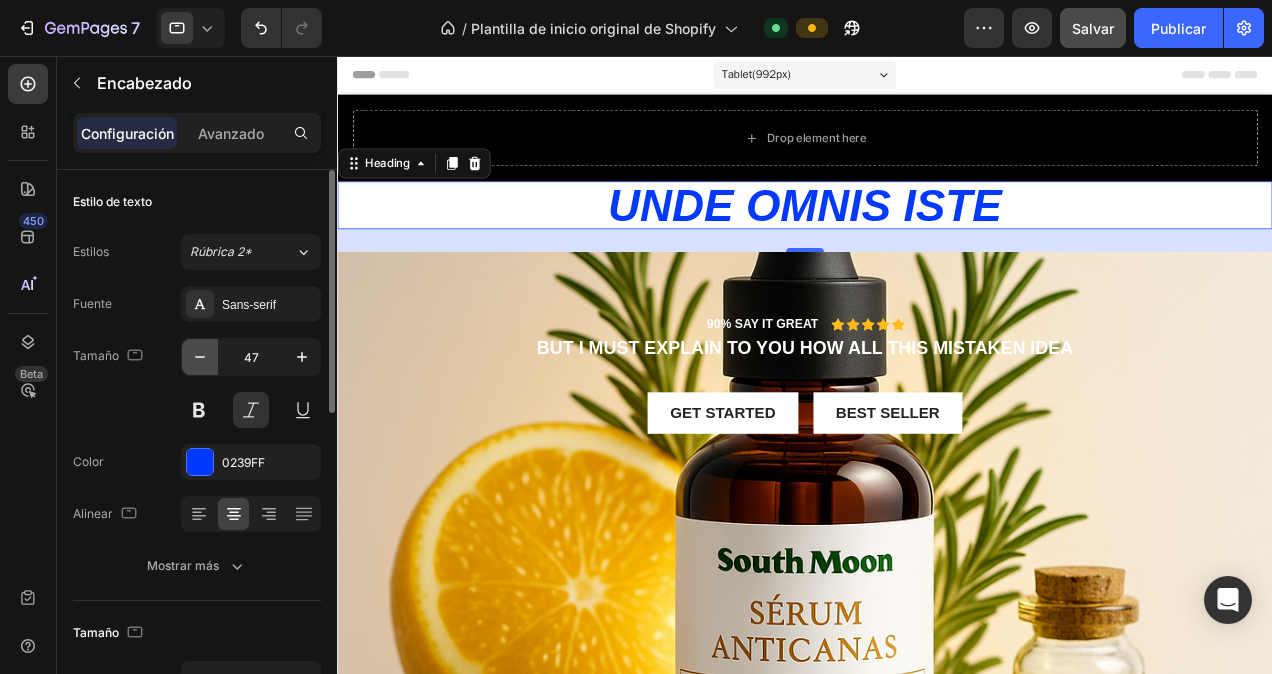click at bounding box center (200, 357) 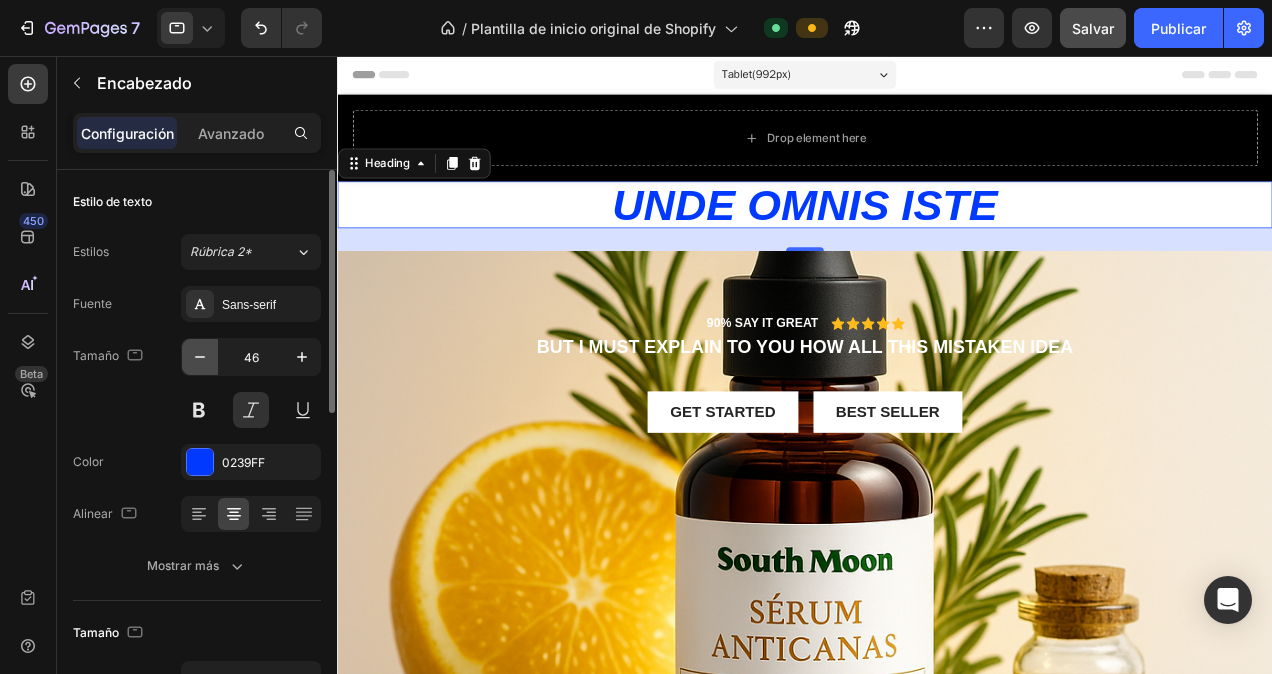 click at bounding box center [200, 357] 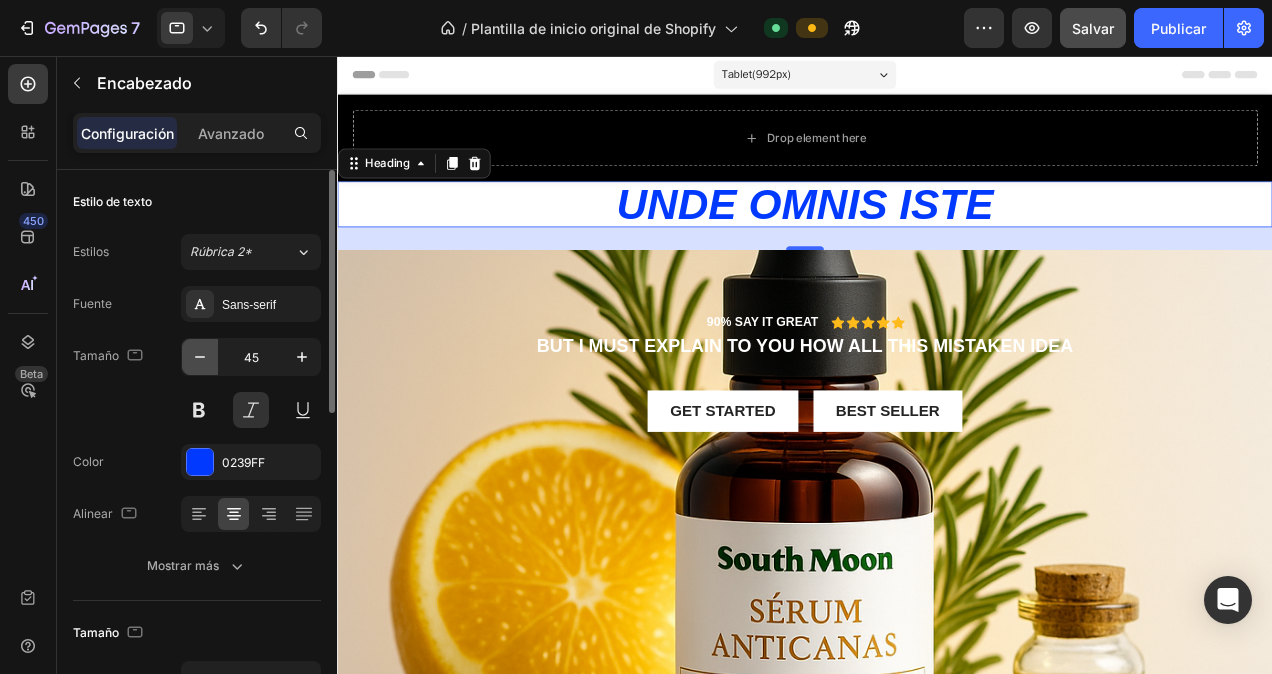 click at bounding box center [200, 357] 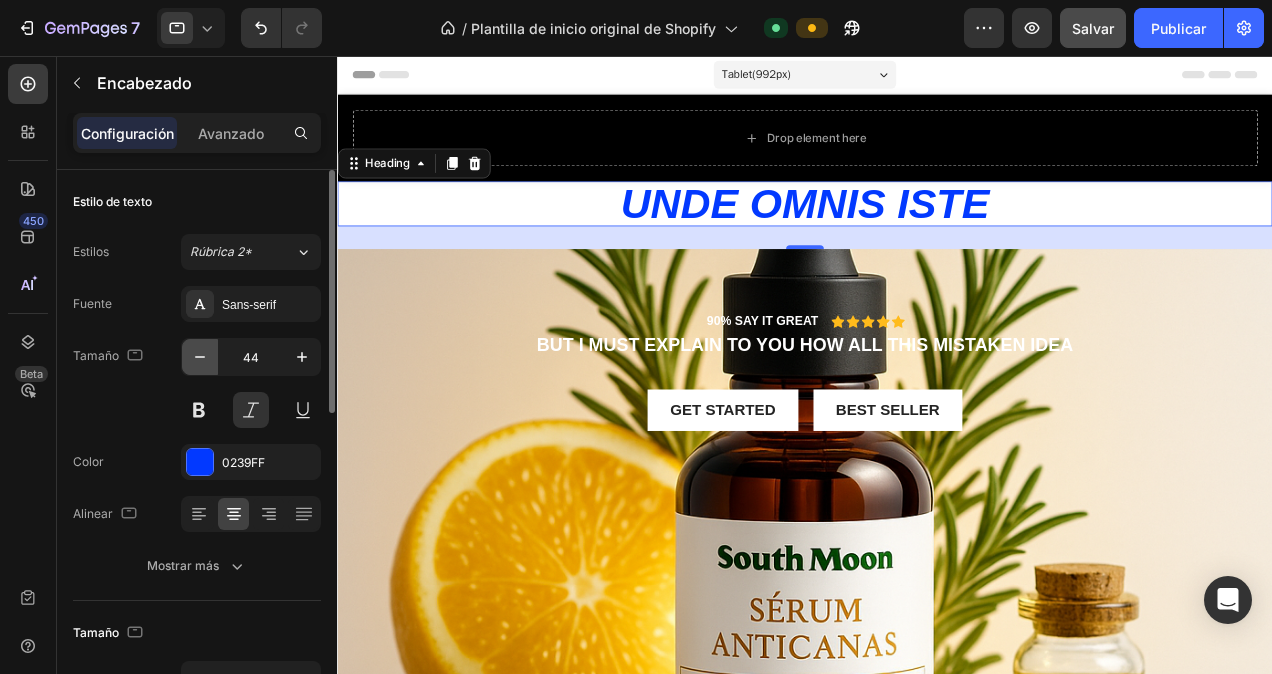 click 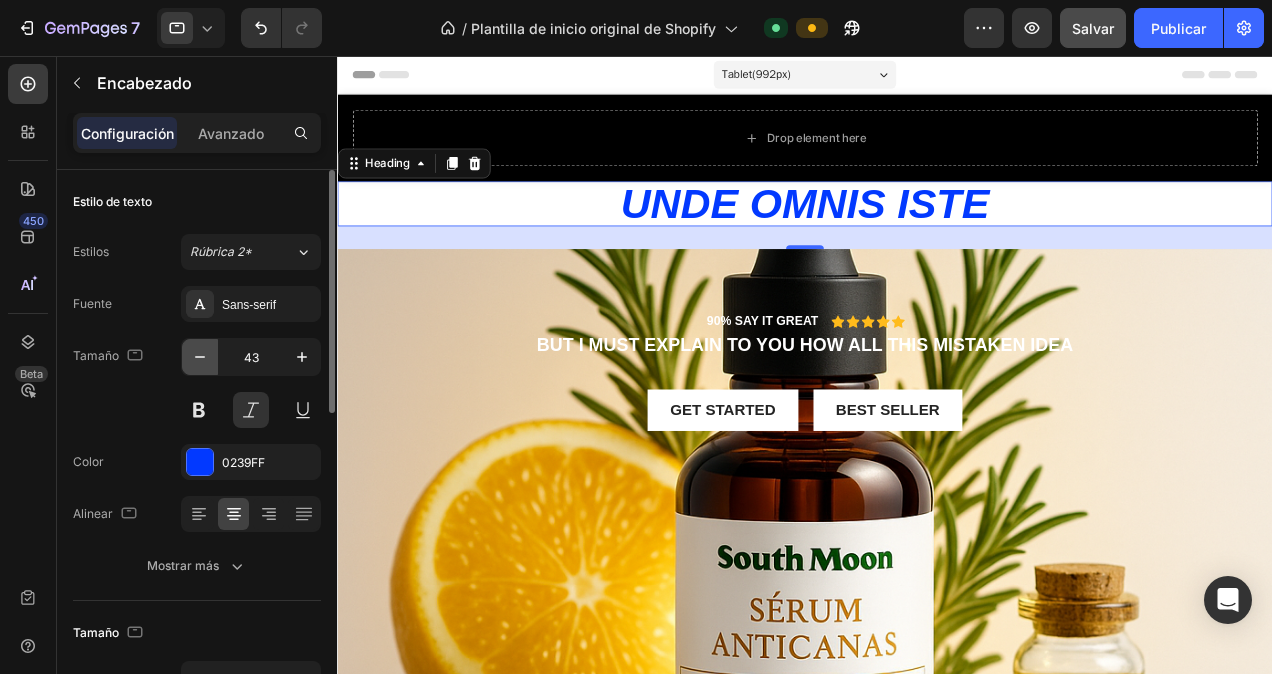 click 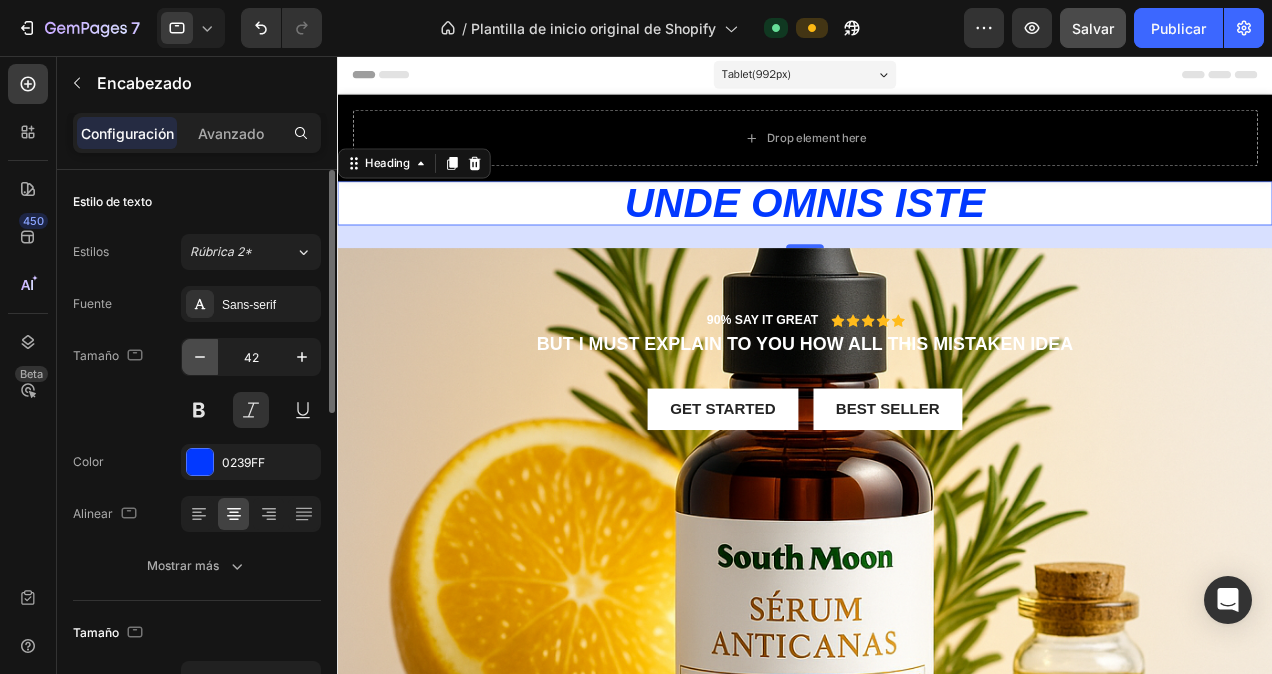 click 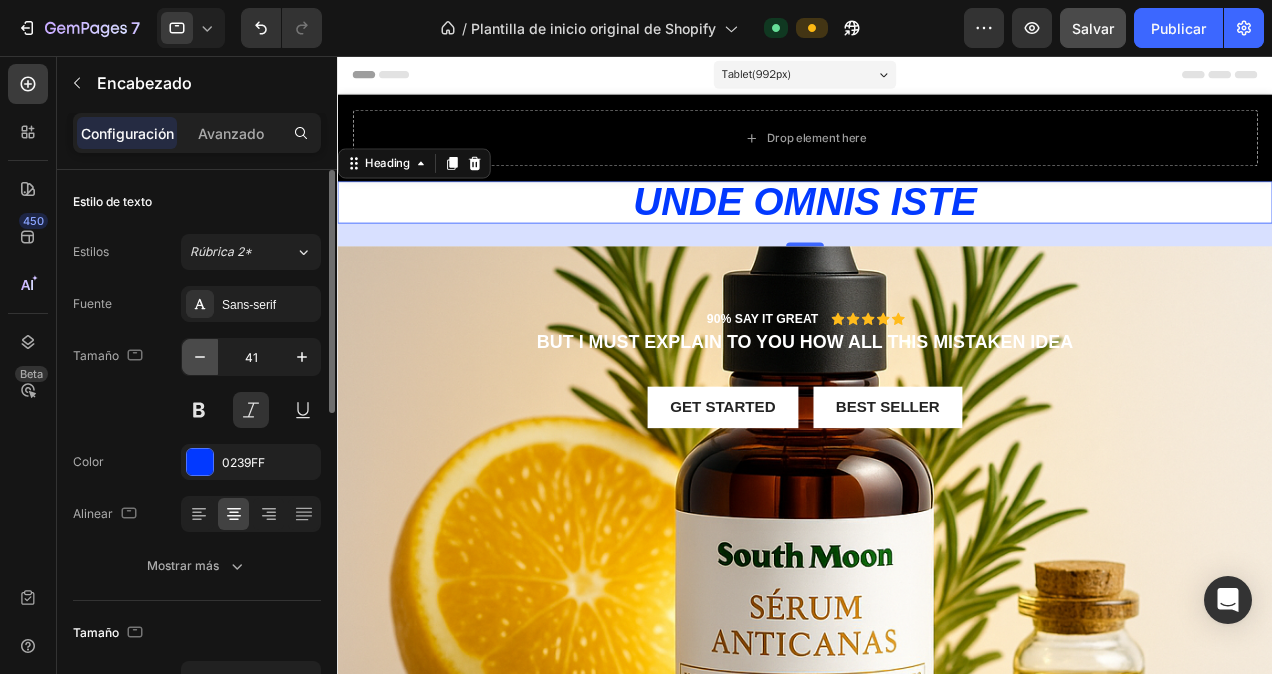 click at bounding box center (200, 357) 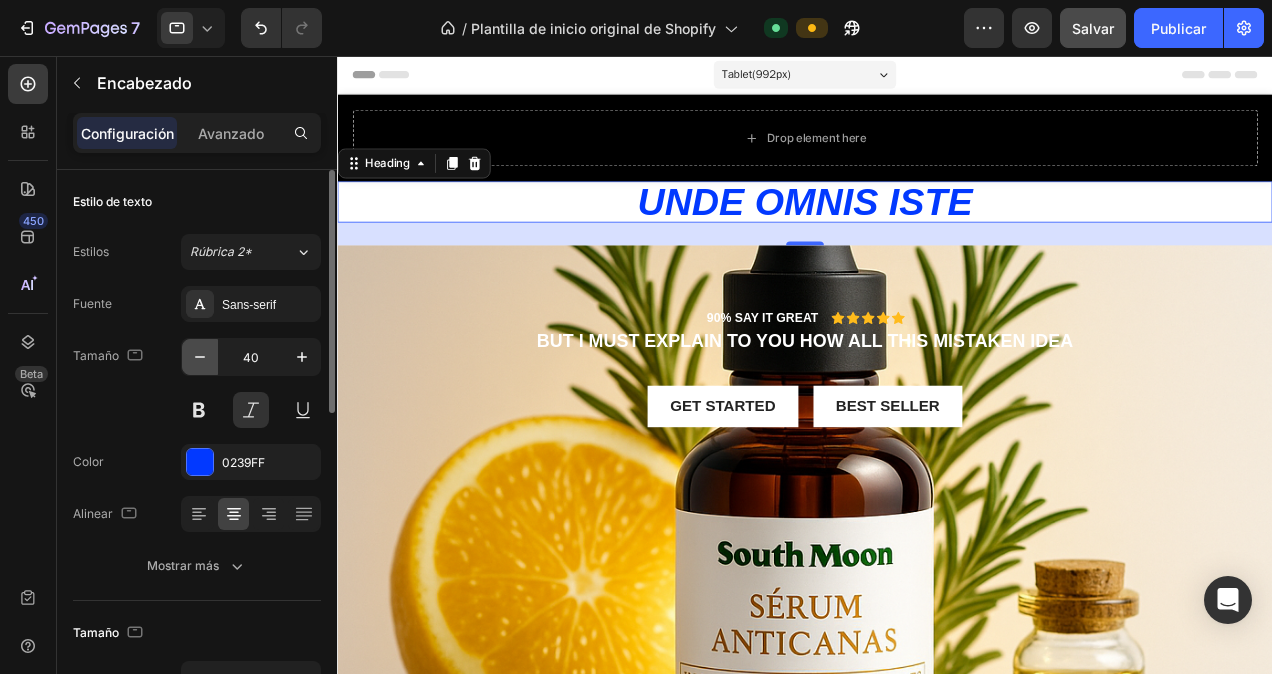 click at bounding box center [200, 357] 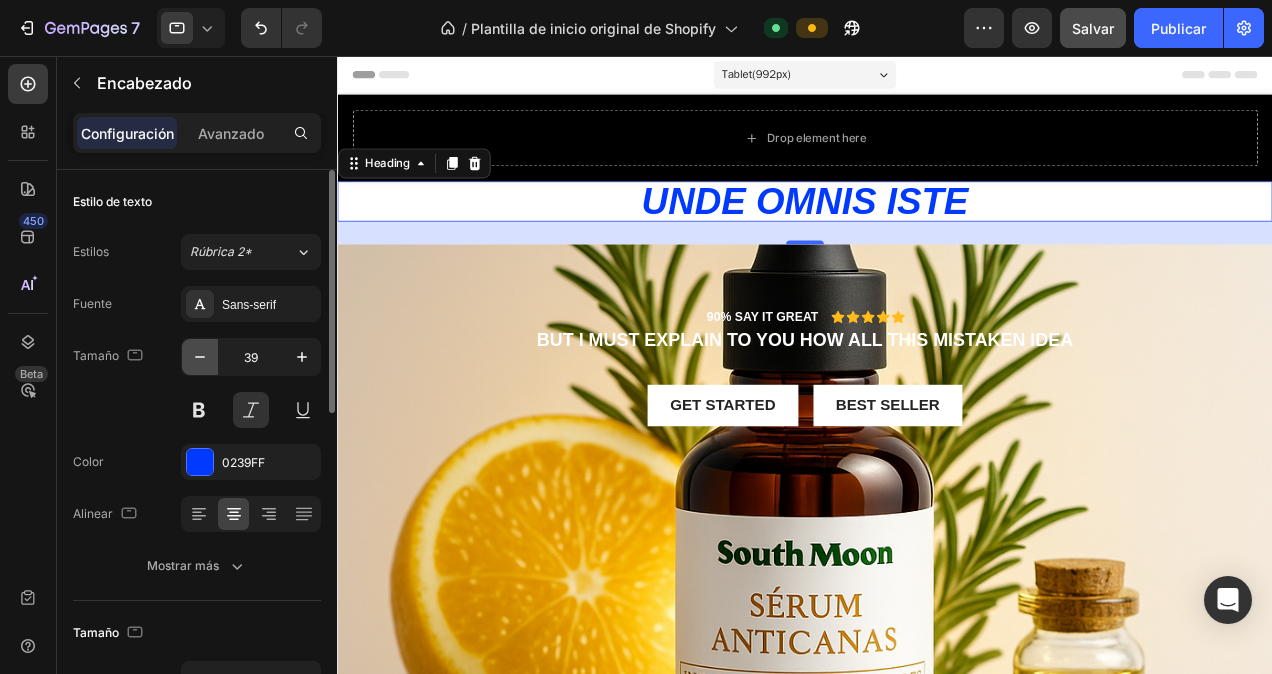 click at bounding box center (200, 357) 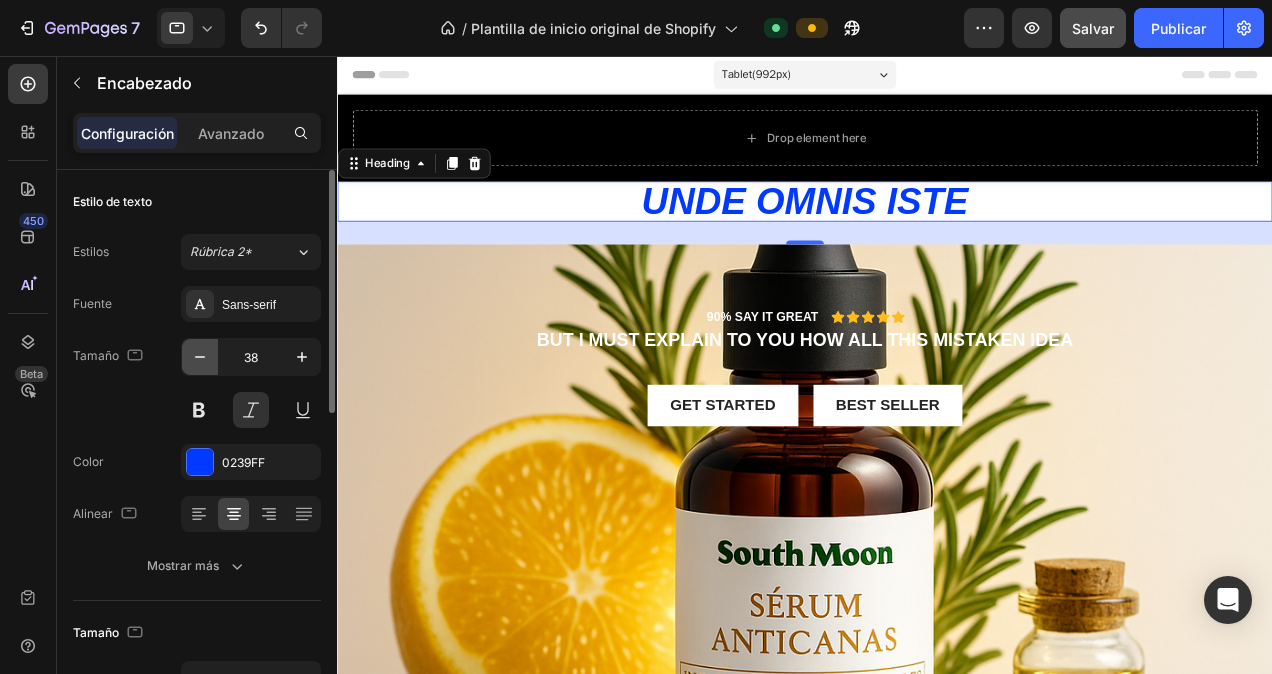 click 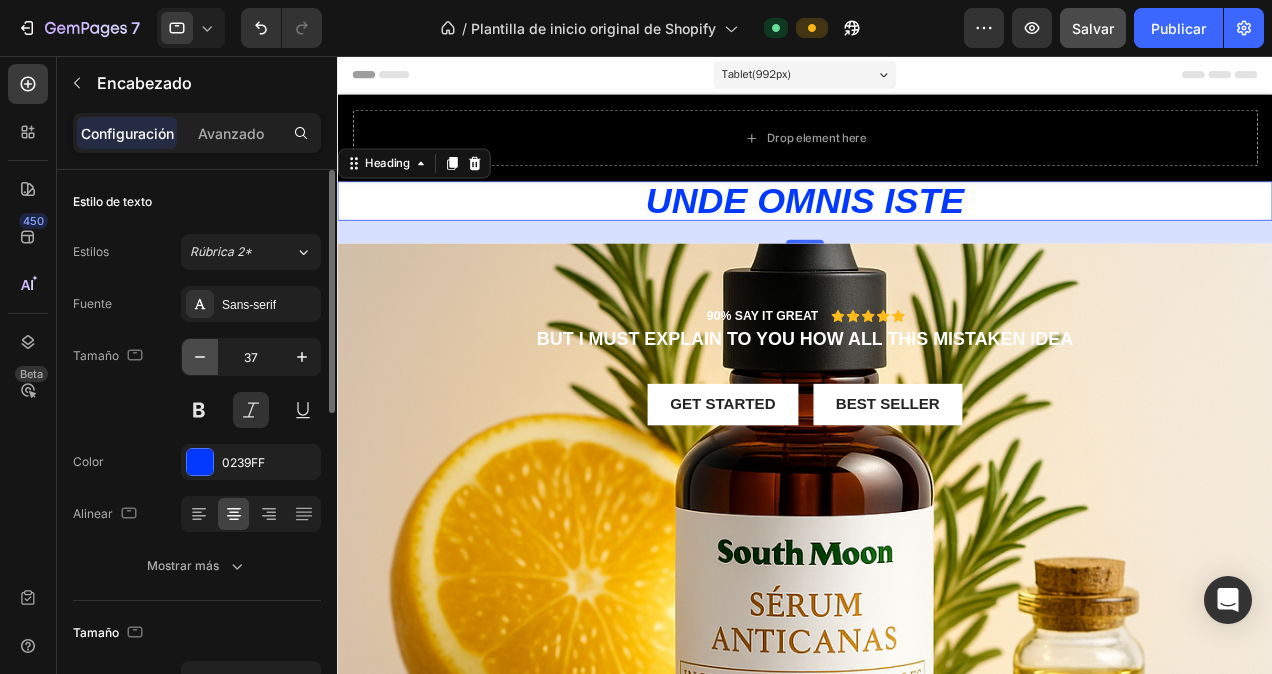 click 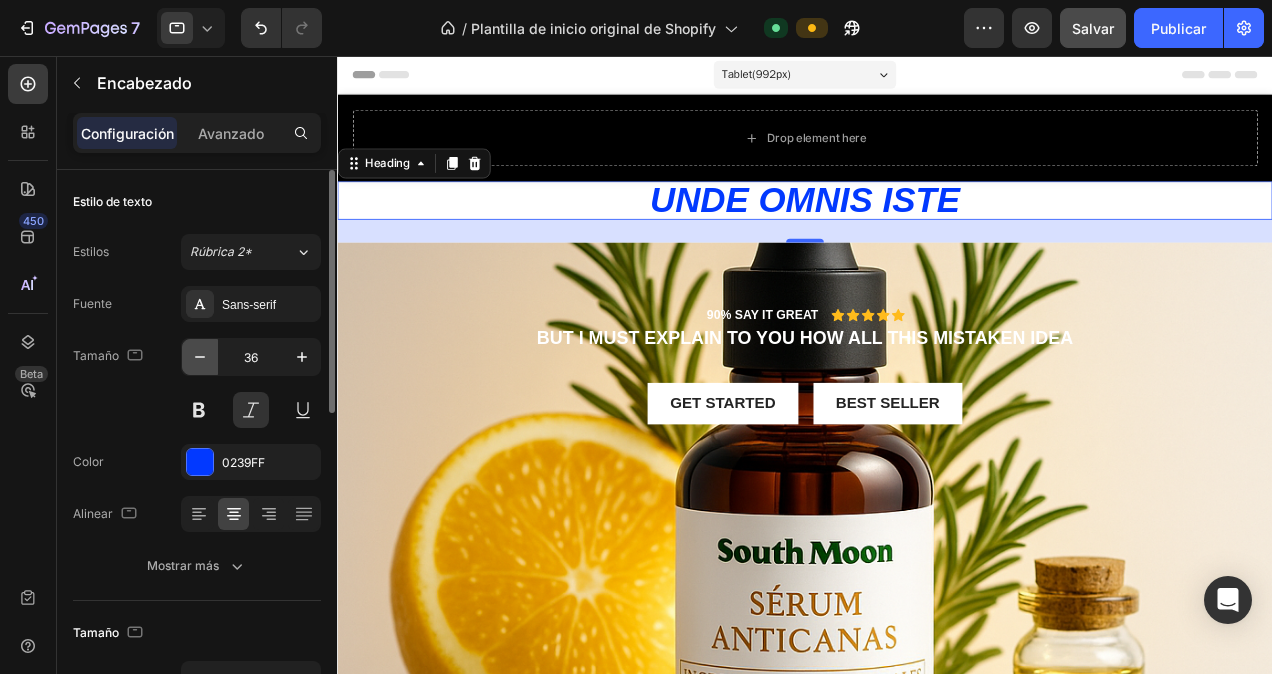 click 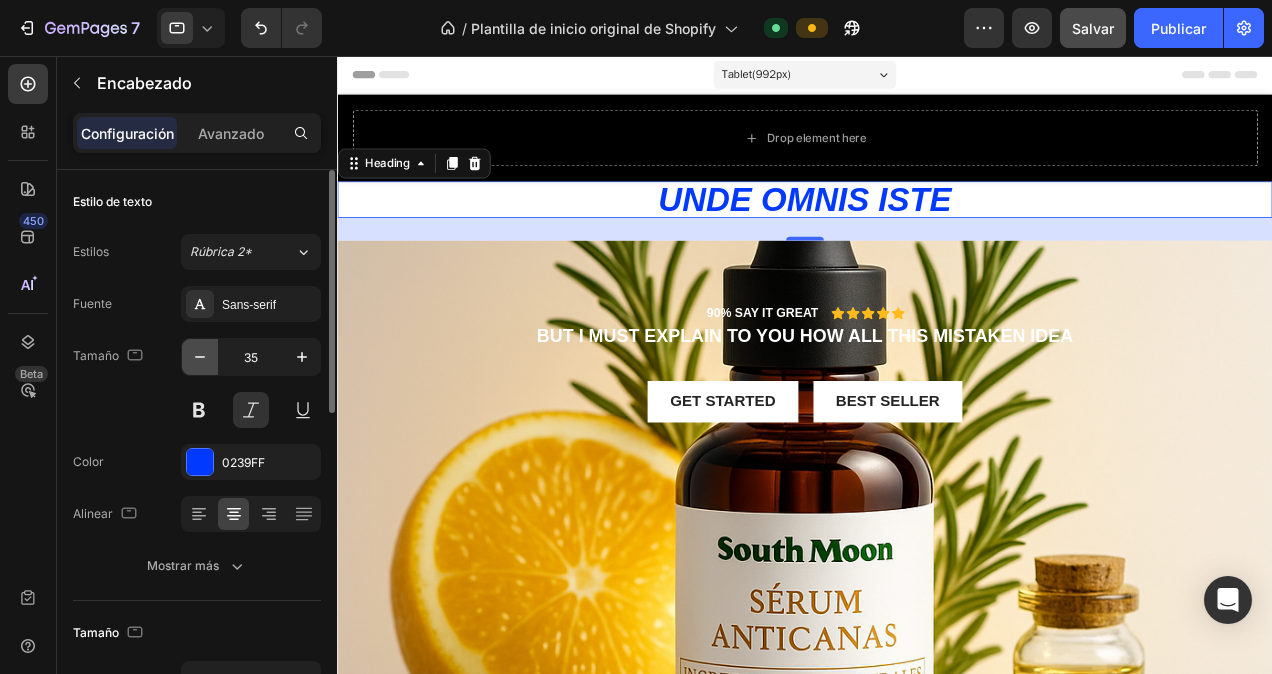 click 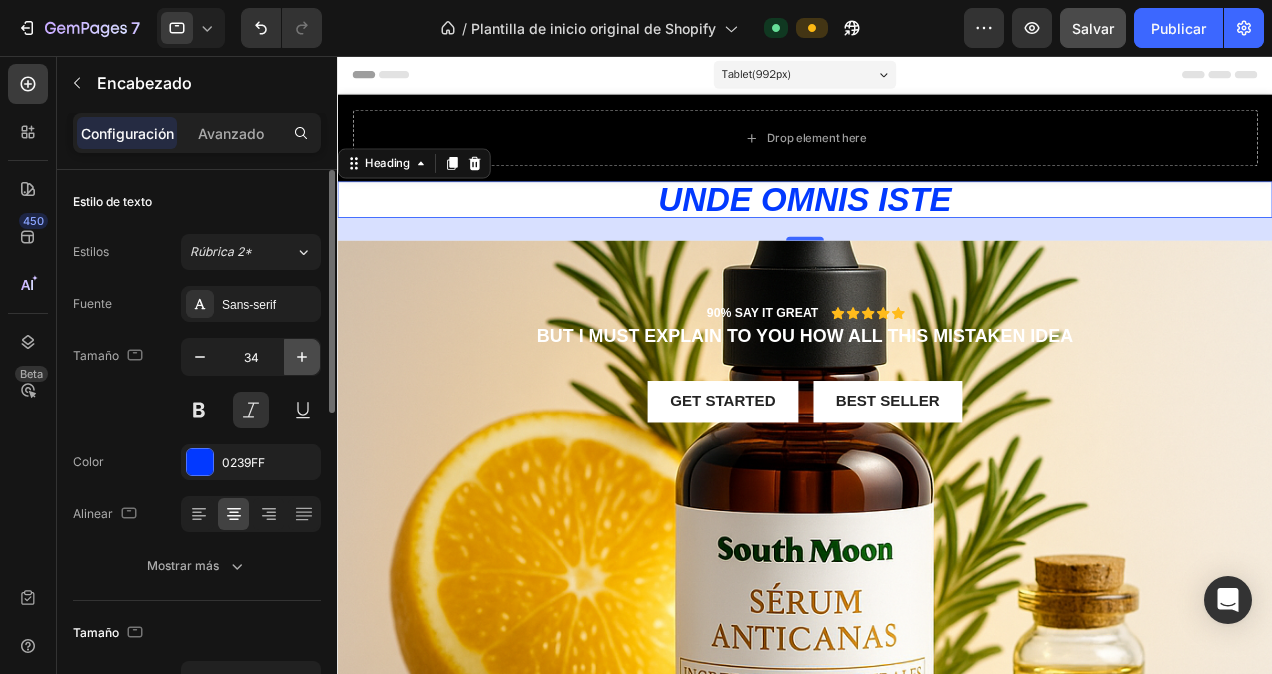 drag, startPoint x: 199, startPoint y: 345, endPoint x: 304, endPoint y: 345, distance: 105 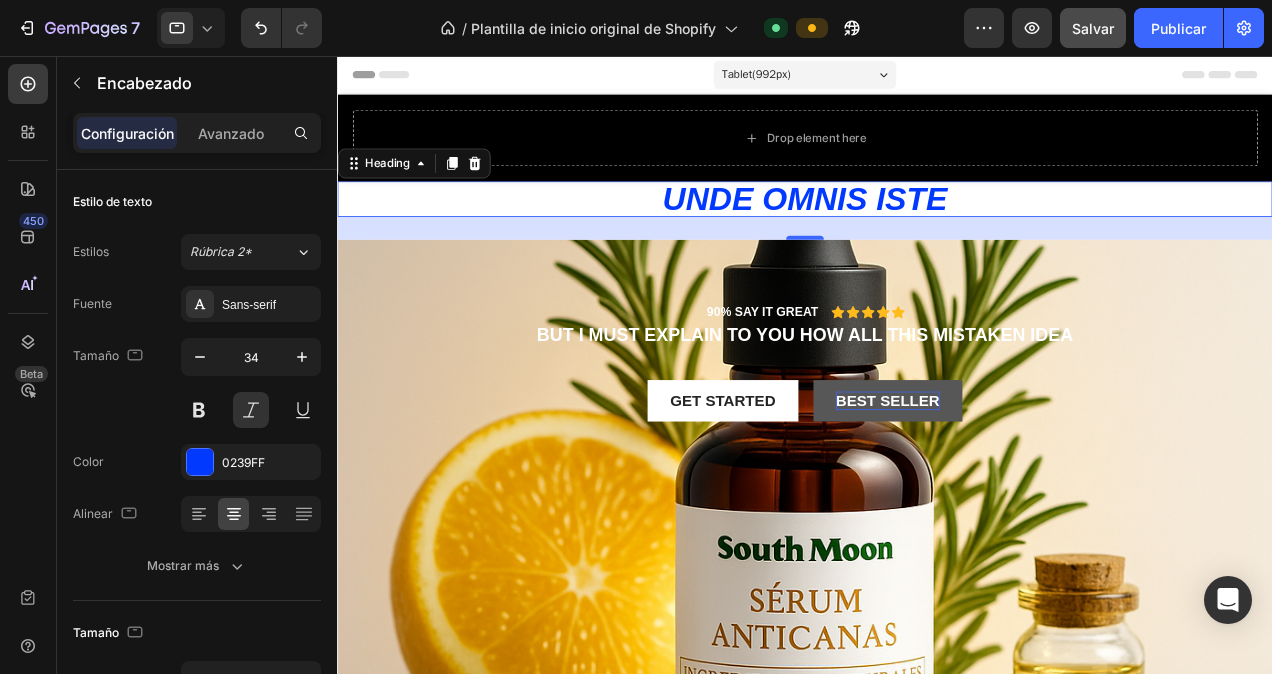 type on "33" 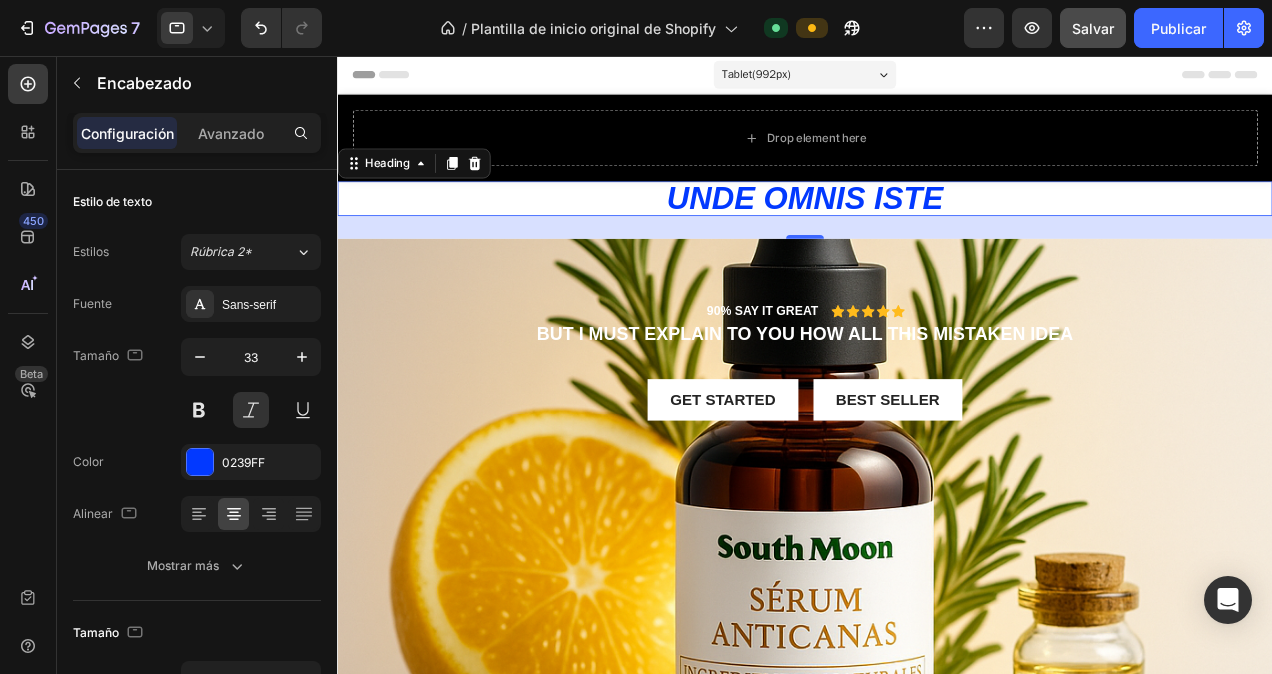 click on "24" at bounding box center (833, 238) 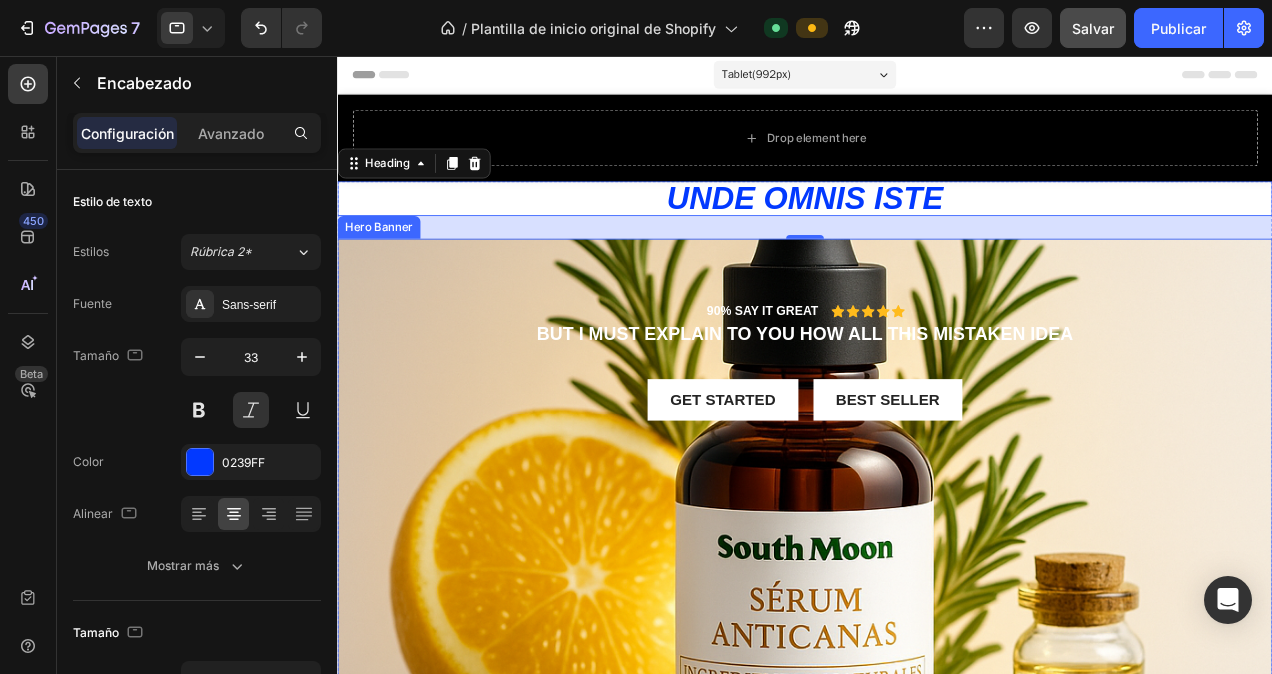 click on "90% SAY IT GREAT Text Block Icon Icon Icon Icon Icon Icon List Row But I must explain to you how all this mistaken idea Text Block Get started Button Best Seller Button Row" at bounding box center [833, 544] 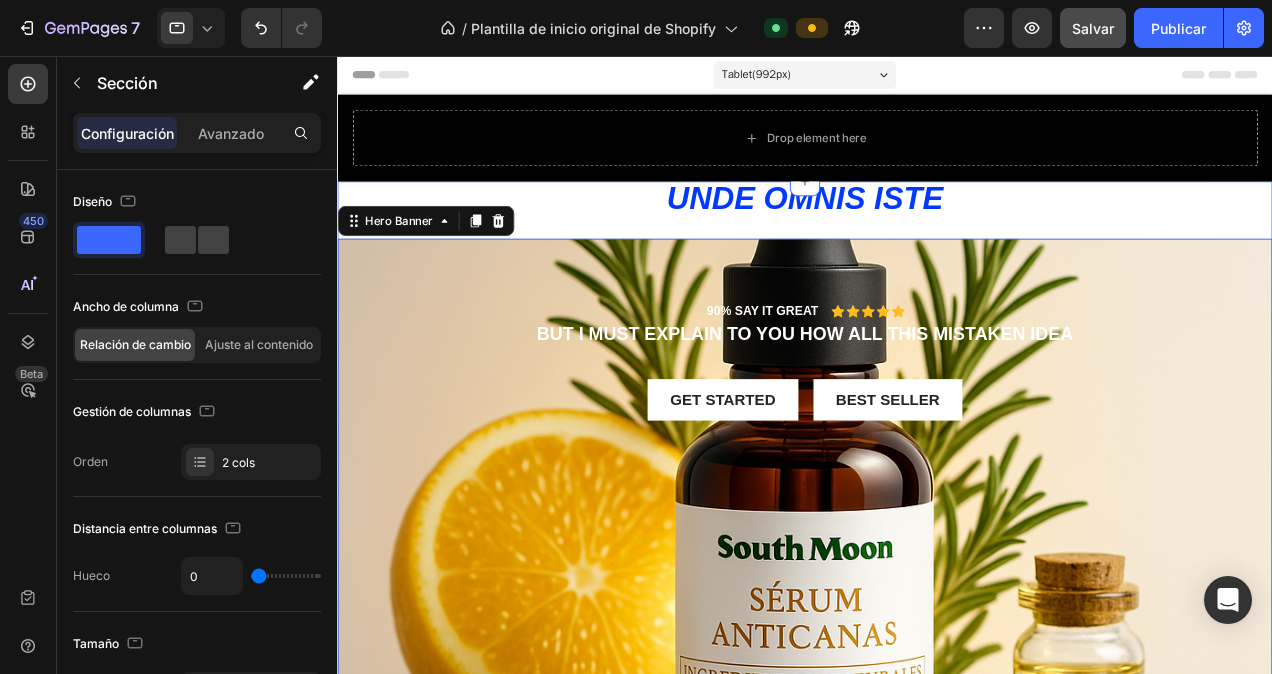 click on "unde omnis iste Heading" at bounding box center (833, 219) 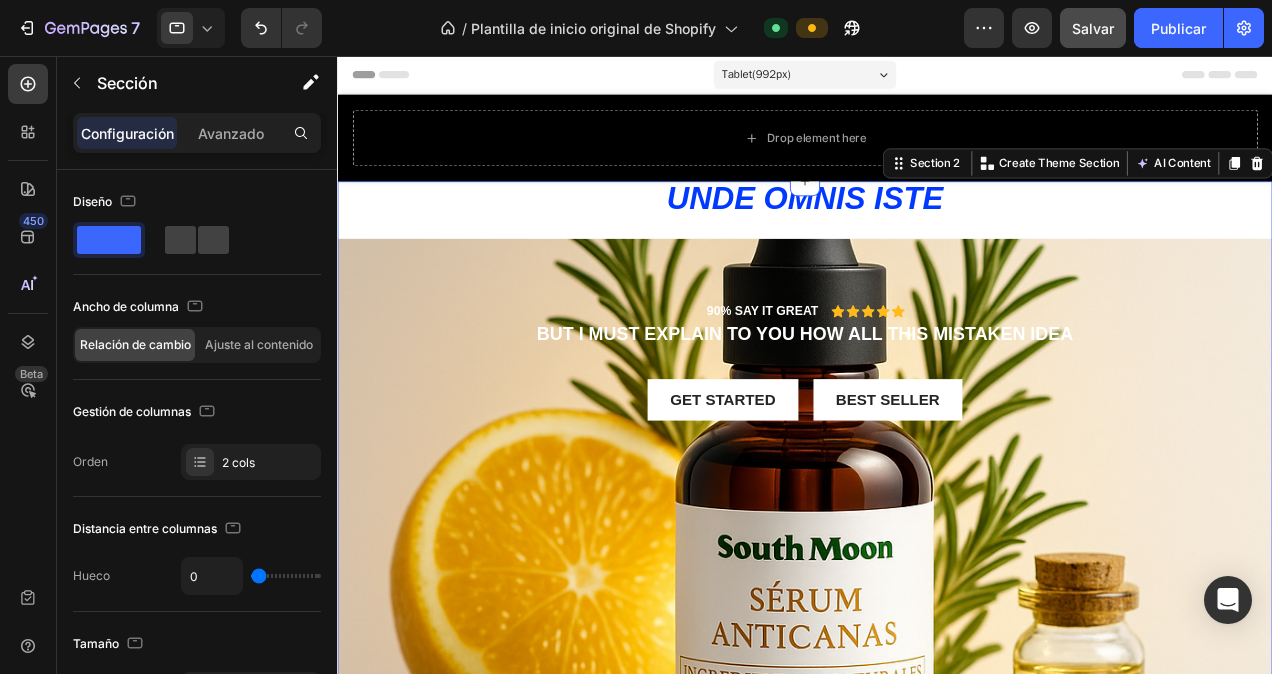 click on "unde omnis iste Heading" at bounding box center [833, 219] 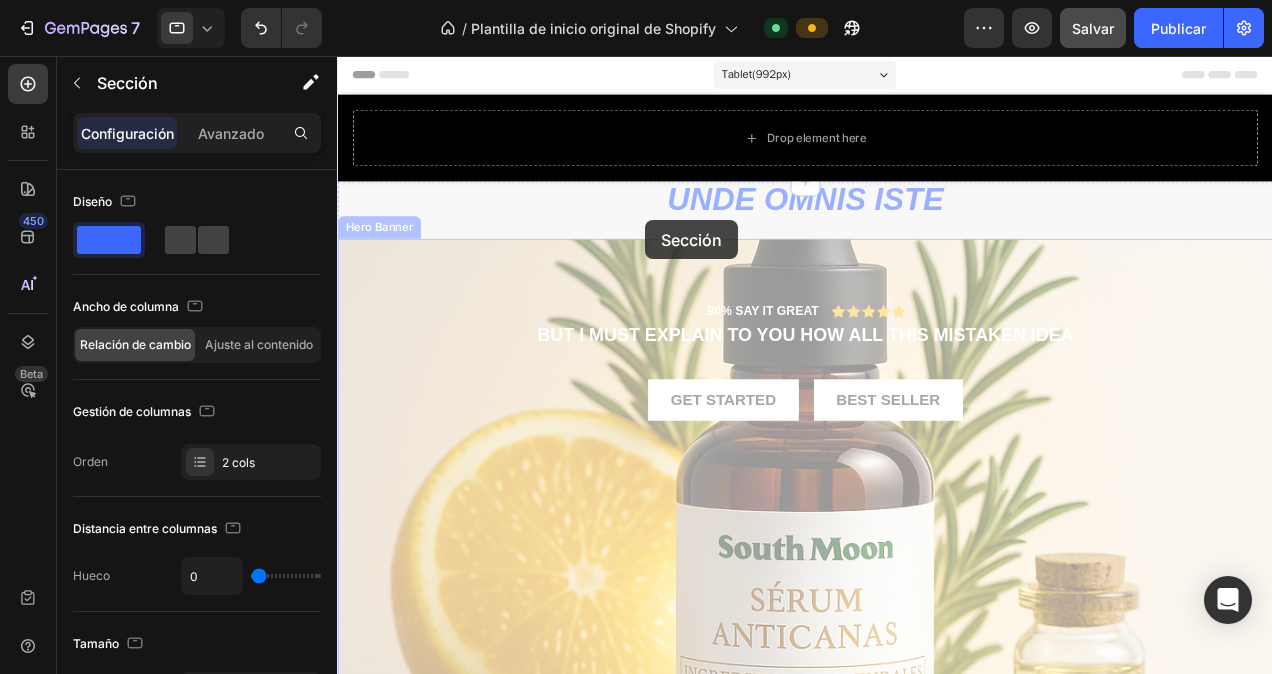 drag, startPoint x: 662, startPoint y: 235, endPoint x: 745, endPoint y: 247, distance: 83.86298 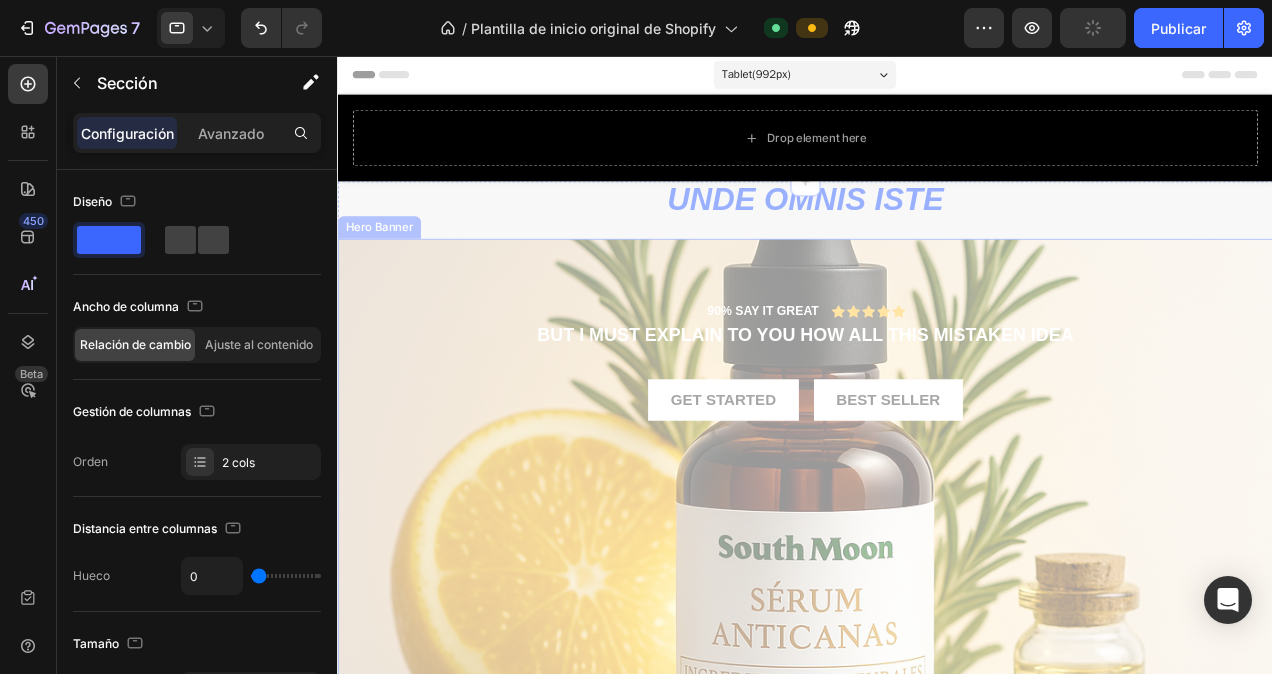 drag, startPoint x: 803, startPoint y: 229, endPoint x: 804, endPoint y: 282, distance: 53.009434 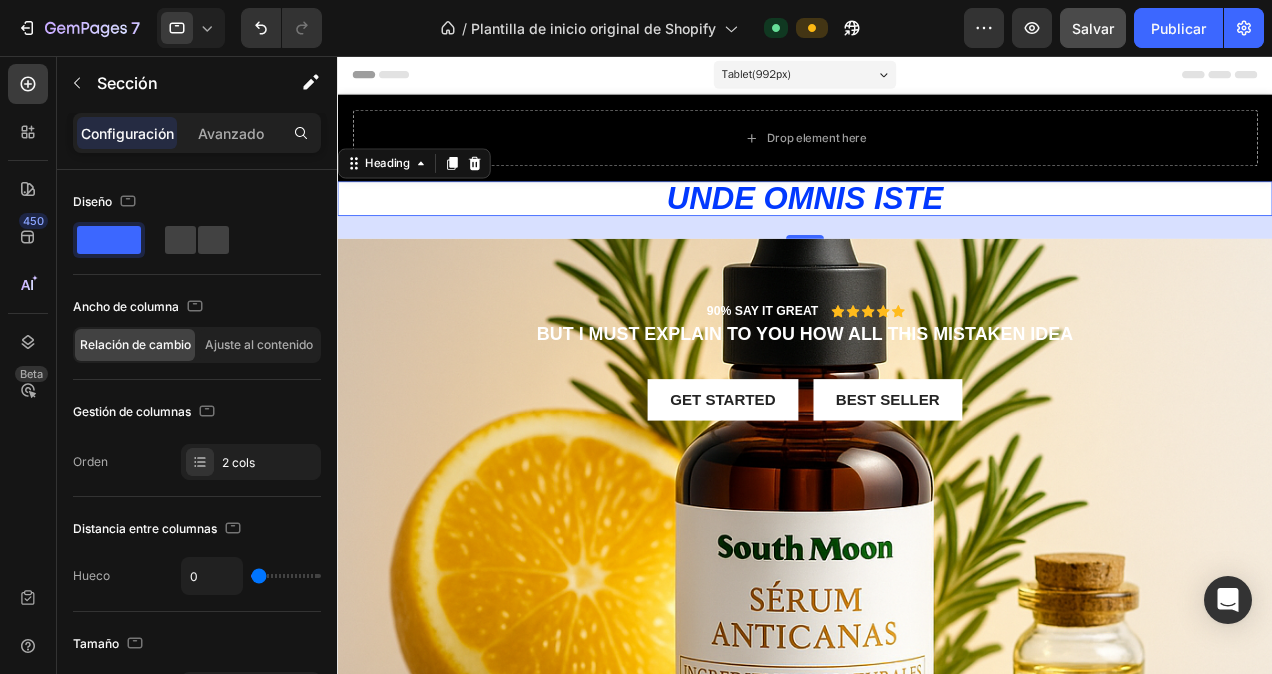 click on "unde omnis iste" at bounding box center (833, 207) 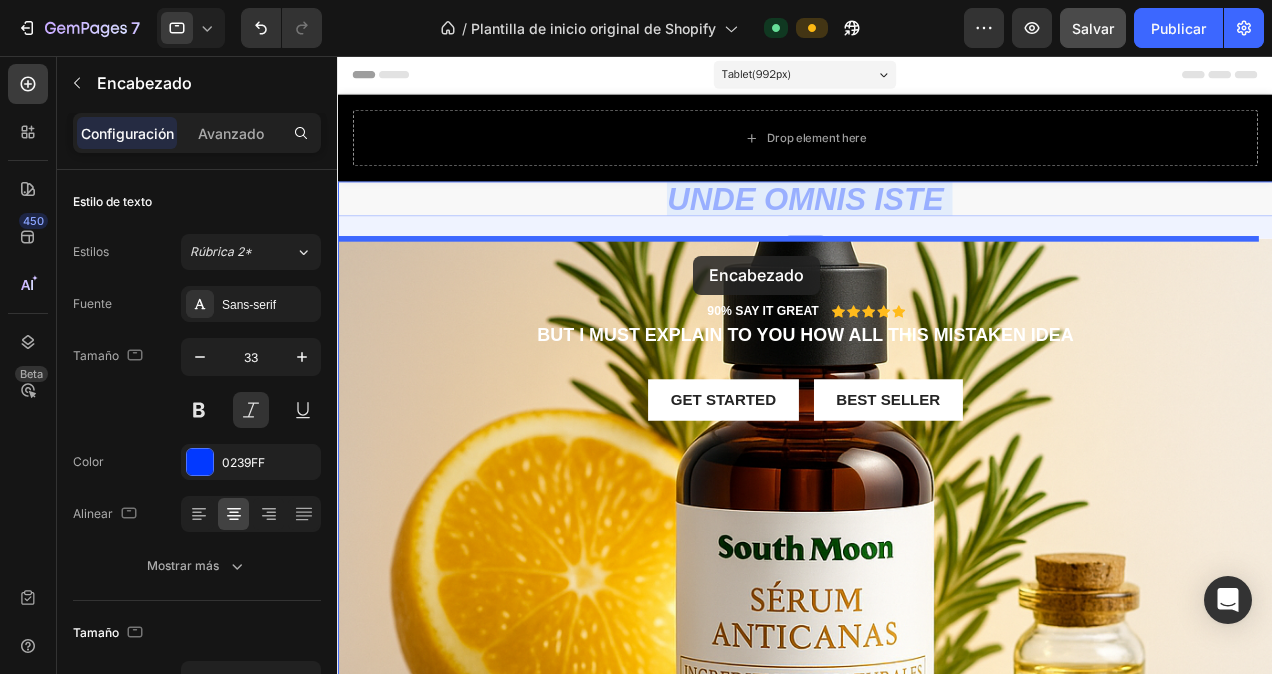 drag, startPoint x: 719, startPoint y: 196, endPoint x: 715, endPoint y: 268, distance: 72.11102 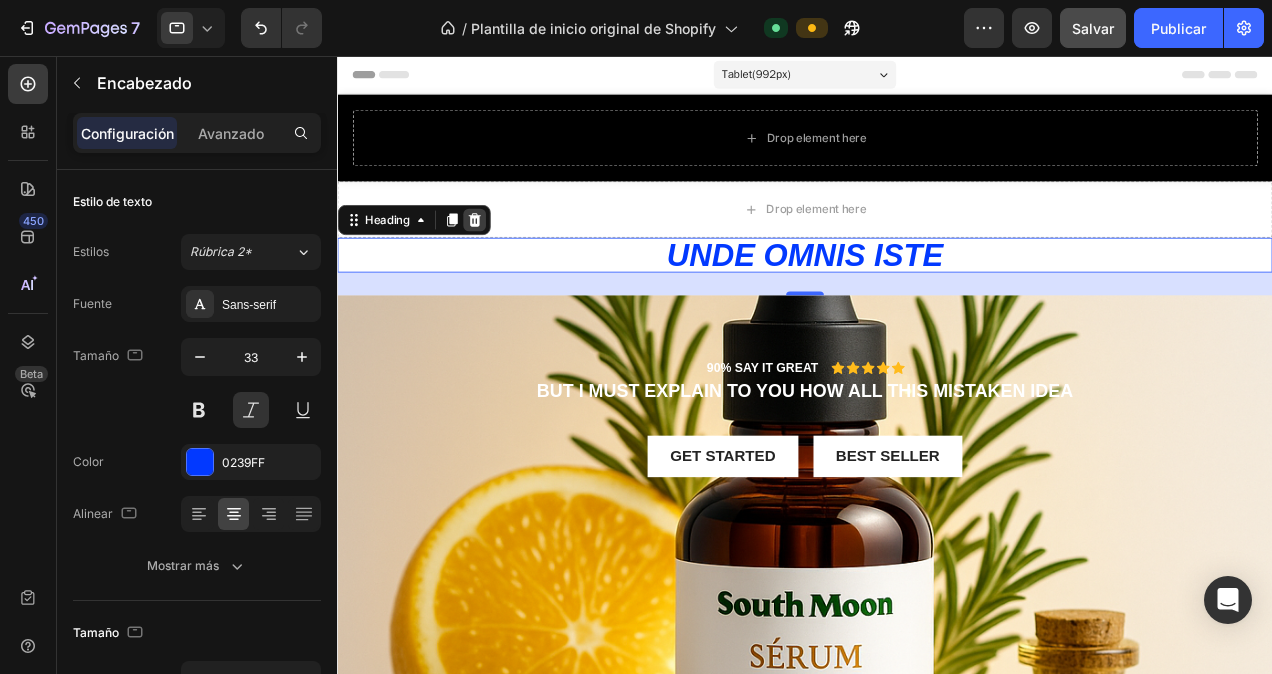 click 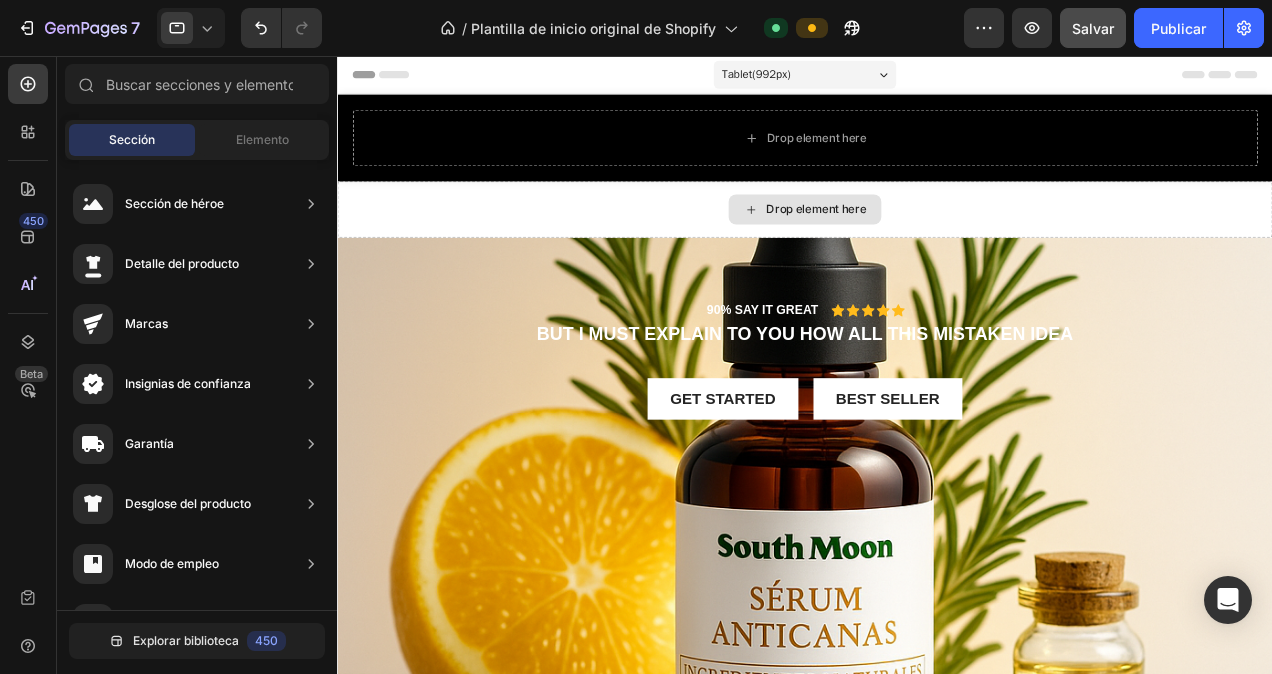 click on "Drop element here" at bounding box center (833, 219) 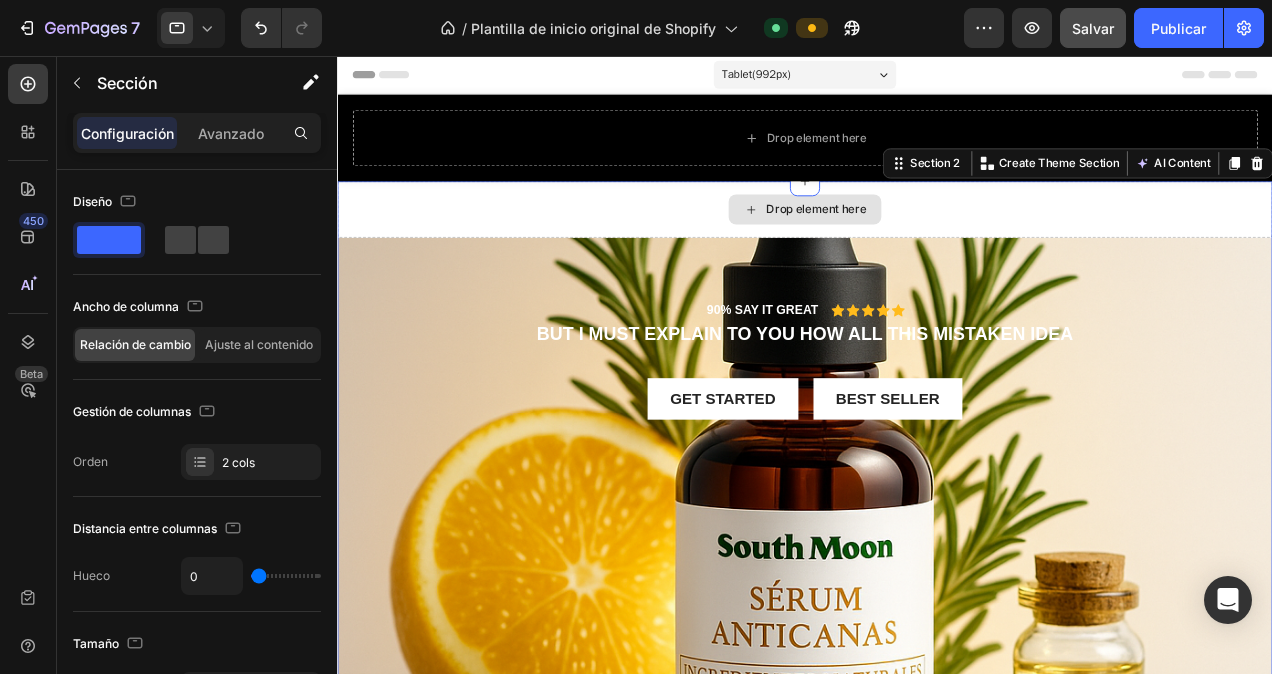 click on "Drop element here" at bounding box center (833, 219) 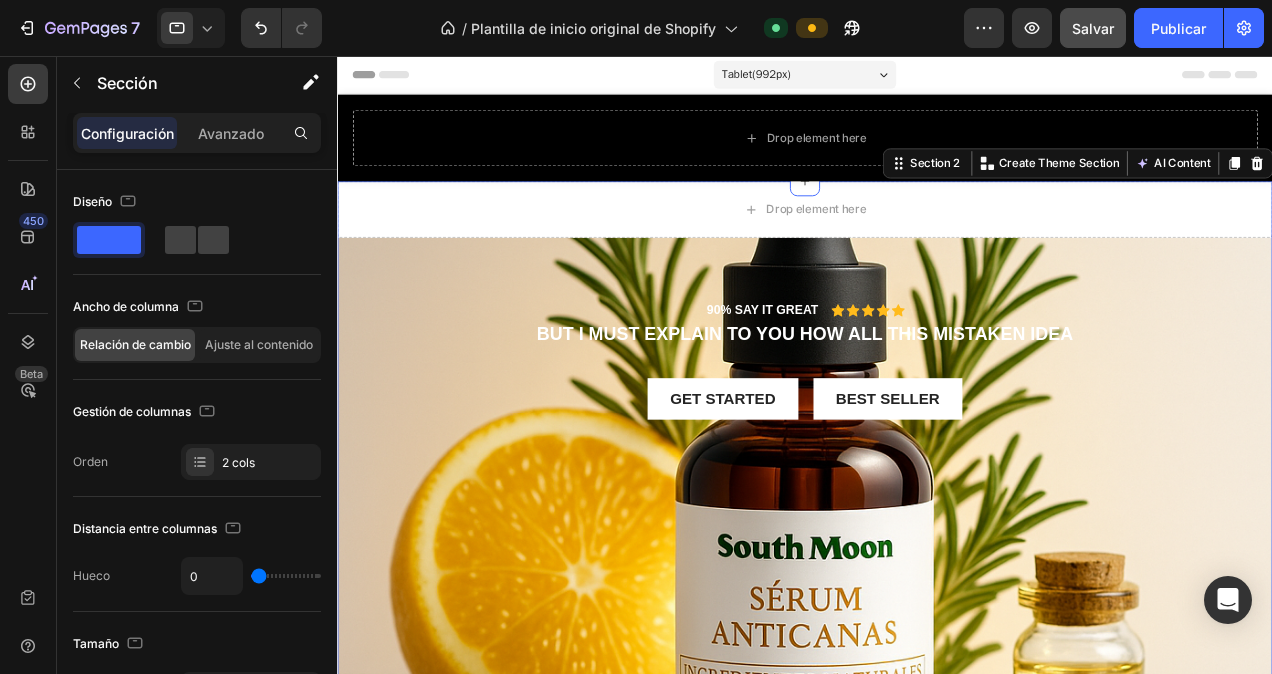 click 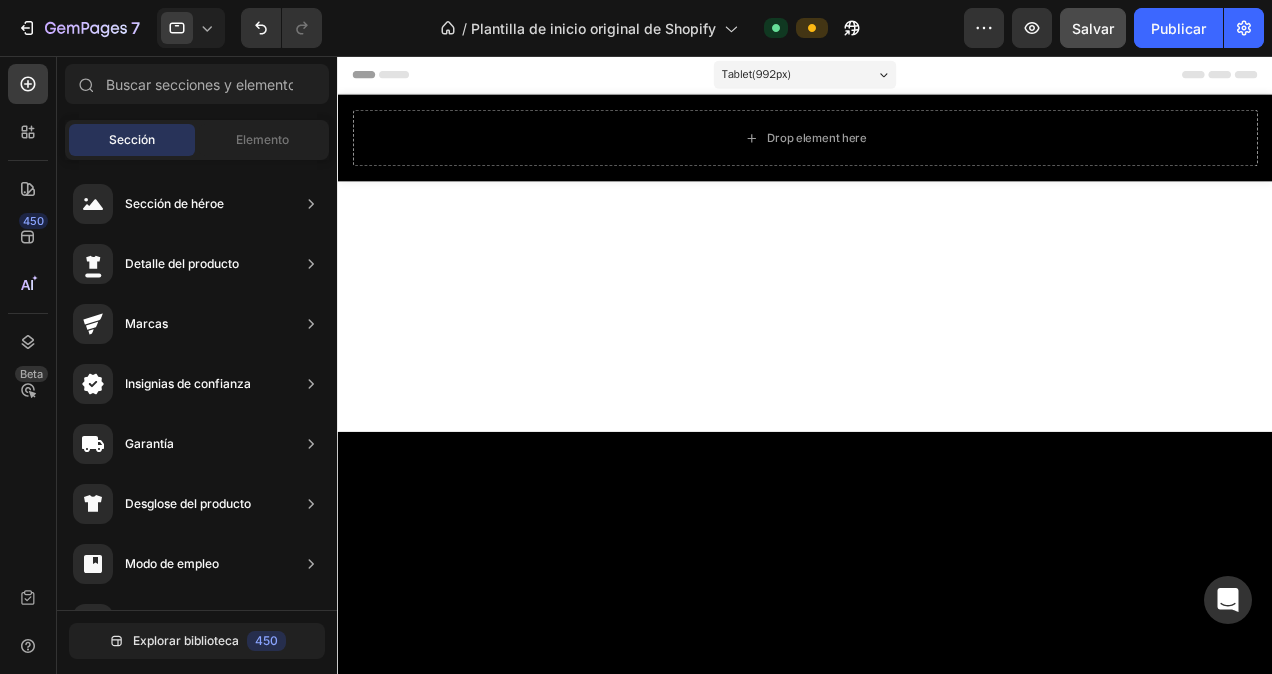 click at bounding box center (833, 322) 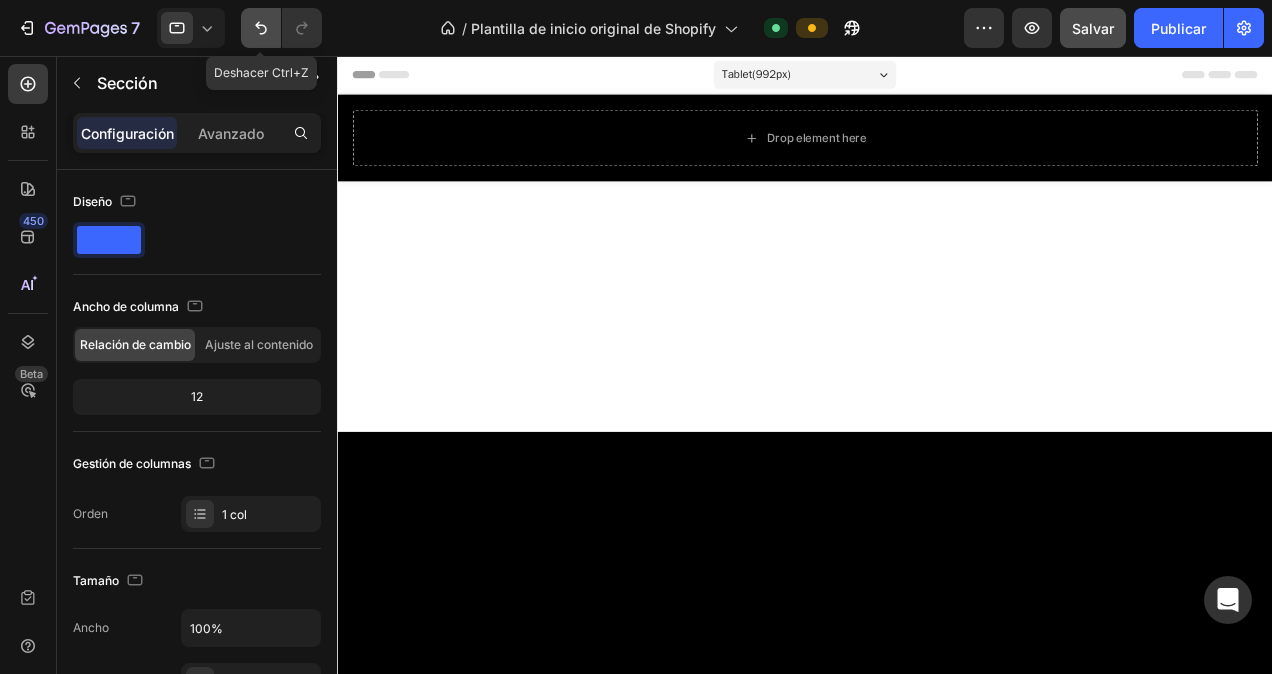 click 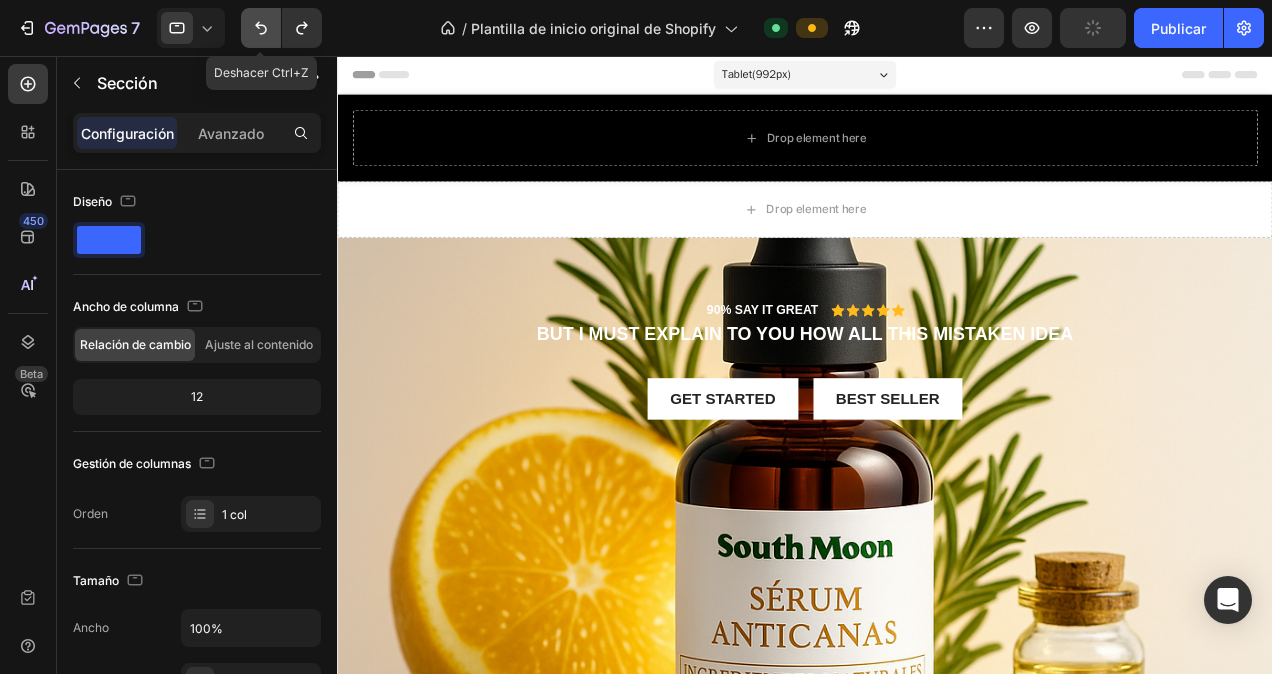 click 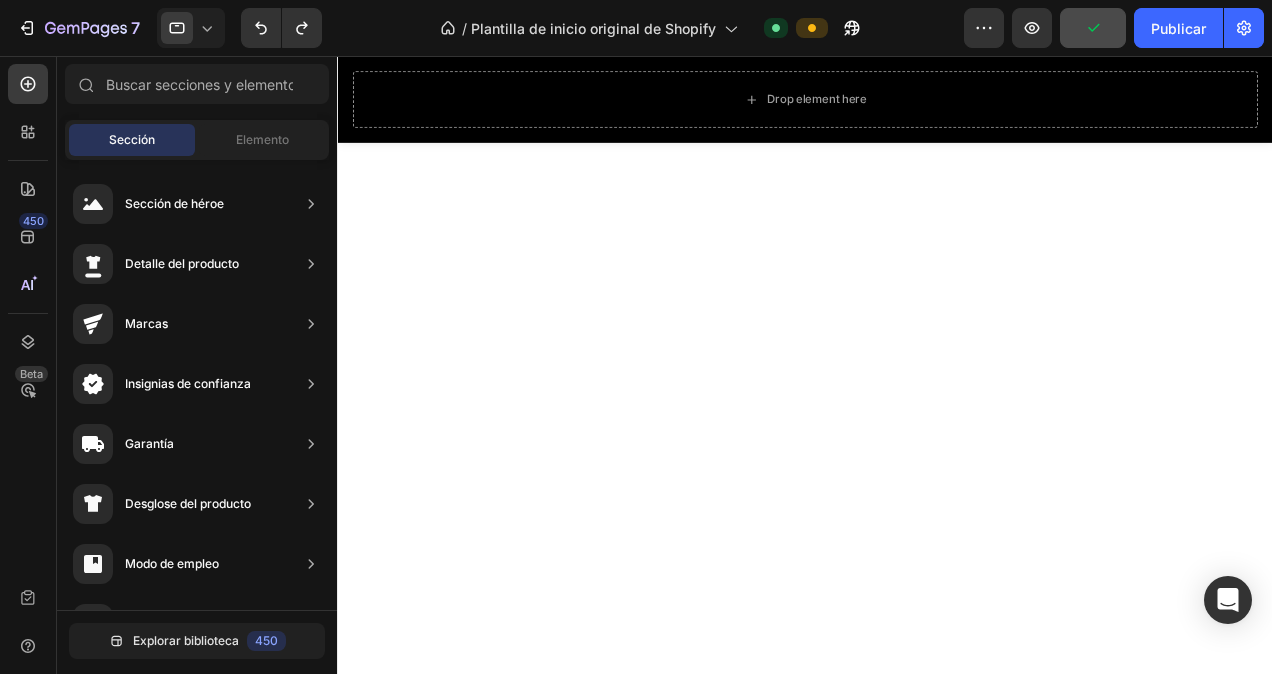 scroll, scrollTop: 0, scrollLeft: 0, axis: both 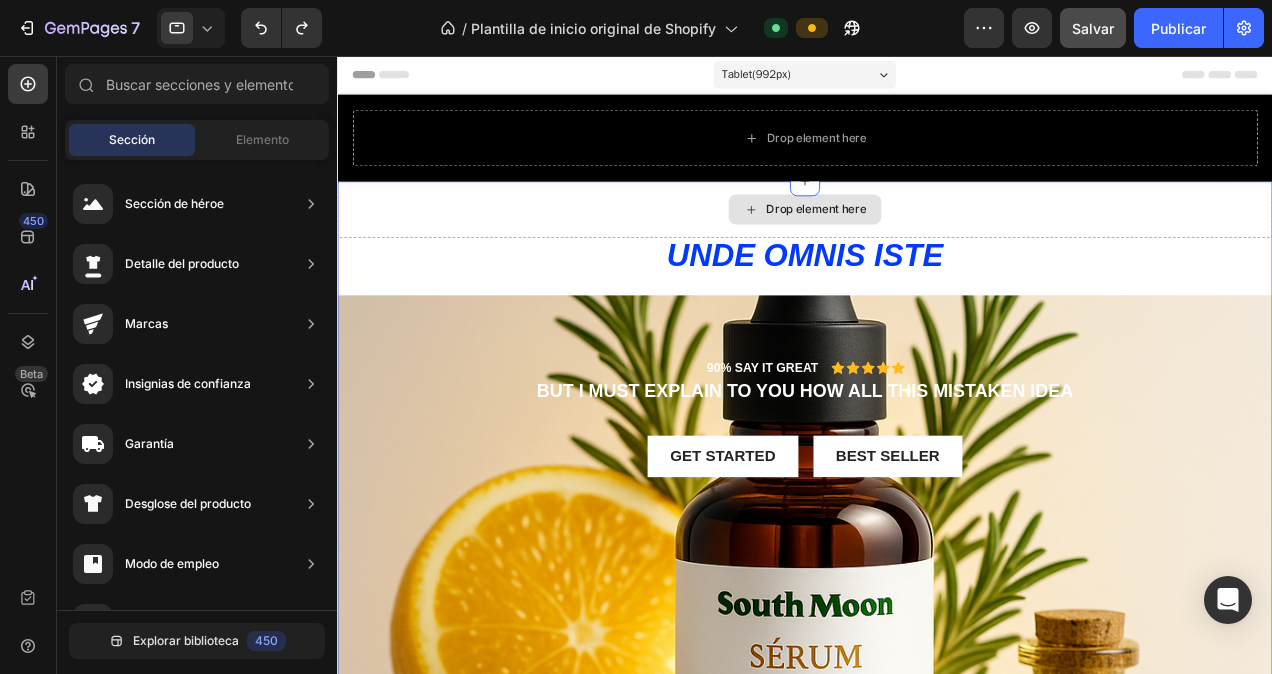 click on "Drop element here" at bounding box center (833, 219) 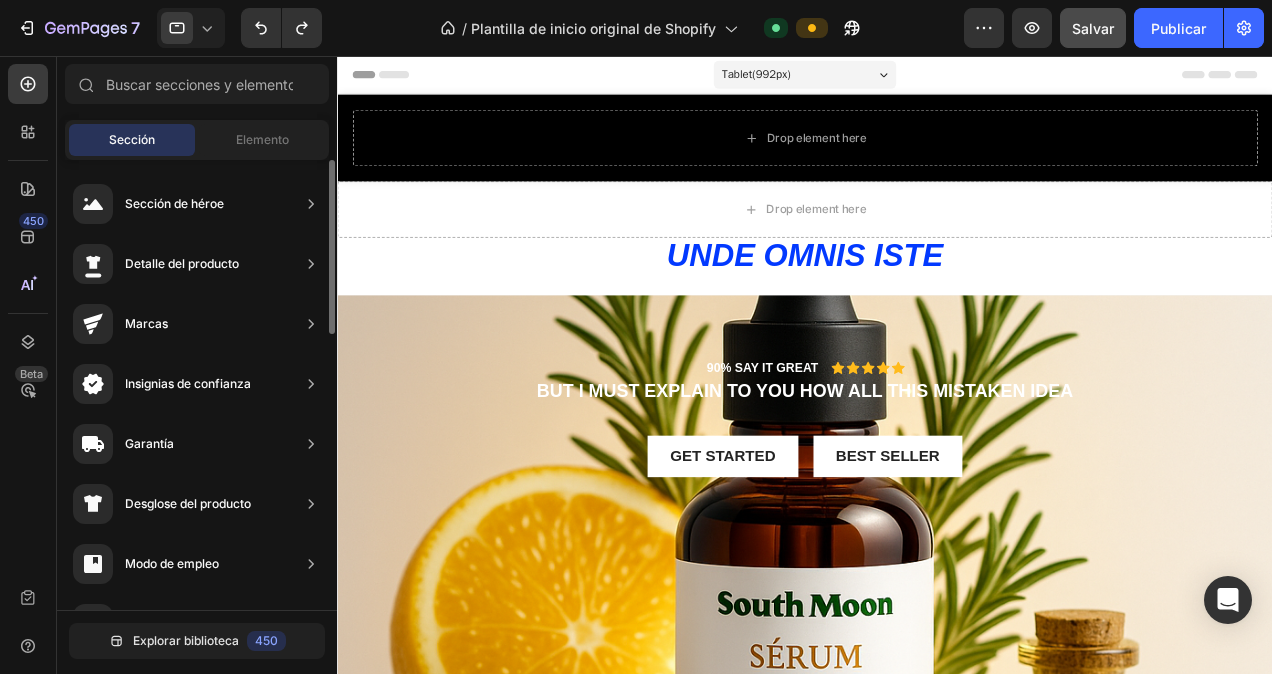 scroll, scrollTop: 1034, scrollLeft: 0, axis: vertical 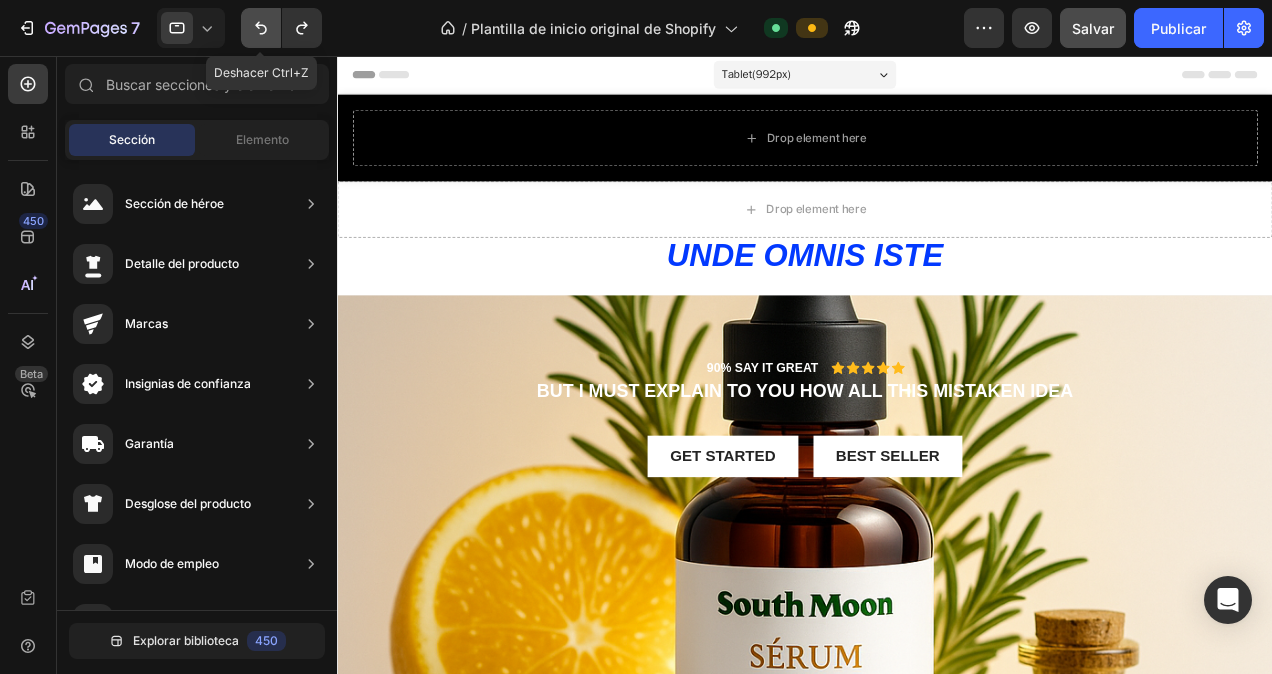 click 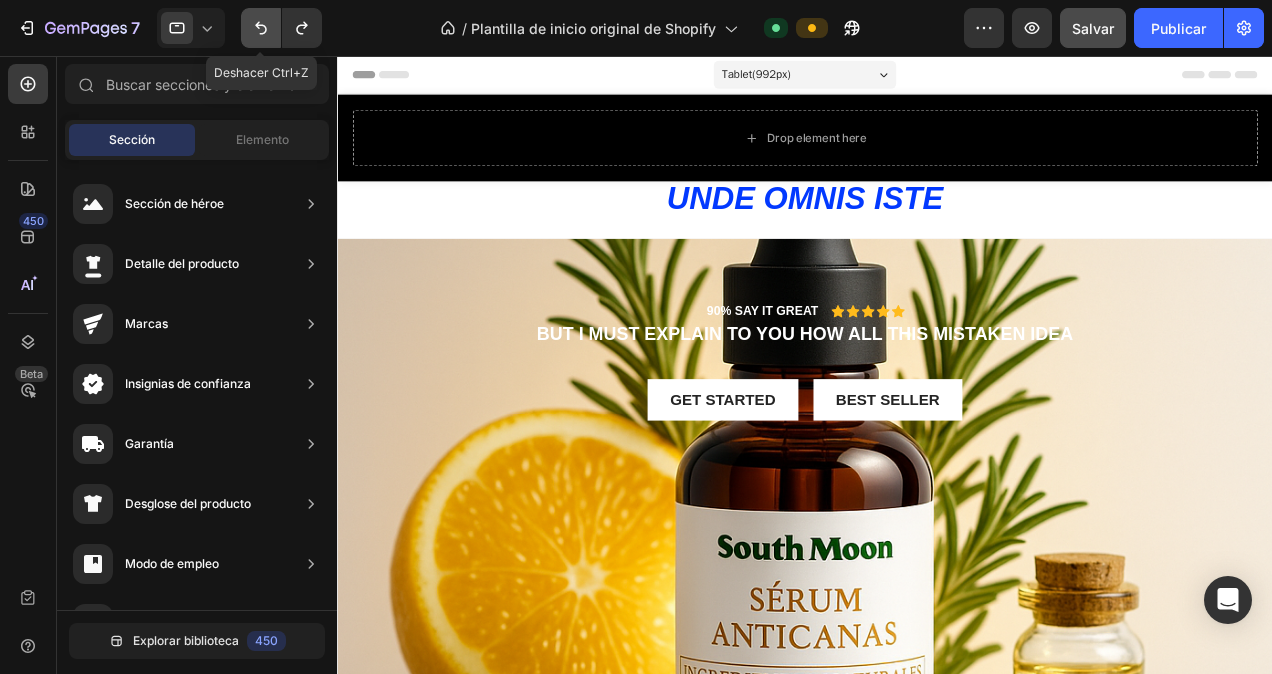 click 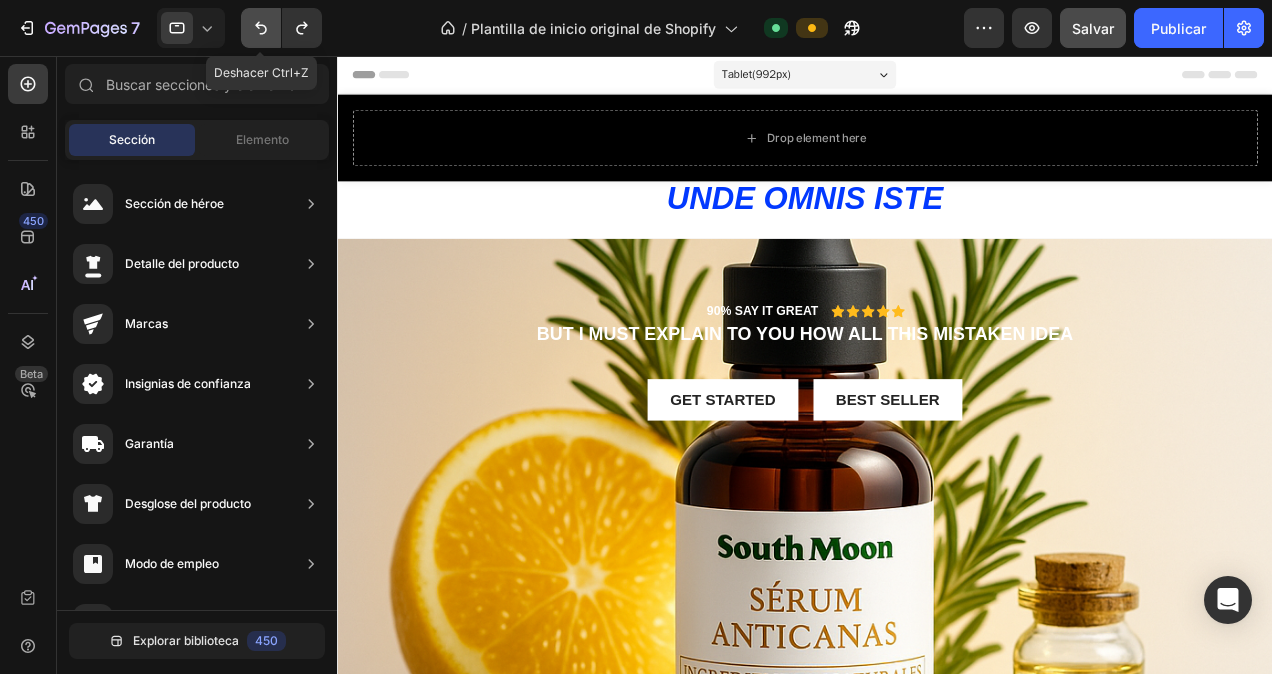 click 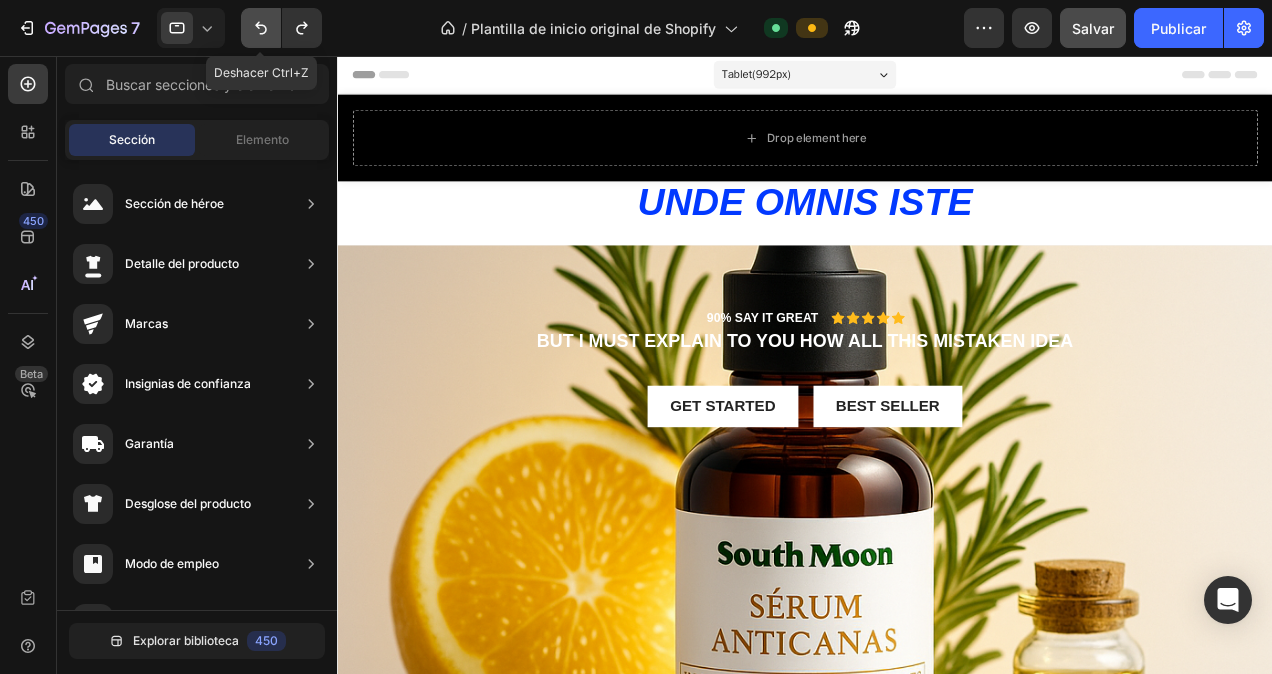 click 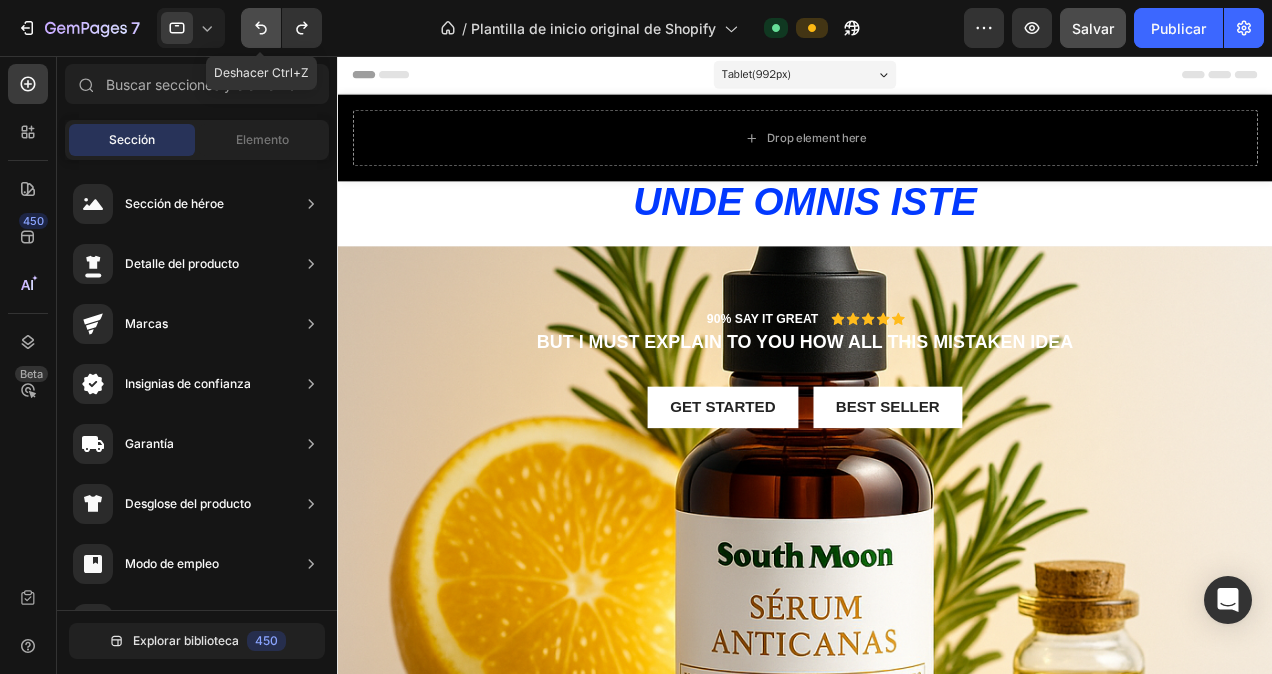 click 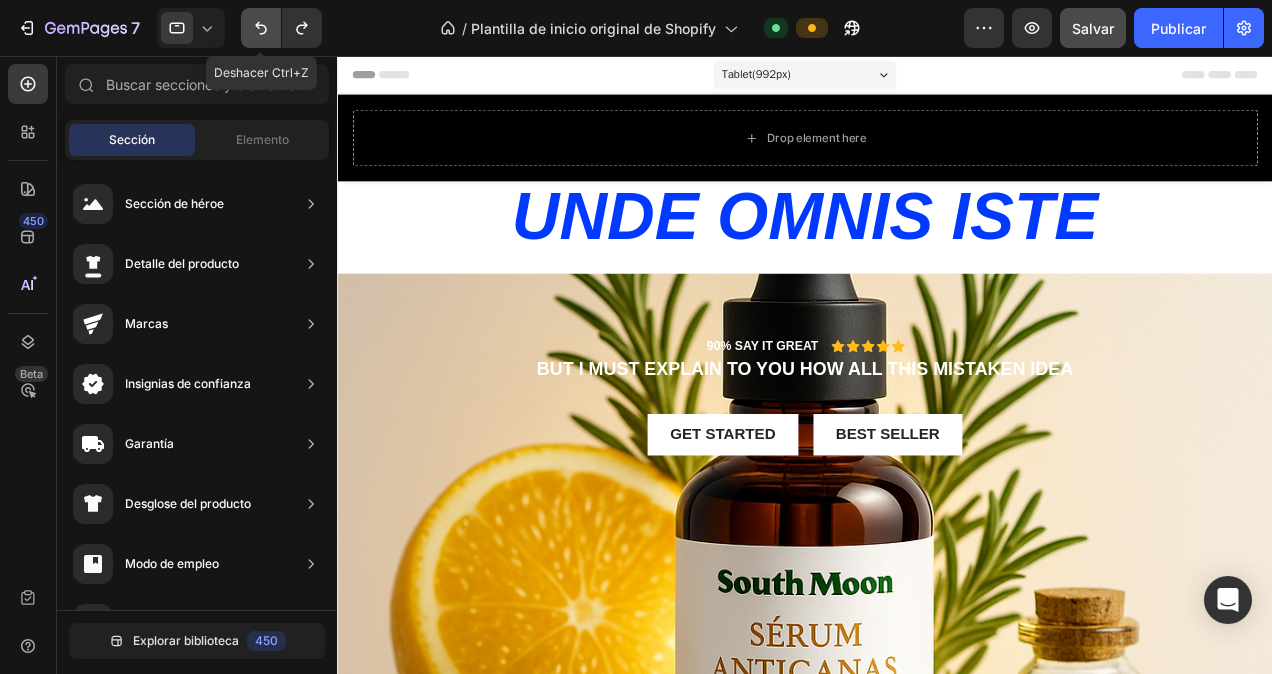 click 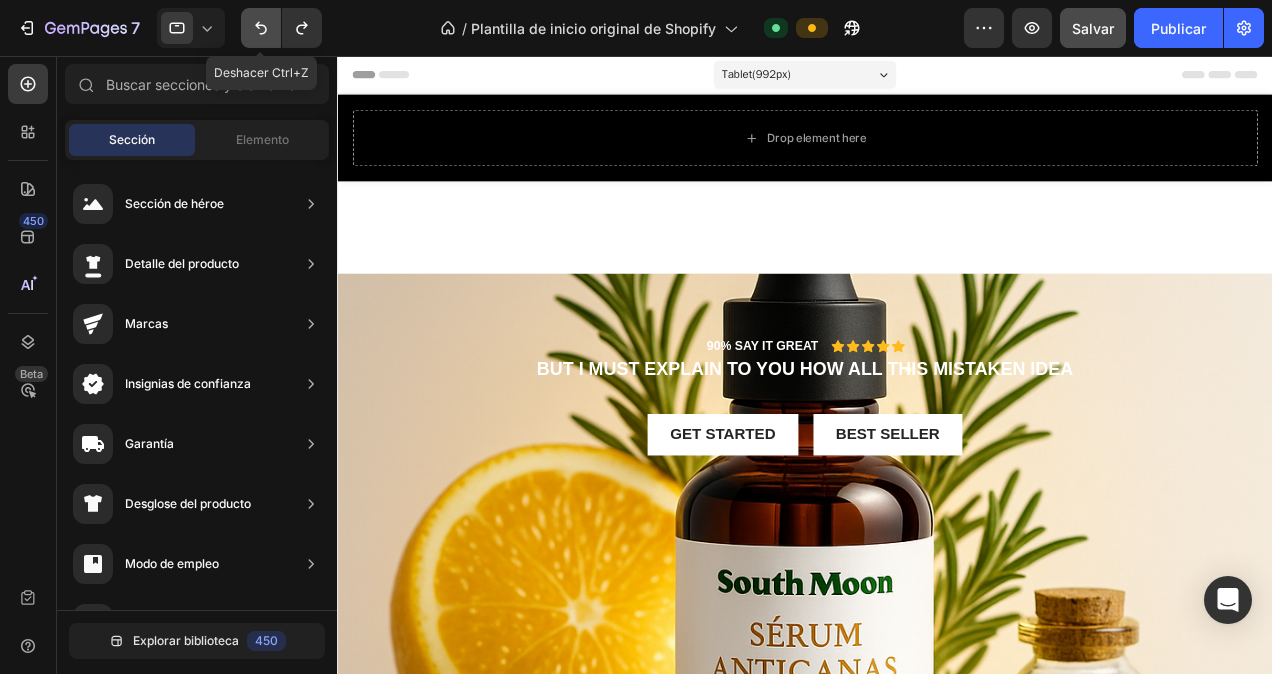 click 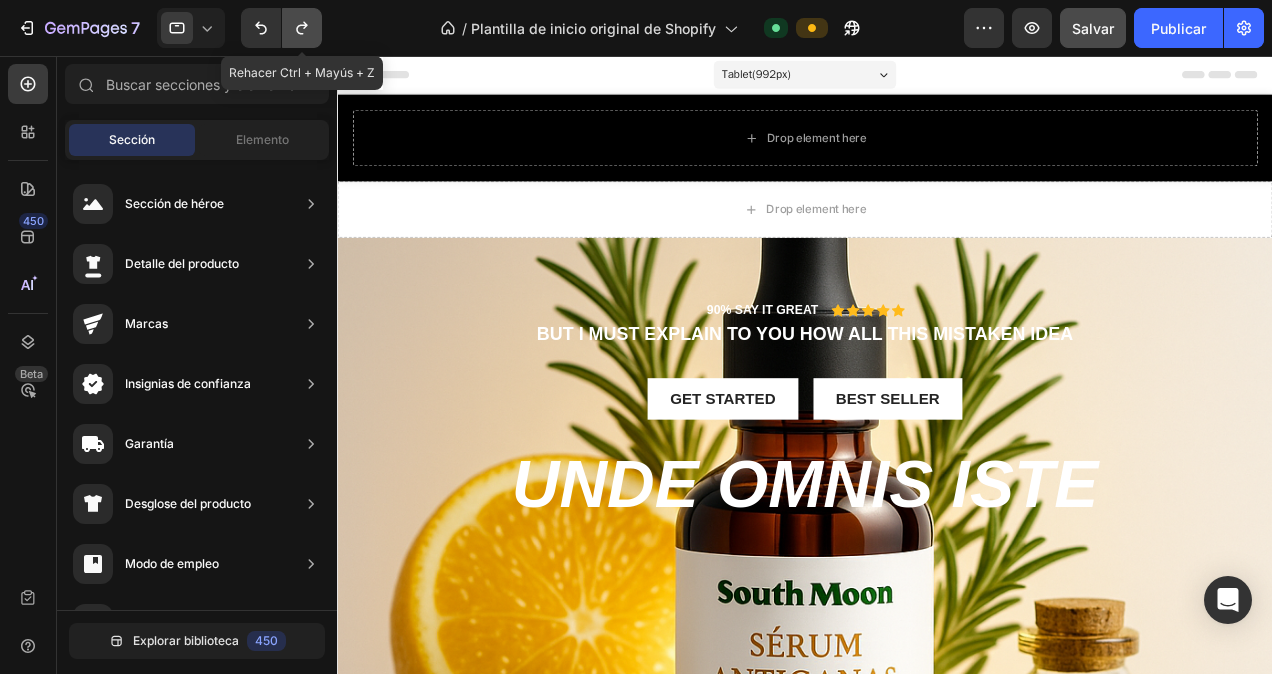 click 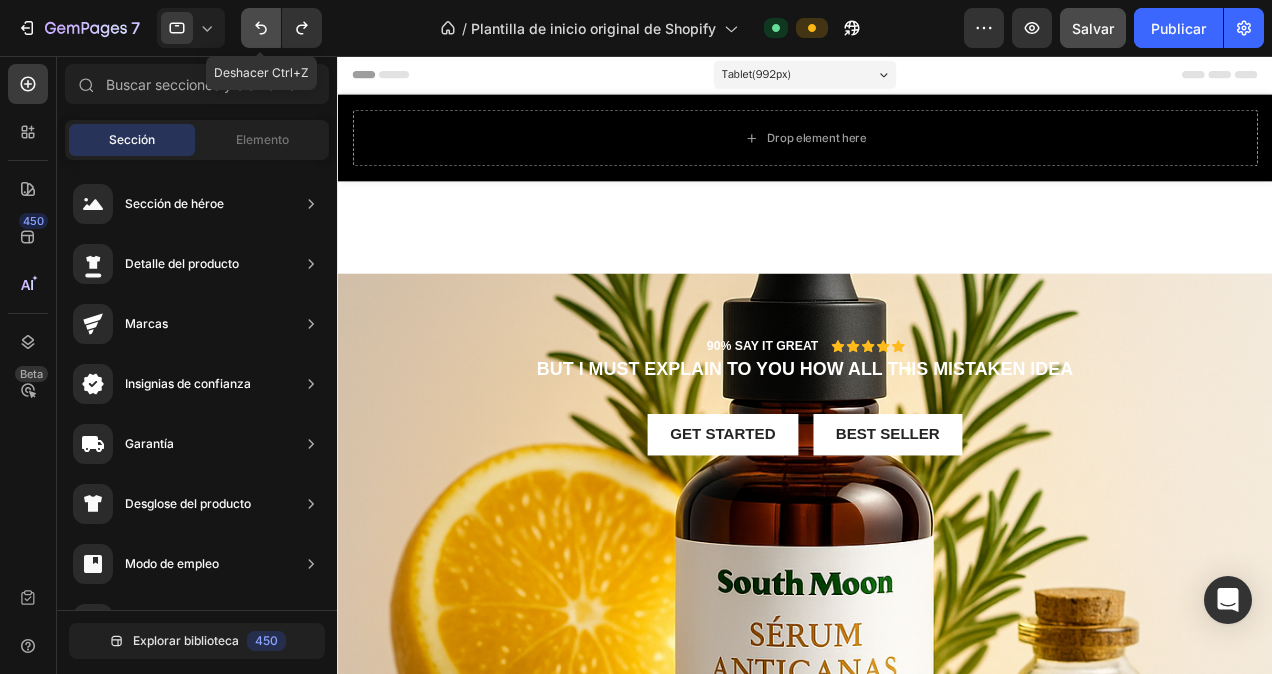 click 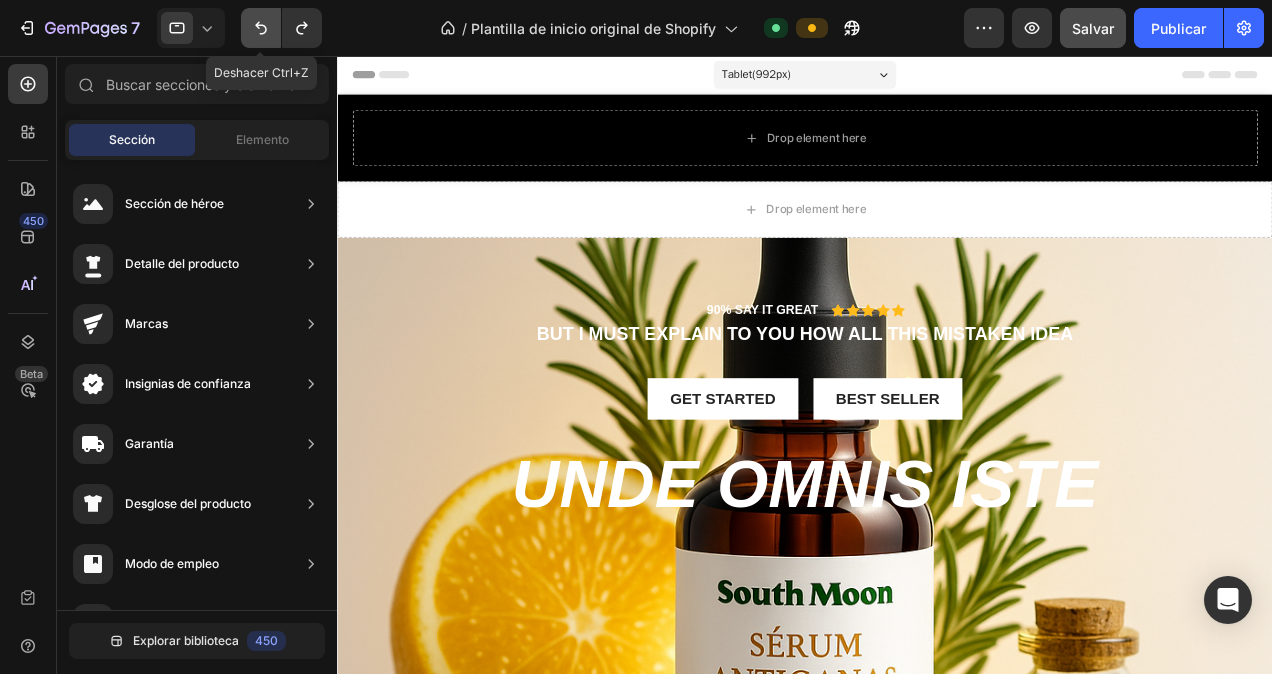 click 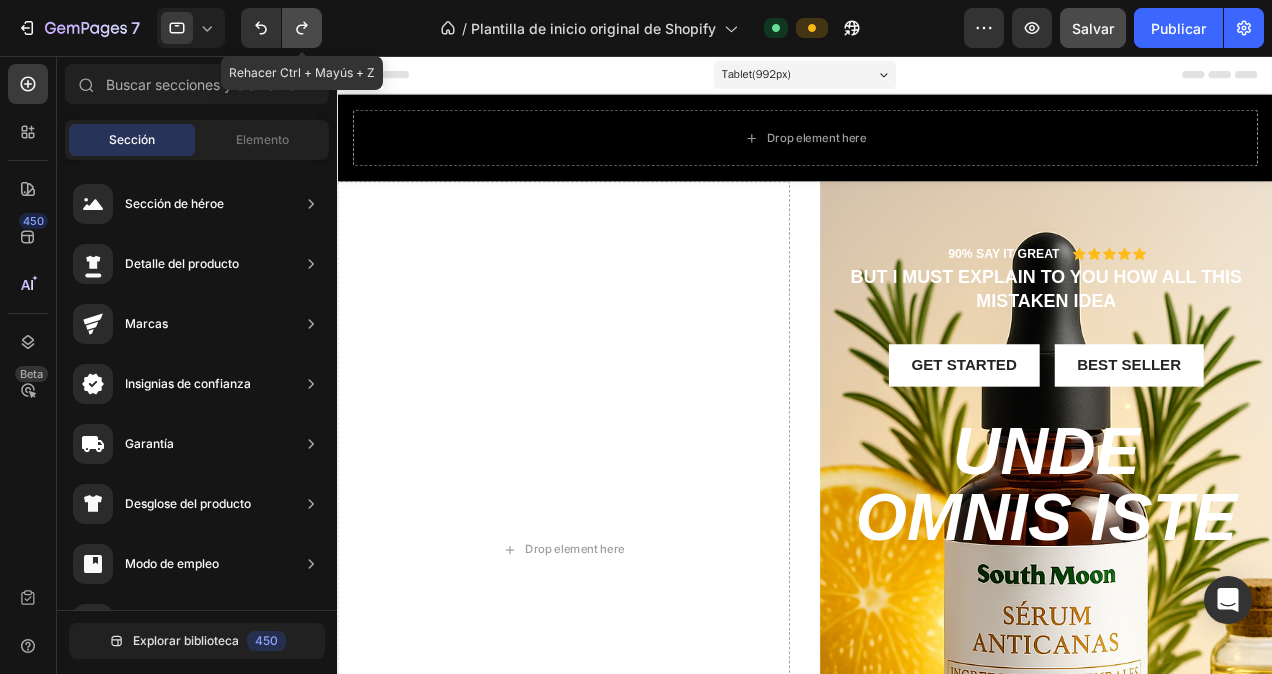 click 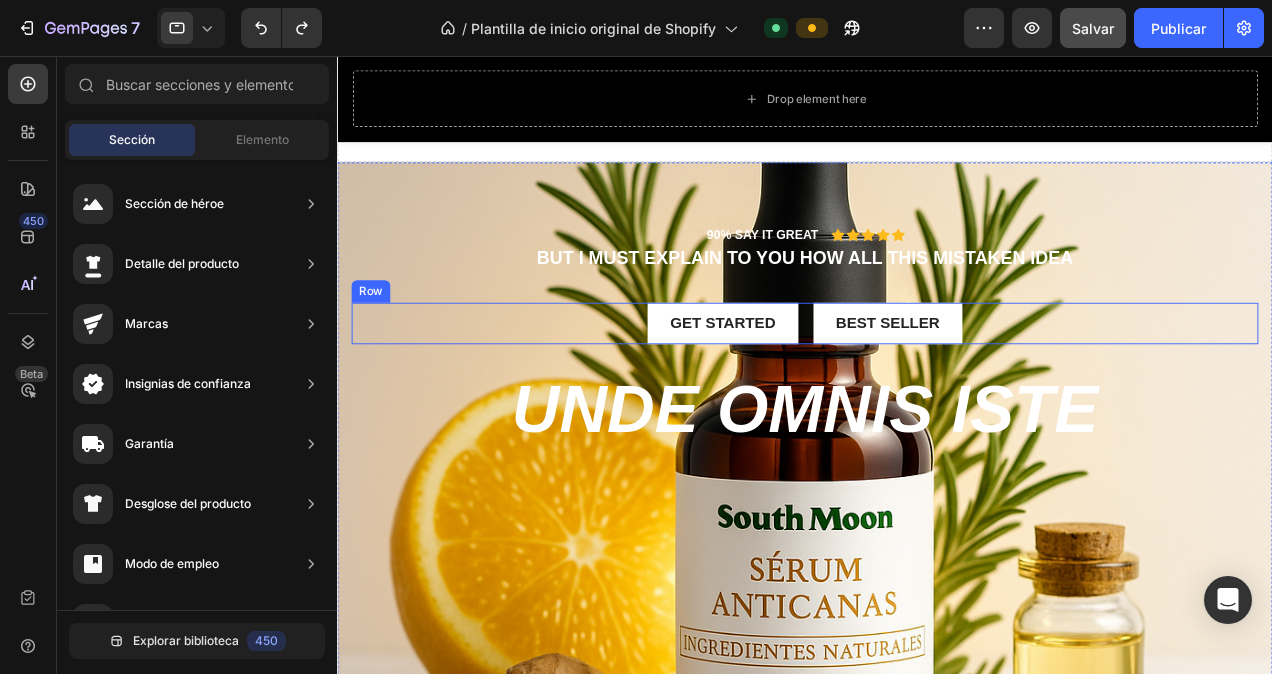 scroll, scrollTop: 200, scrollLeft: 0, axis: vertical 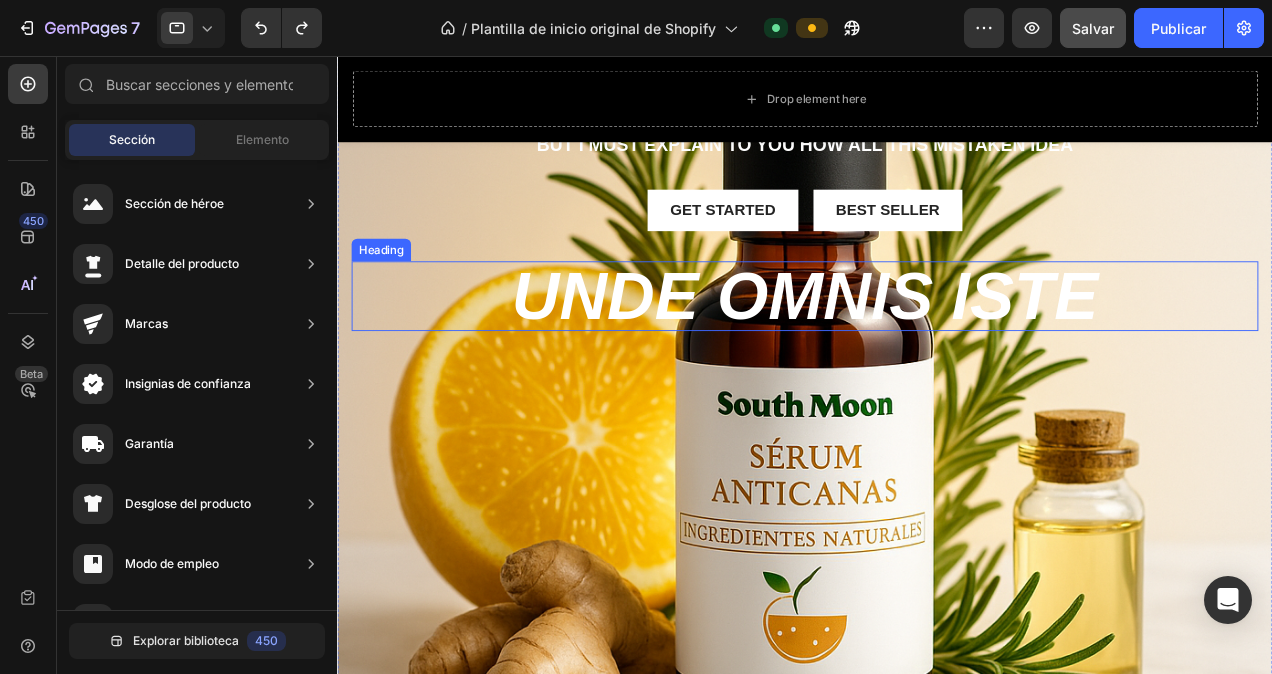click on "unde omnis iste" at bounding box center (833, 311) 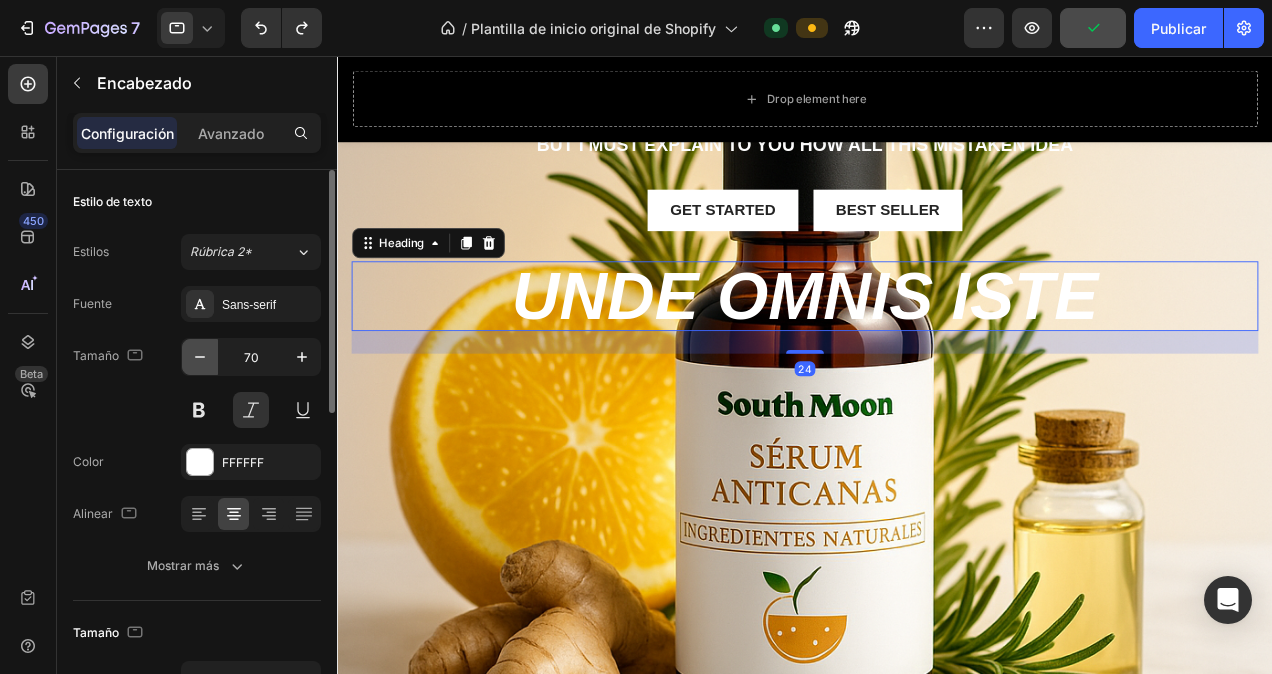 click 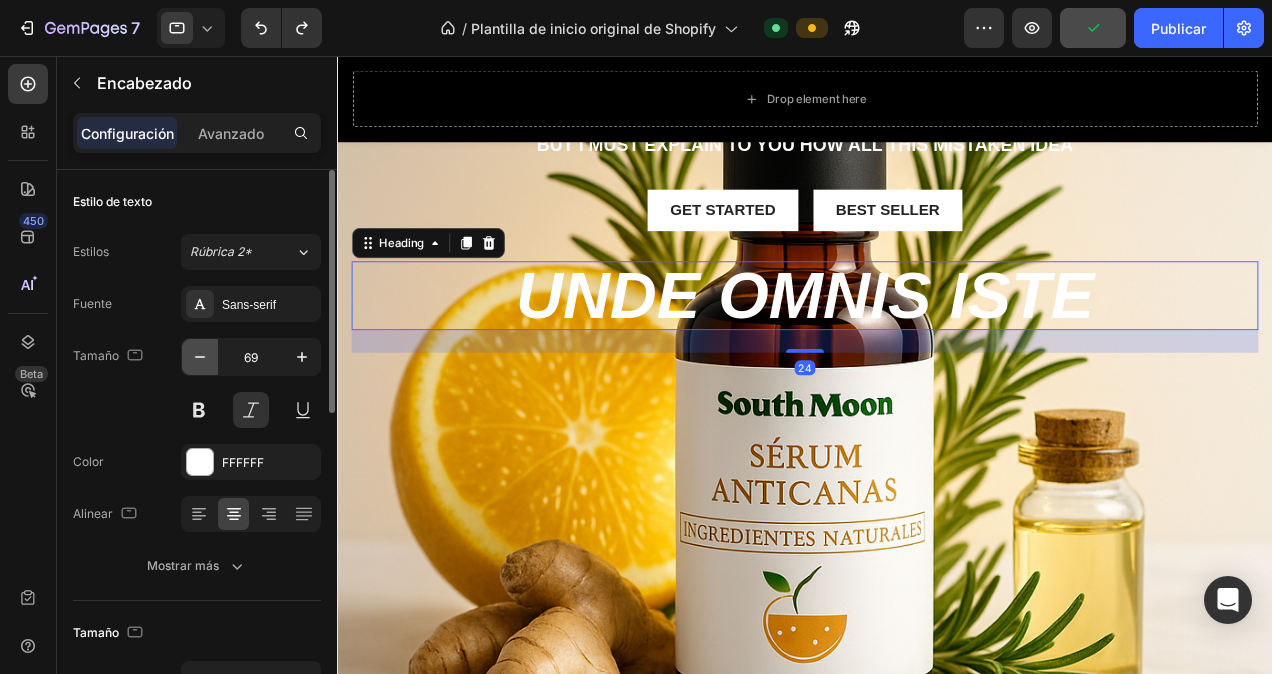 click 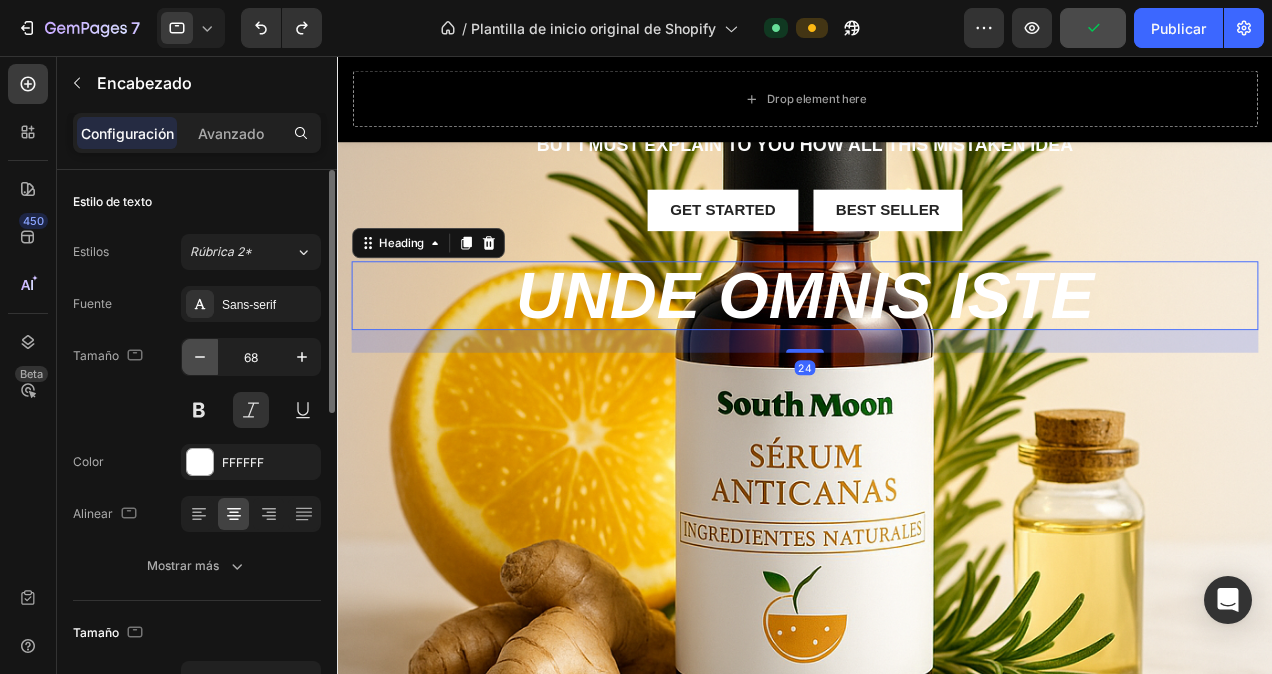 click 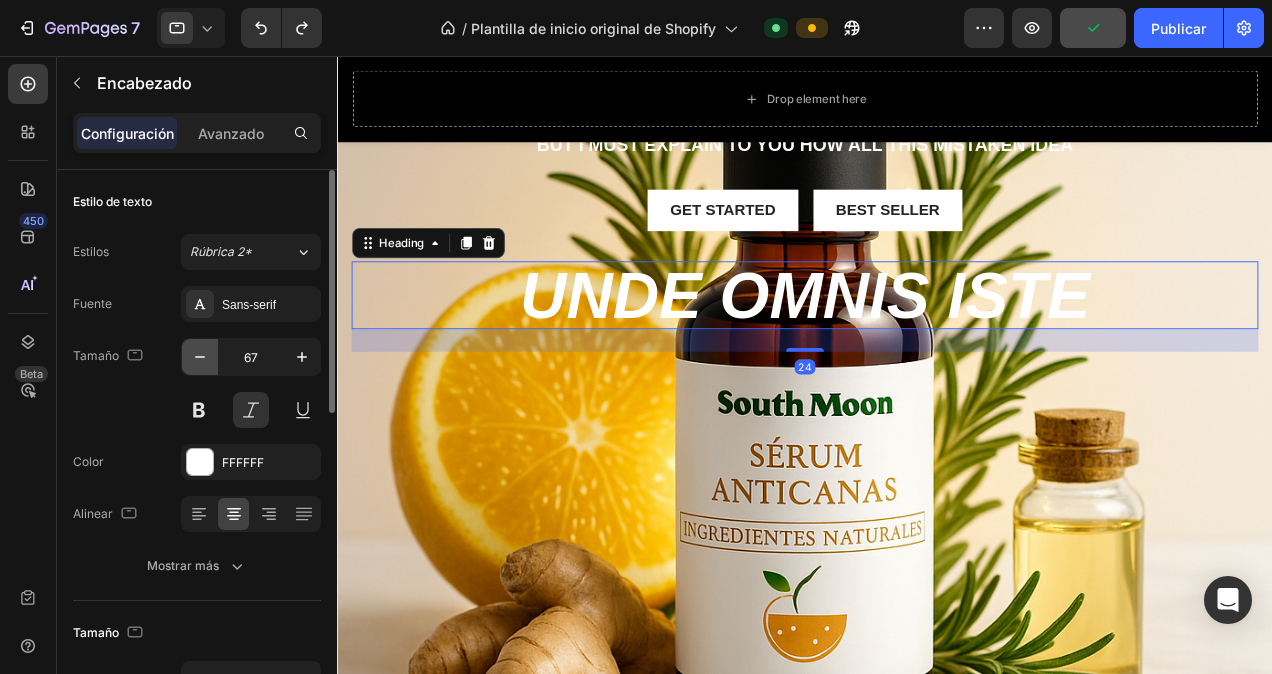 click 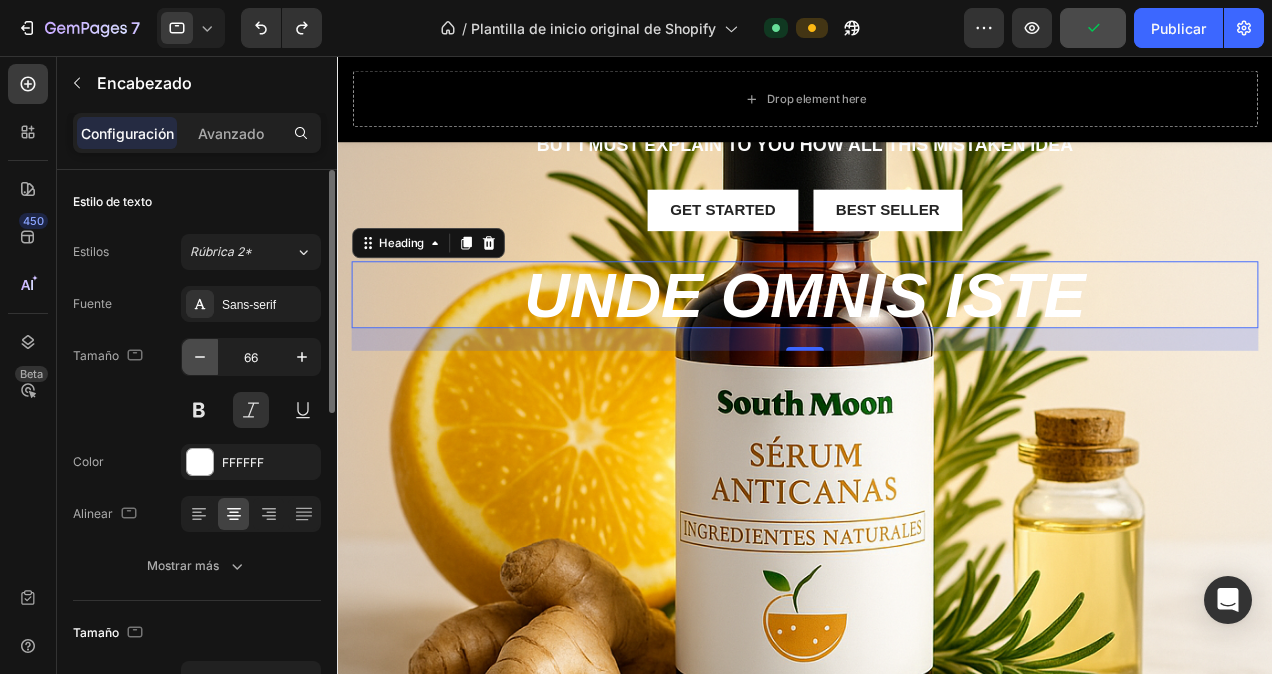 click 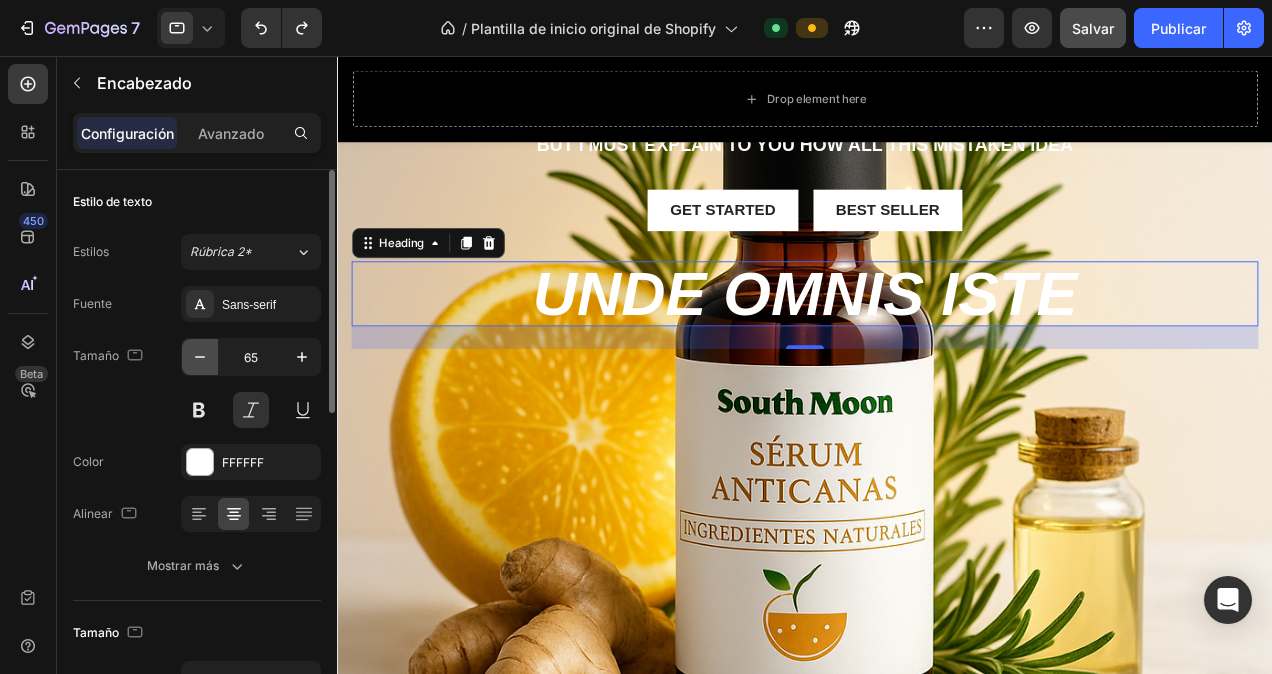 click 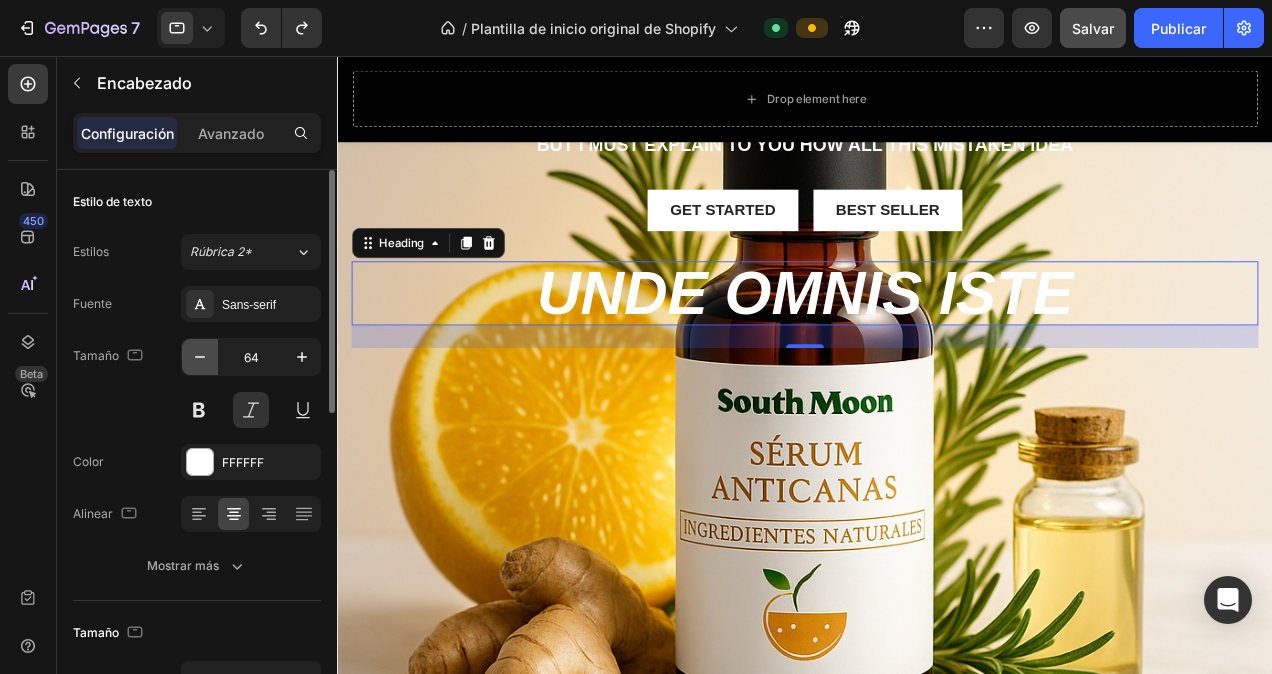 click 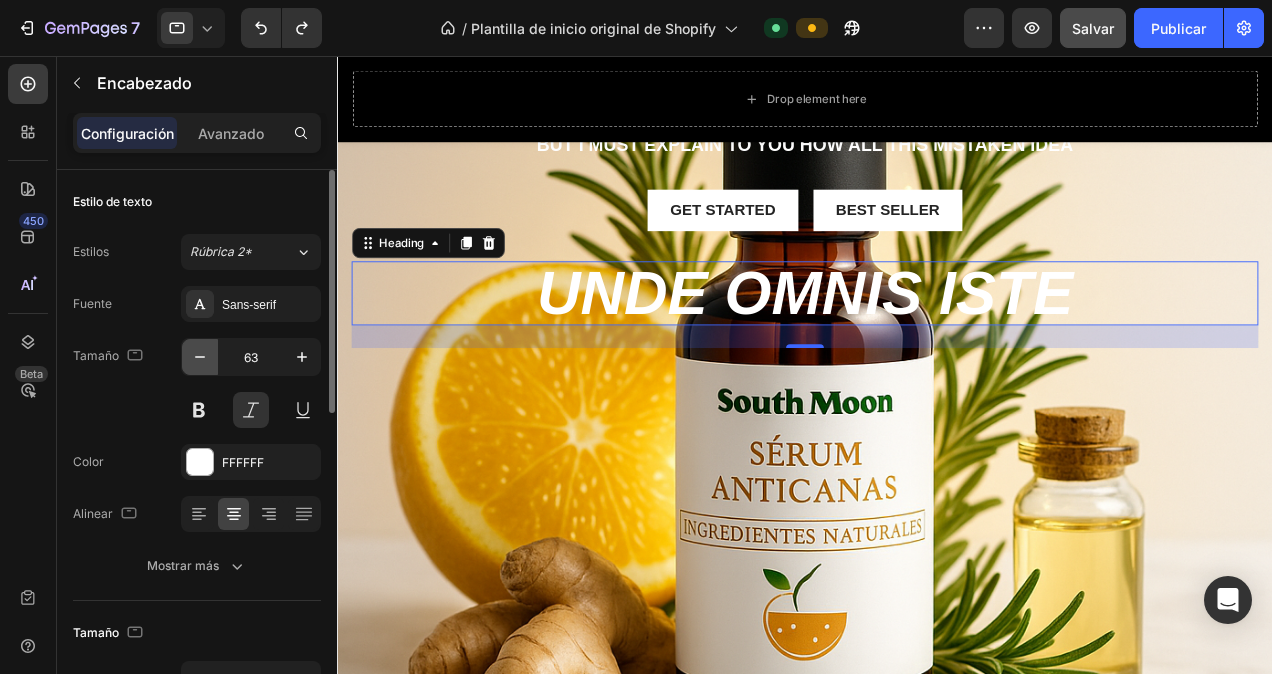 click 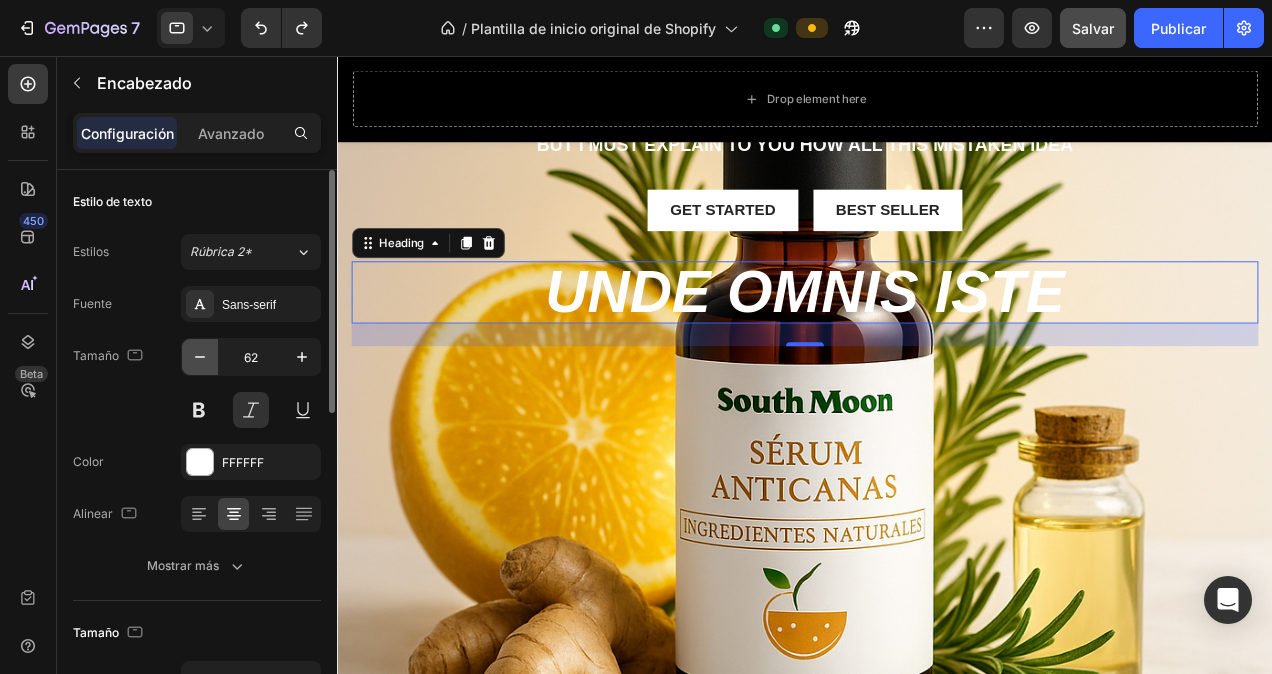 click 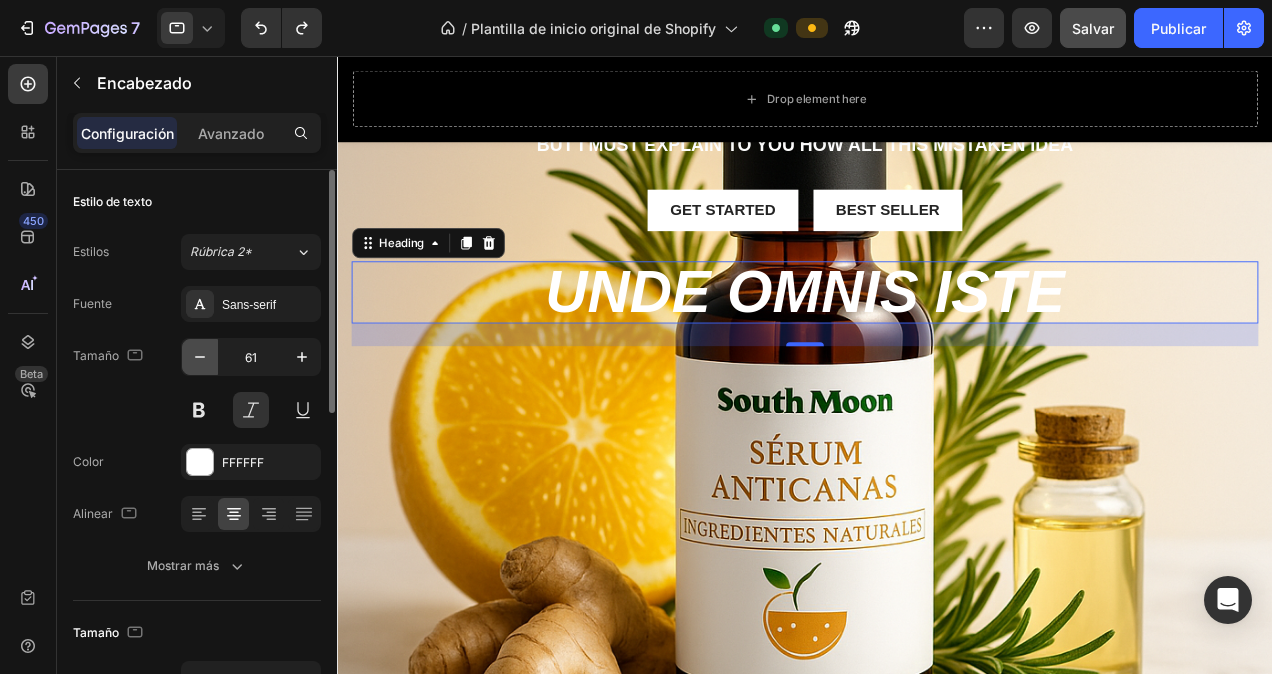 click 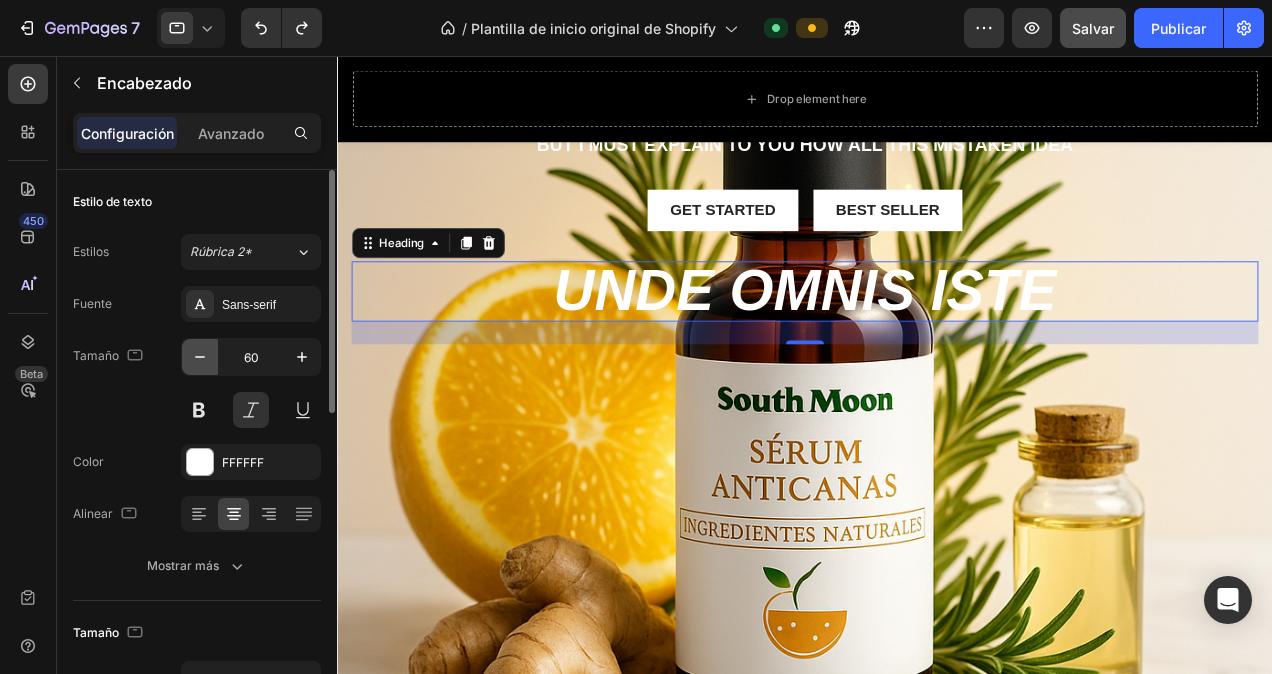 click 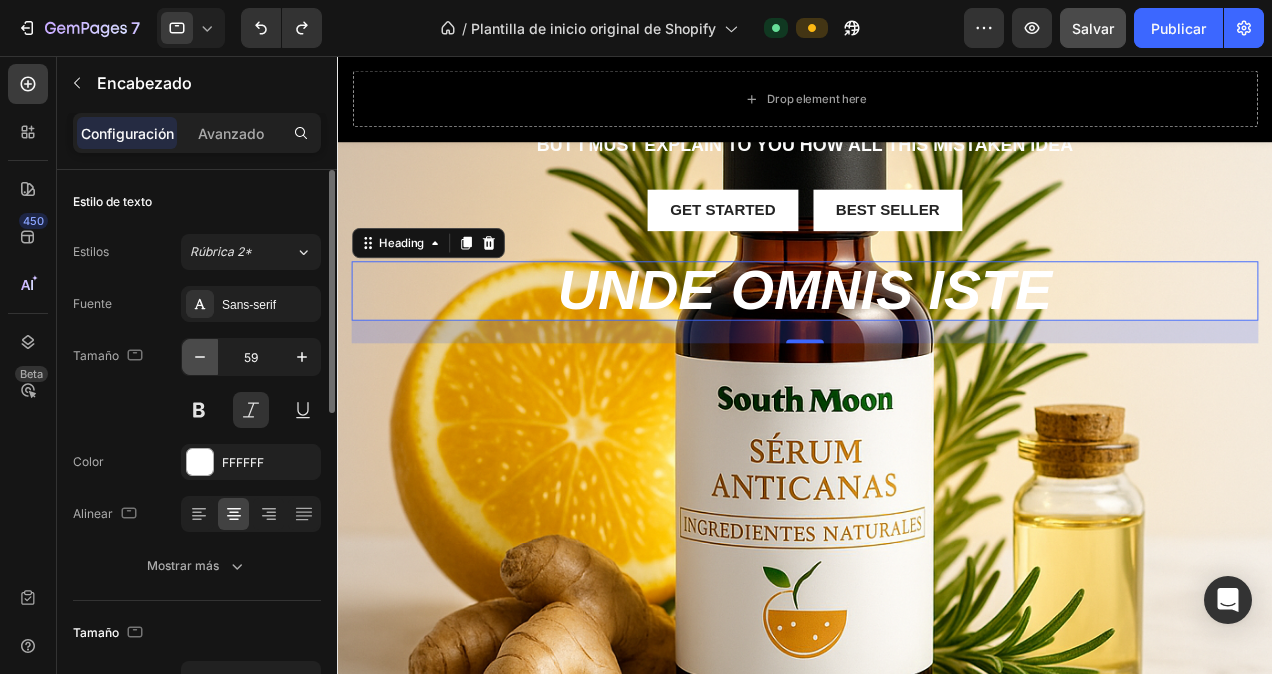 click 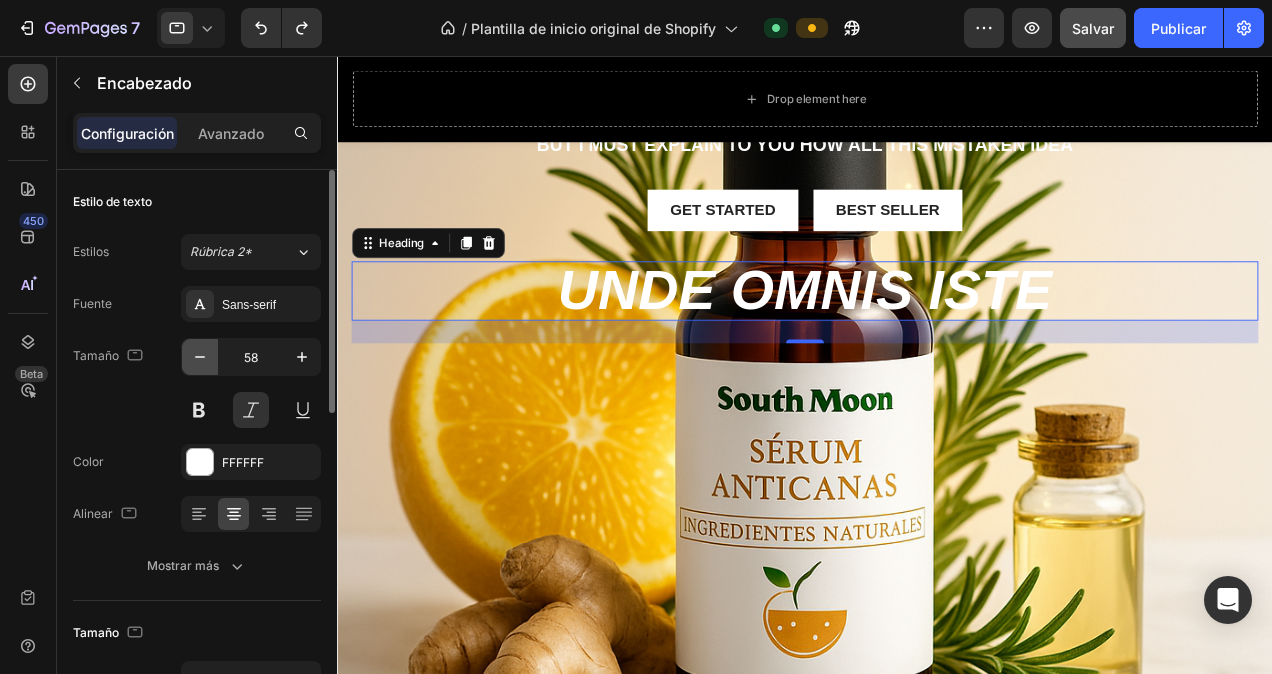 click 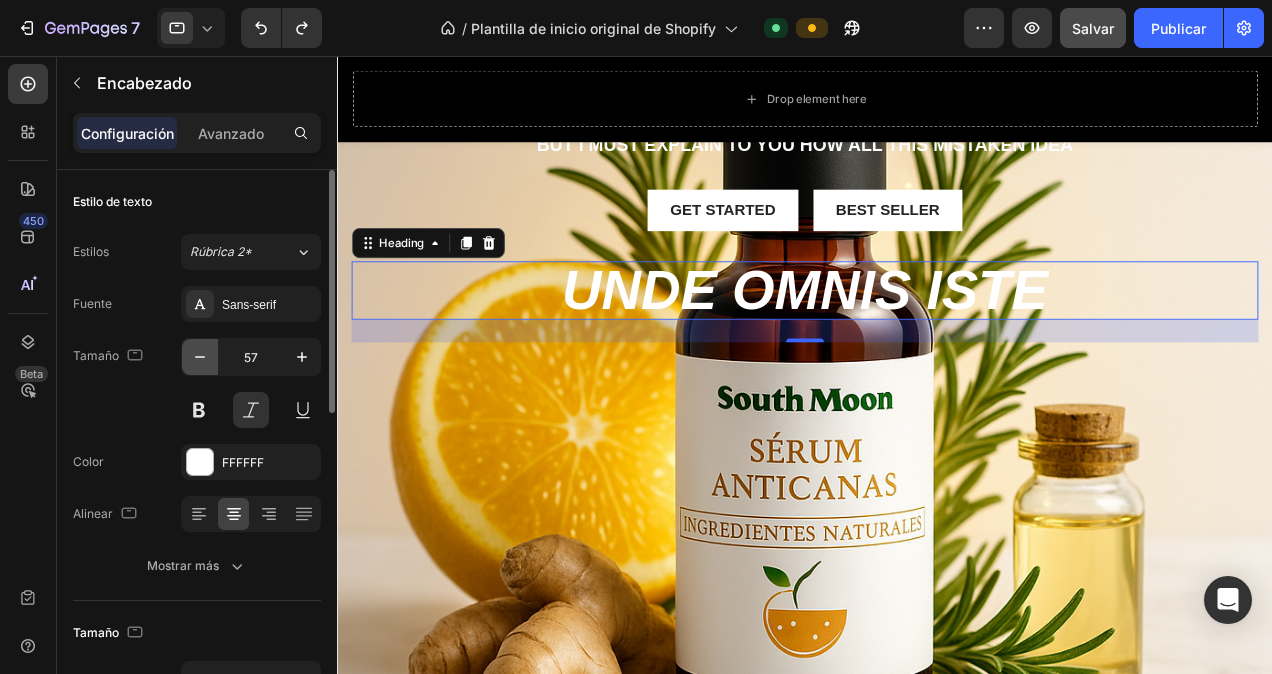 click 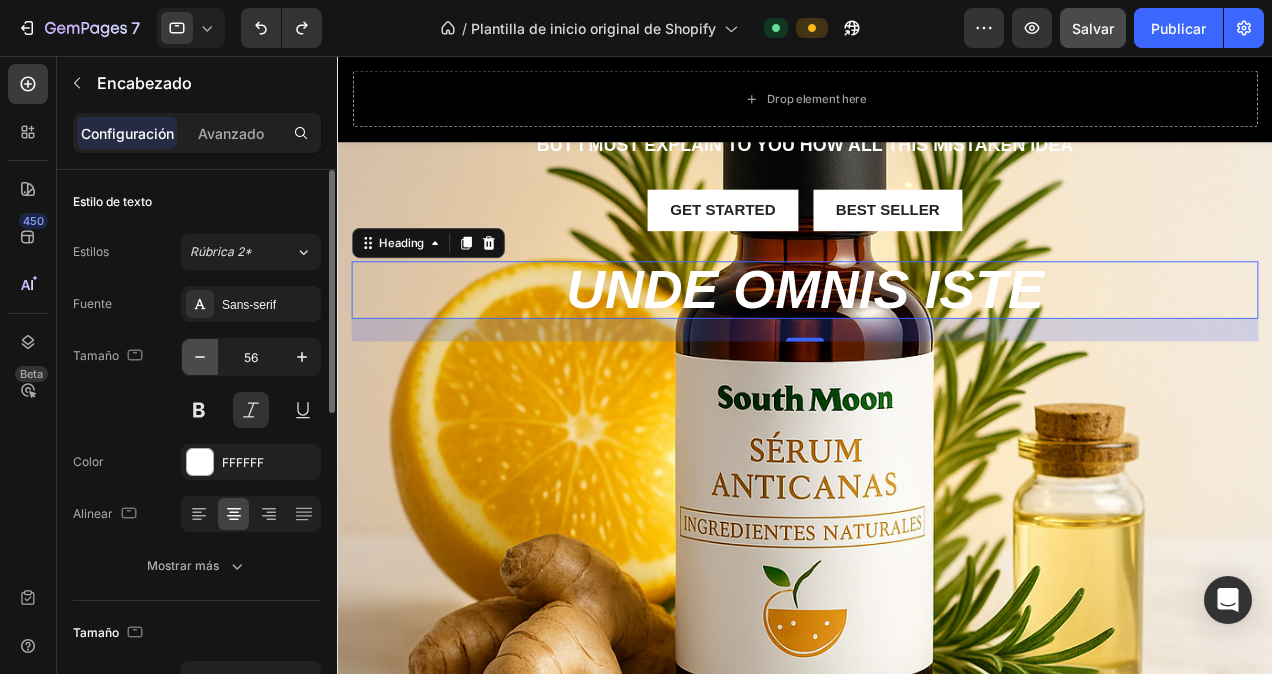 click 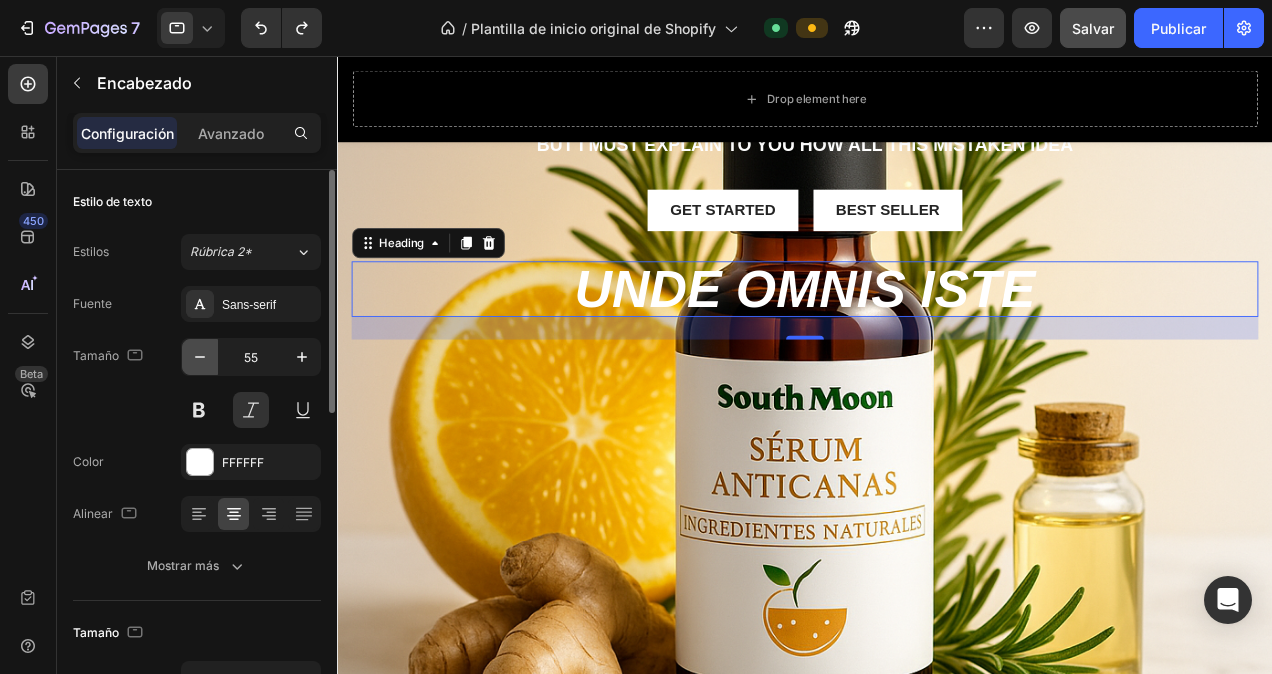 click 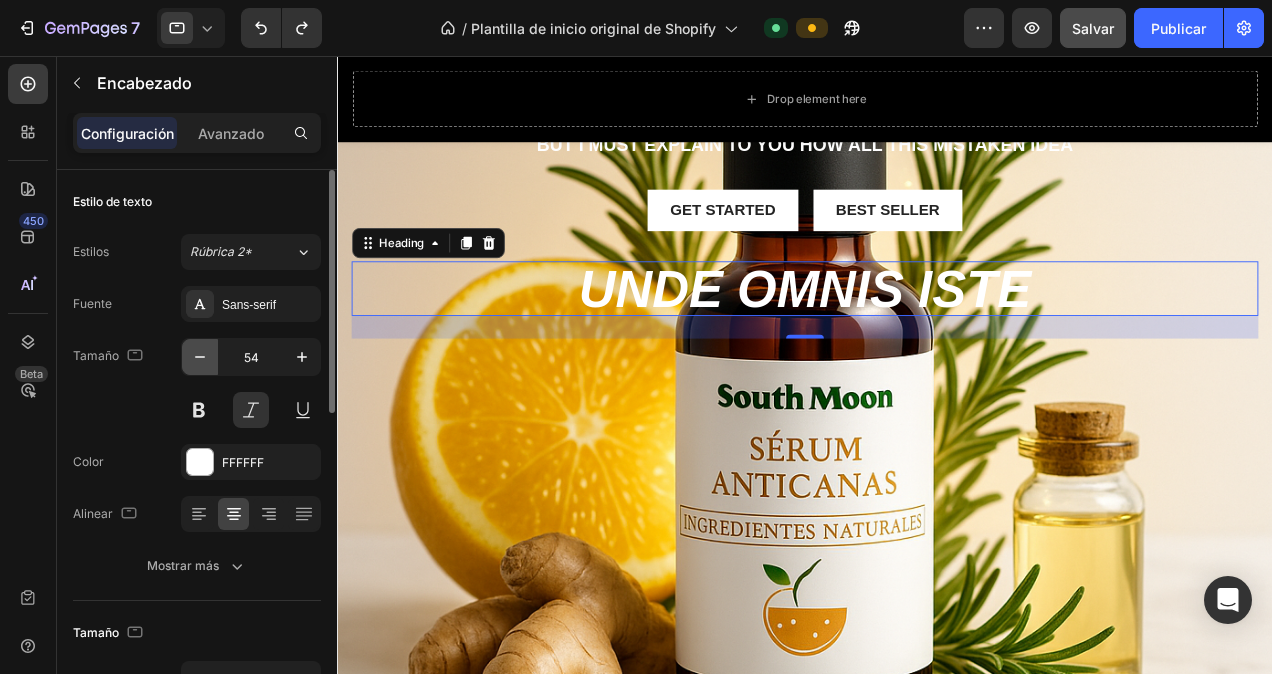 click 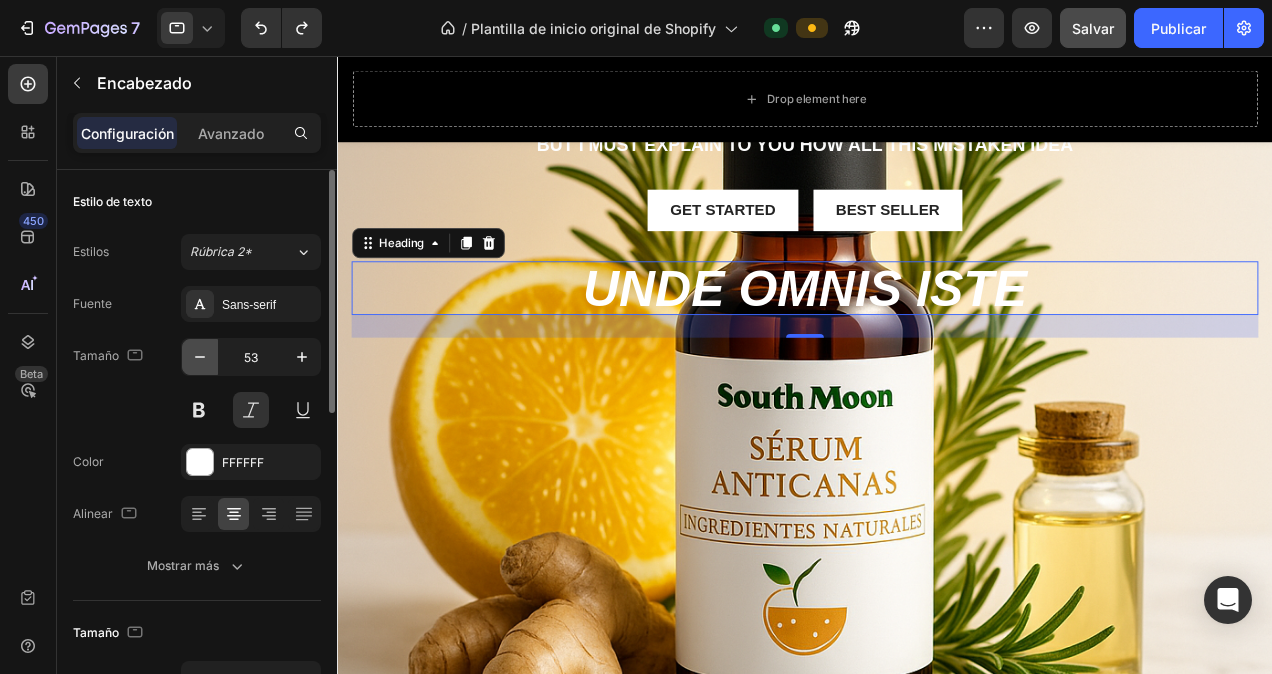 click 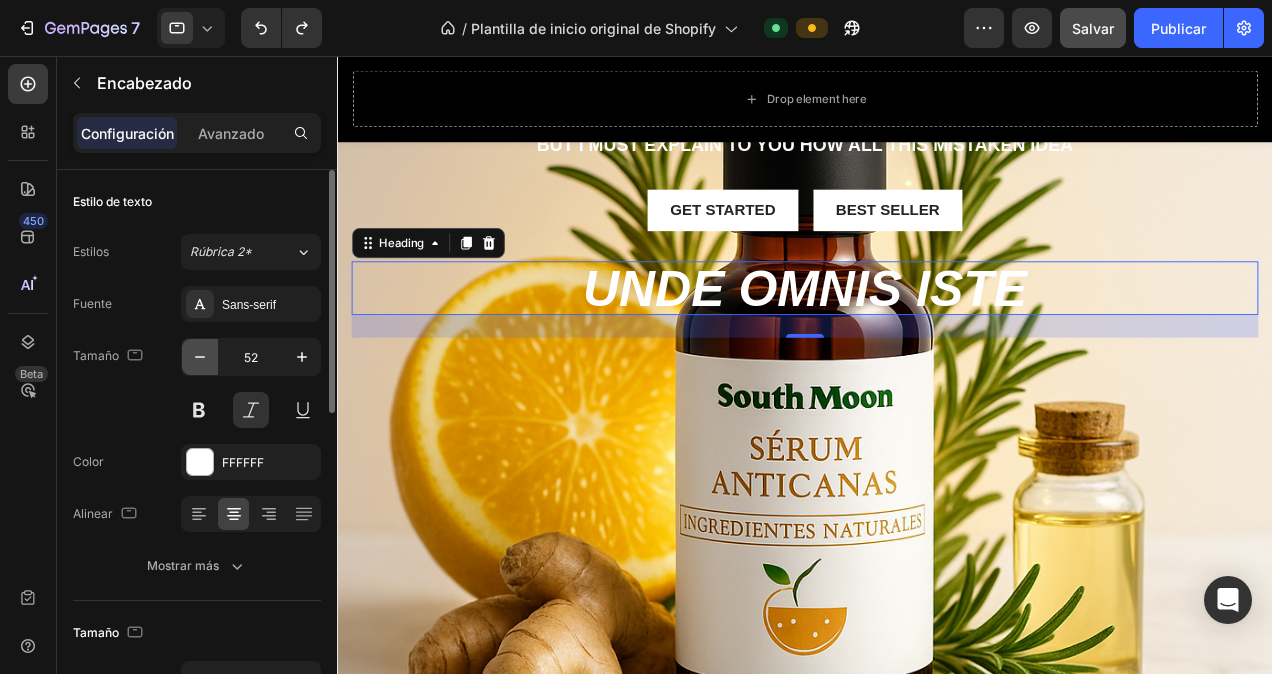 click 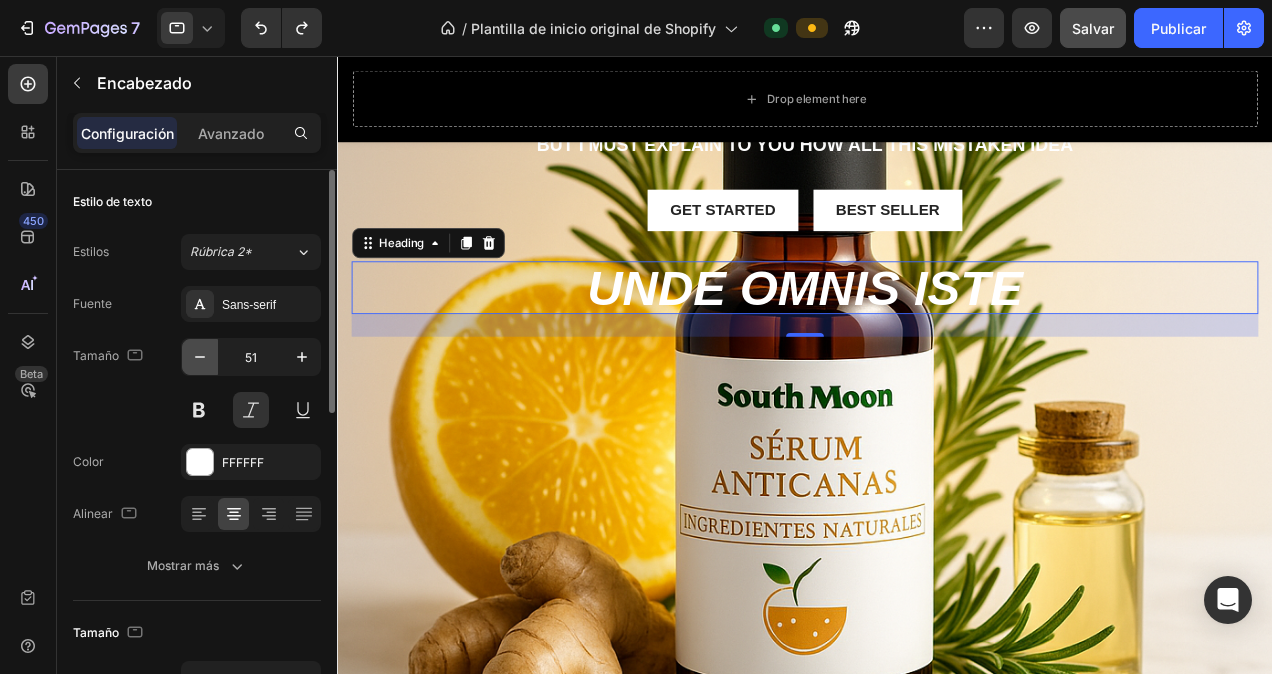 click 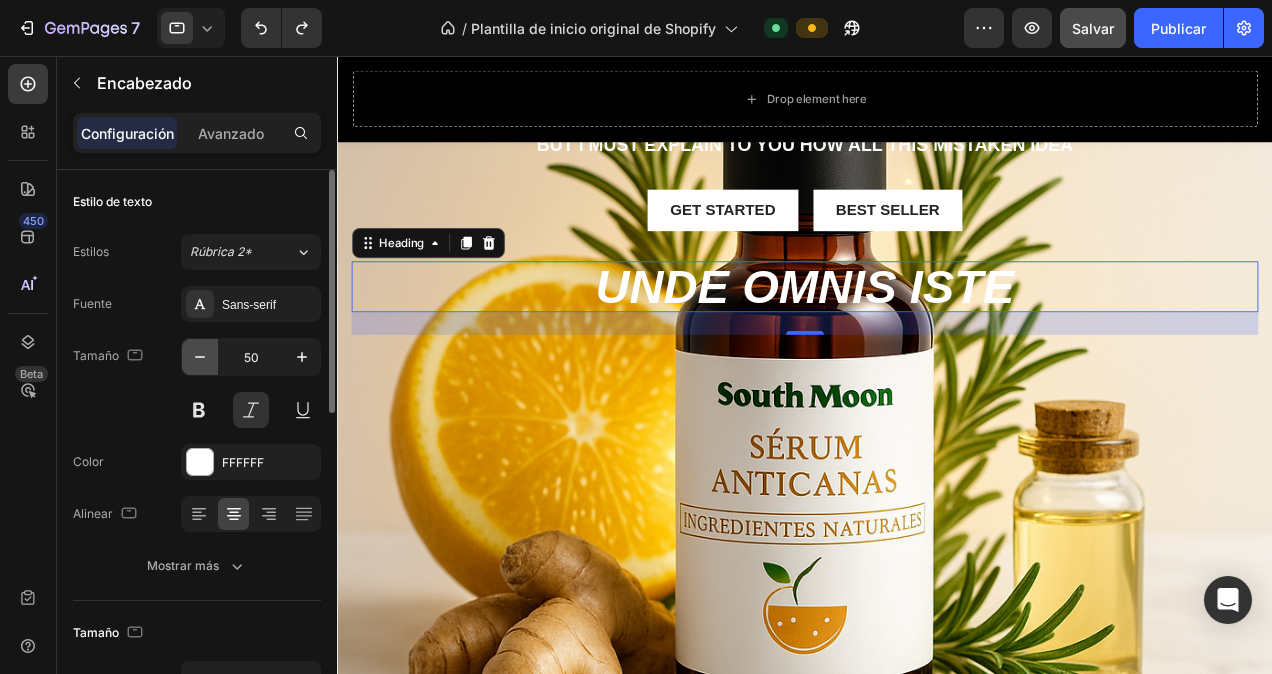 click 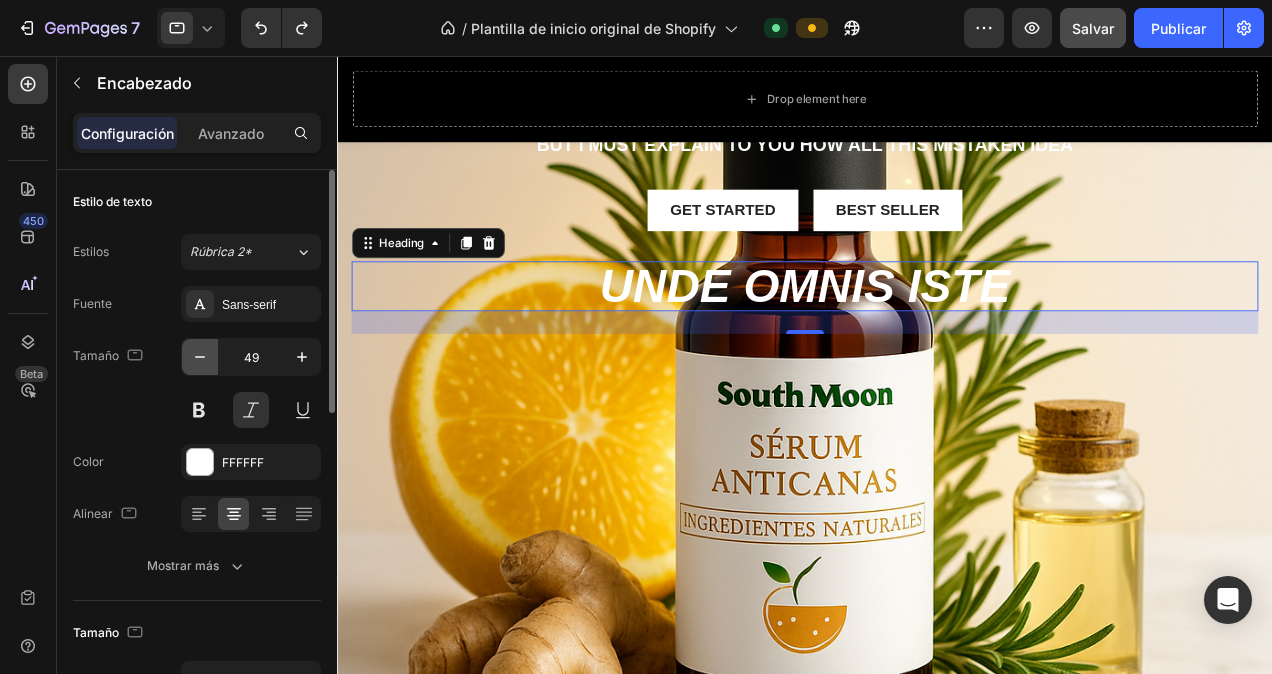 click 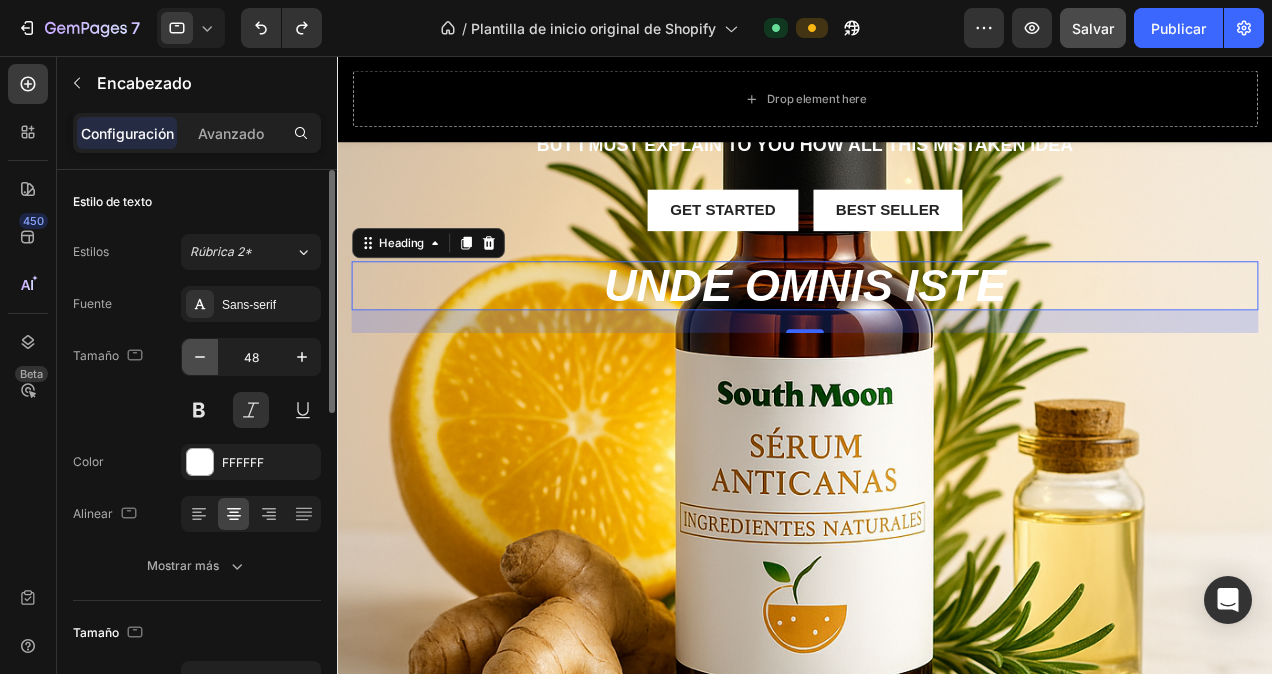 click 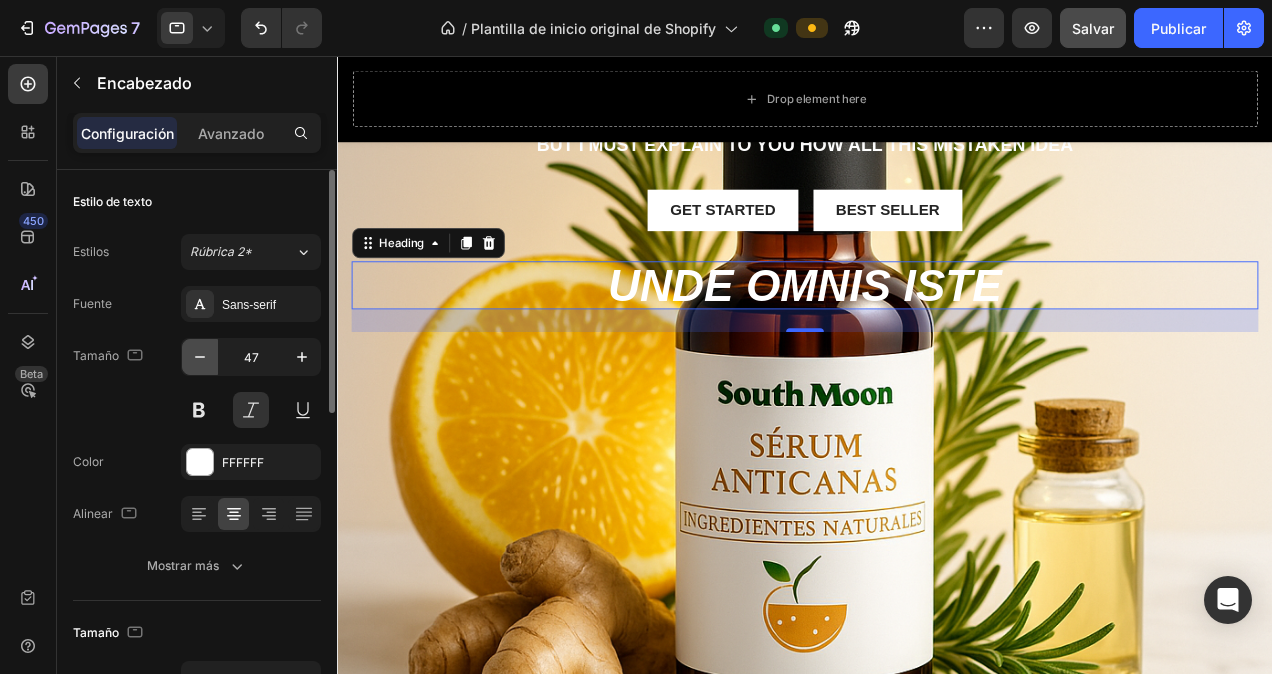 click 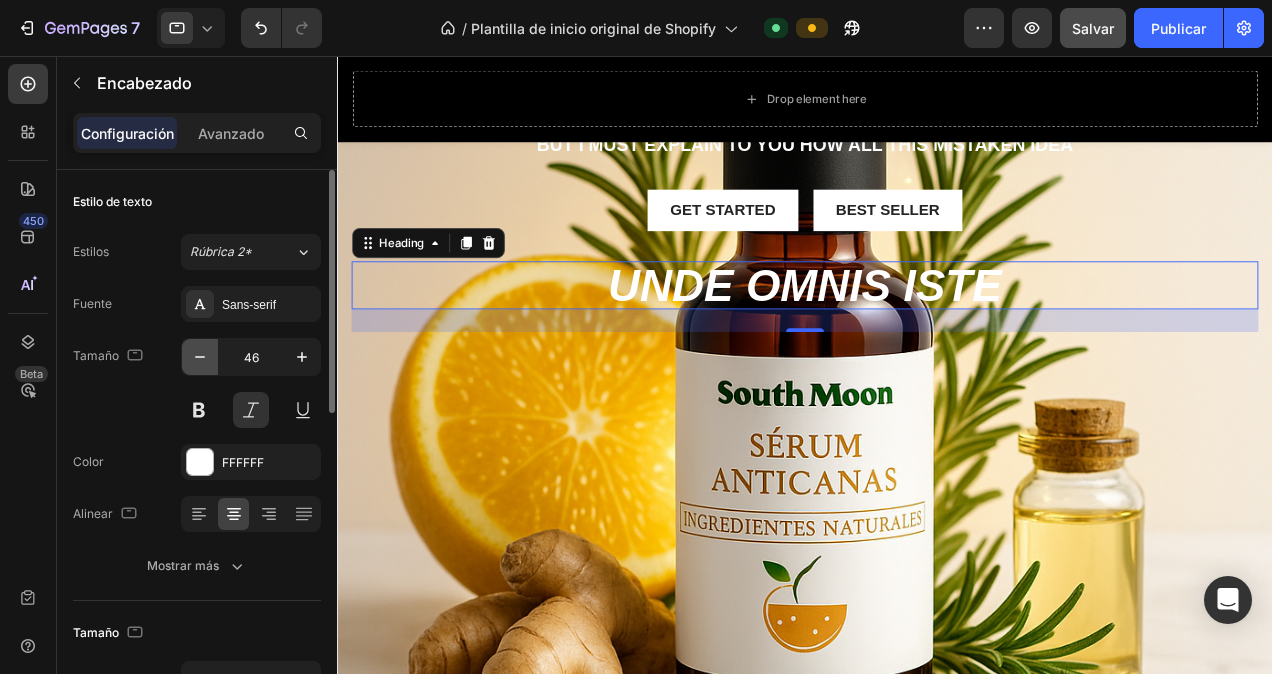 click 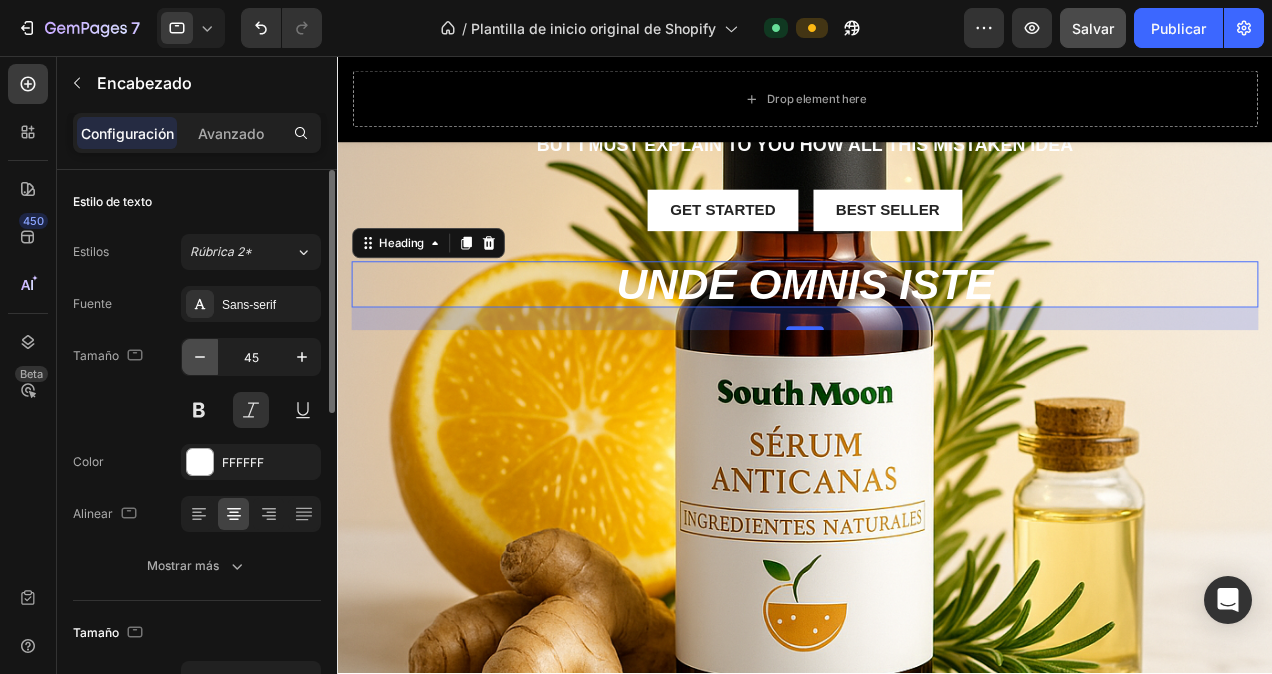 click 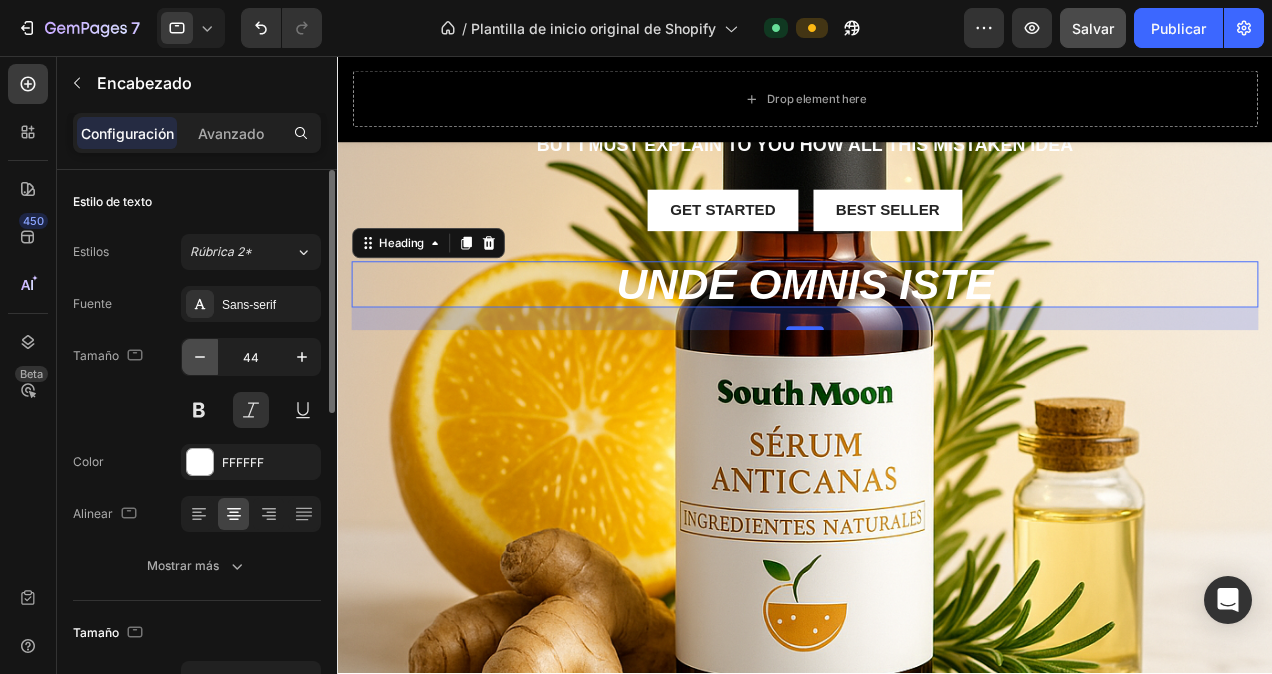 click 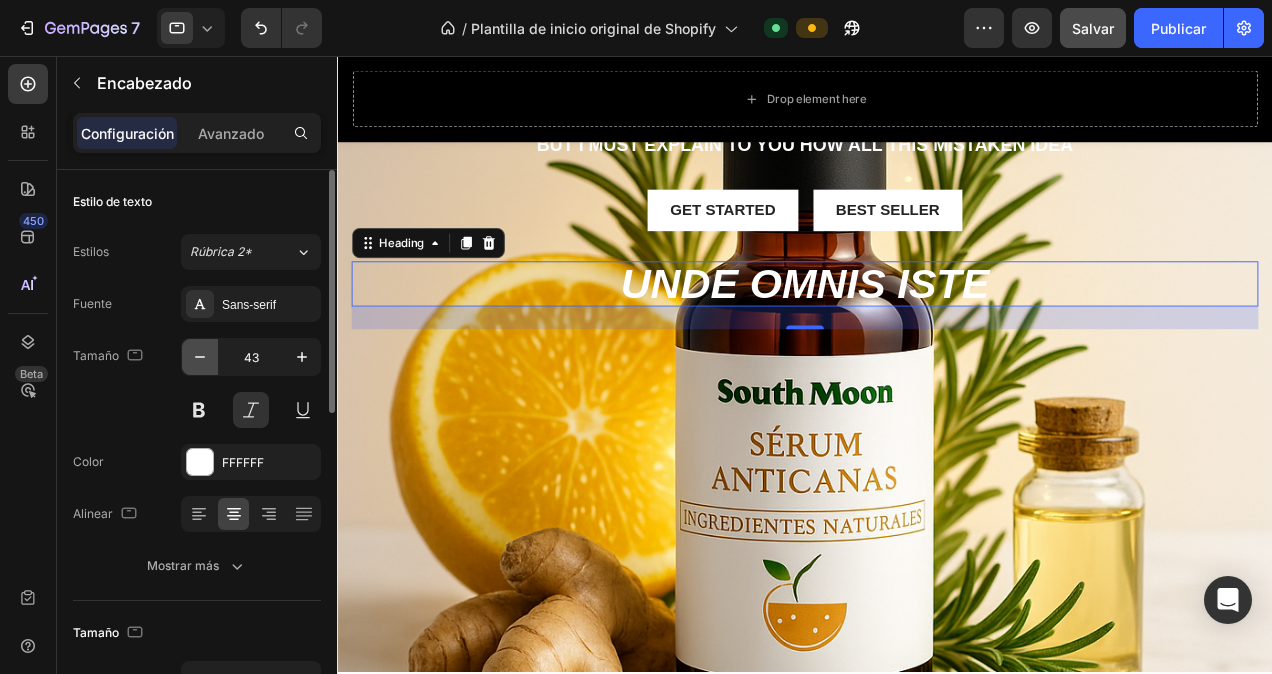 click 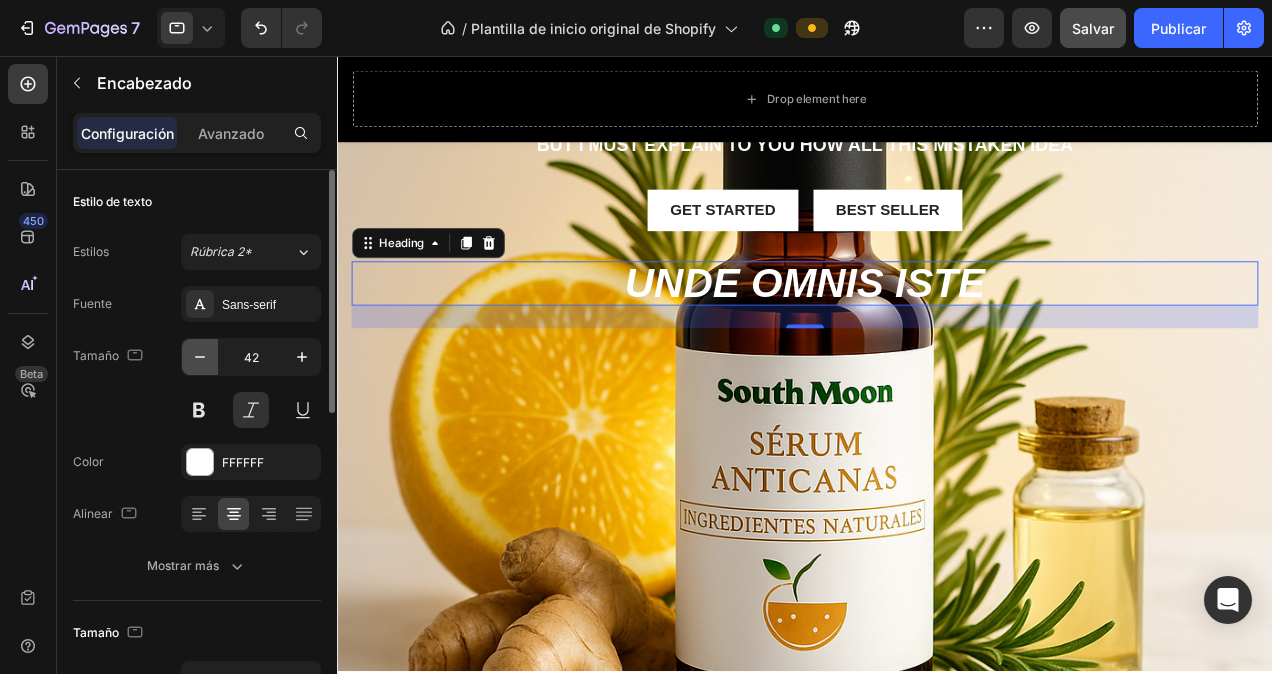 click 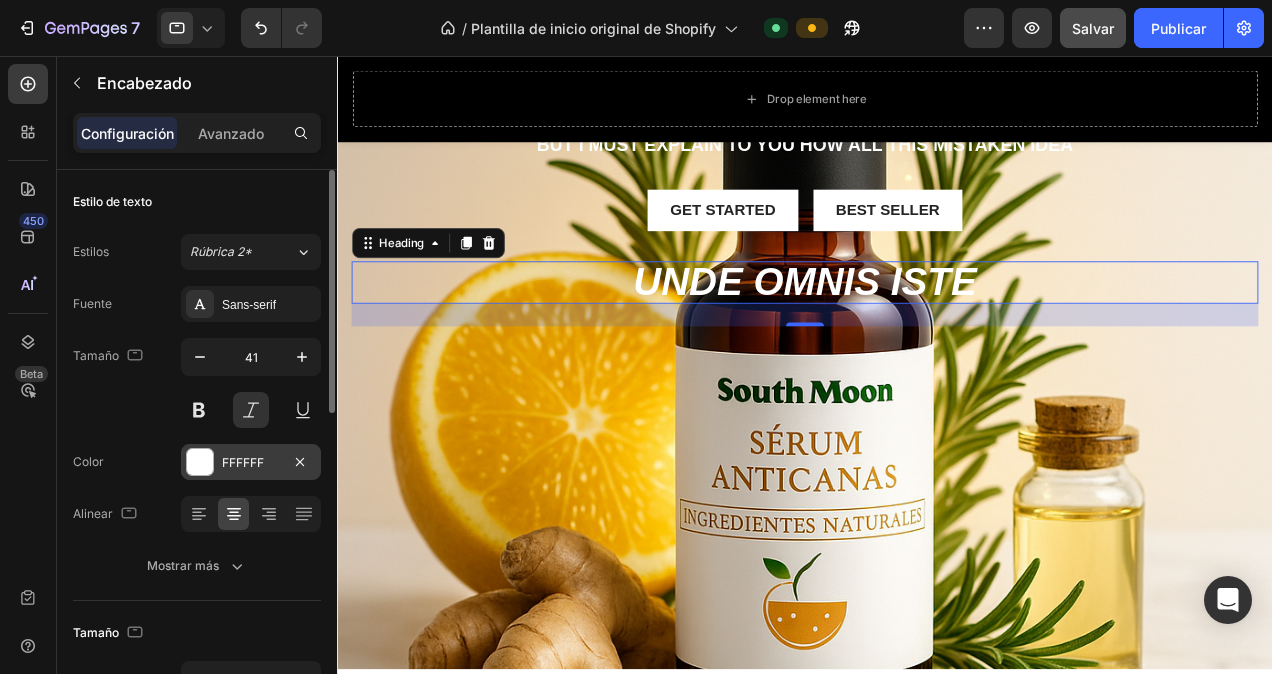 click at bounding box center [200, 462] 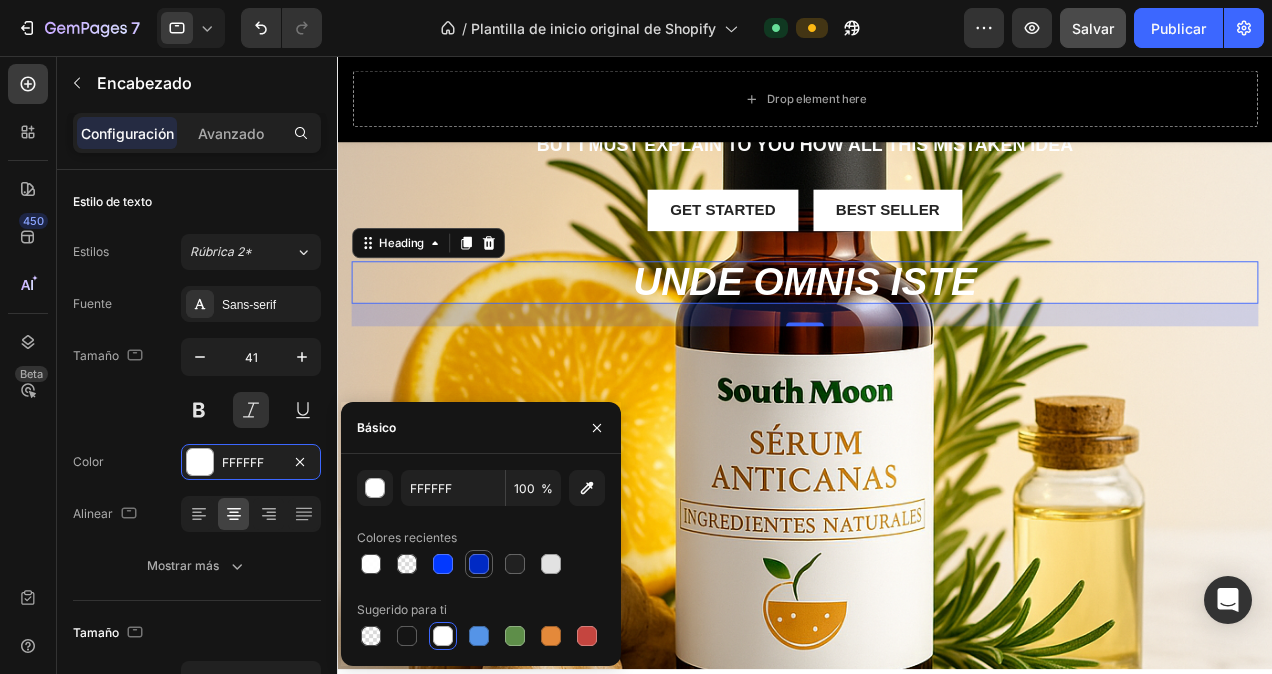 click at bounding box center (479, 564) 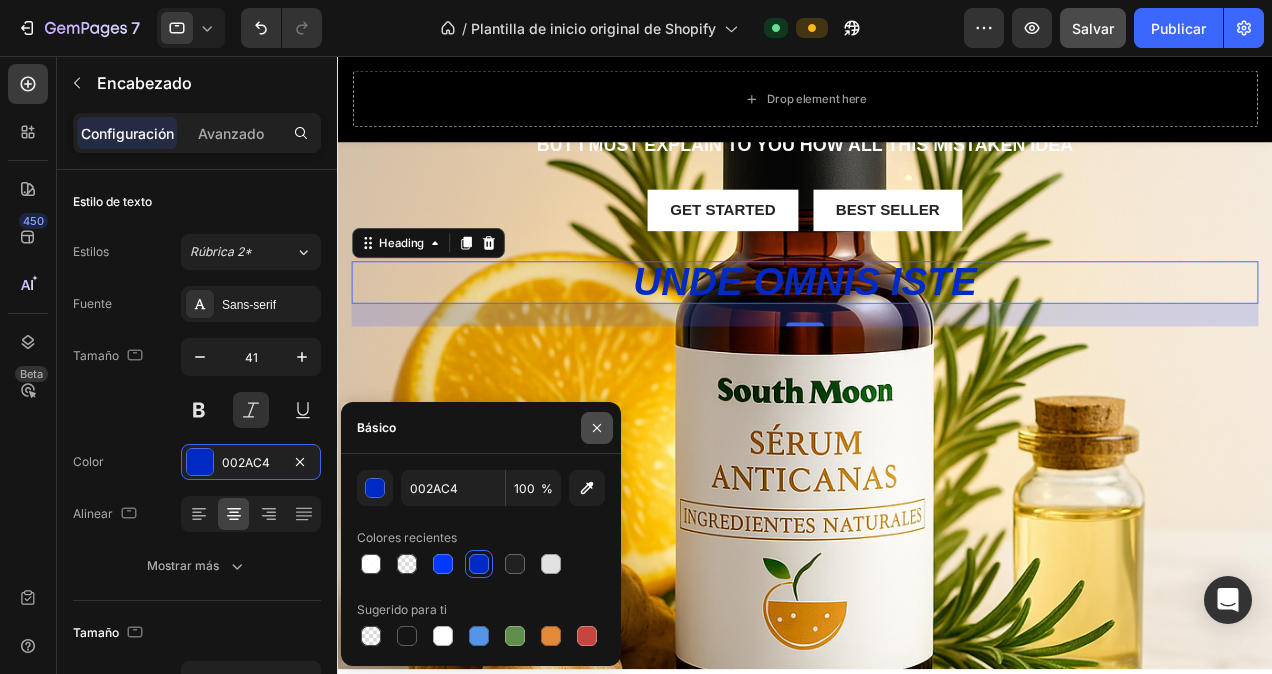 click 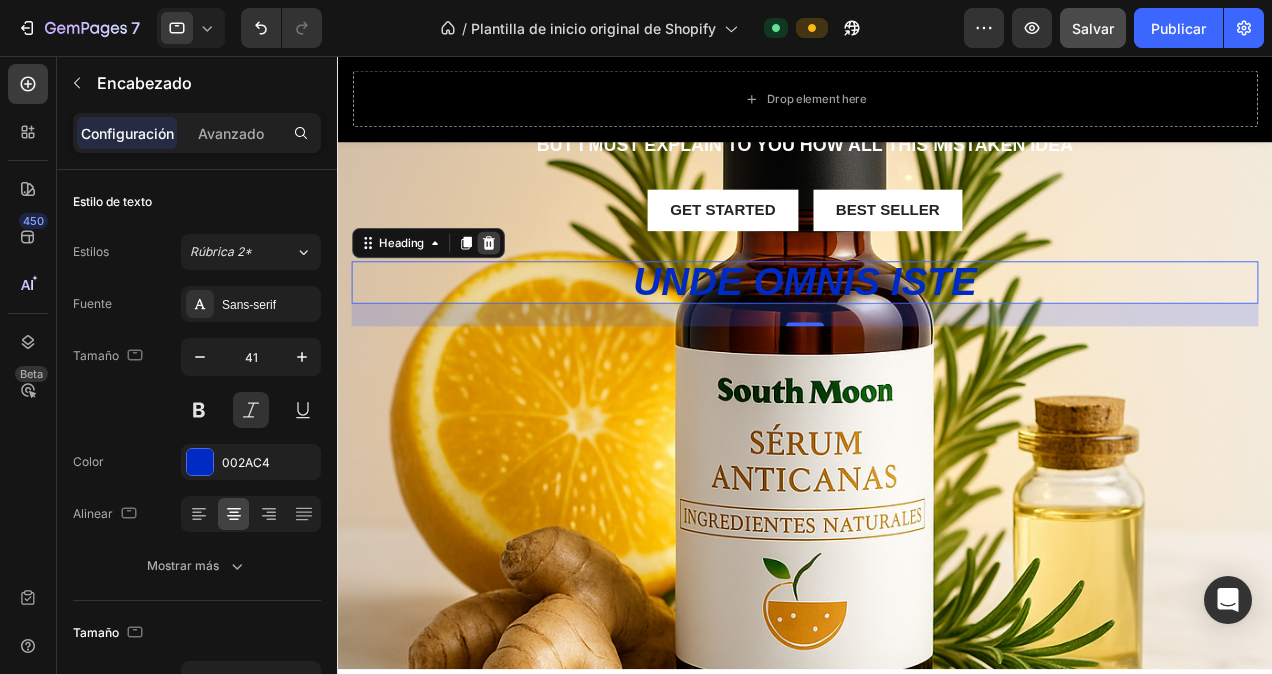 click 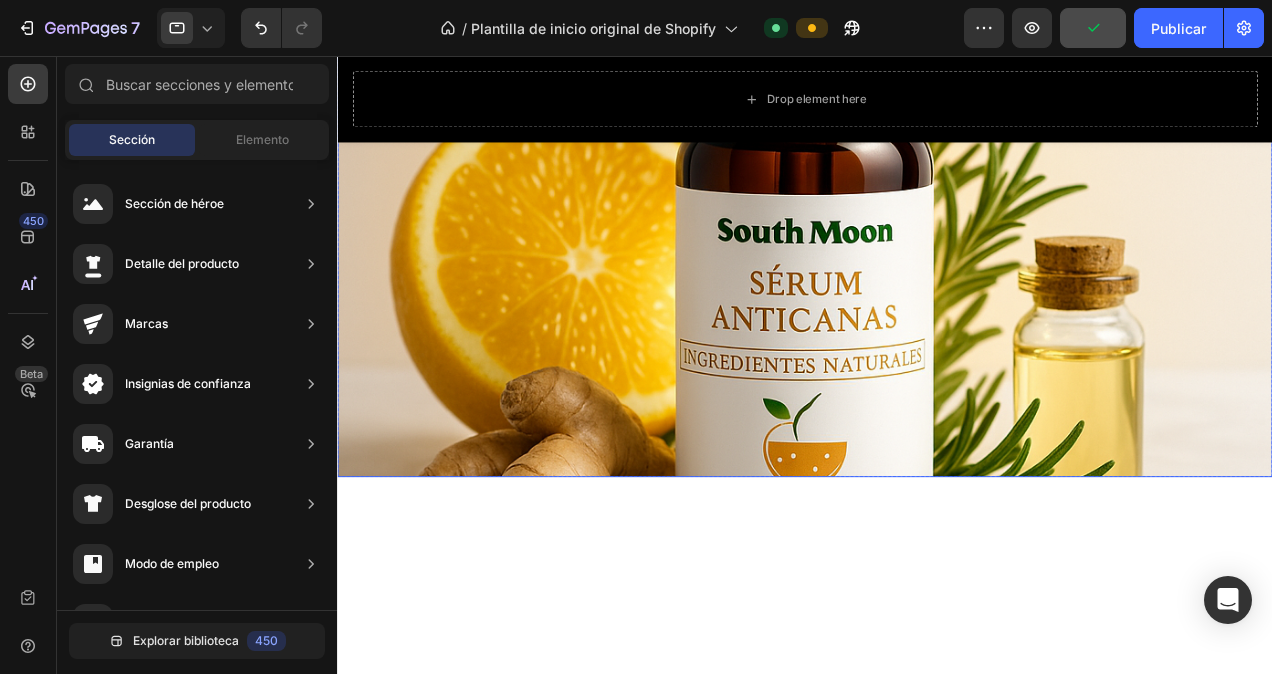 scroll, scrollTop: 0, scrollLeft: 0, axis: both 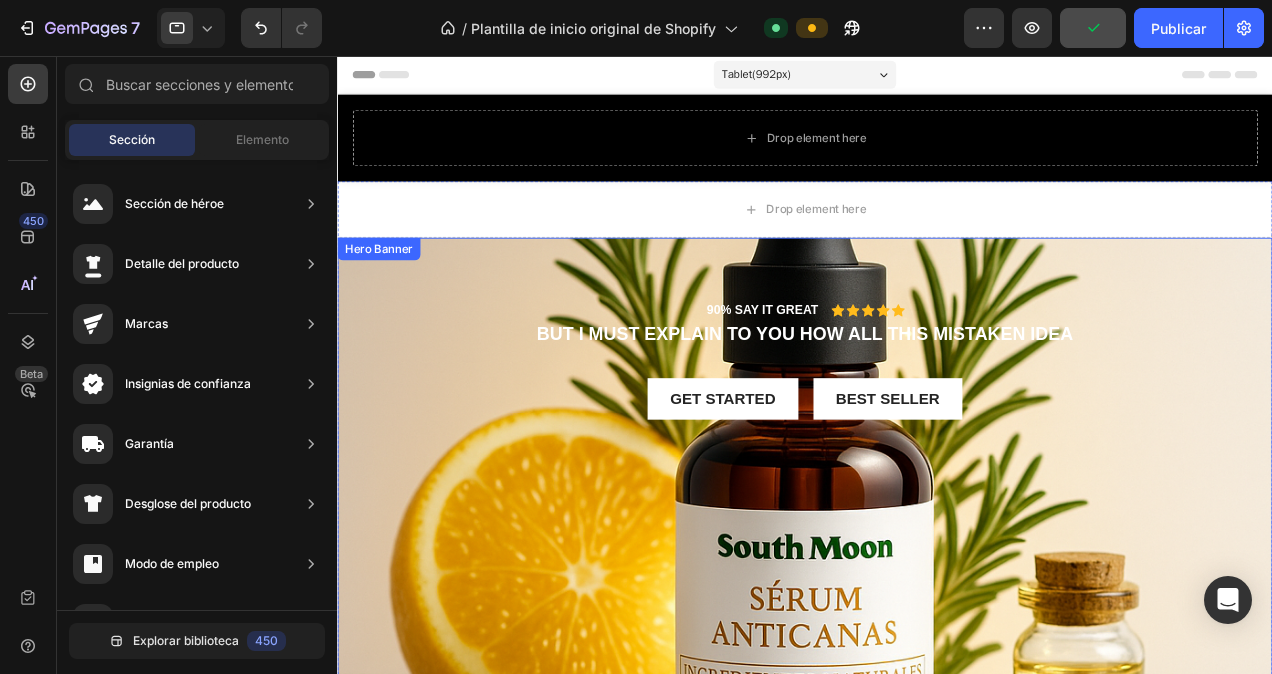 click on "90% SAY IT GREAT Text Block Icon Icon Icon Icon Icon Icon List Row But I must explain to you how all this mistaken idea Text Block Get started Button Best Seller Button Row" at bounding box center [833, 395] 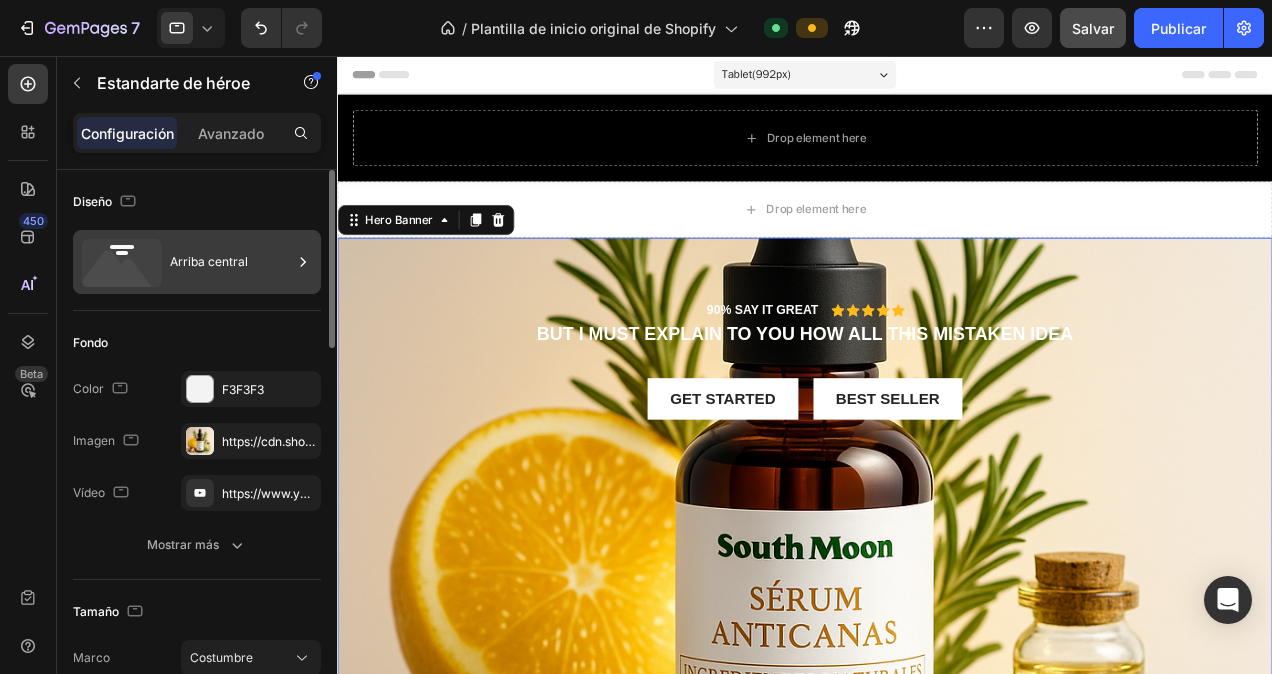 click 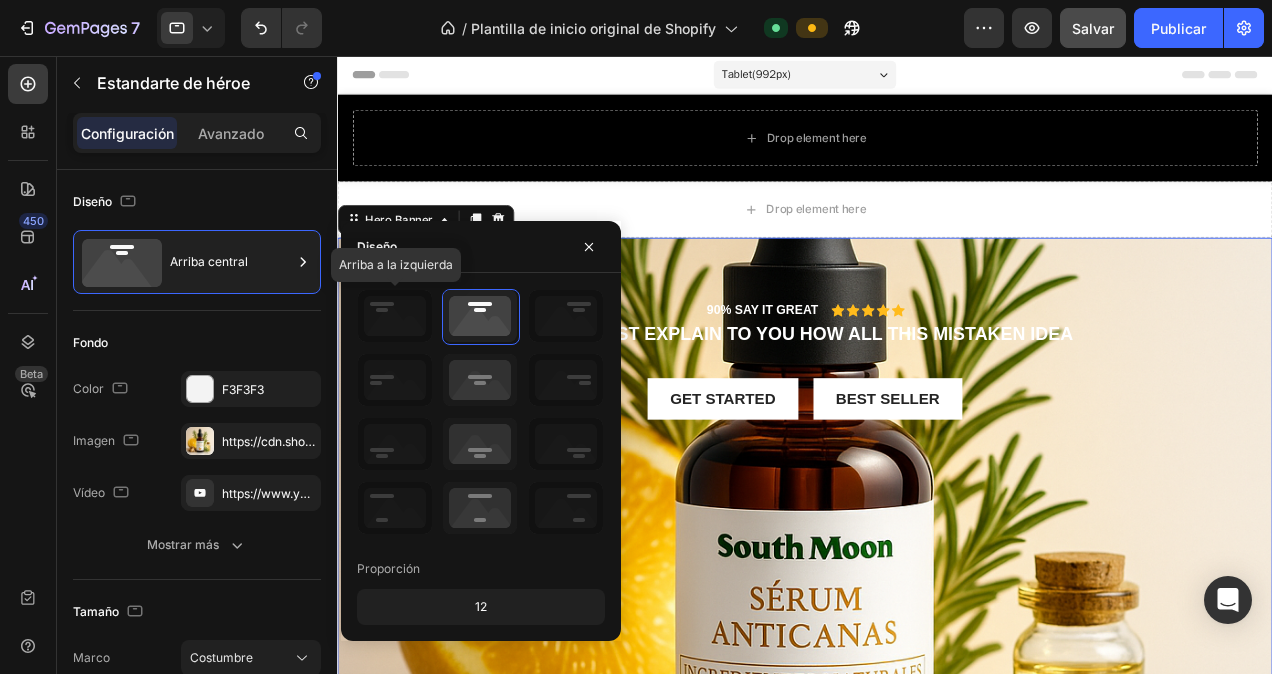 click 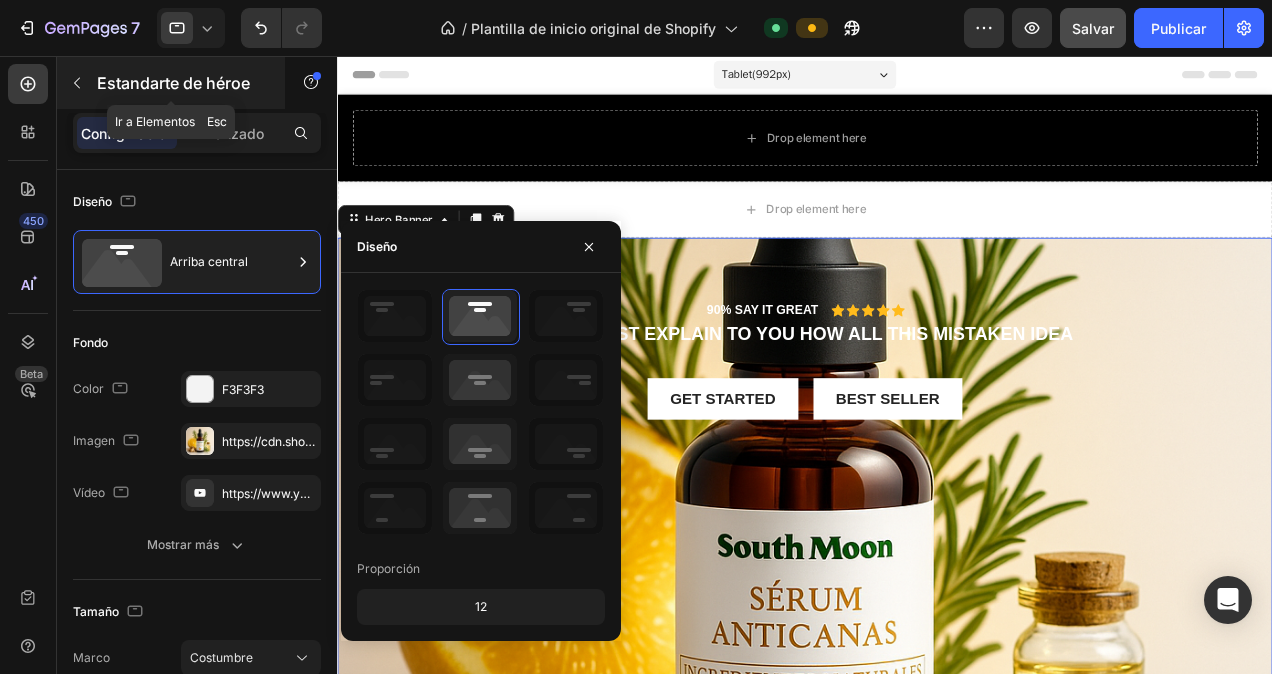 click 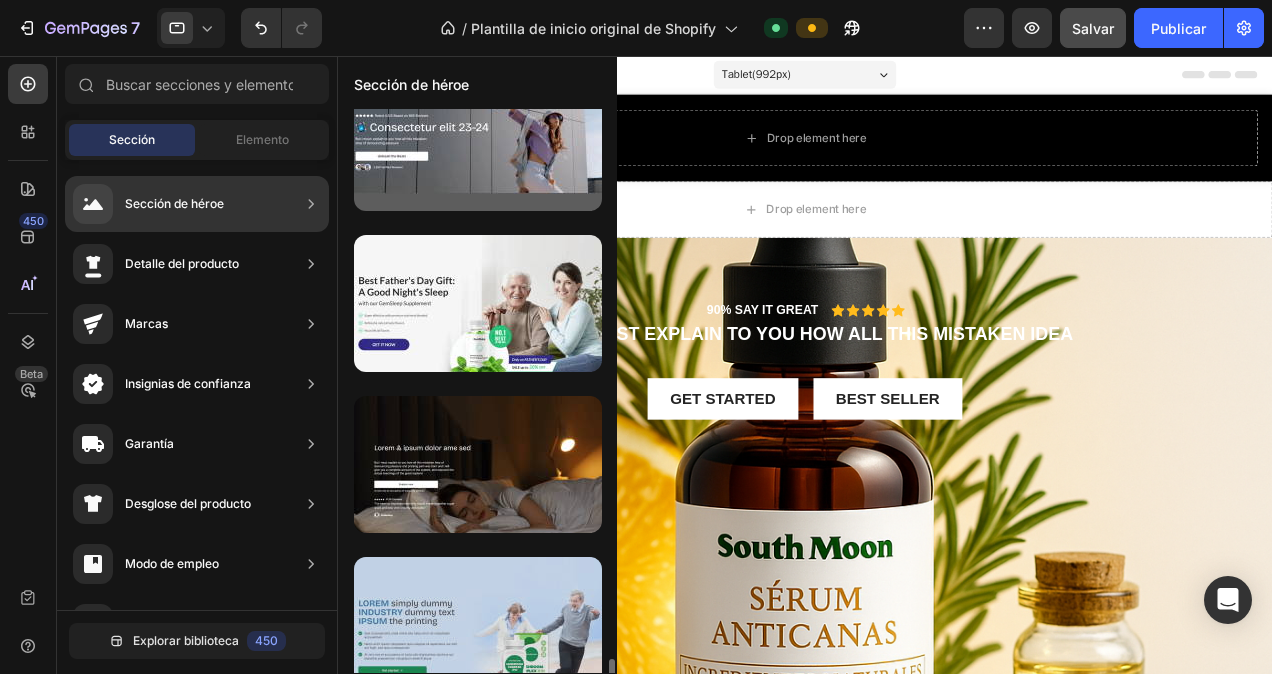 scroll, scrollTop: 3944, scrollLeft: 0, axis: vertical 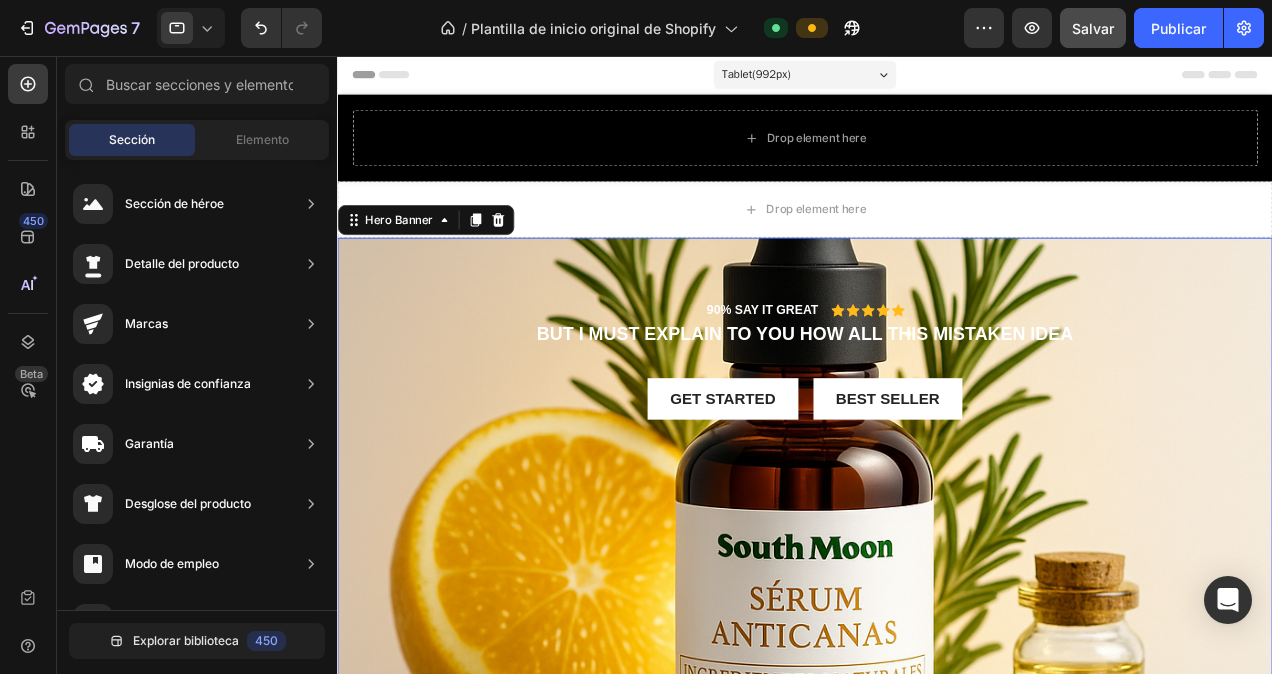 click on "90% SAY IT GREAT Text Block Icon Icon Icon Icon Icon Icon List Row But I must explain to you how all this mistaken idea Text Block Get started Button Best Seller Button Row" at bounding box center (833, 543) 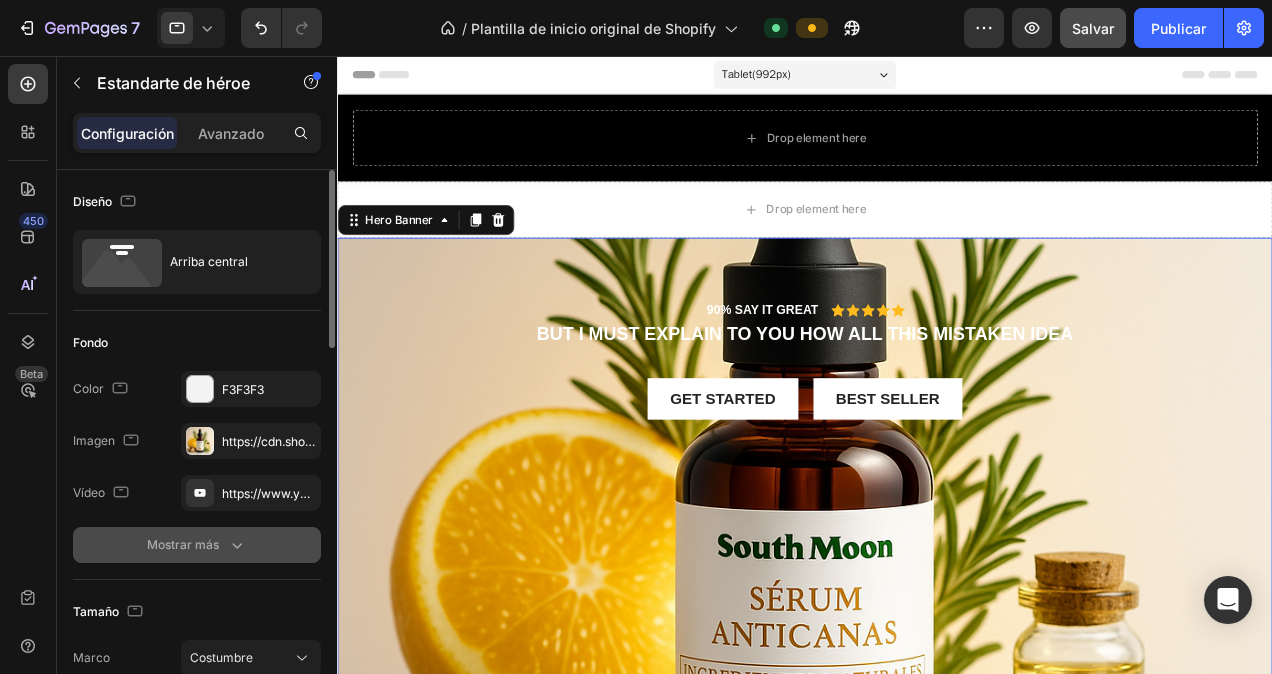 click on "Mostrar más" 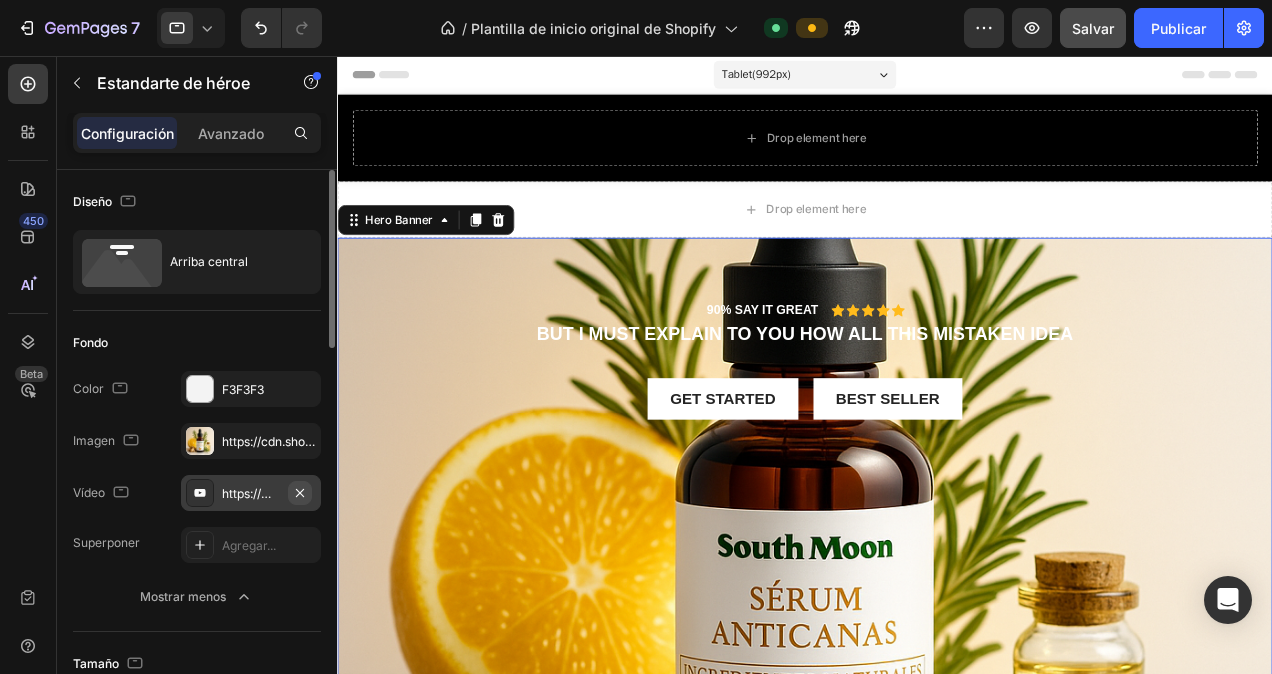 click 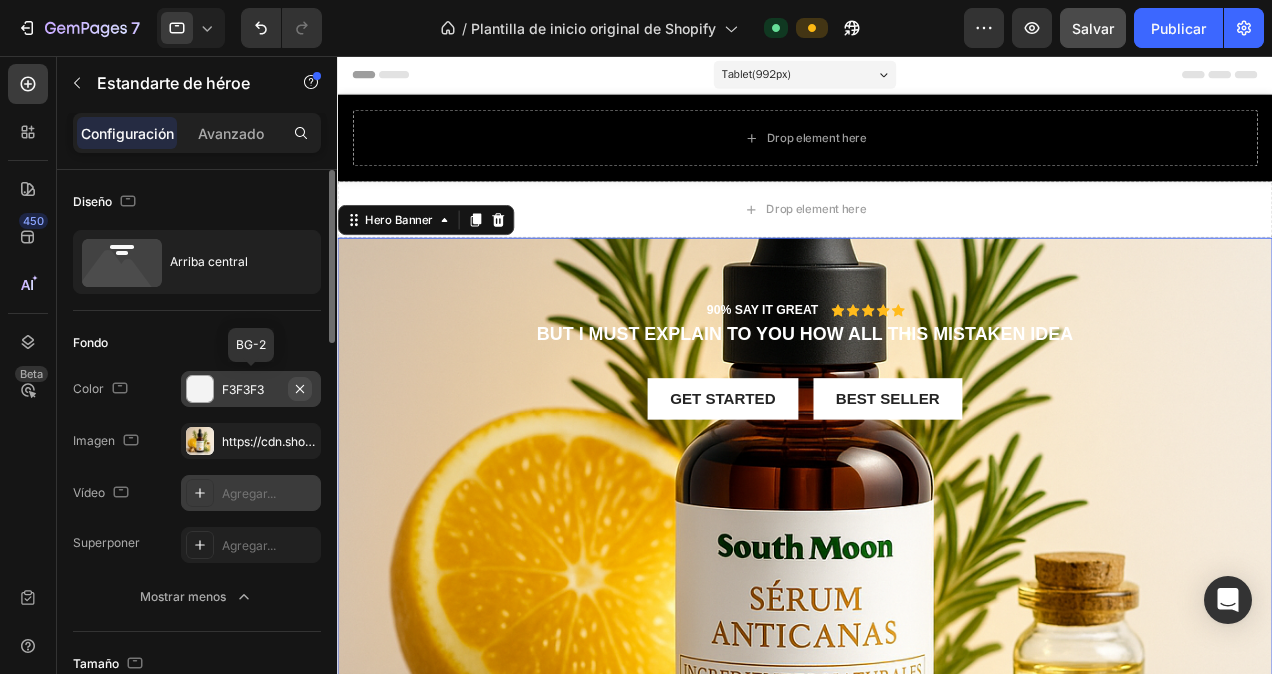 click 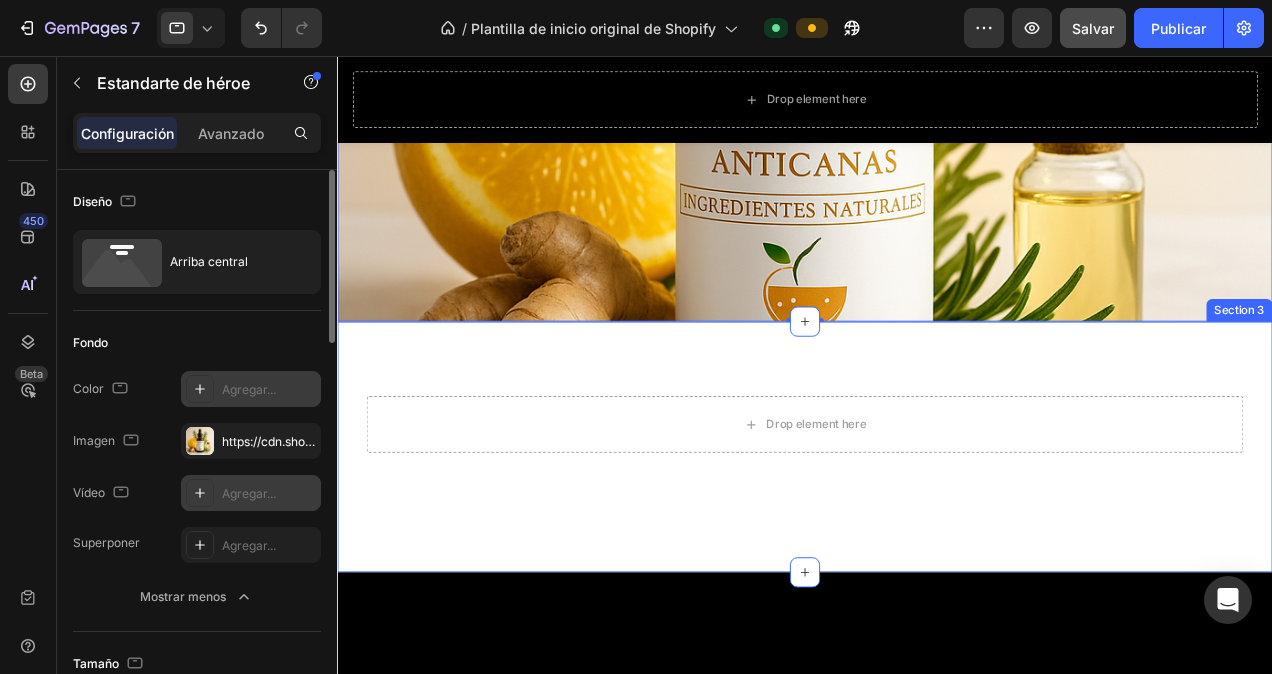 scroll, scrollTop: 0, scrollLeft: 0, axis: both 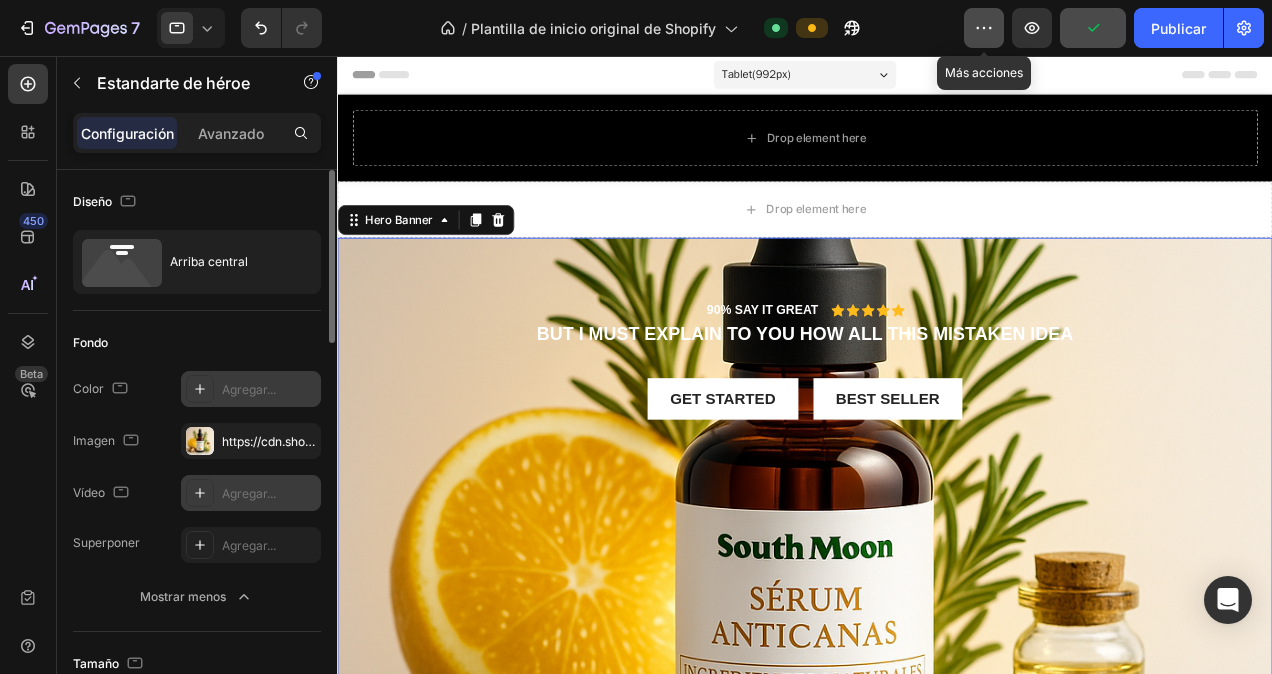 click 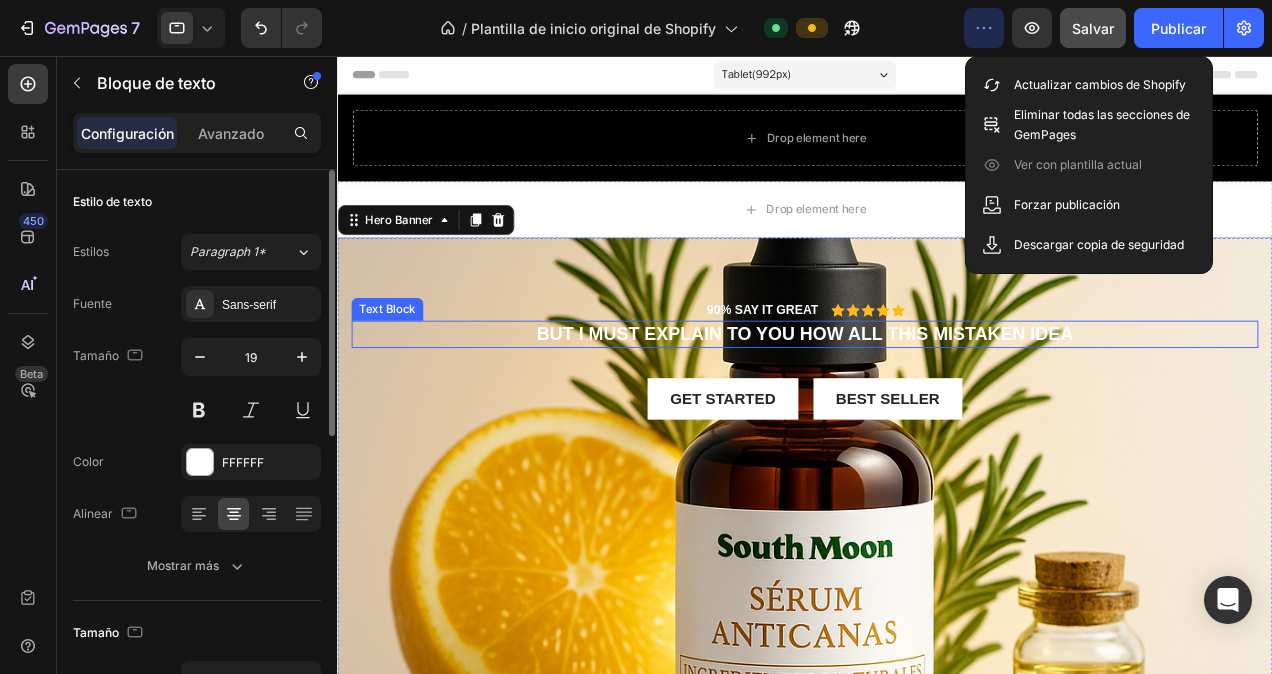 click on "But I must explain to you how all this mistaken idea" at bounding box center [833, 351] 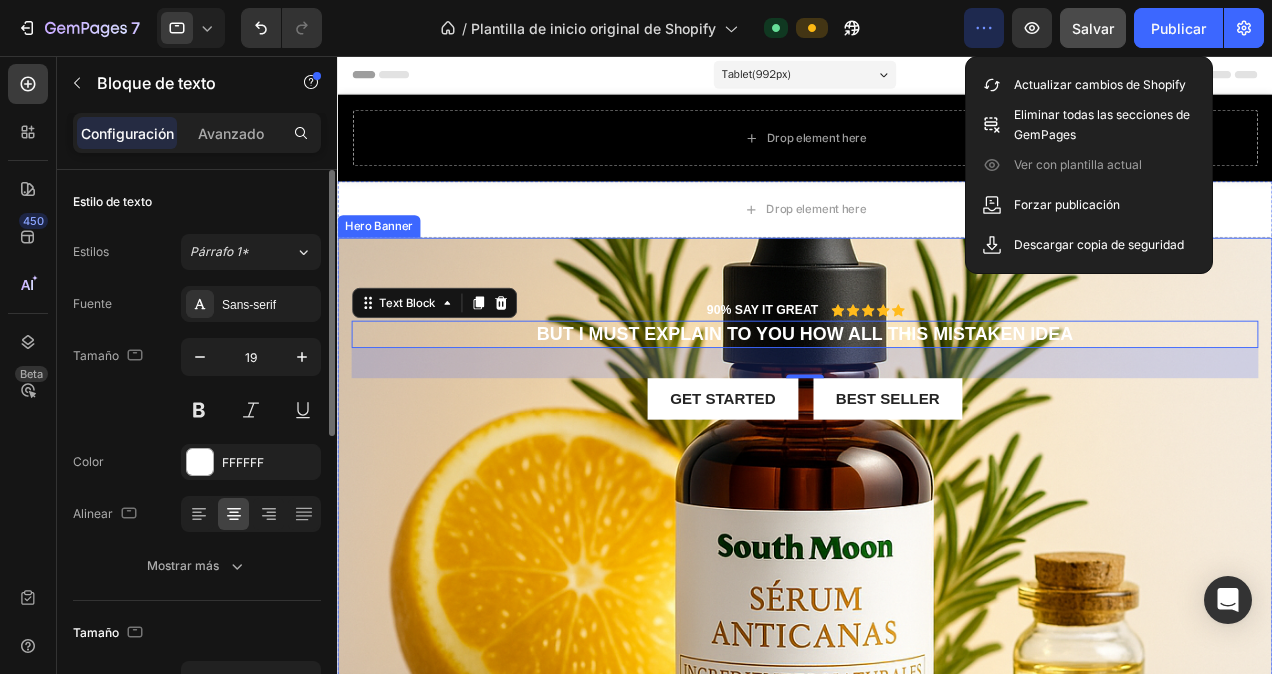 click on "90% SAY IT GREAT Text Block Icon Icon Icon Icon Icon Icon List Row But I must explain to you how all this mistaken idea Text Block   32 Get started Button Best Seller Button Row" at bounding box center [833, 543] 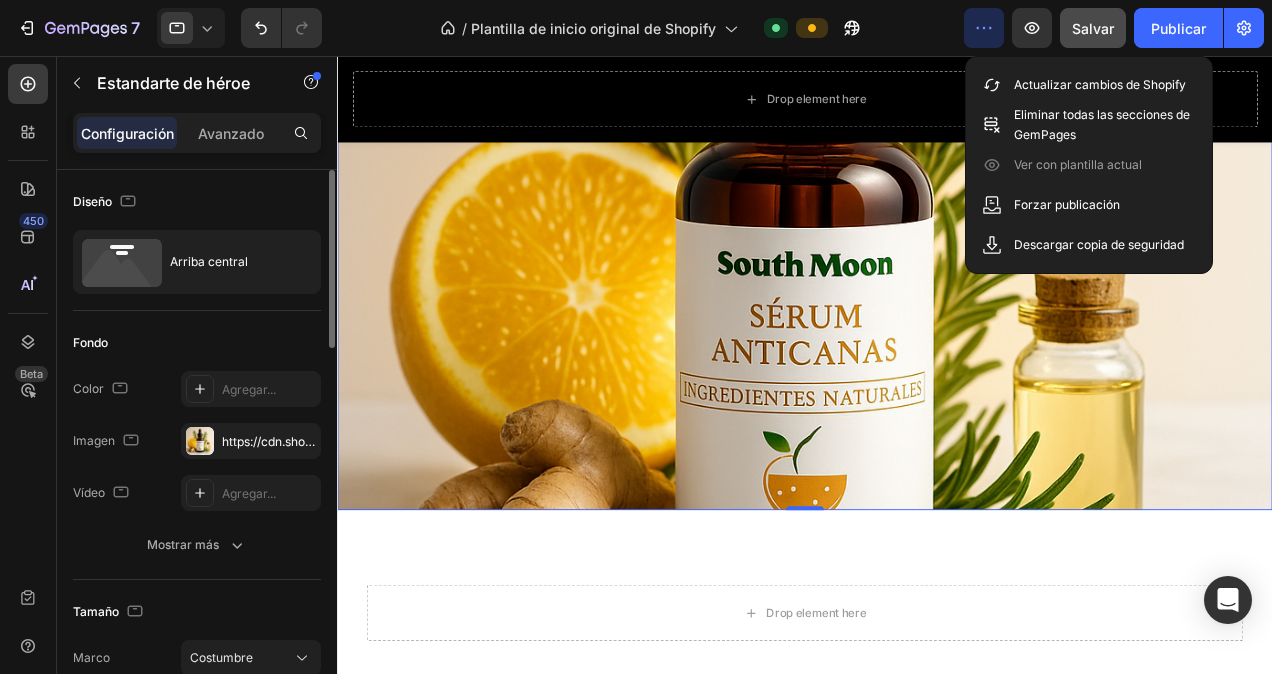 scroll, scrollTop: 0, scrollLeft: 0, axis: both 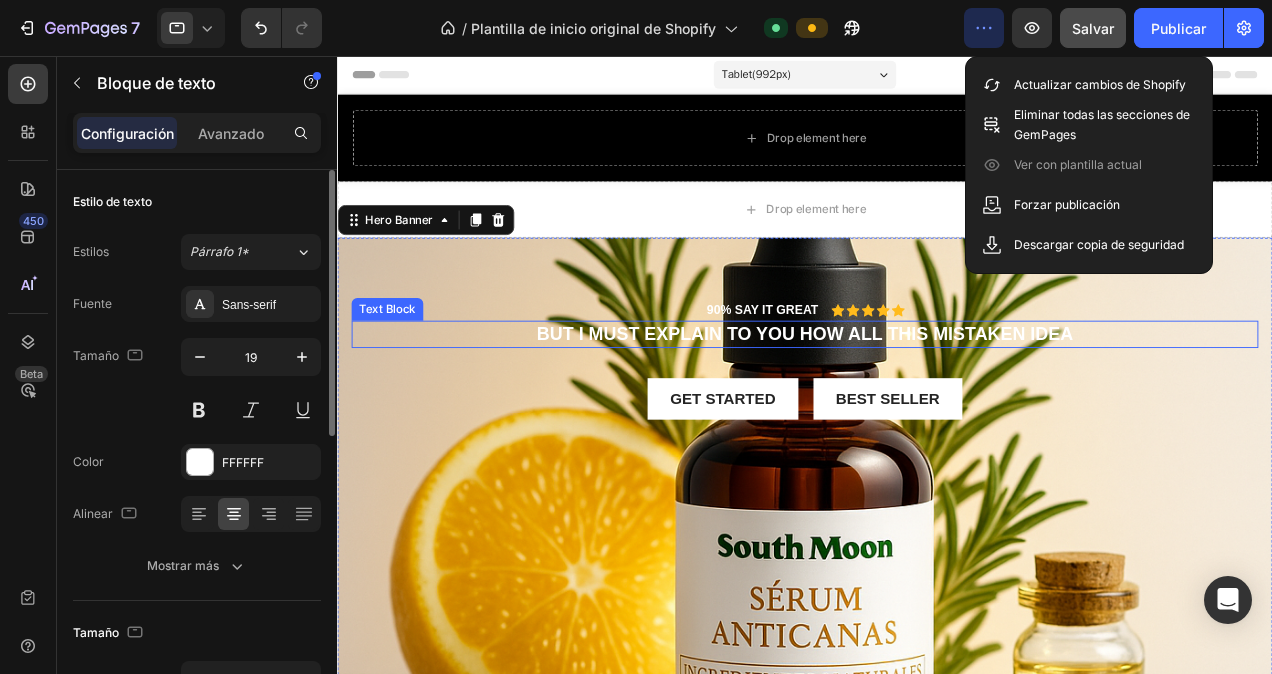 click on "But I must explain to you how all this mistaken idea" at bounding box center [833, 351] 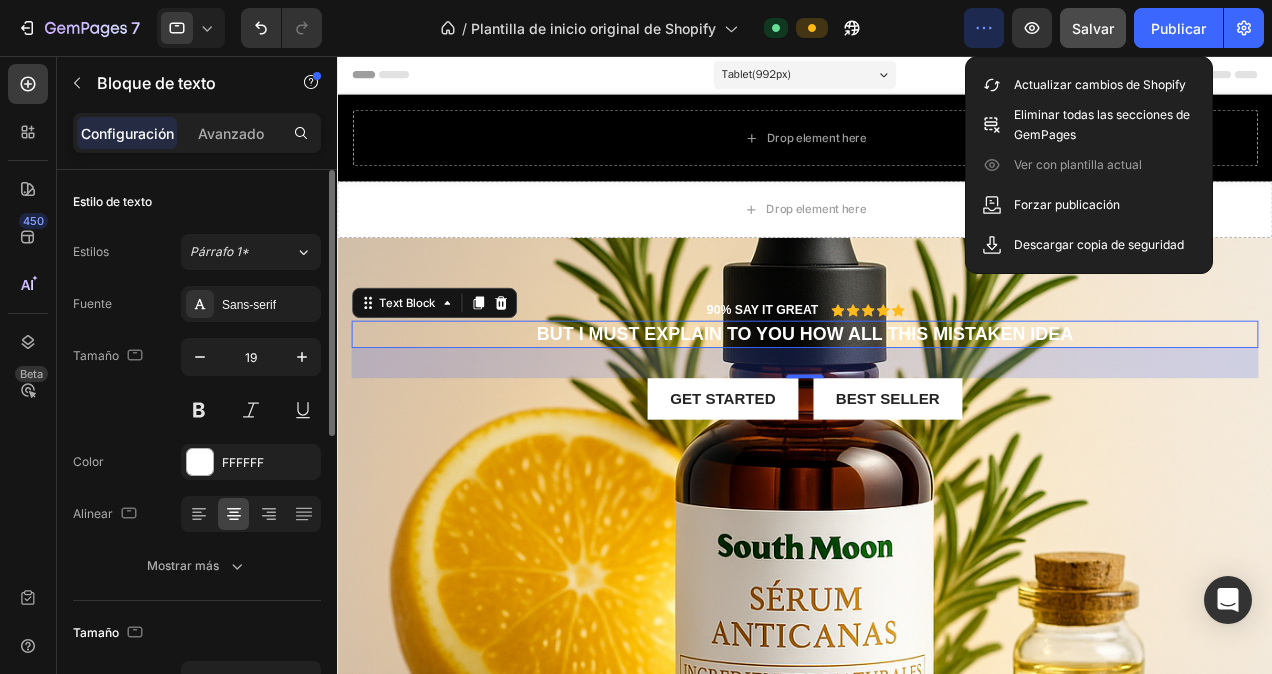 click on "But I must explain to you how all this mistaken idea" at bounding box center (833, 351) 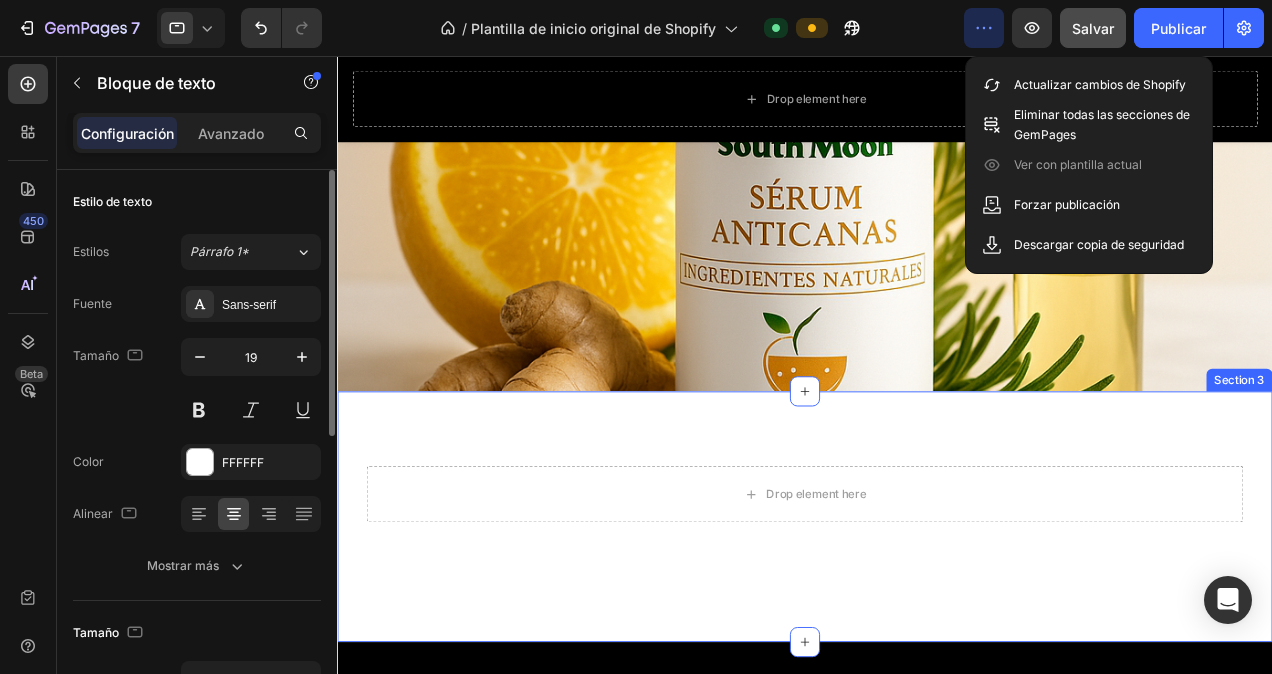 scroll, scrollTop: 400, scrollLeft: 0, axis: vertical 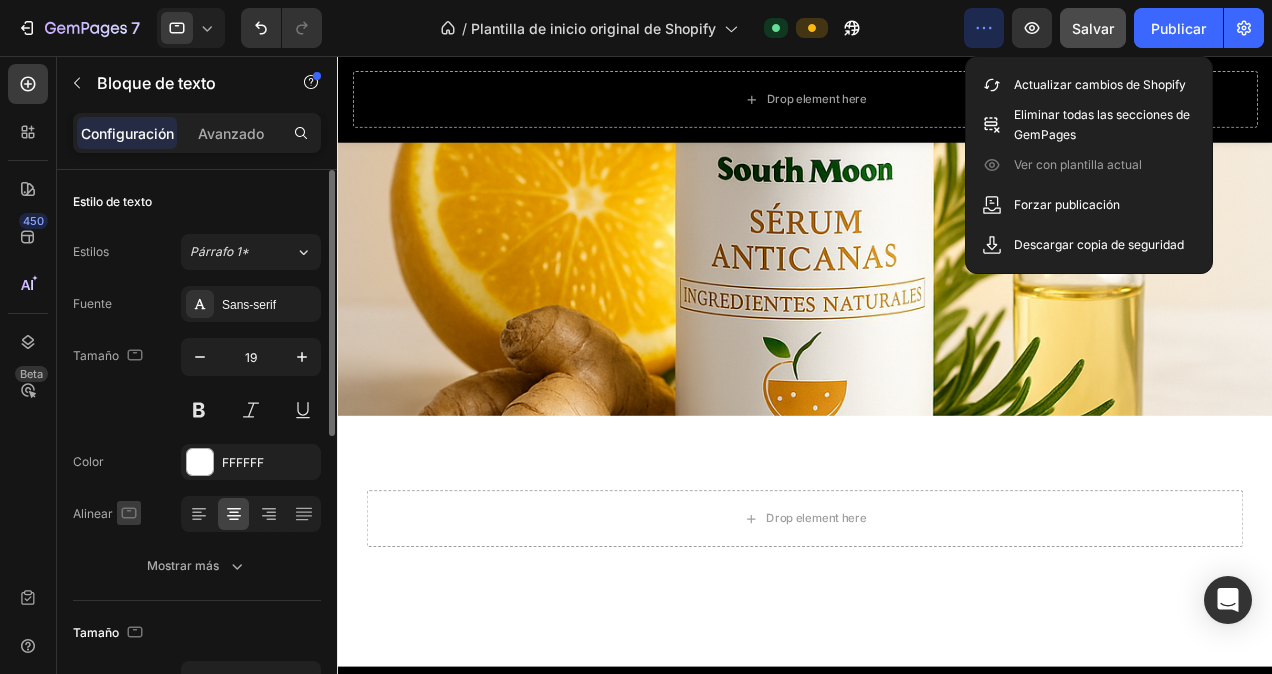 click 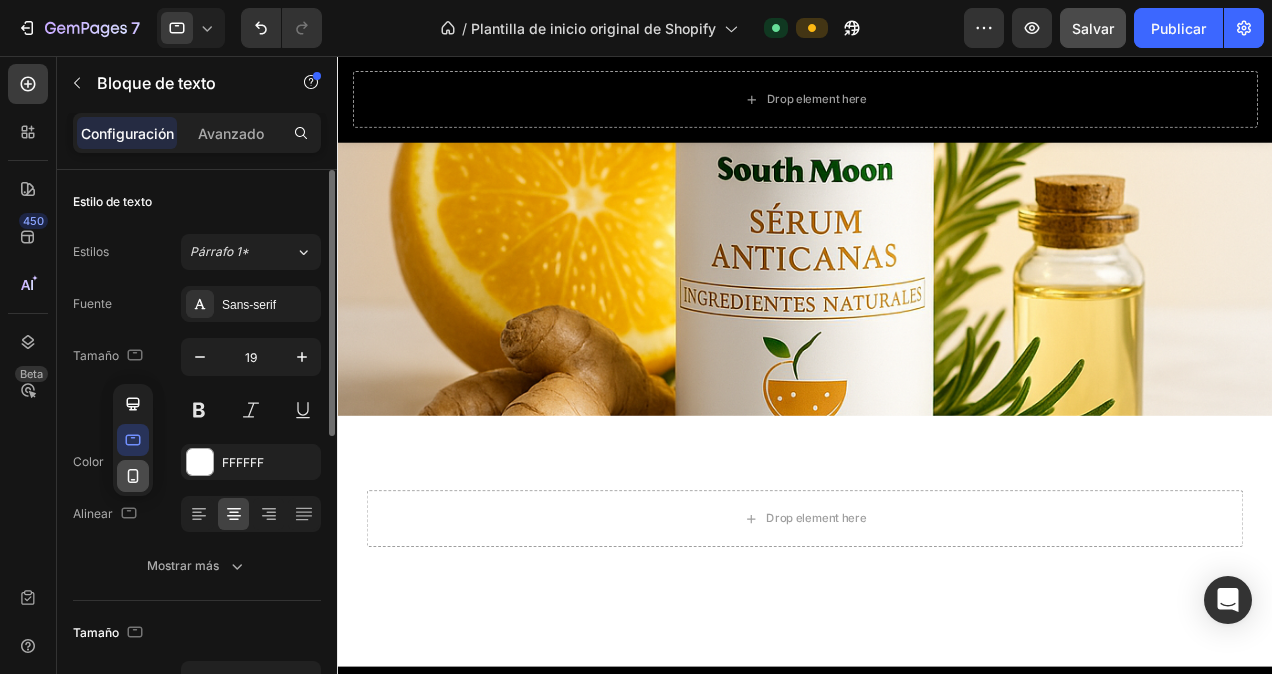click 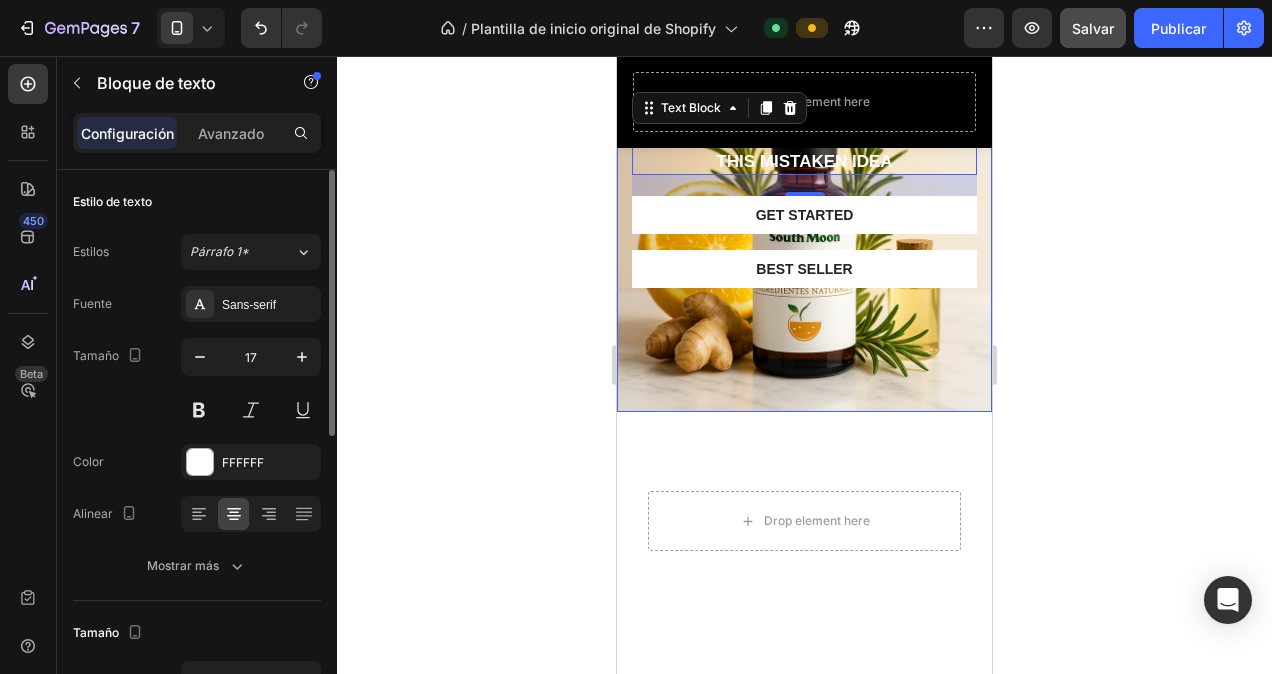 scroll, scrollTop: 12, scrollLeft: 0, axis: vertical 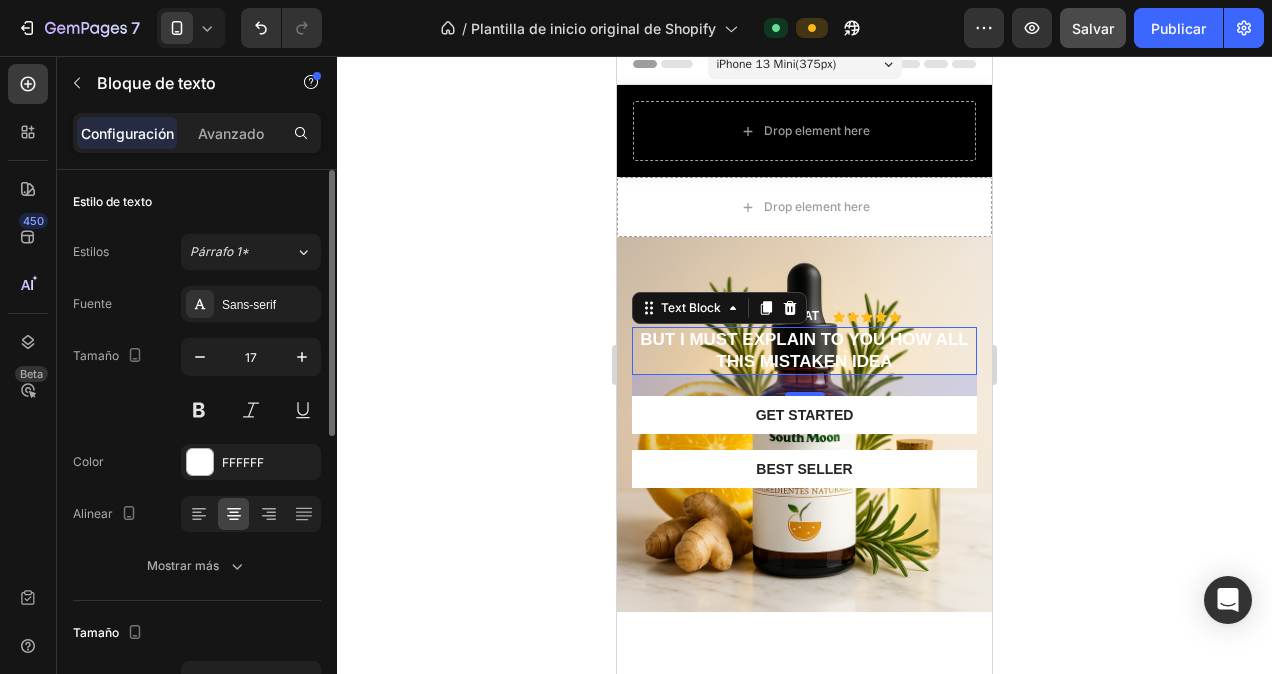 click 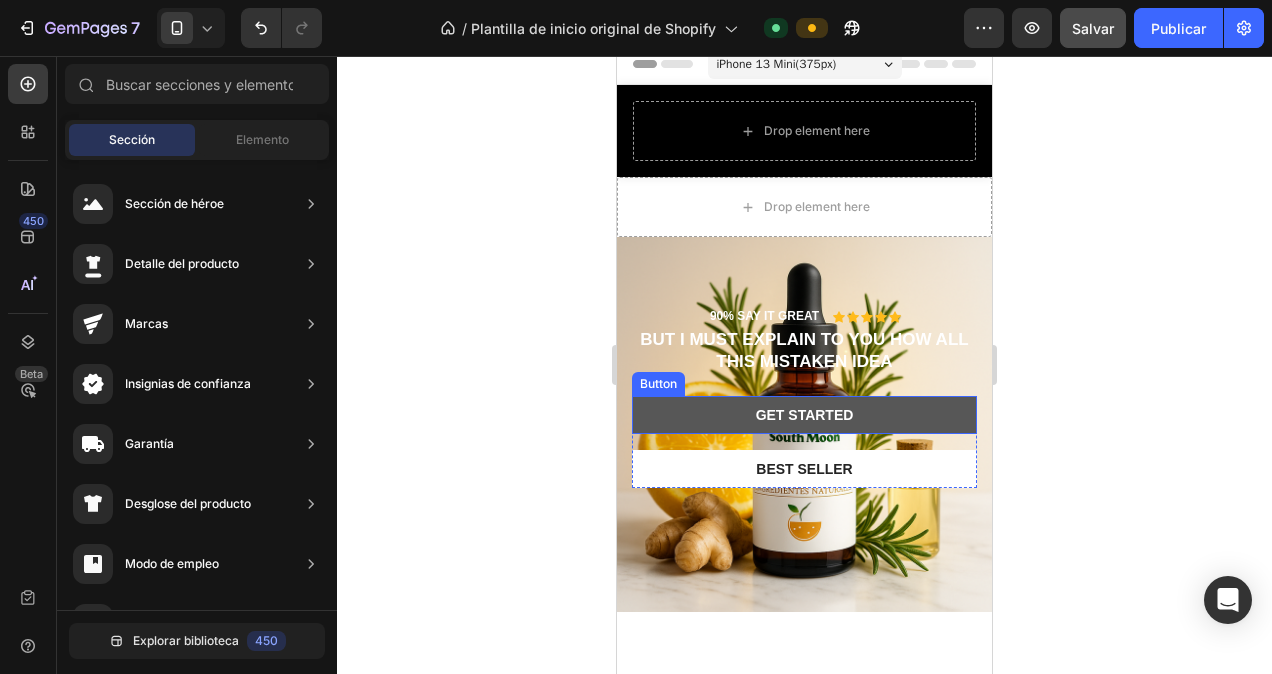 click on "Get started" at bounding box center [804, 415] 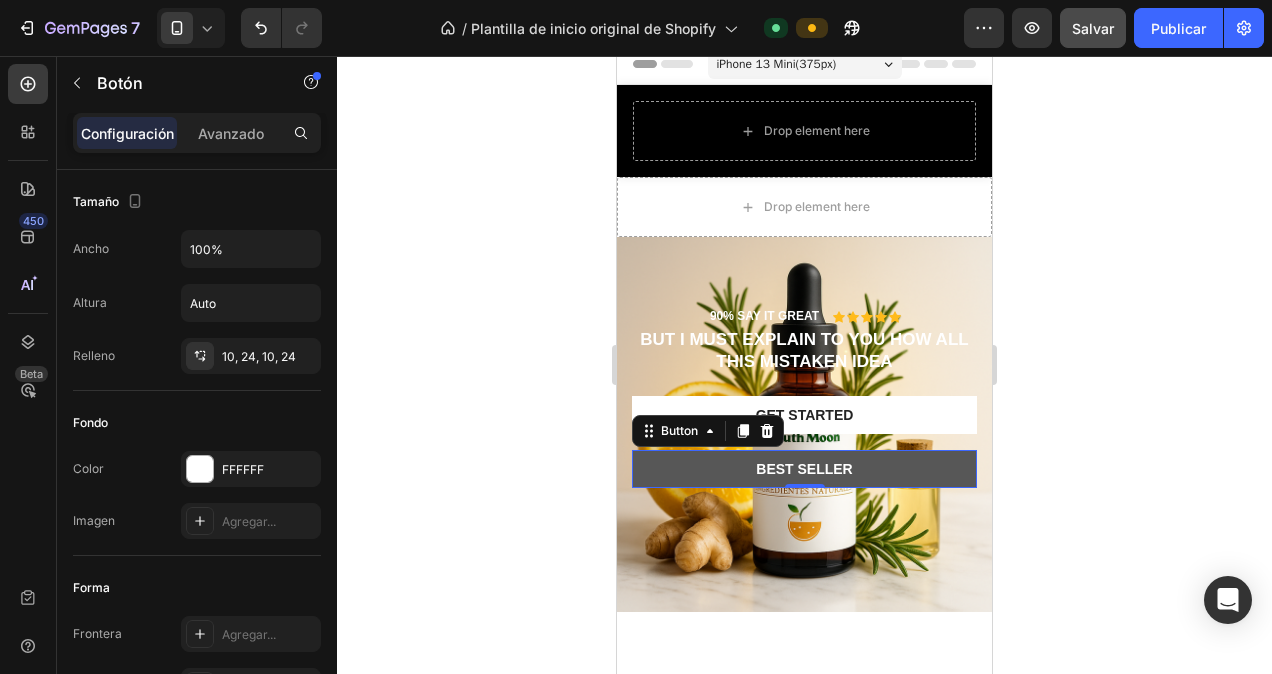 click on "Best Seller" at bounding box center [804, 469] 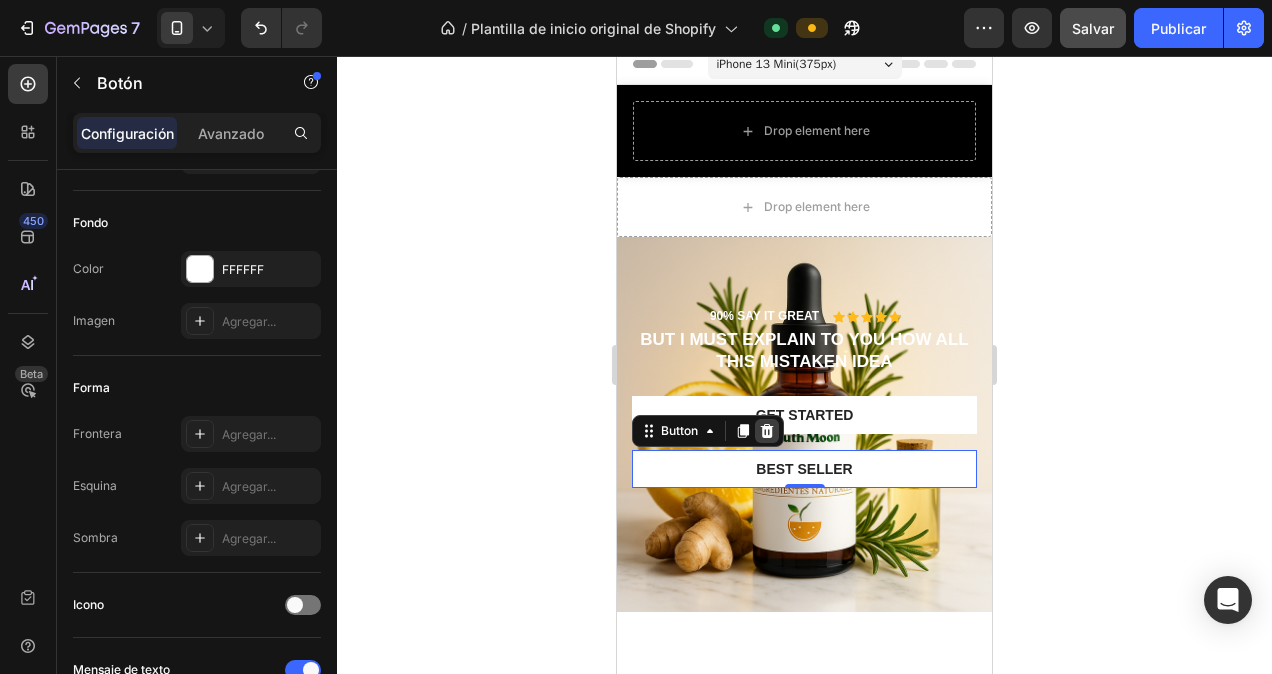 click 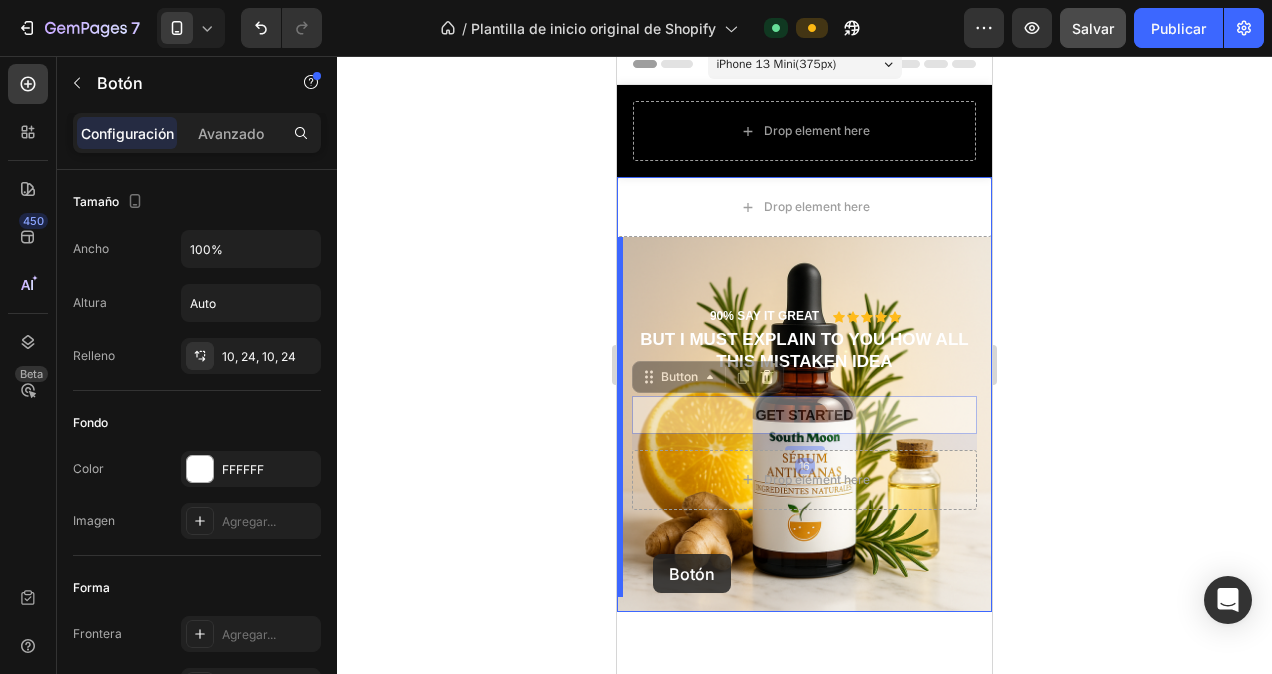 drag, startPoint x: 644, startPoint y: 383, endPoint x: 664, endPoint y: 552, distance: 170.17932 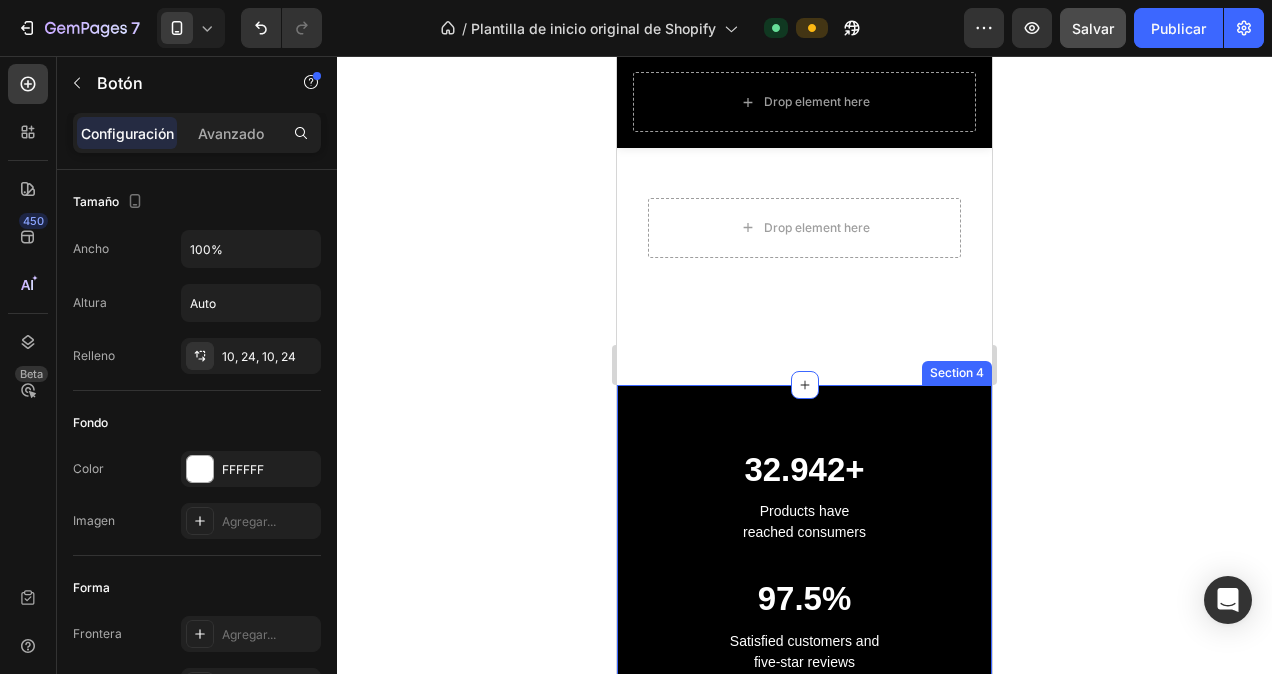 scroll, scrollTop: 0, scrollLeft: 0, axis: both 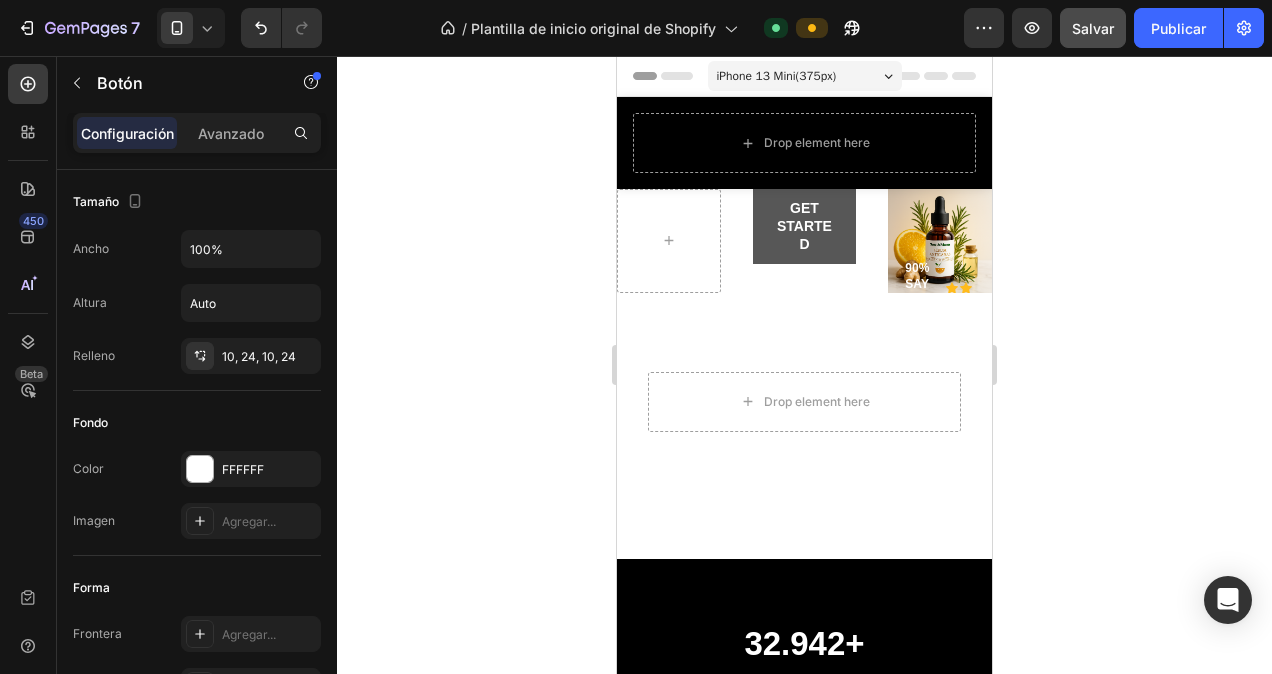 click on "Get started" at bounding box center [805, 226] 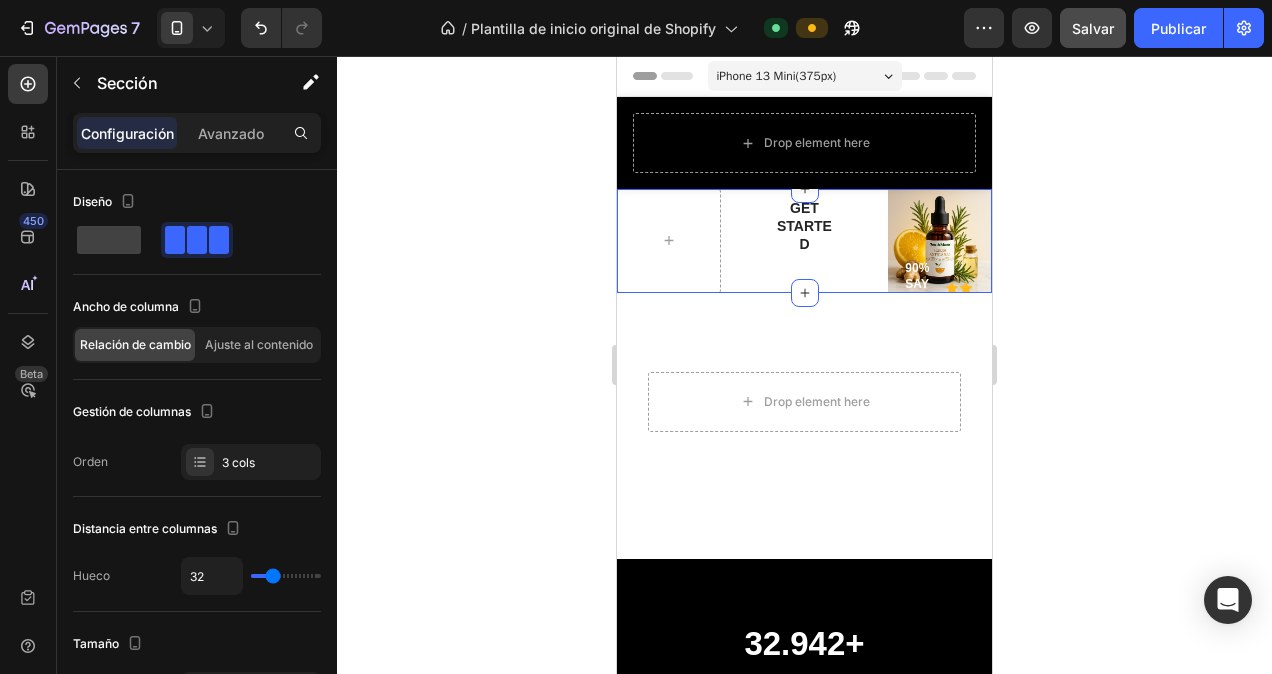 click on "Get started Button 90% SAY IT GREAT Text Block Icon Icon Icon Icon Icon Icon List Row But I must explain to you how all this mistaken idea Text Block
Row Hero Banner Section 2" at bounding box center [804, 241] 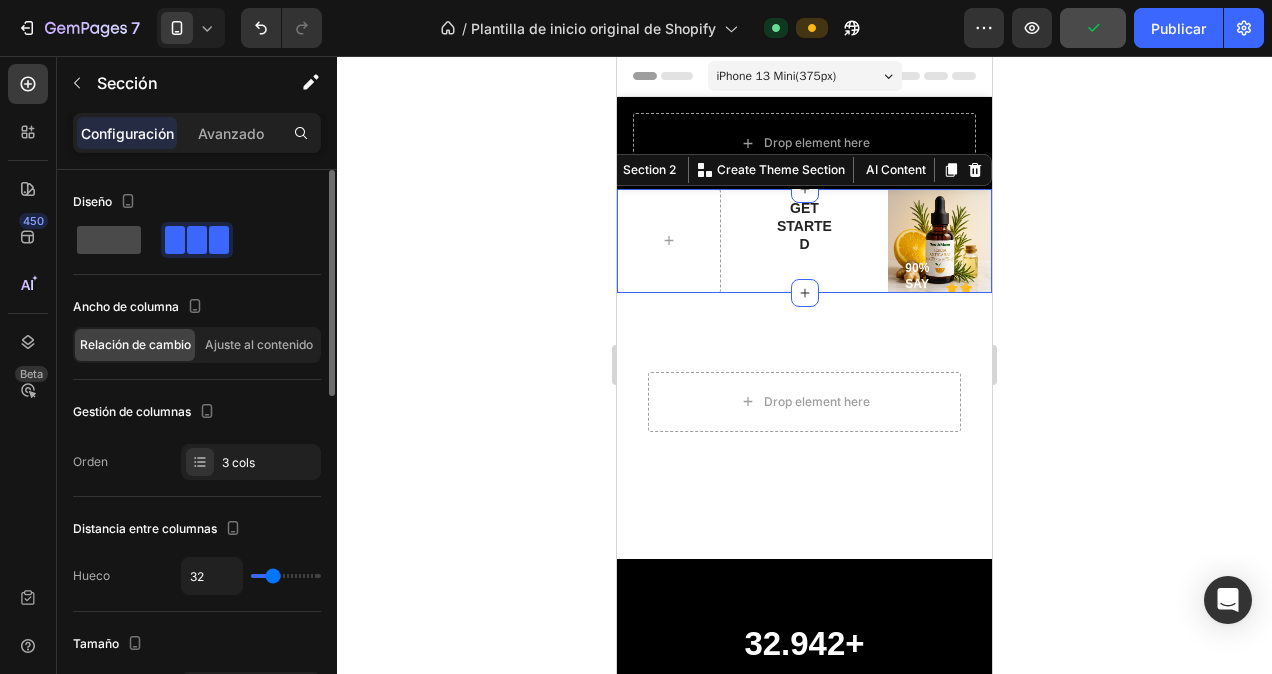 click 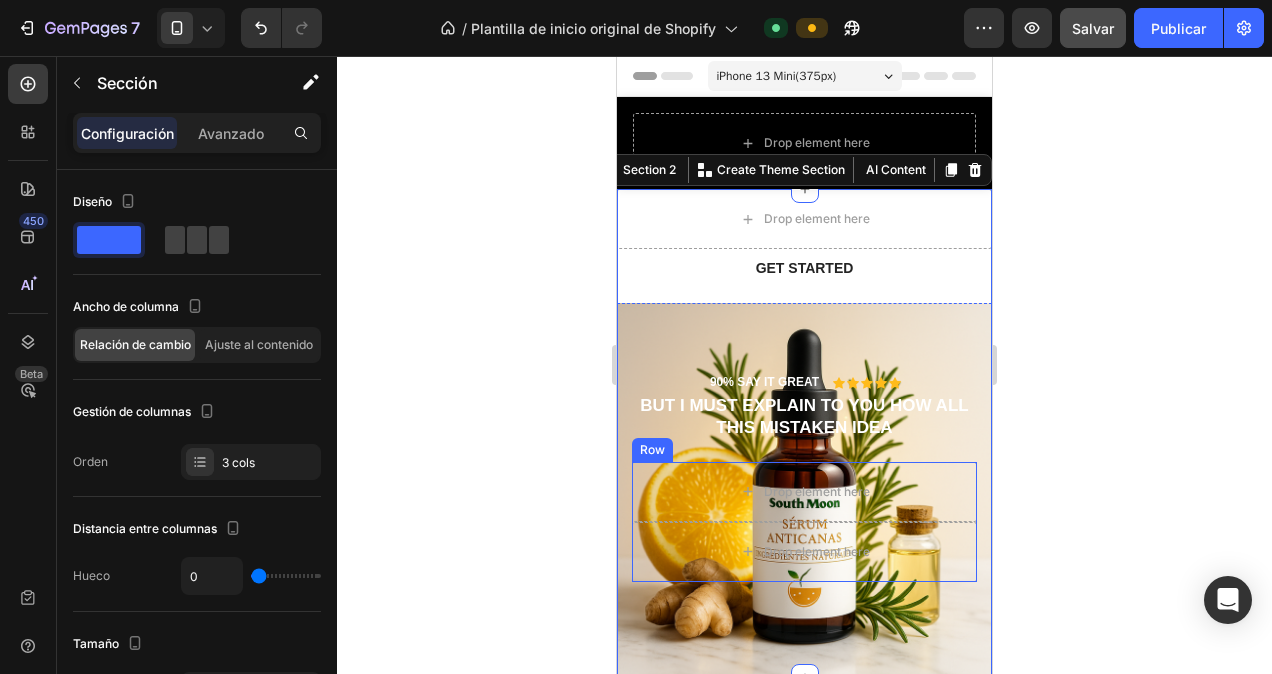 scroll, scrollTop: 200, scrollLeft: 0, axis: vertical 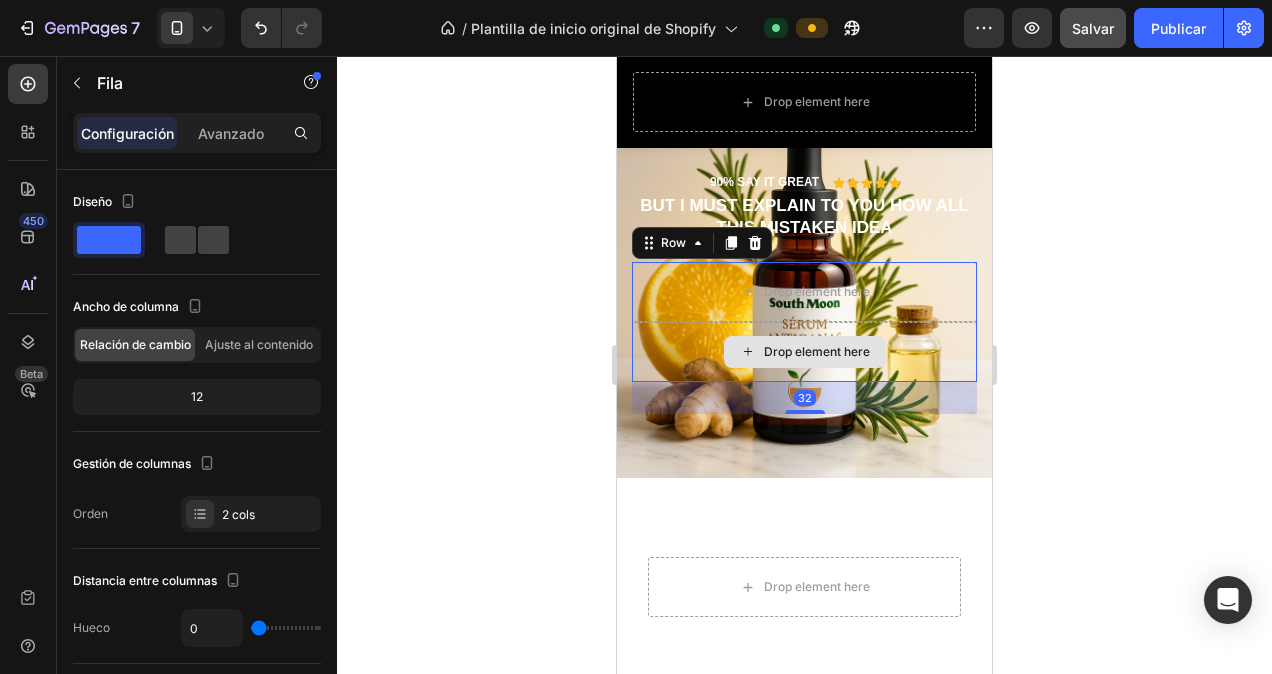 click on "Drop element here" at bounding box center (804, 352) 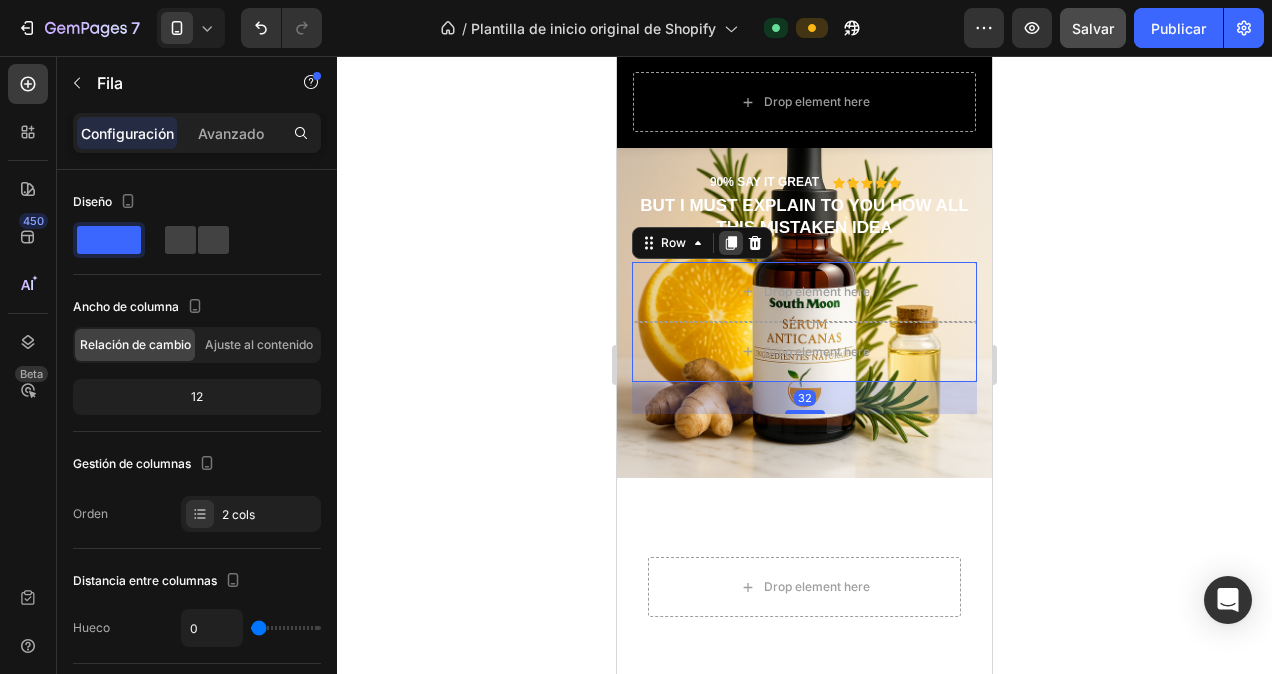 click at bounding box center [731, 243] 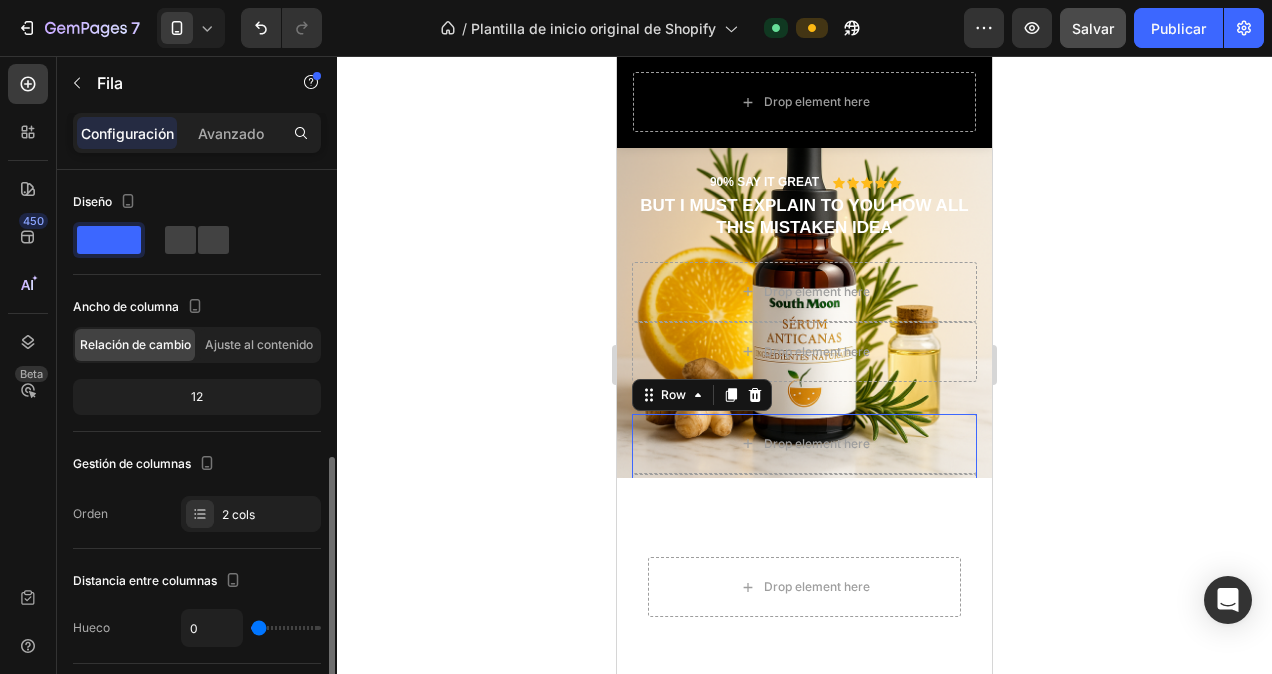 scroll, scrollTop: 200, scrollLeft: 0, axis: vertical 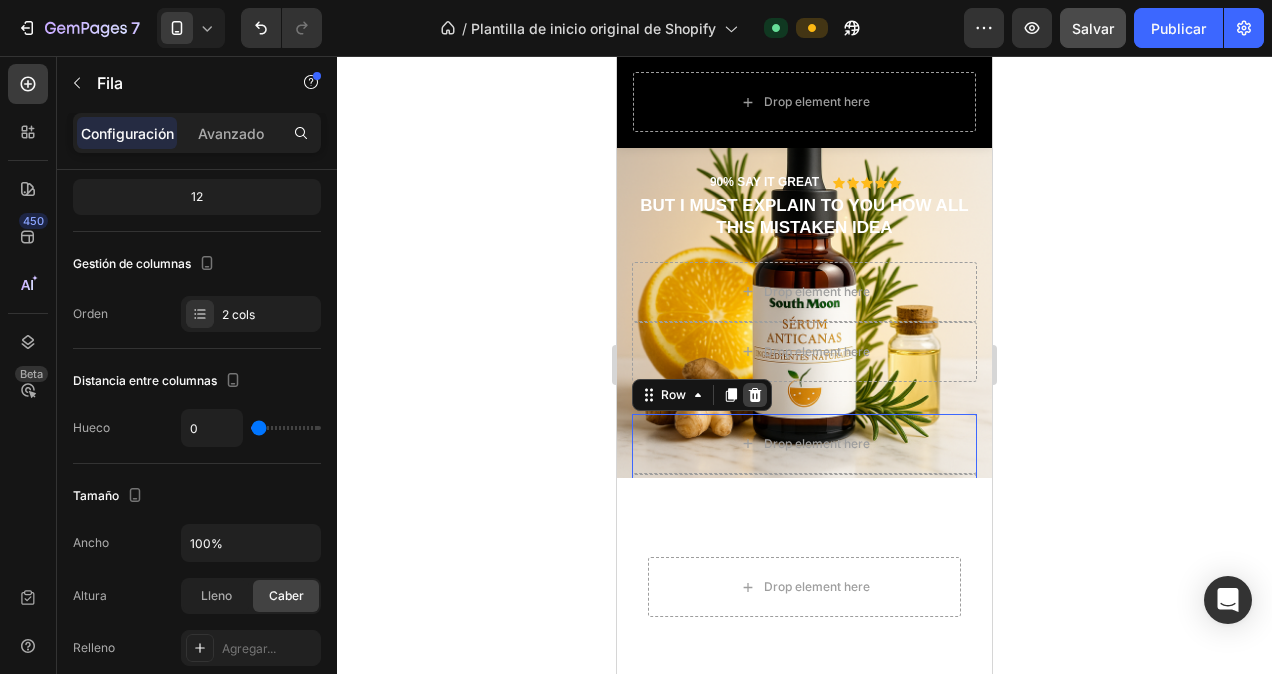 click 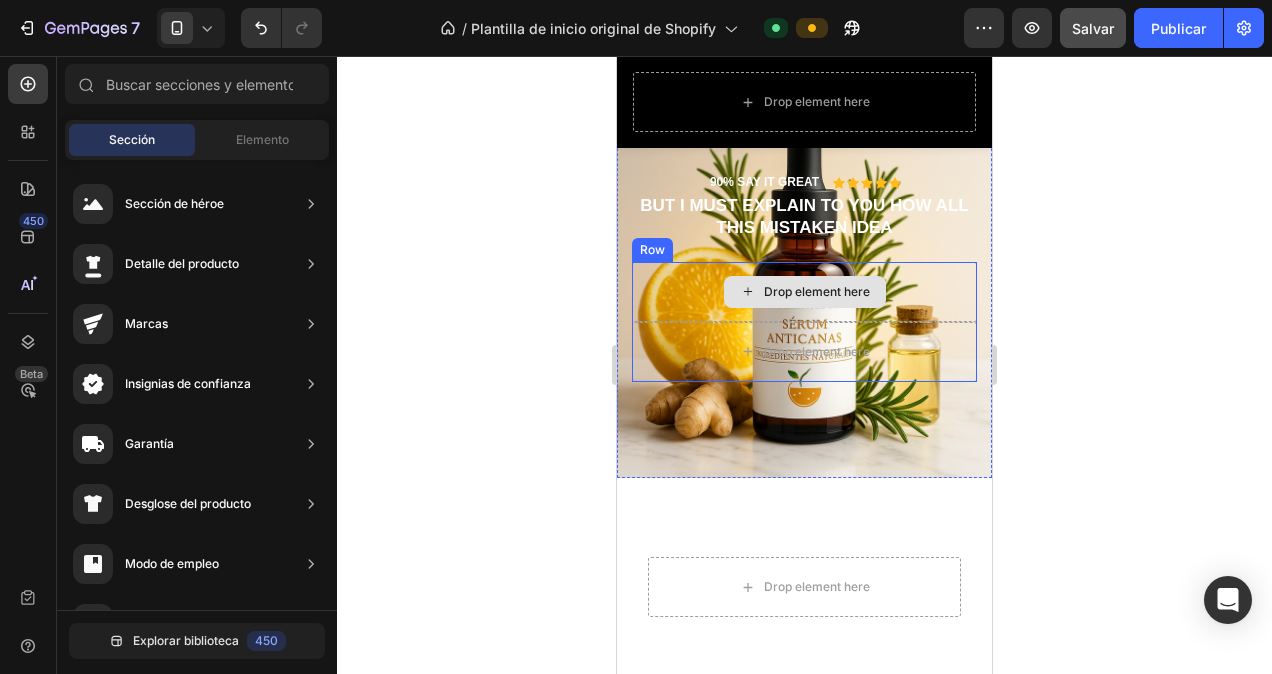 click on "Drop element here" at bounding box center [804, 292] 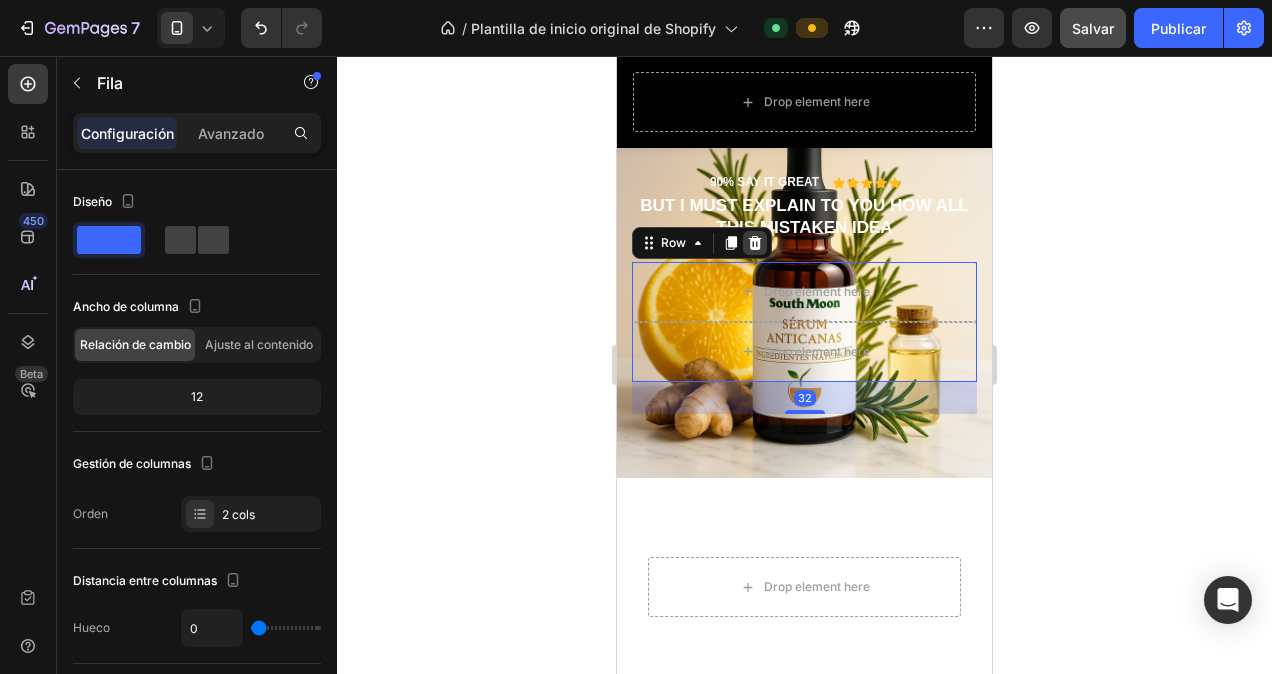 click at bounding box center [755, 243] 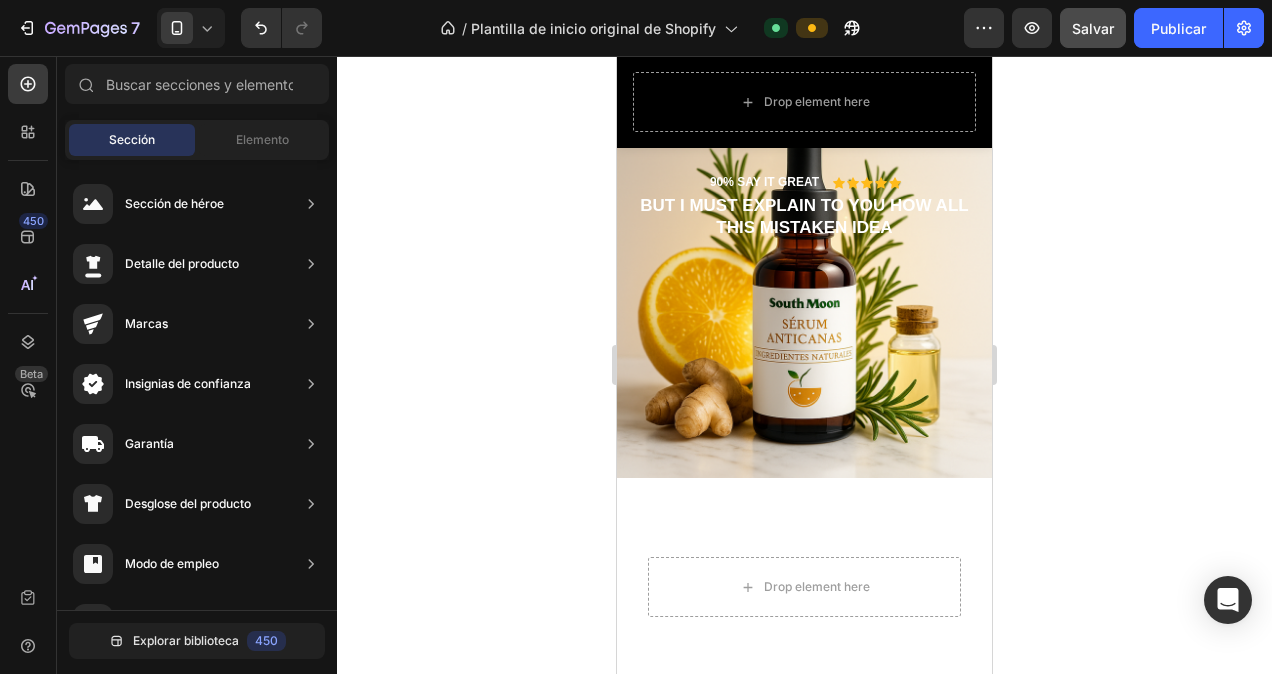click on "But I must explain to you how all this mistaken idea" at bounding box center [804, 217] 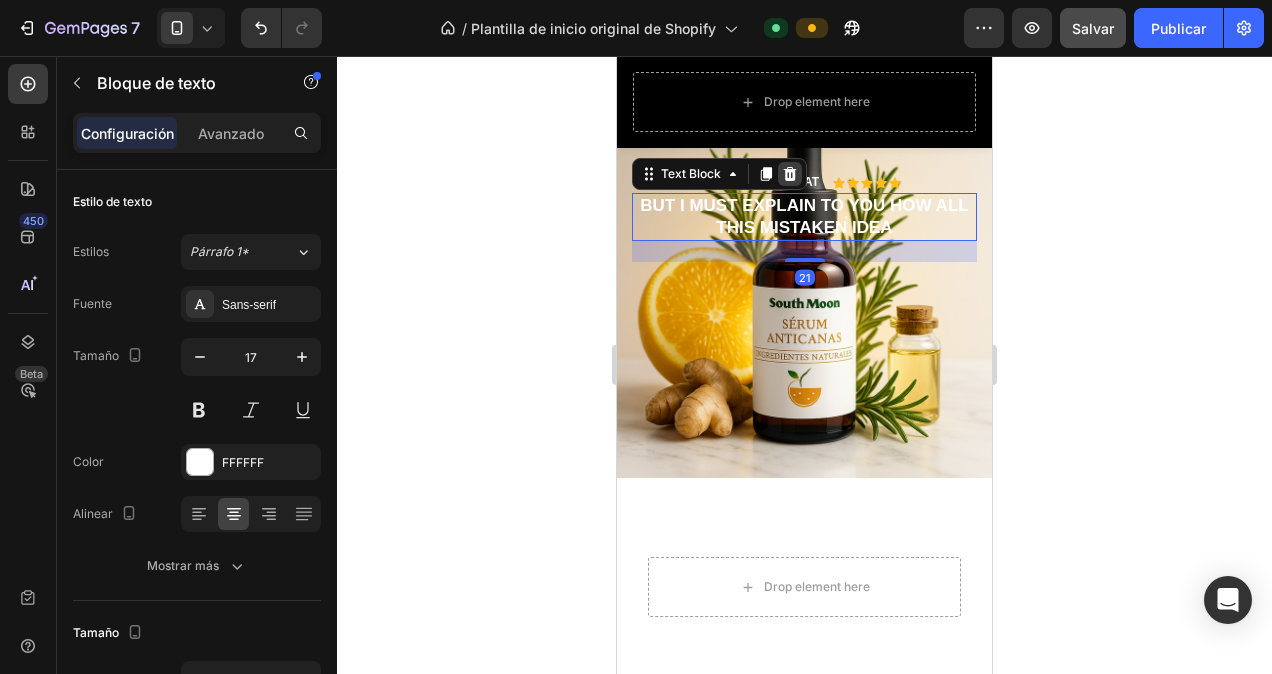 click 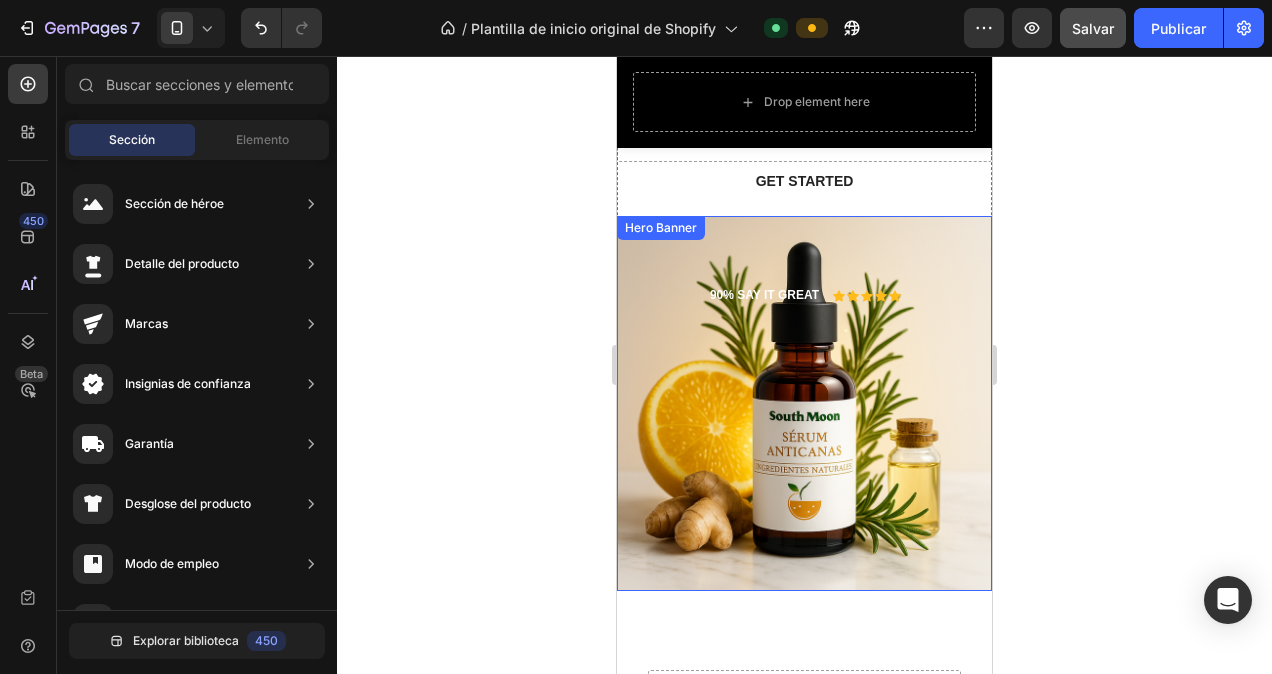 scroll, scrollTop: 0, scrollLeft: 0, axis: both 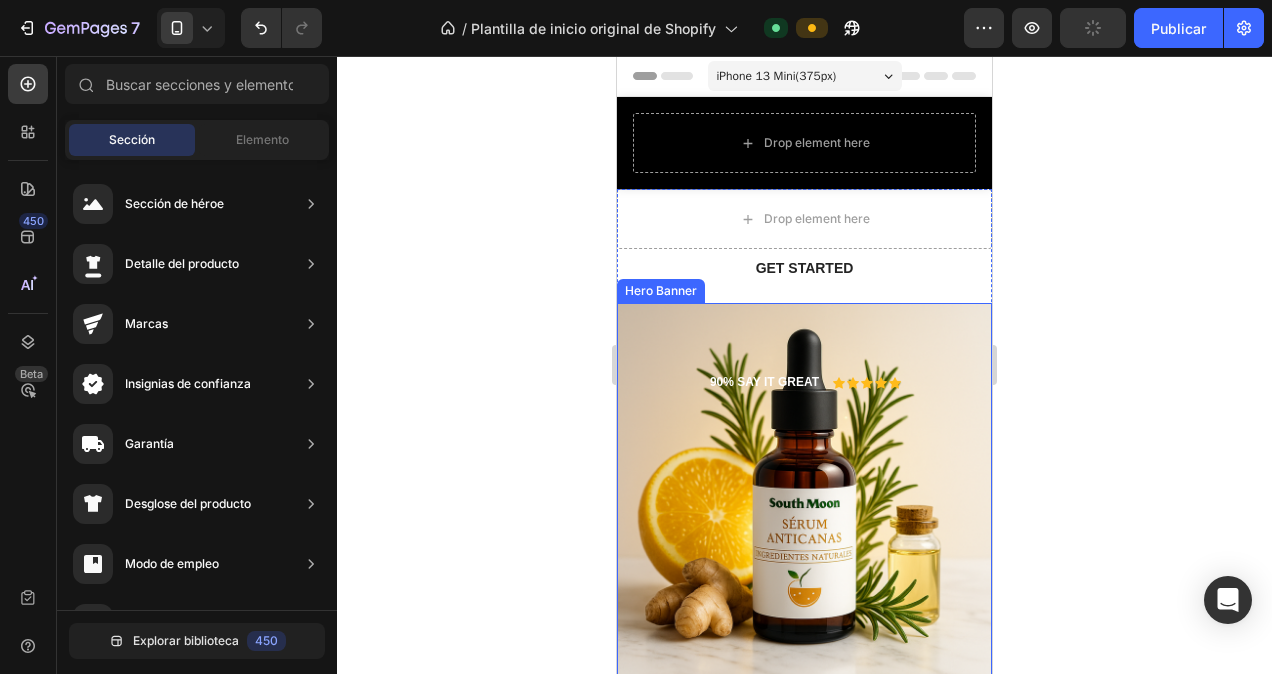 click on "90% SAY IT GREAT" at bounding box center (764, 383) 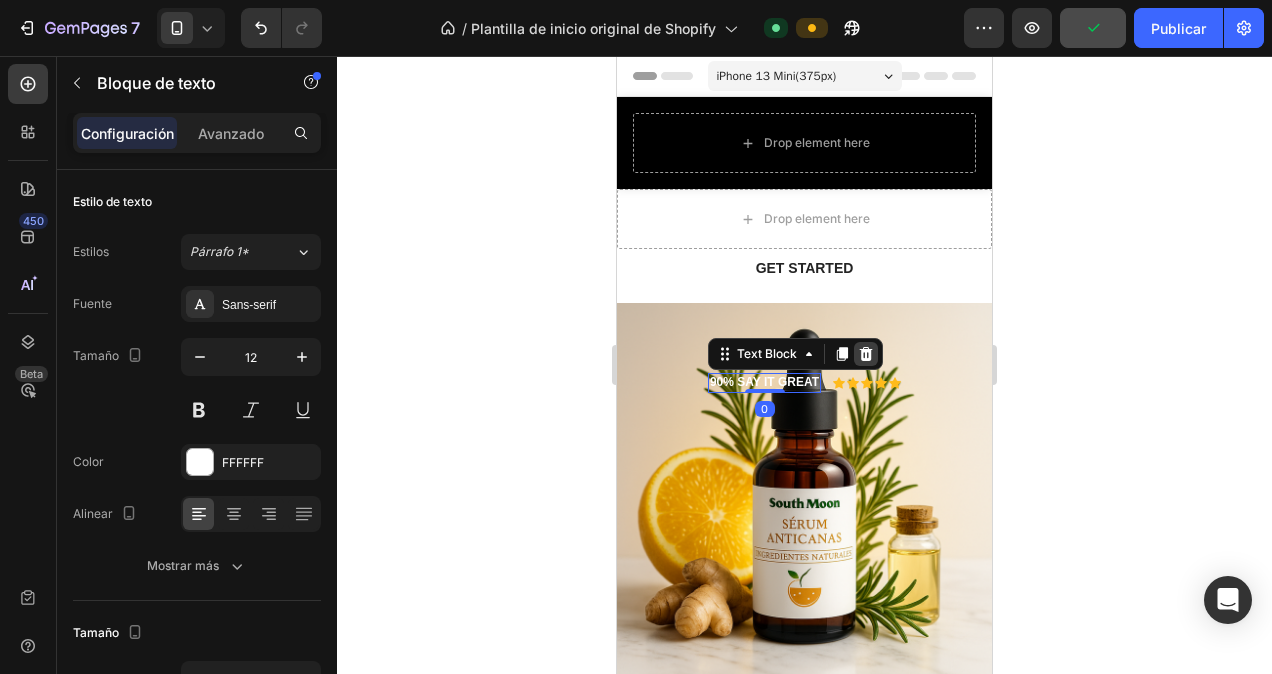click 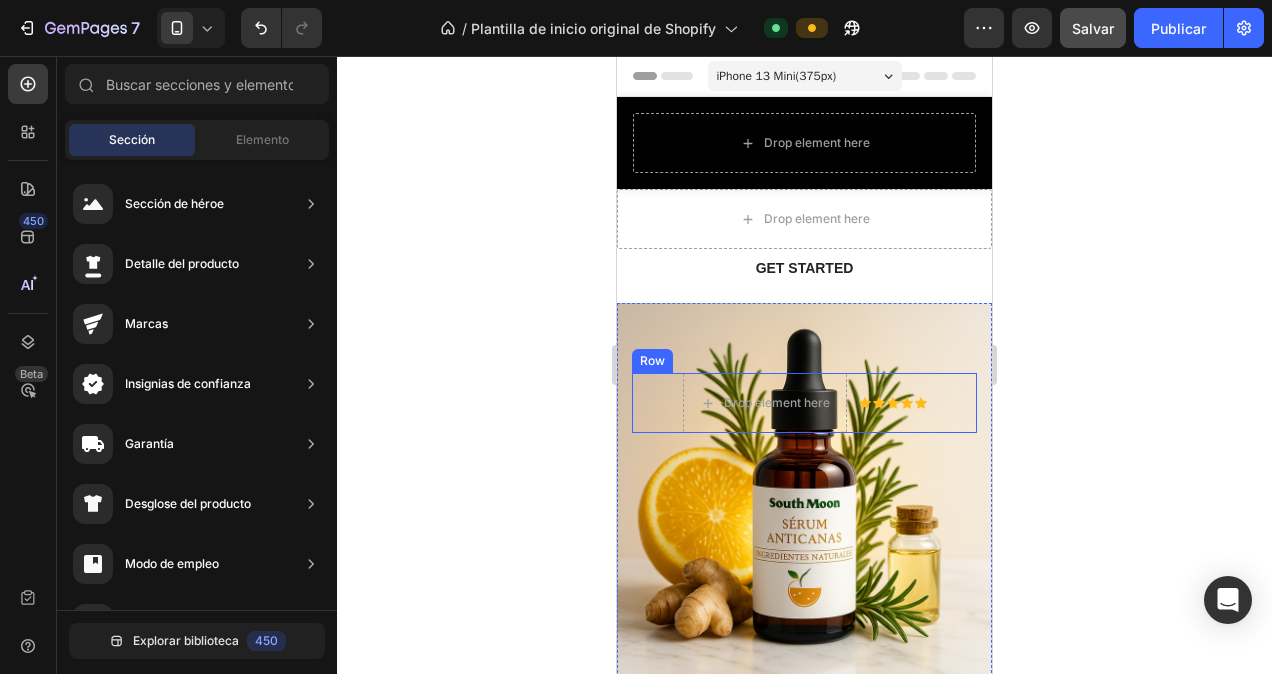 click on "Drop element here Icon Icon Icon Icon Icon Icon List Row" at bounding box center [804, 403] 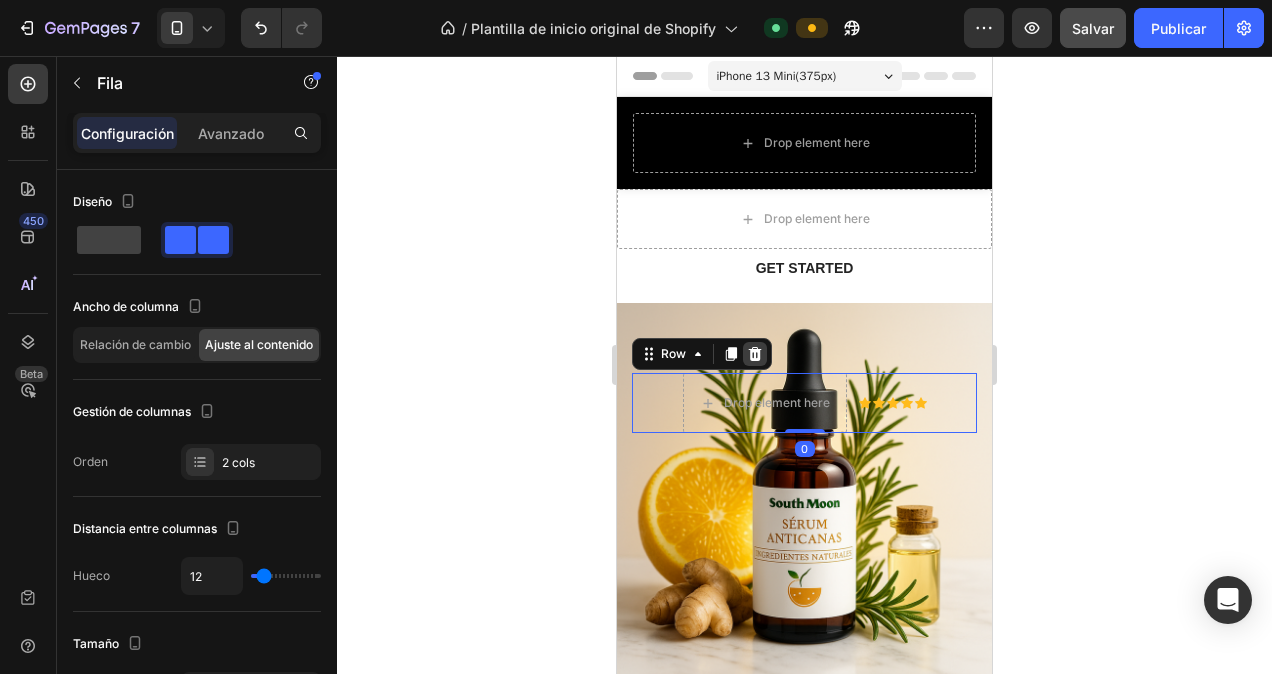 click at bounding box center (755, 354) 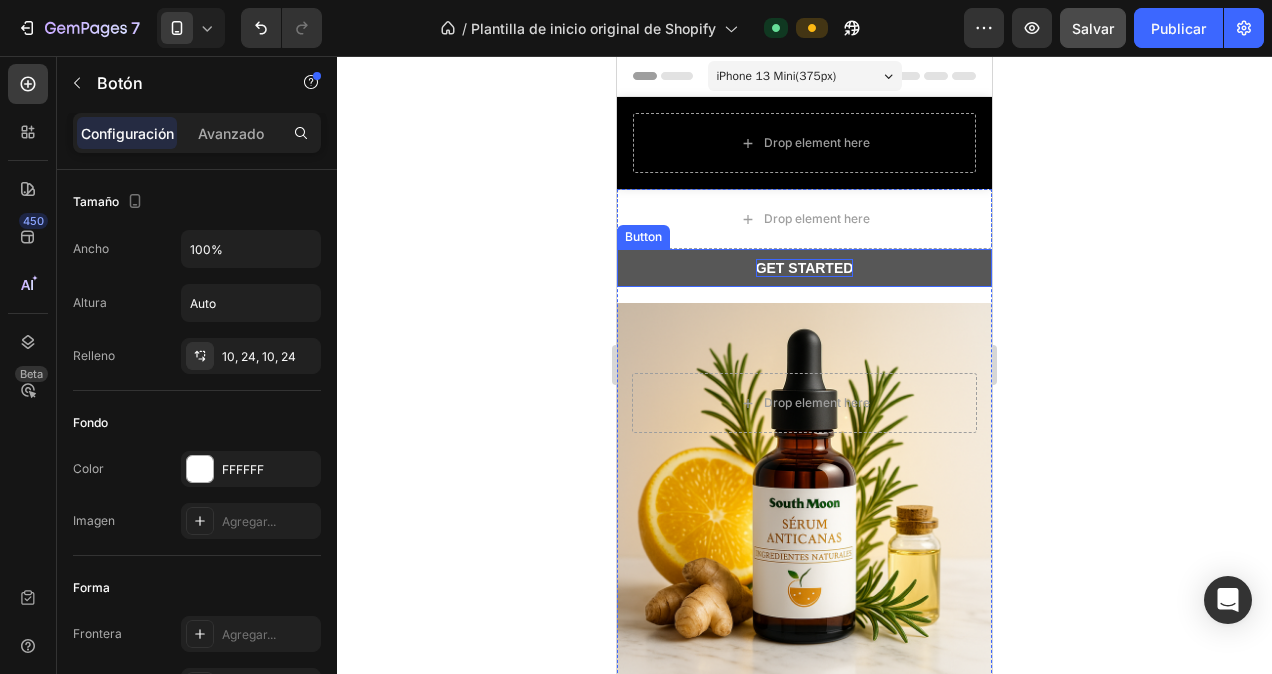 click on "Get started" at bounding box center [805, 268] 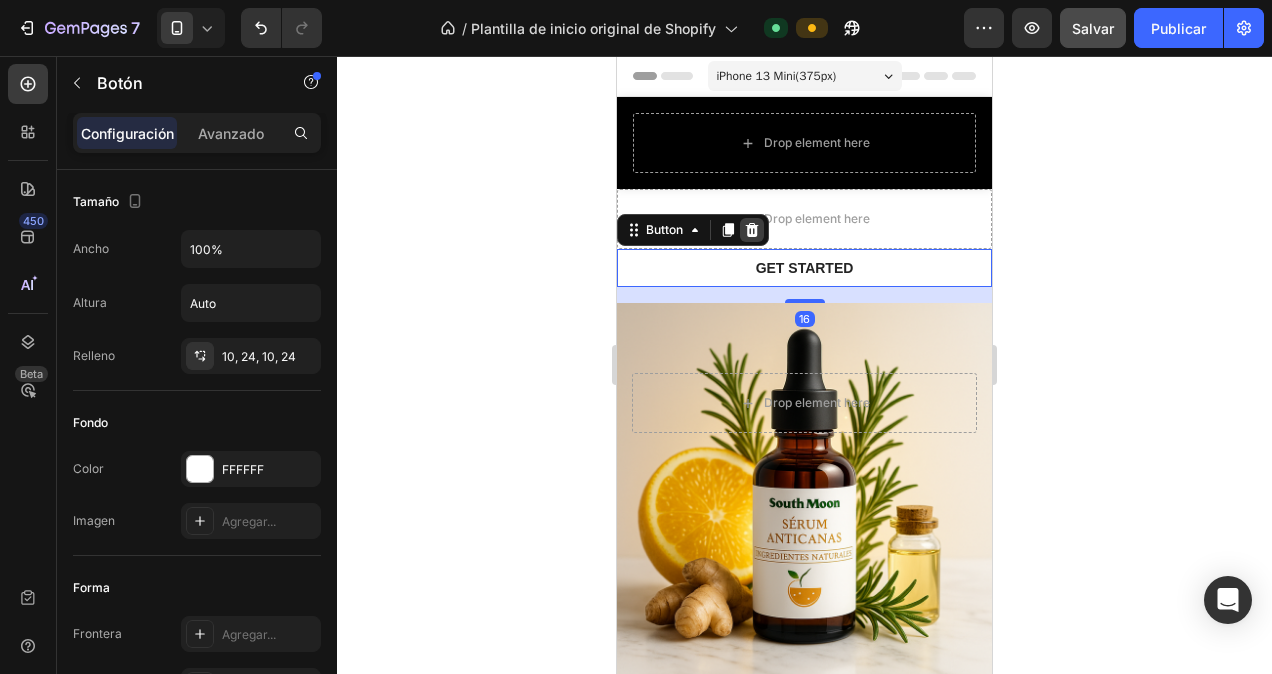 click 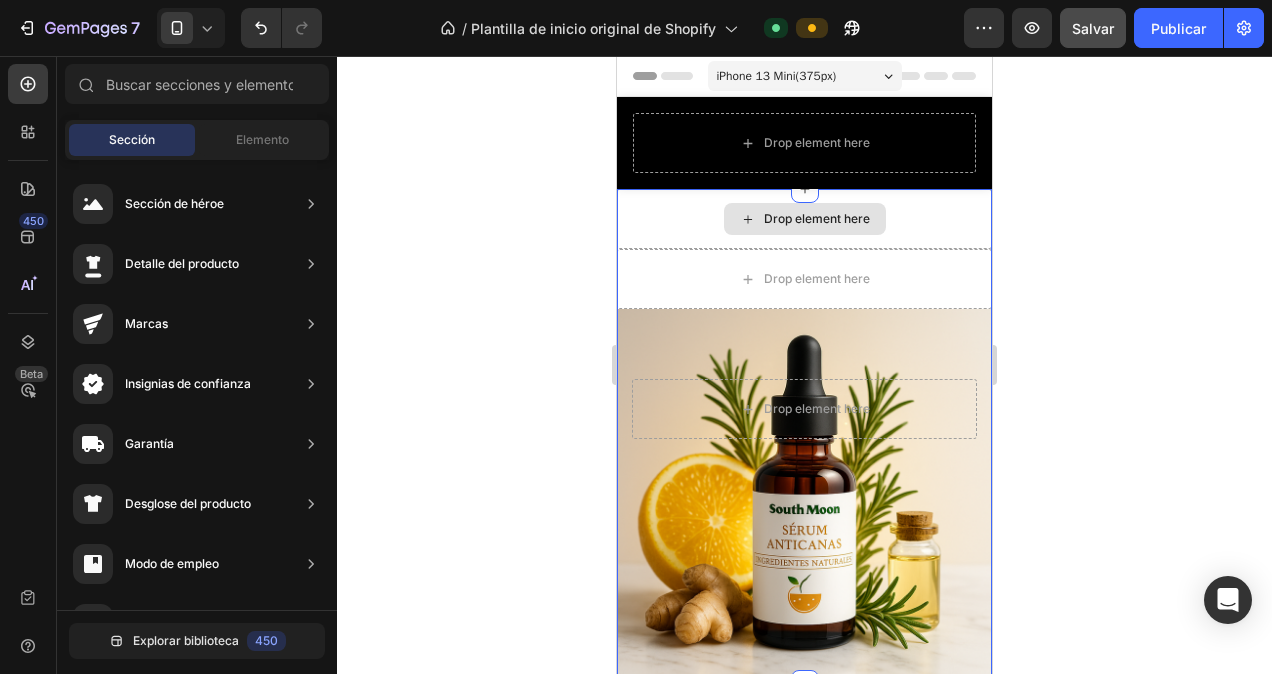 click on "Drop element here" at bounding box center (804, 279) 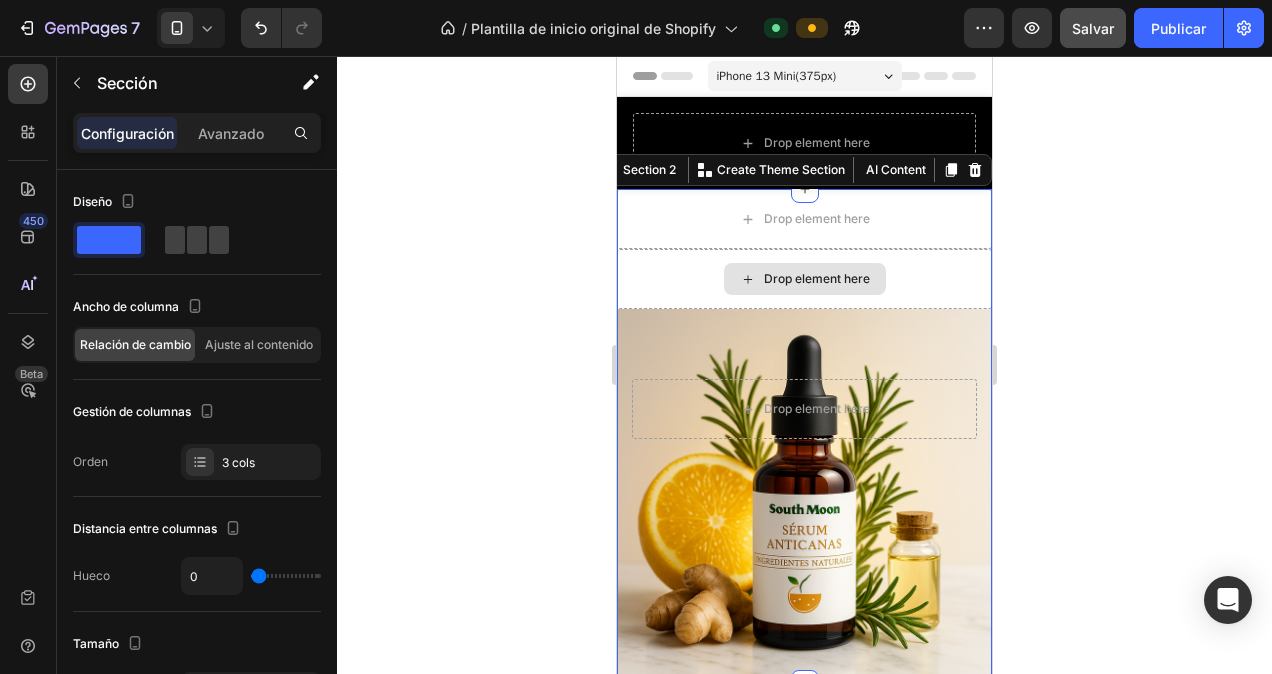 click on "Drop element here" at bounding box center [804, 279] 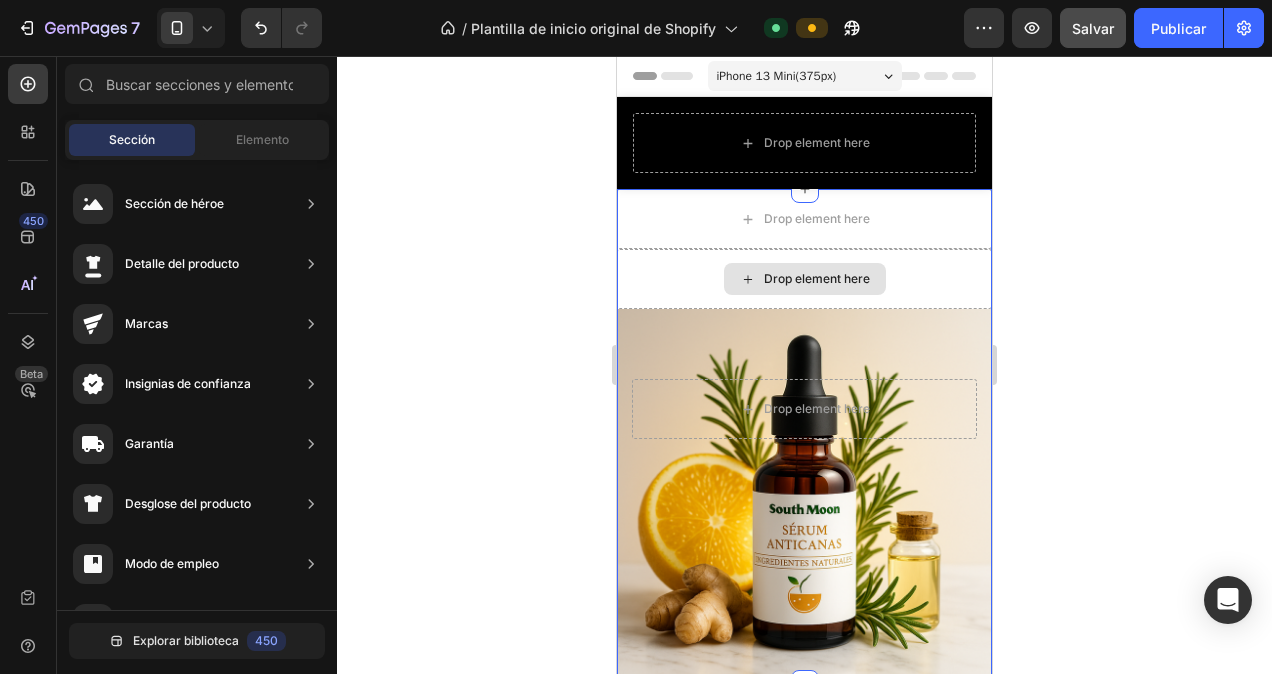 click 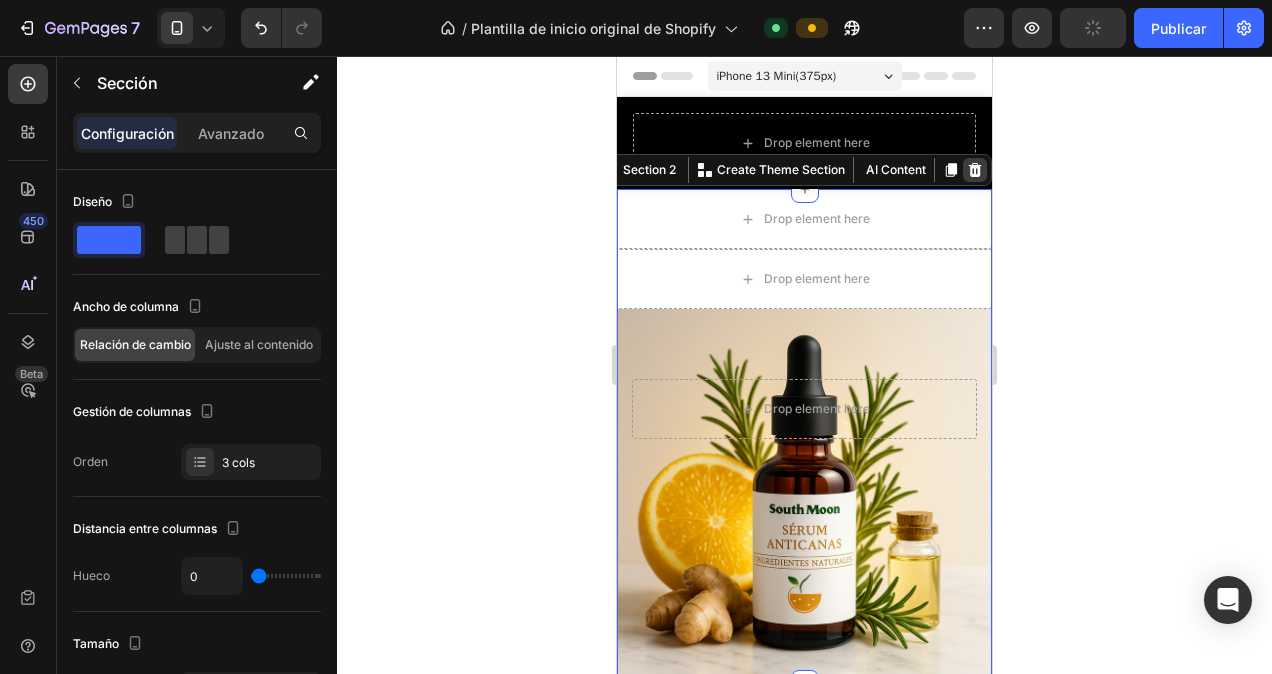 click 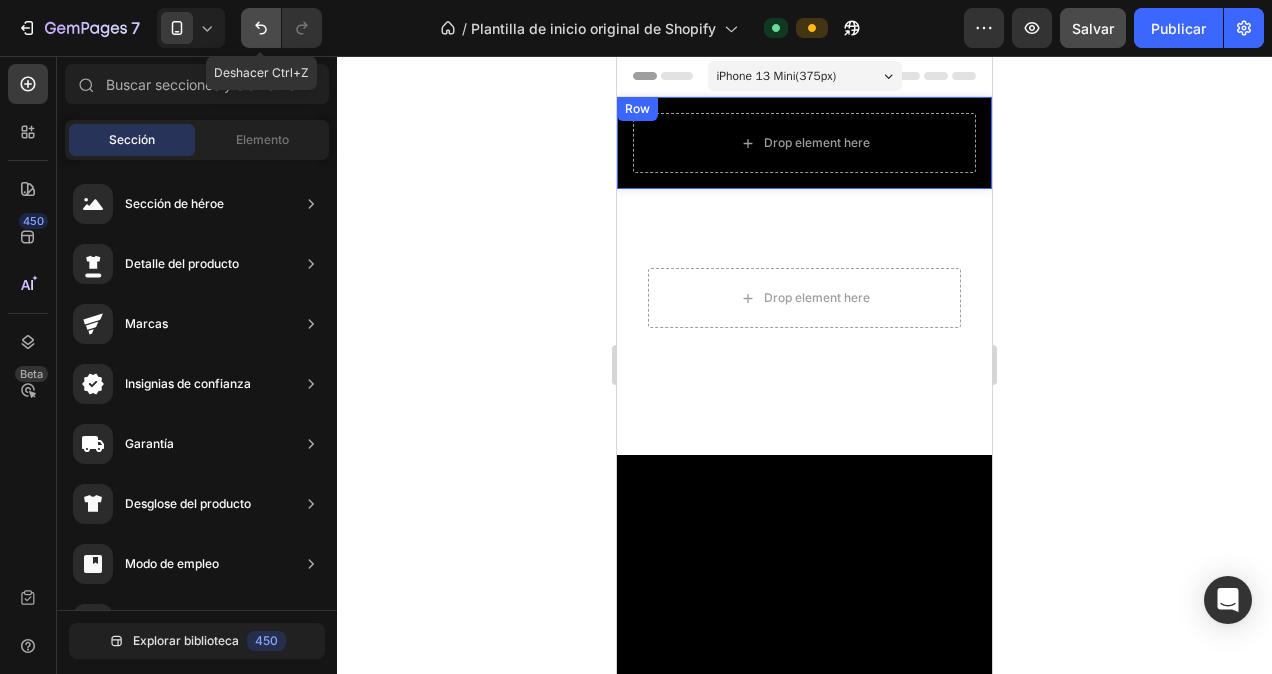 click 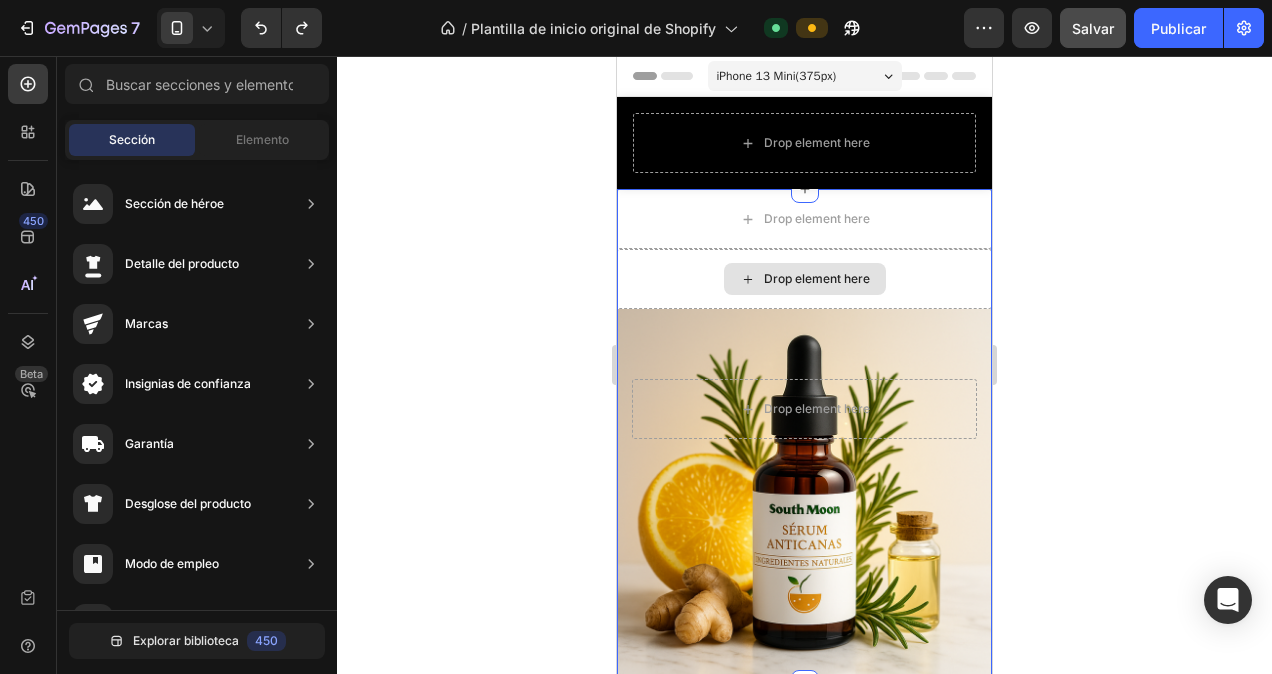 click on "Drop element here" at bounding box center (804, 279) 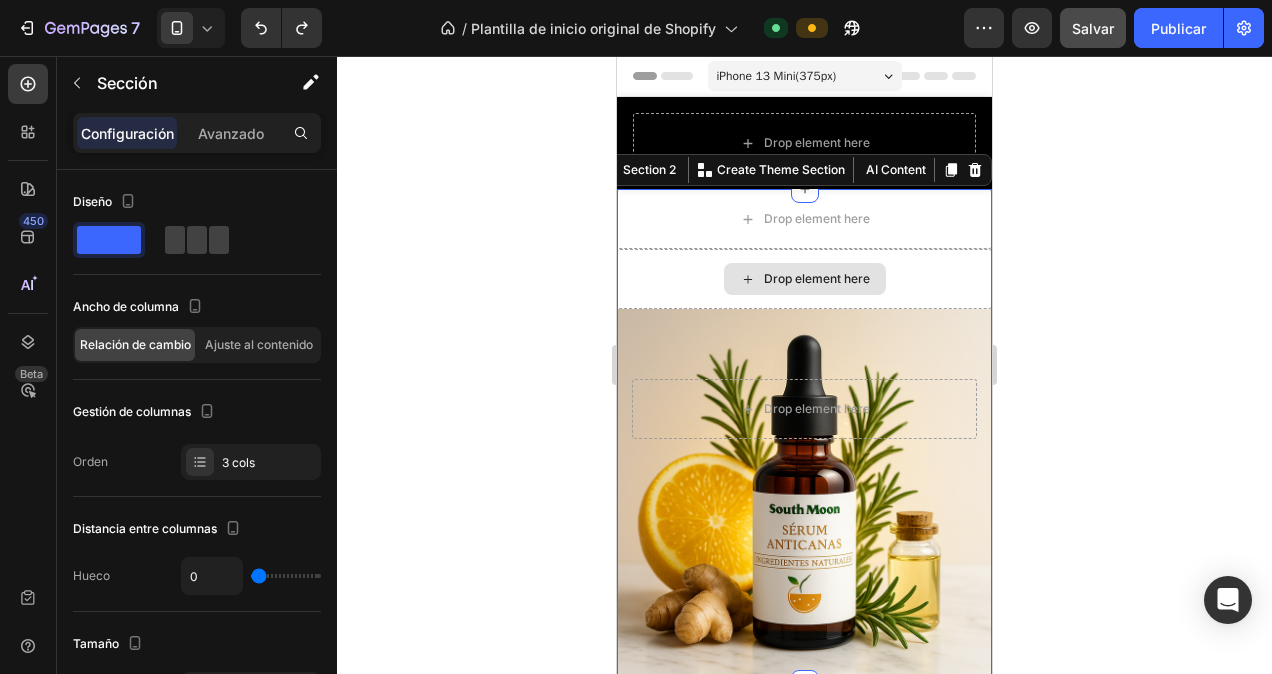 click on "Drop element here" at bounding box center (804, 279) 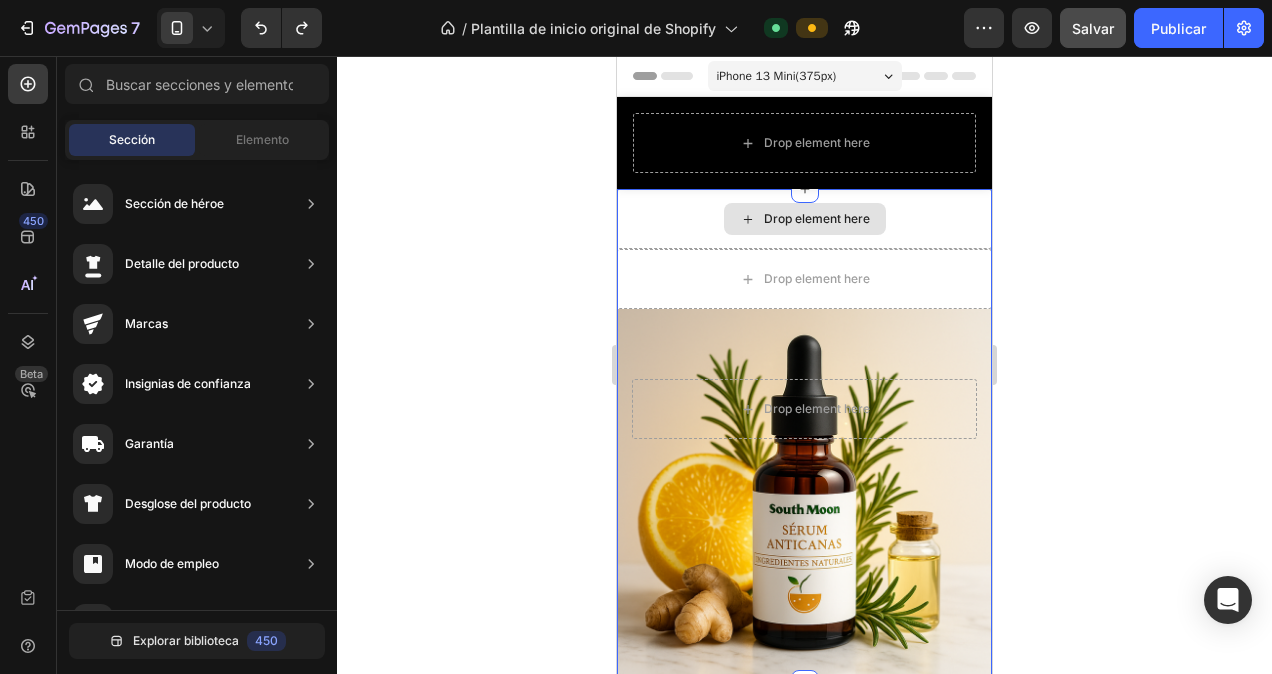 drag, startPoint x: 740, startPoint y: 279, endPoint x: 752, endPoint y: 220, distance: 60.207973 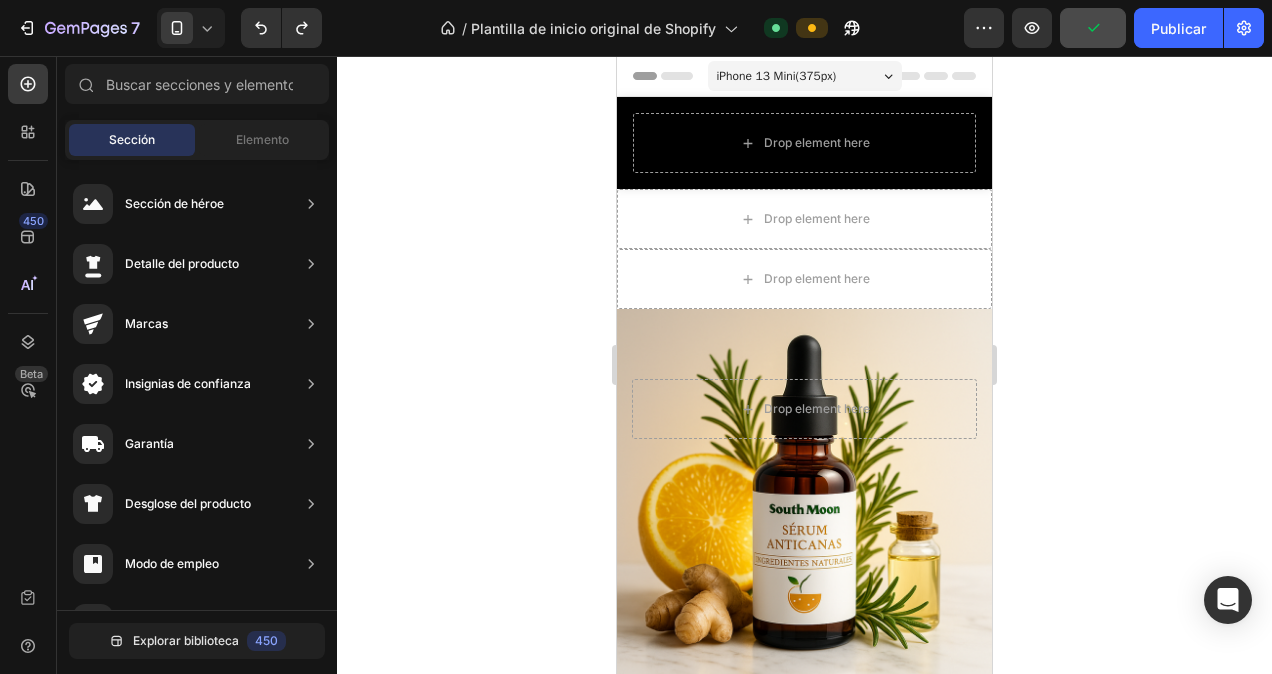 click 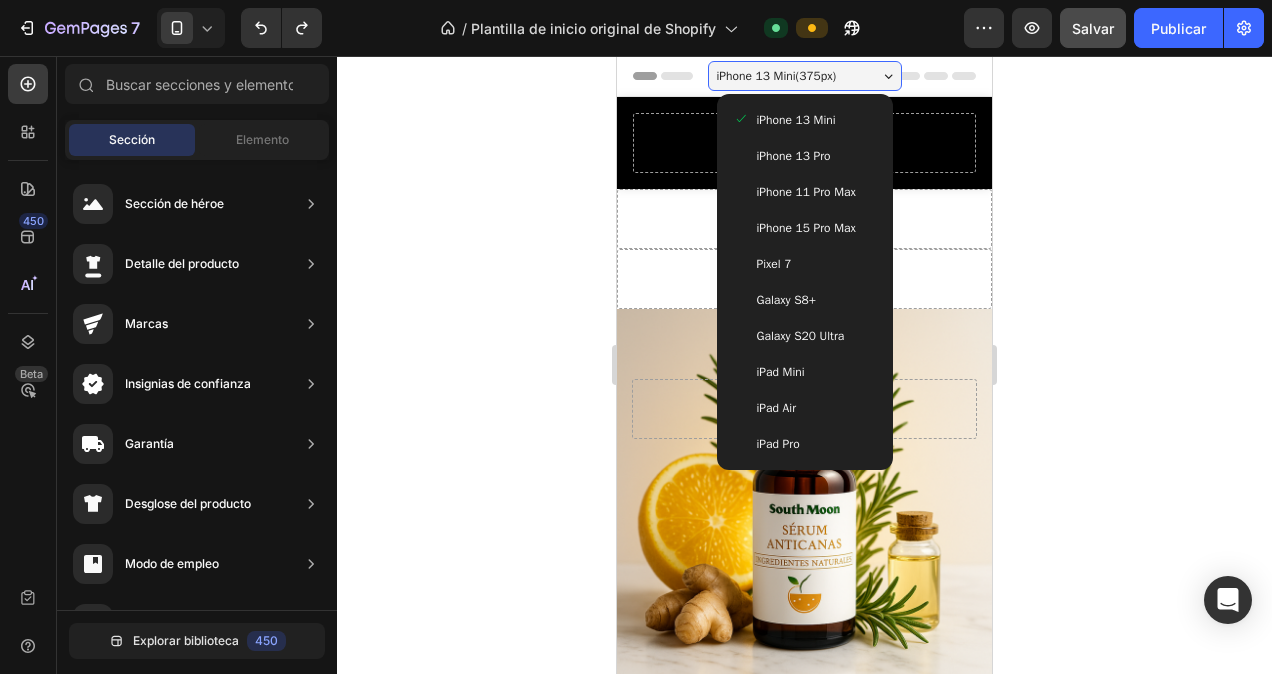 click on "iPhone 15 Pro Max" at bounding box center (806, 228) 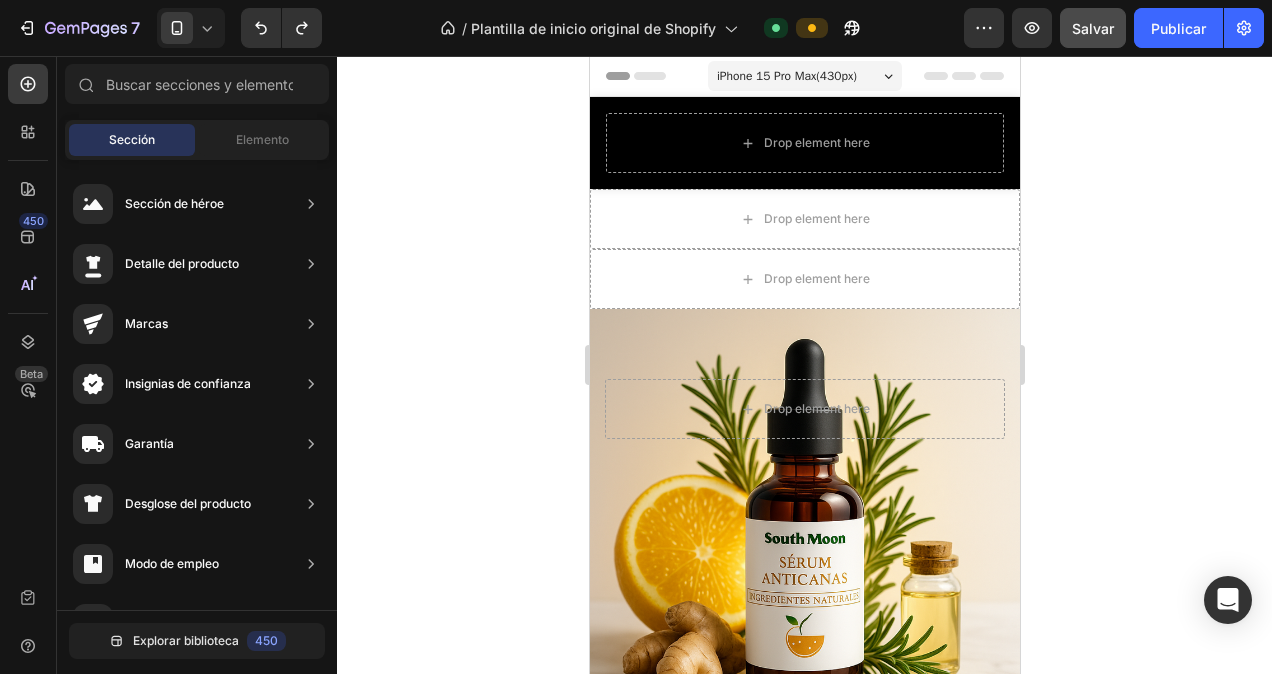 click 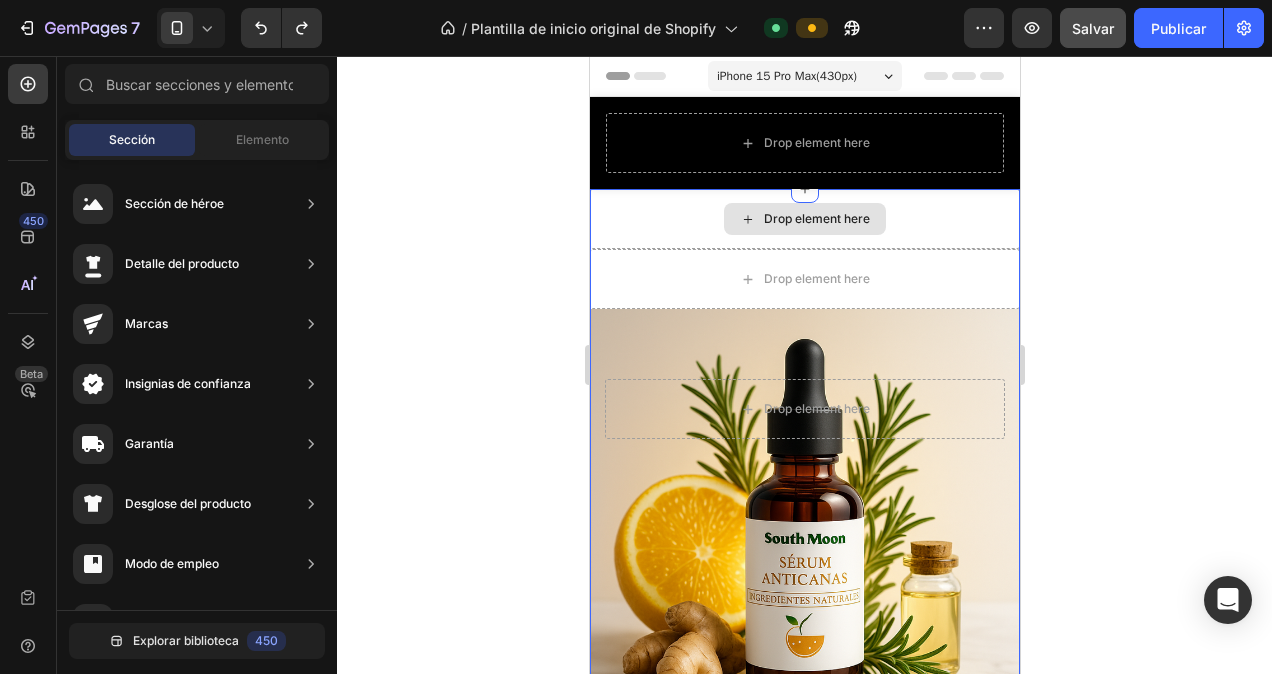 click on "Drop element here" at bounding box center [804, 219] 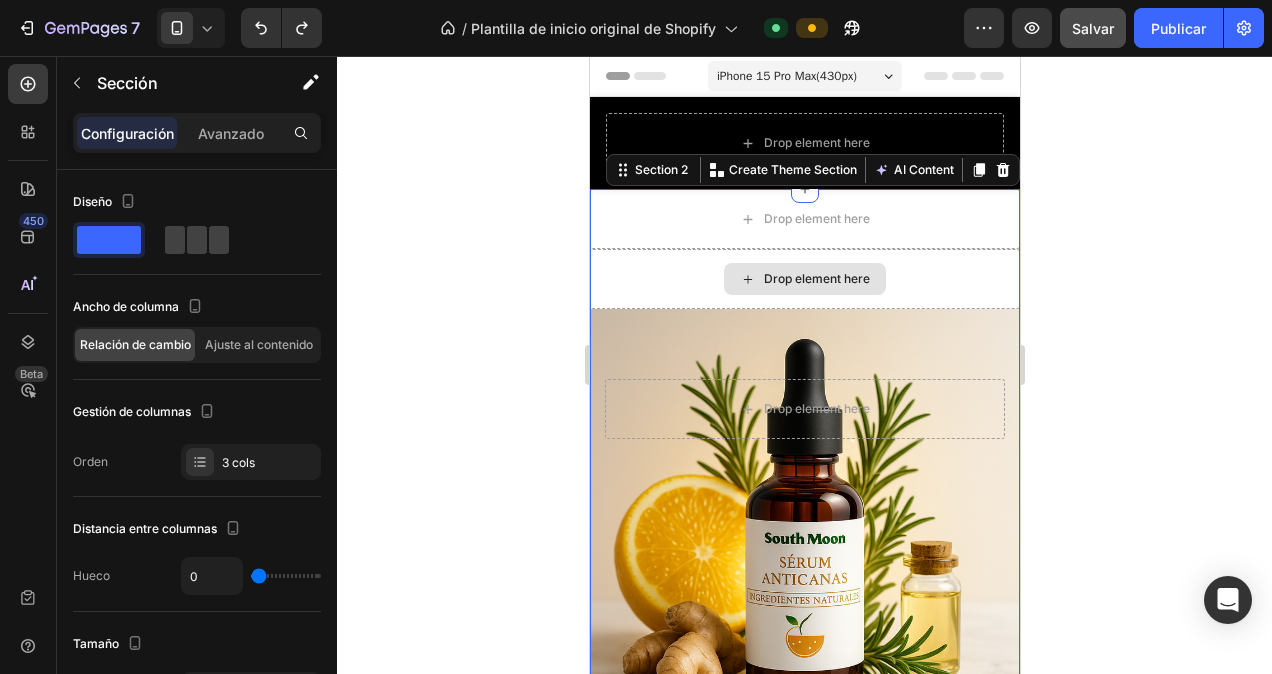 click on "Drop element here" at bounding box center [804, 279] 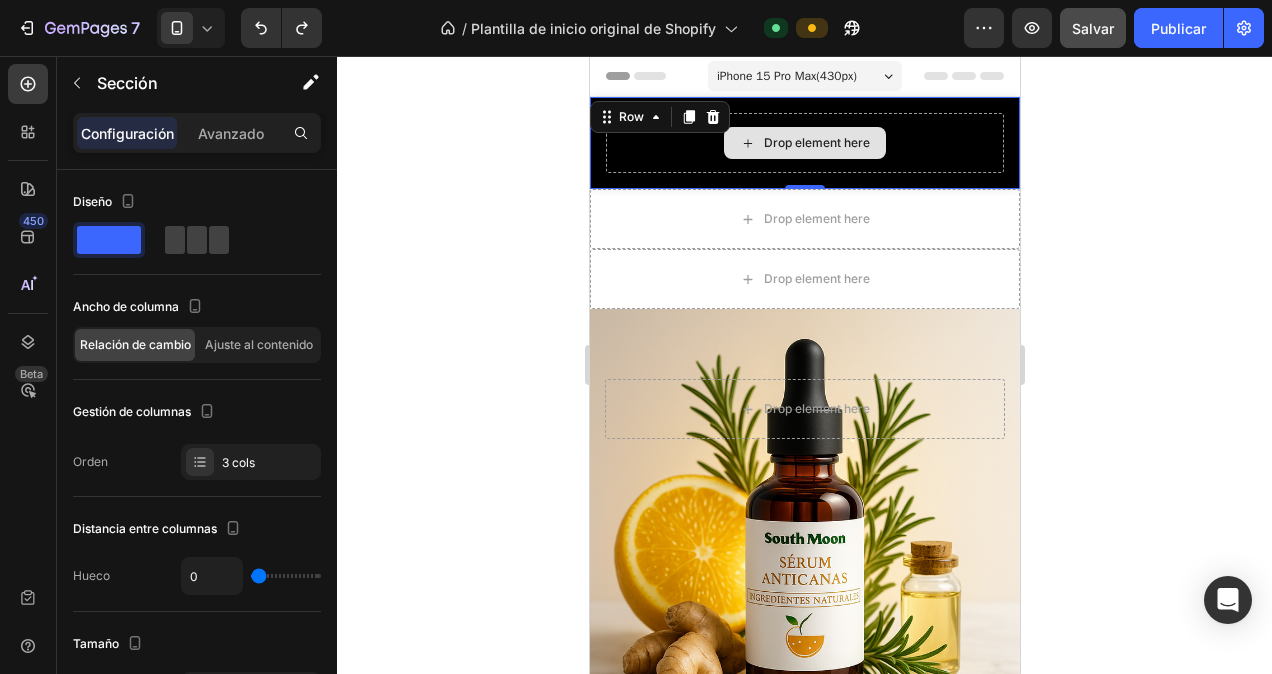click on "Drop element here Row   0" at bounding box center (804, 143) 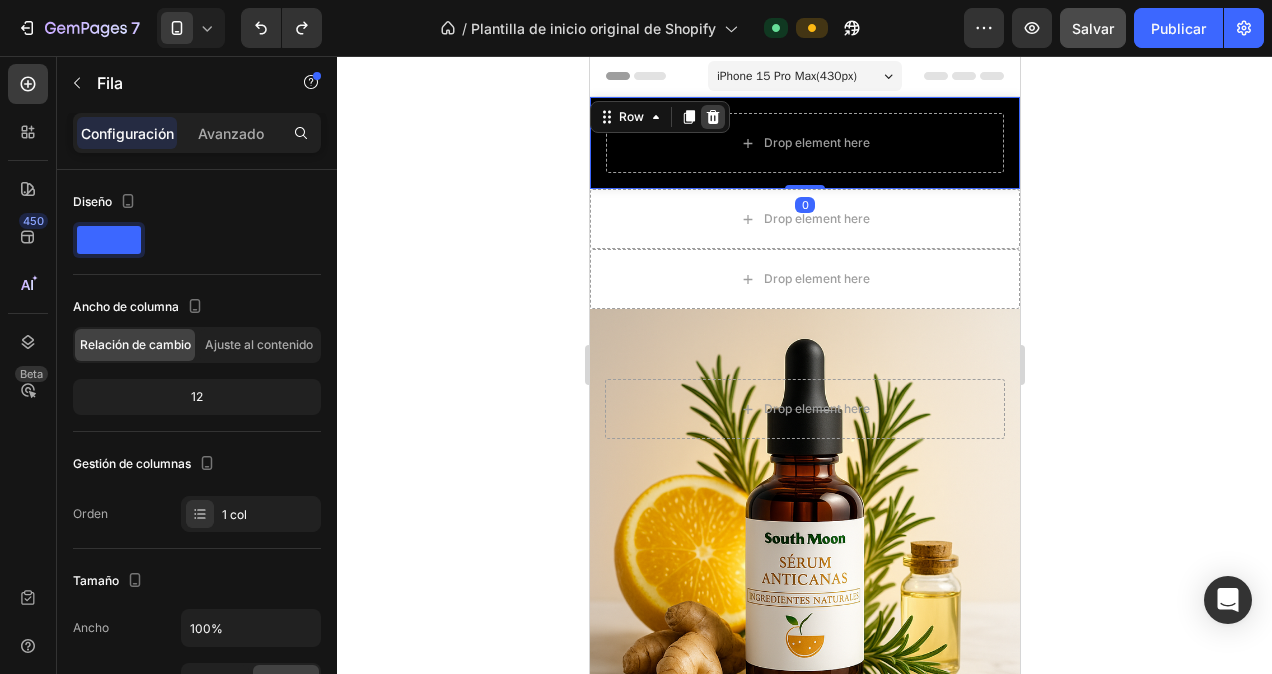 click 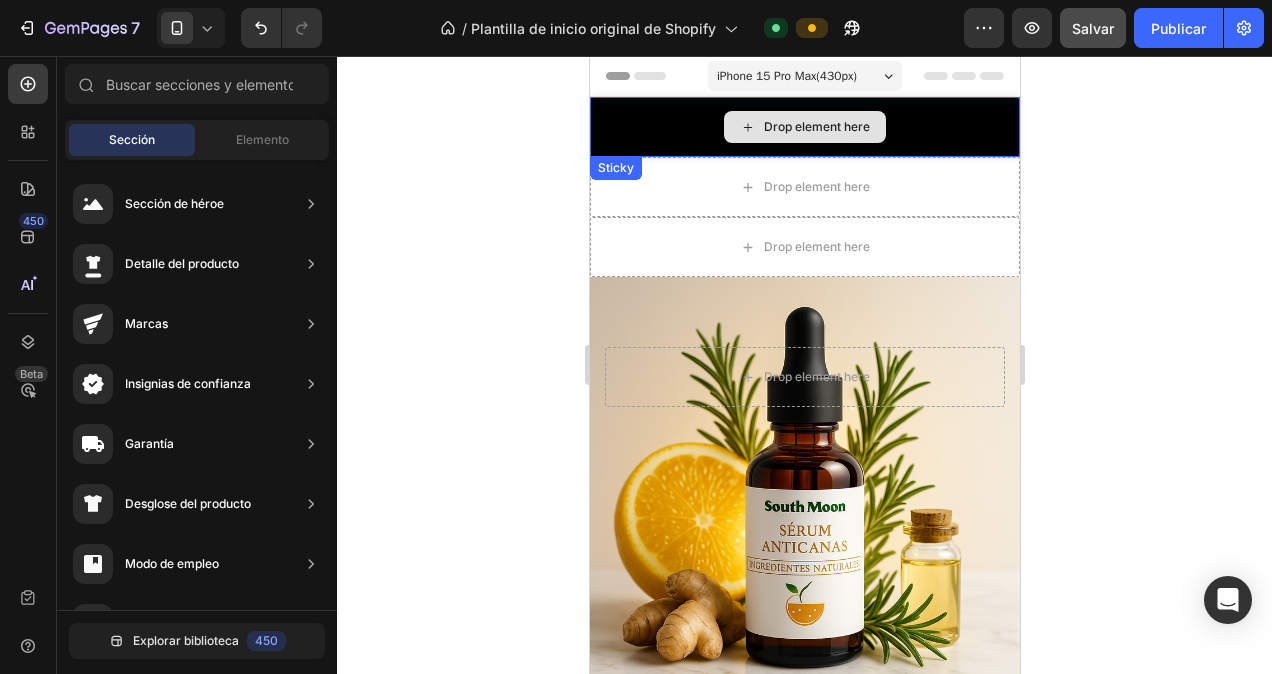 click on "Drop element here" at bounding box center (804, 127) 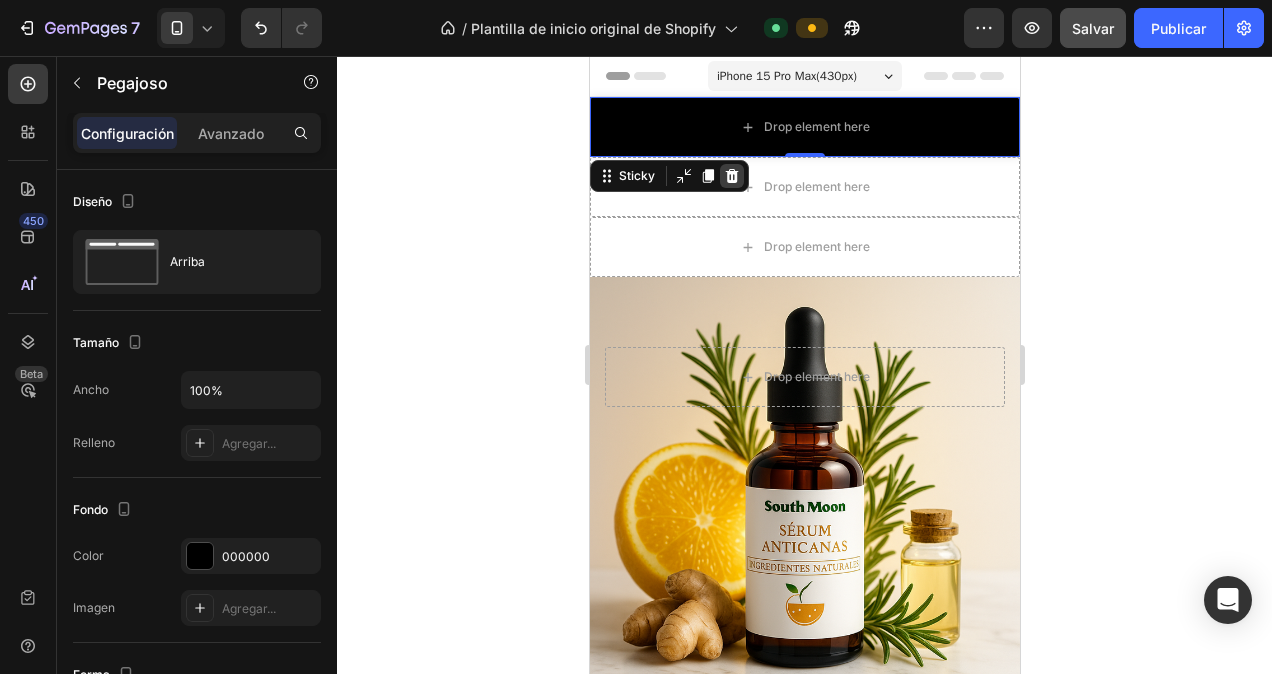 click 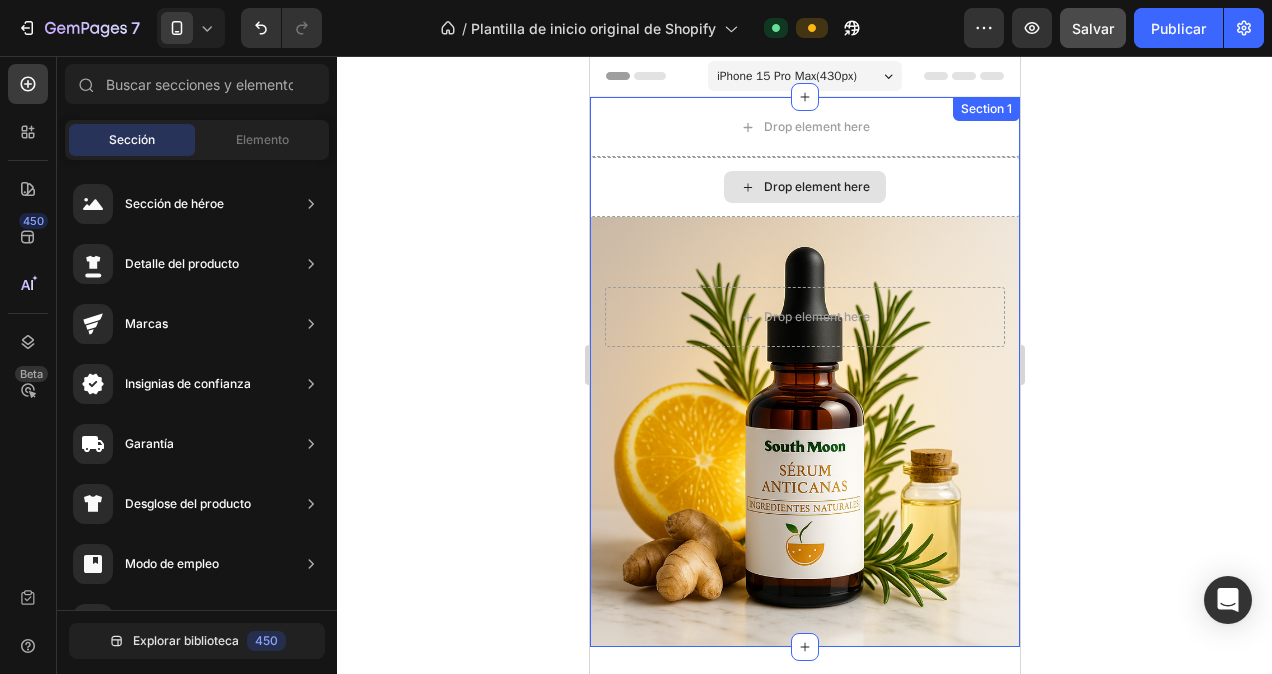 click on "Drop element here" at bounding box center (804, 127) 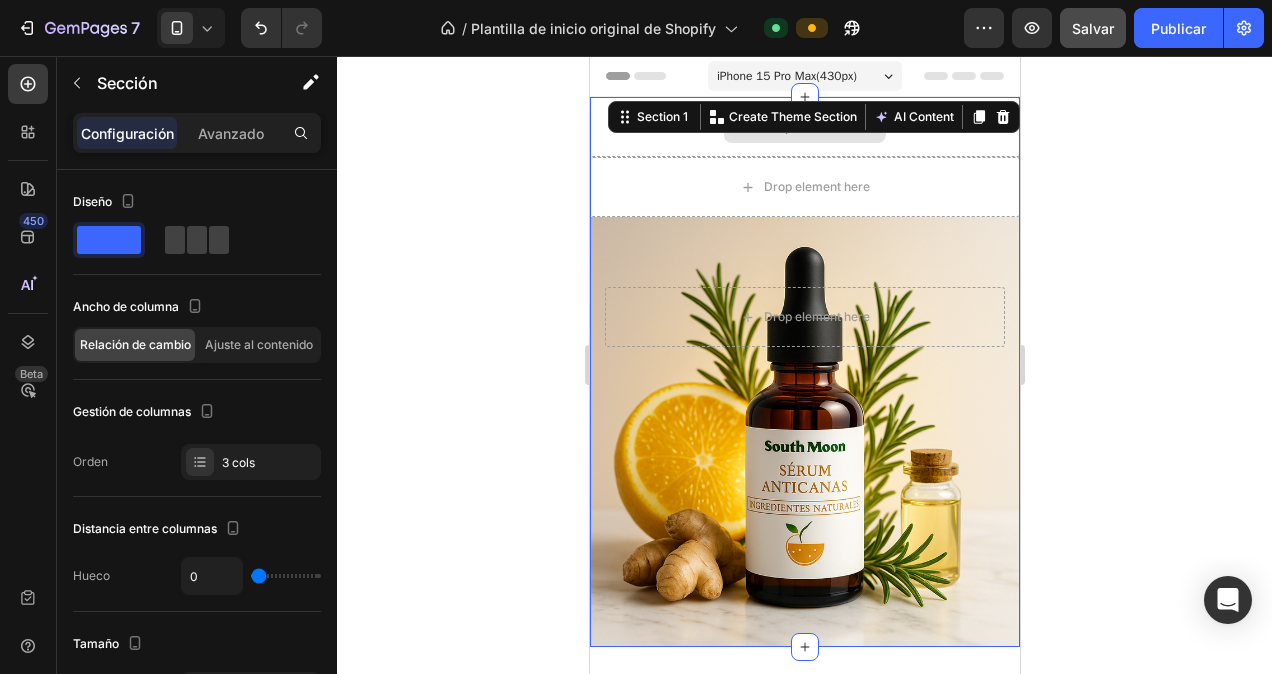 click on "Section 1   You can create reusable sections Create Theme Section AI Content Write with GemAI What would you like to describe here? Tone and Voice Persuasive Product Show more Generate" at bounding box center [813, 117] 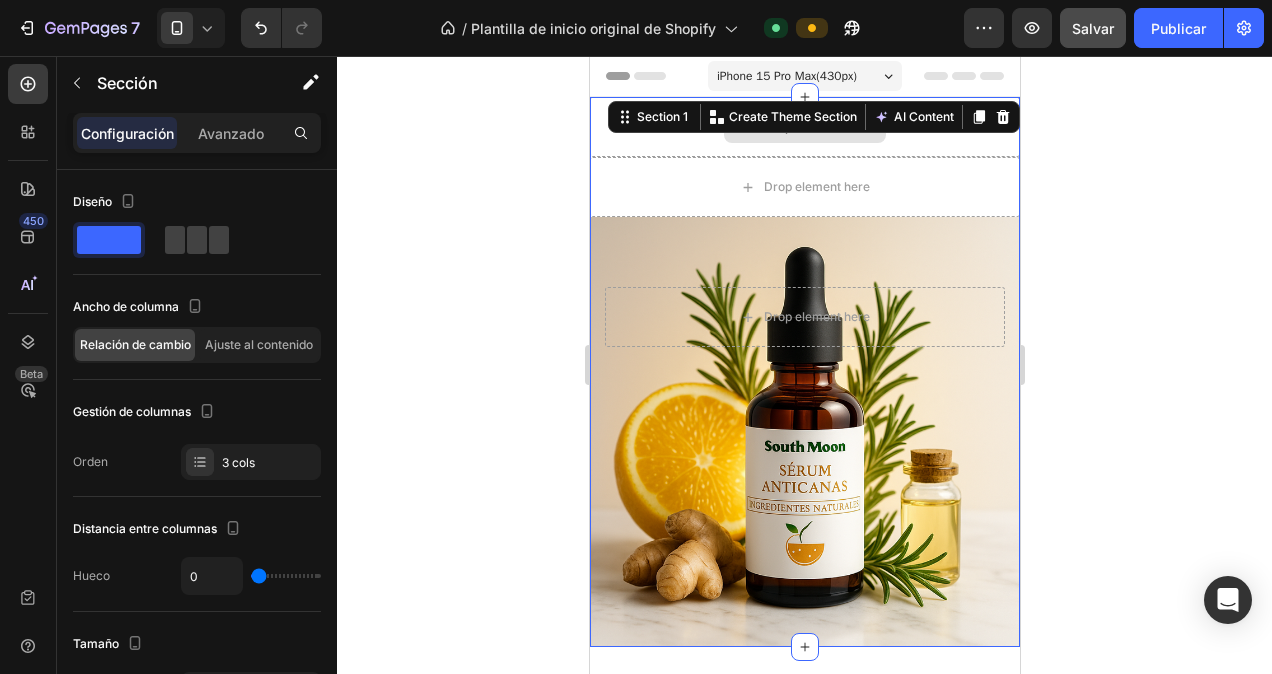 click on "Drop element here" at bounding box center [804, 127] 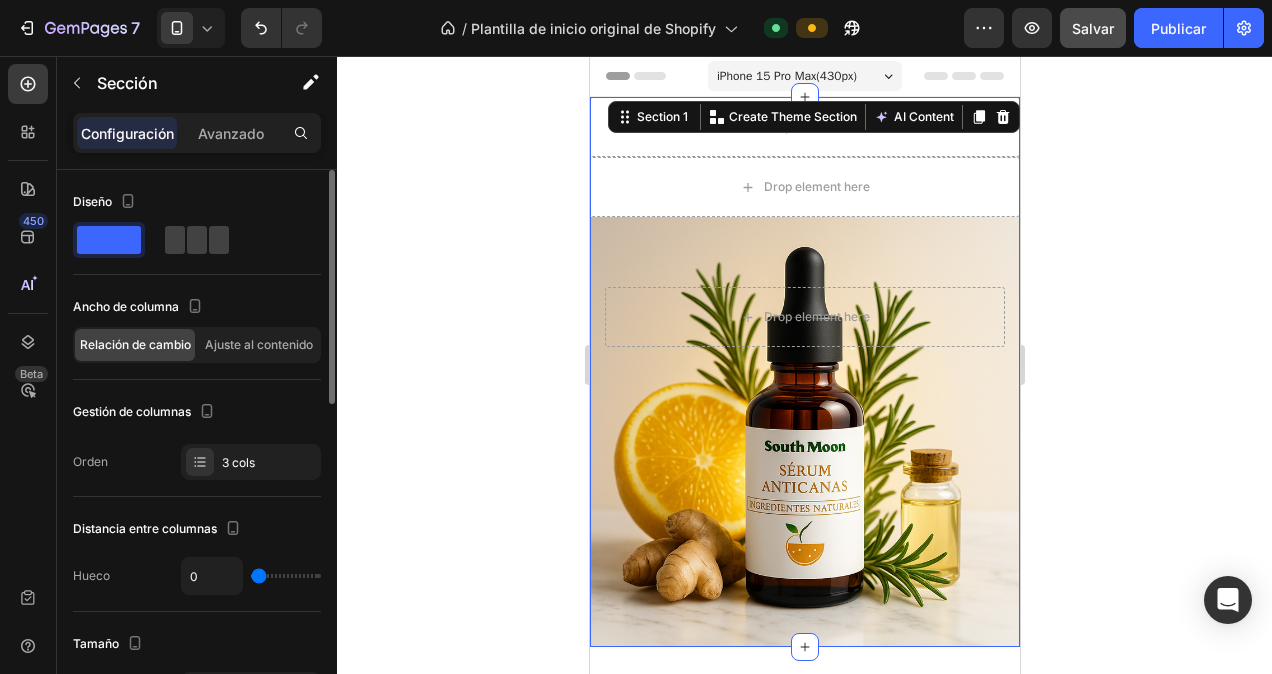 drag, startPoint x: 119, startPoint y: 244, endPoint x: 128, endPoint y: 172, distance: 72.56032 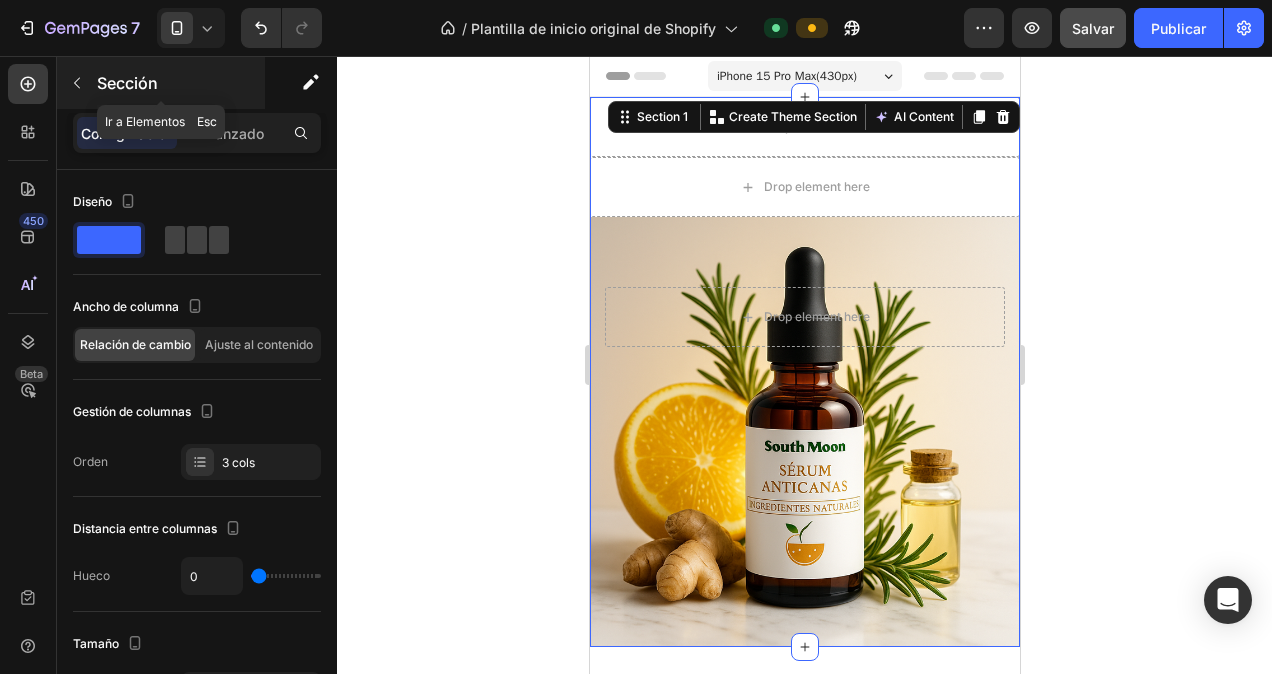 click 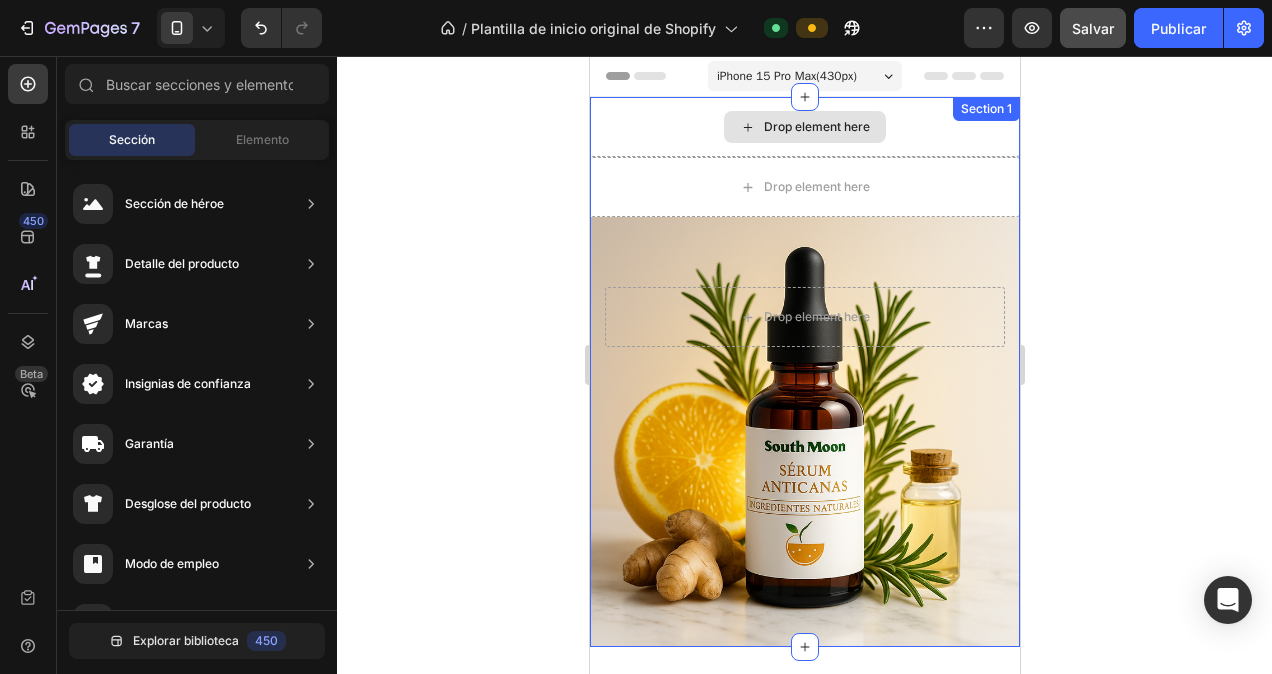 click on "Drop element here" at bounding box center (804, 127) 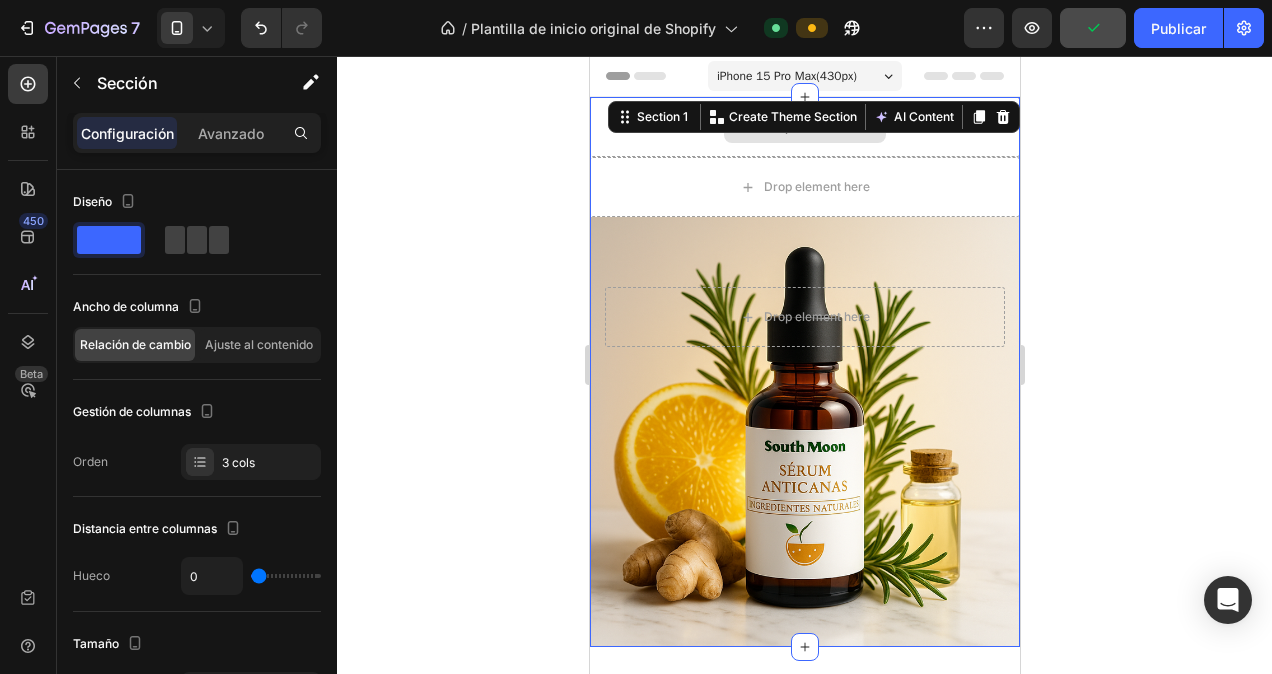 click on "Drop element here" at bounding box center (804, 127) 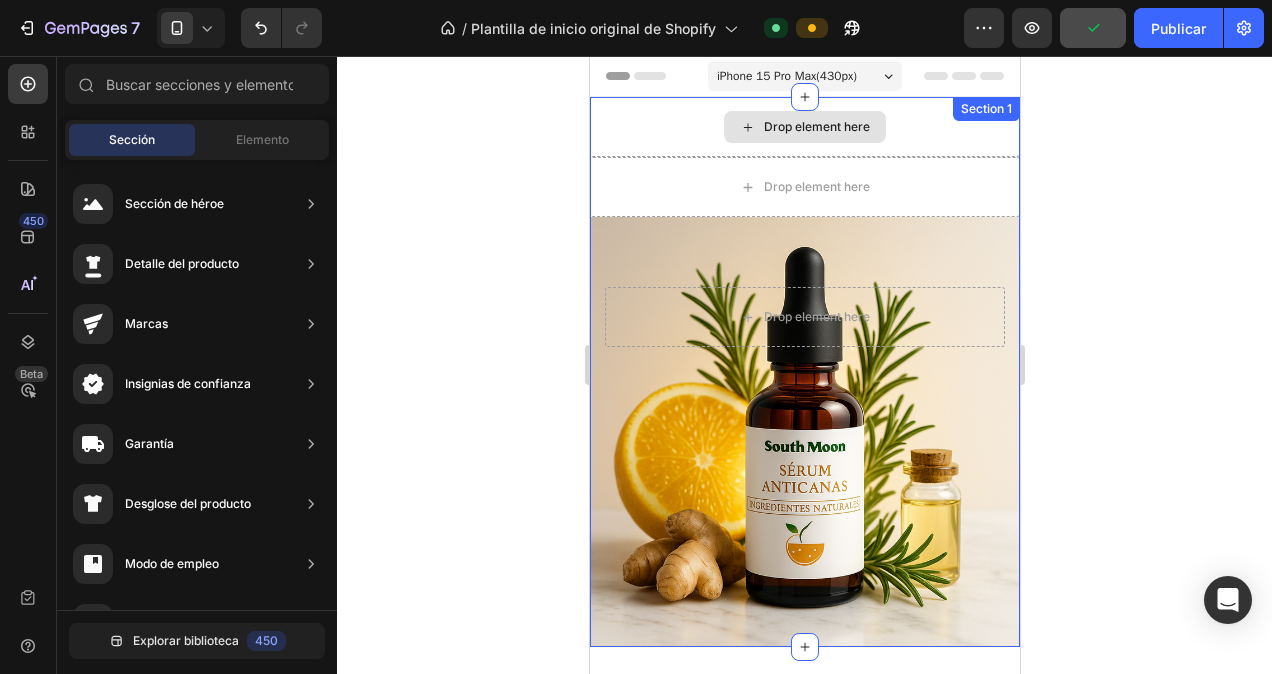 click on "Drop element here" at bounding box center [816, 127] 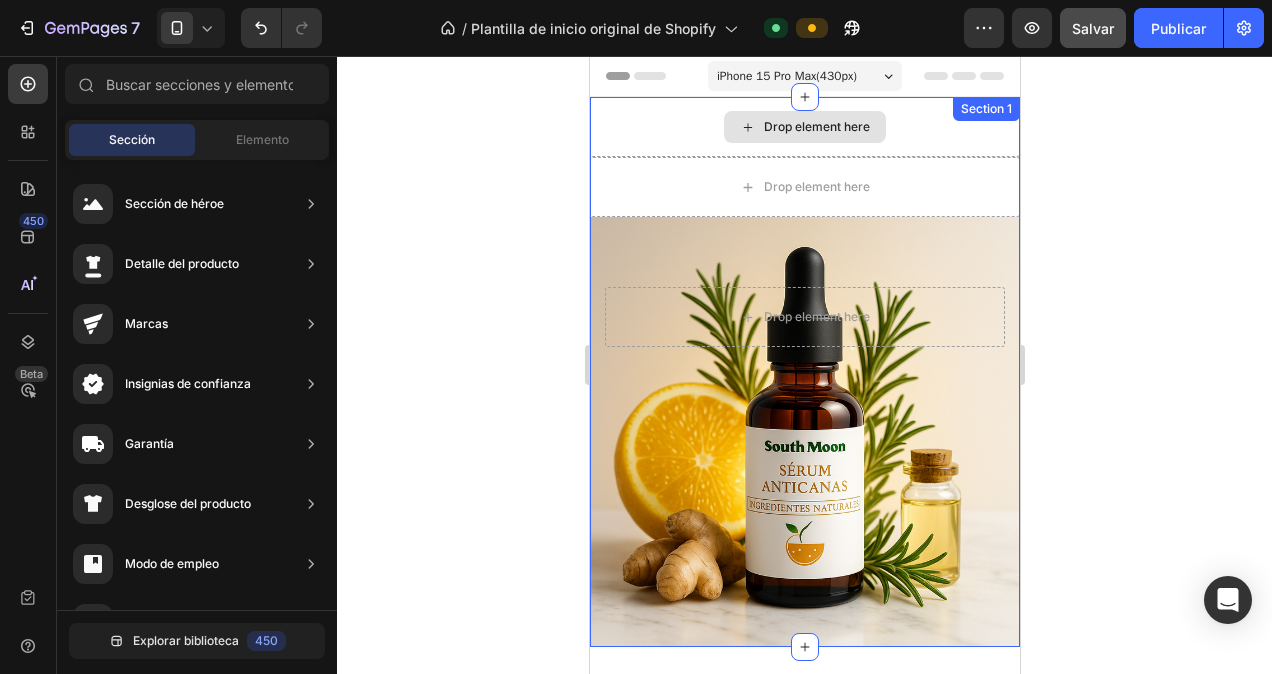 click on "Drop element here" at bounding box center (816, 127) 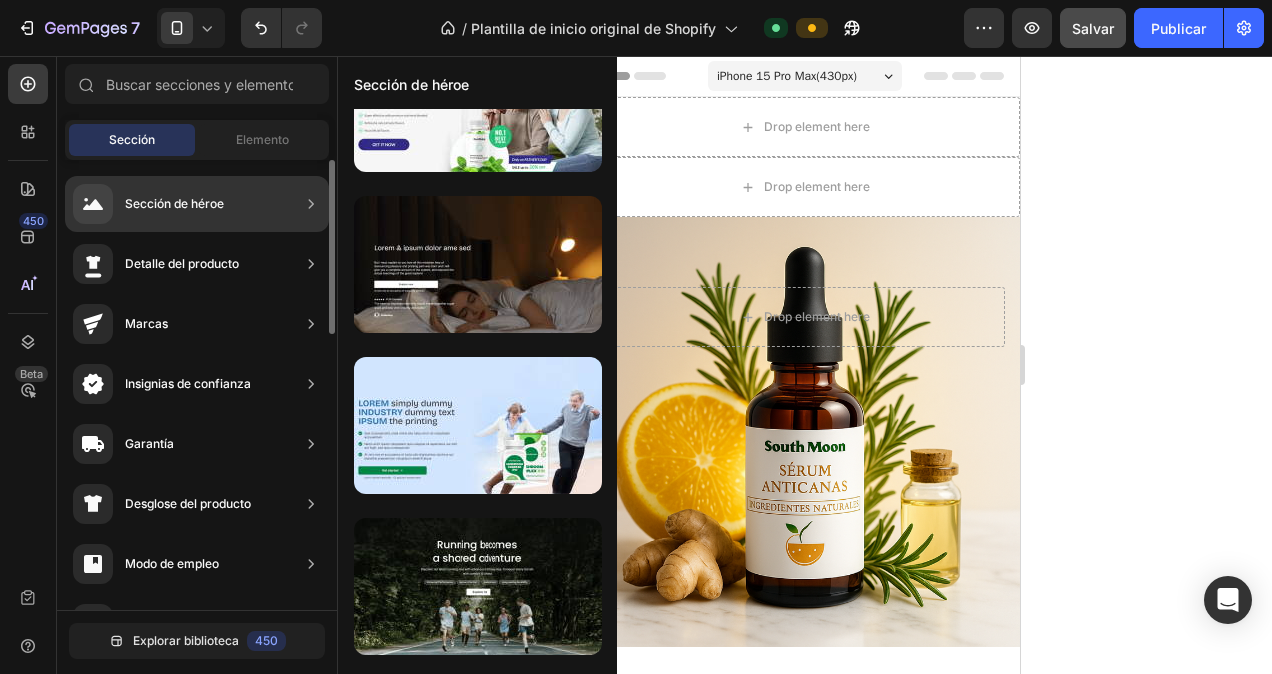 click on "Sección de héroe" at bounding box center (174, 204) 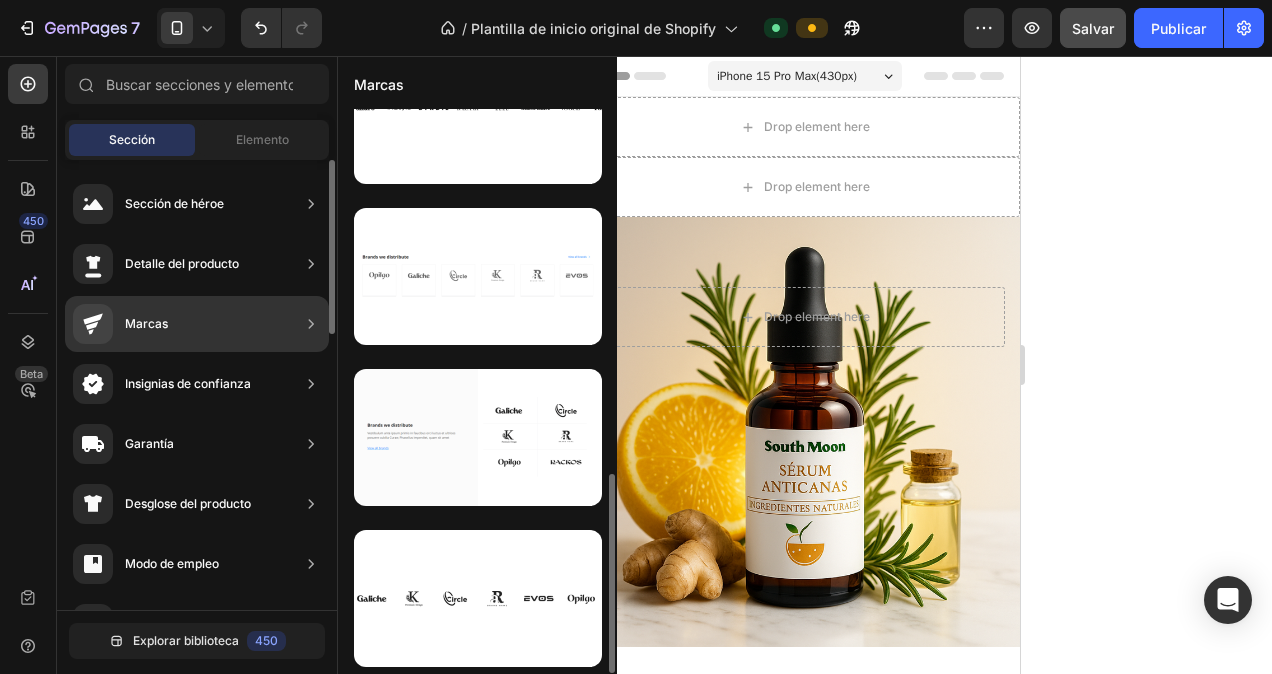 scroll, scrollTop: 1034, scrollLeft: 0, axis: vertical 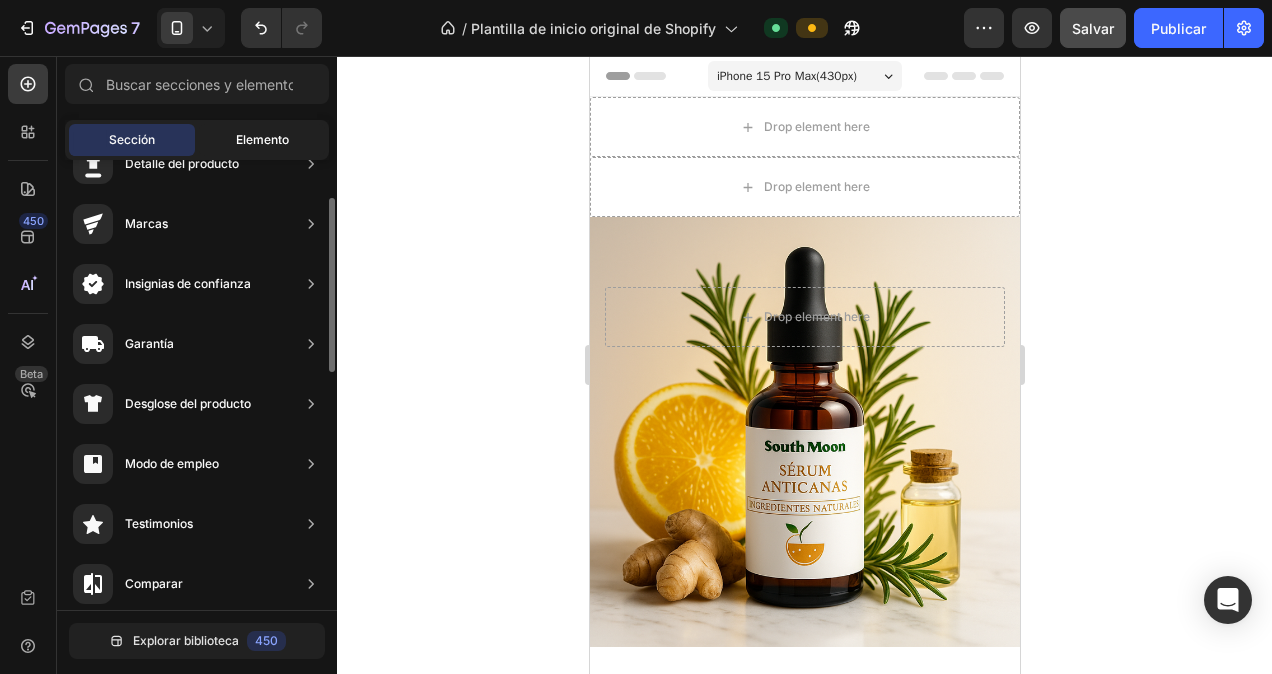 click on "Elemento" at bounding box center [262, 140] 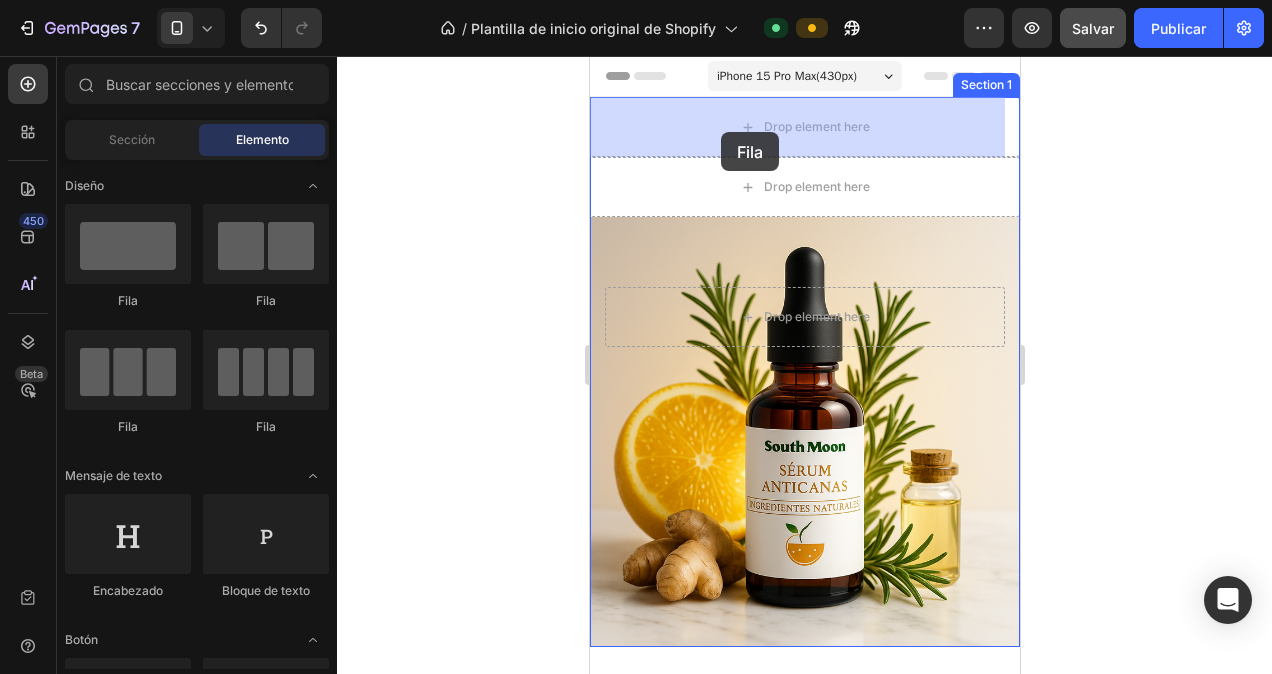 drag, startPoint x: 731, startPoint y: 314, endPoint x: 720, endPoint y: 132, distance: 182.3321 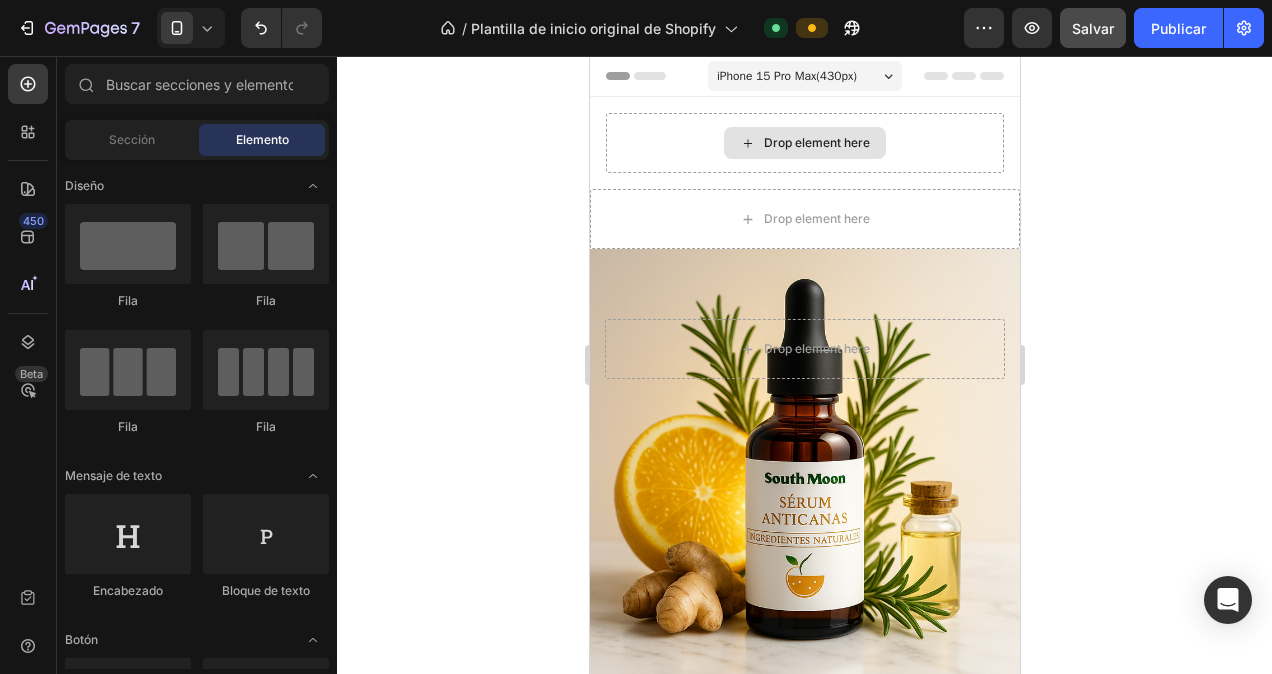 click on "Drop element here" at bounding box center [804, 143] 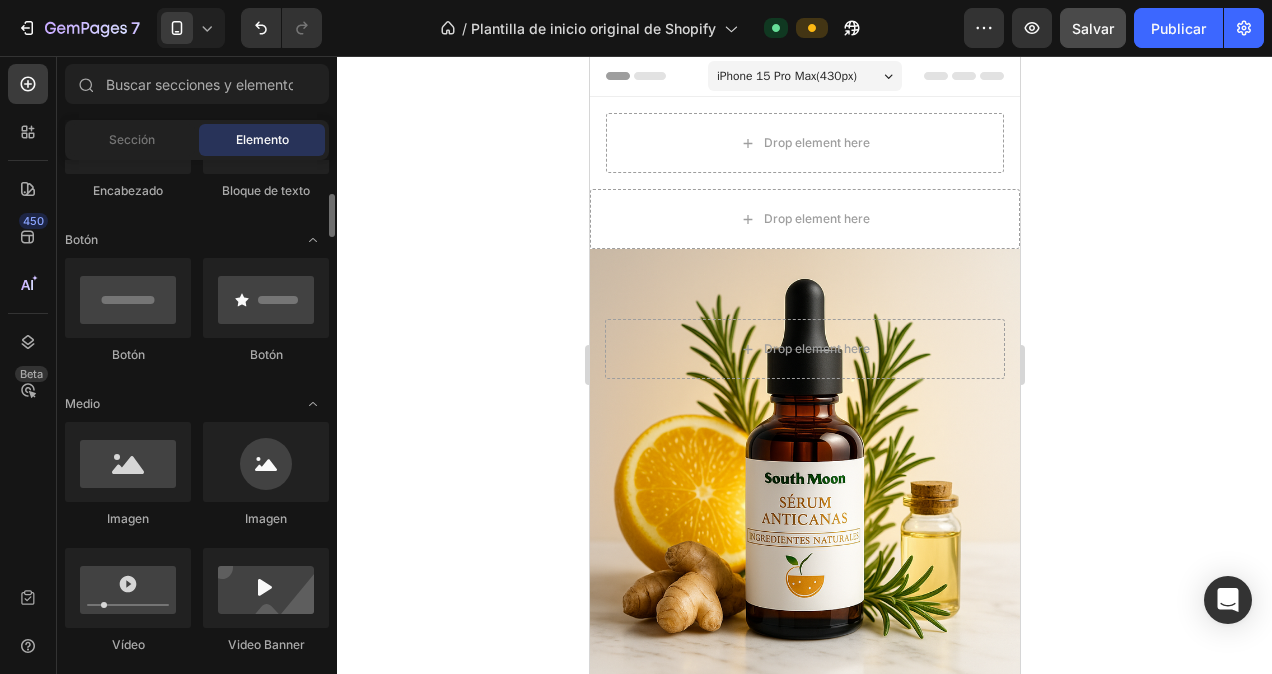 scroll, scrollTop: 300, scrollLeft: 0, axis: vertical 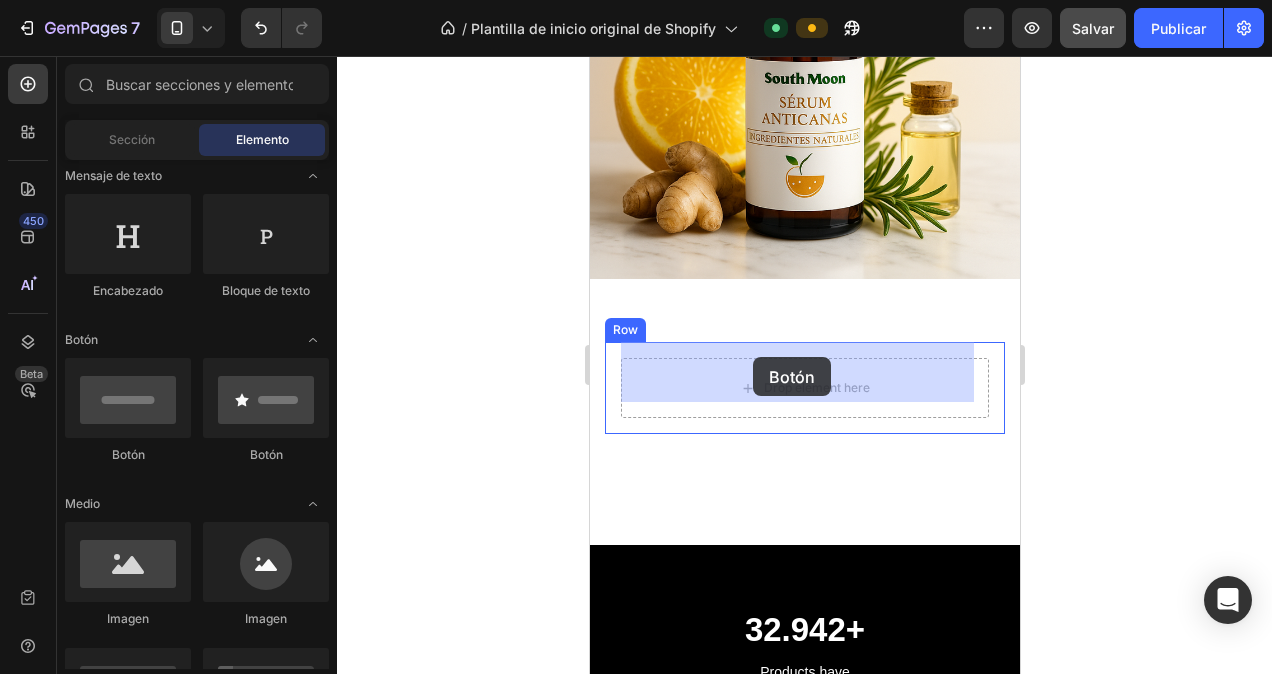 drag, startPoint x: 788, startPoint y: 464, endPoint x: 752, endPoint y: 357, distance: 112.89375 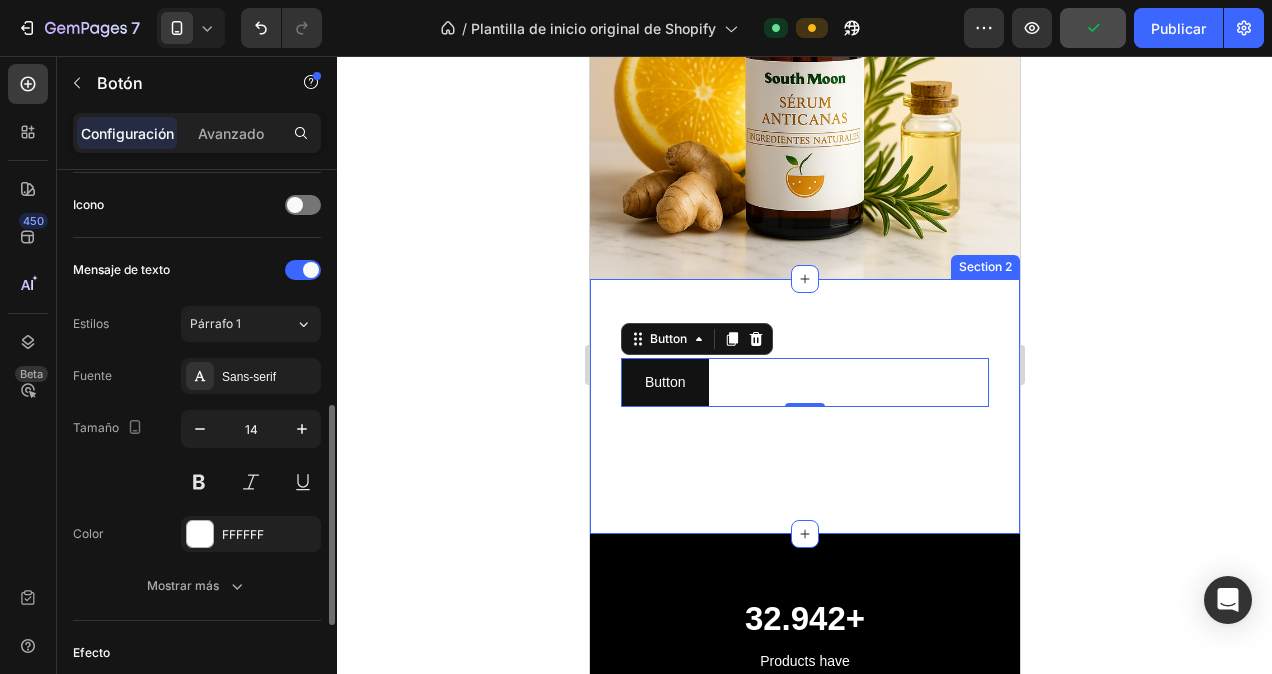 scroll, scrollTop: 800, scrollLeft: 0, axis: vertical 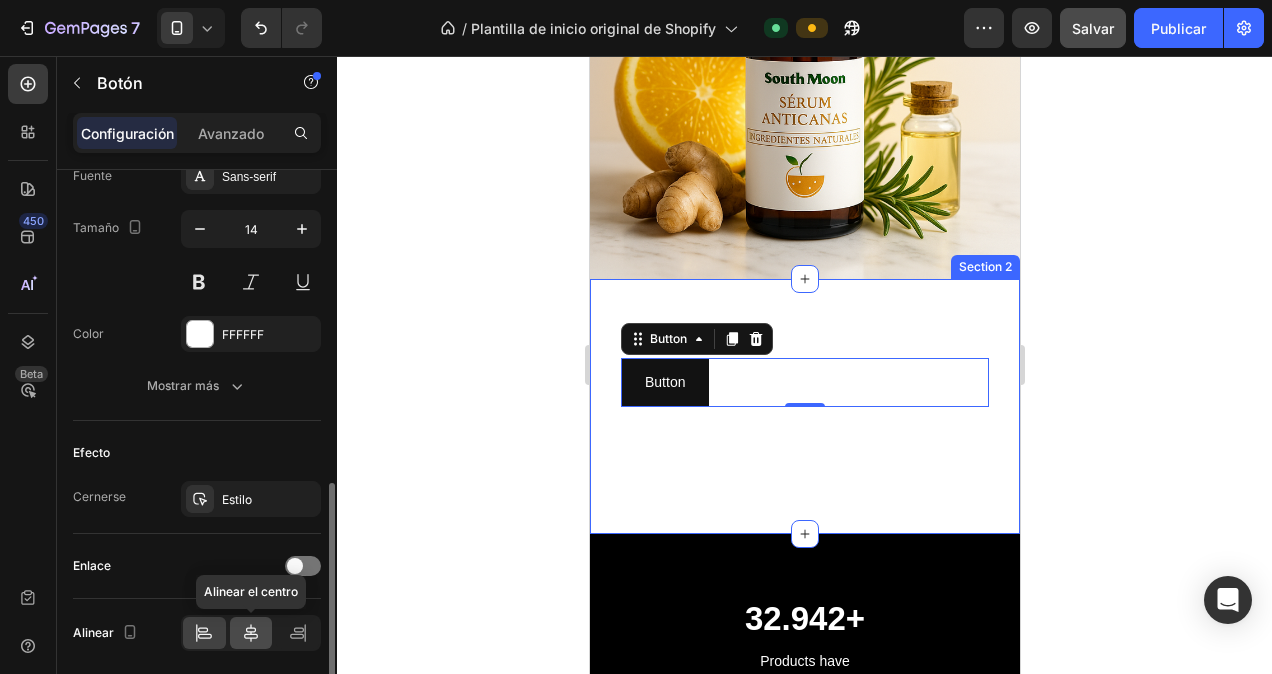 click 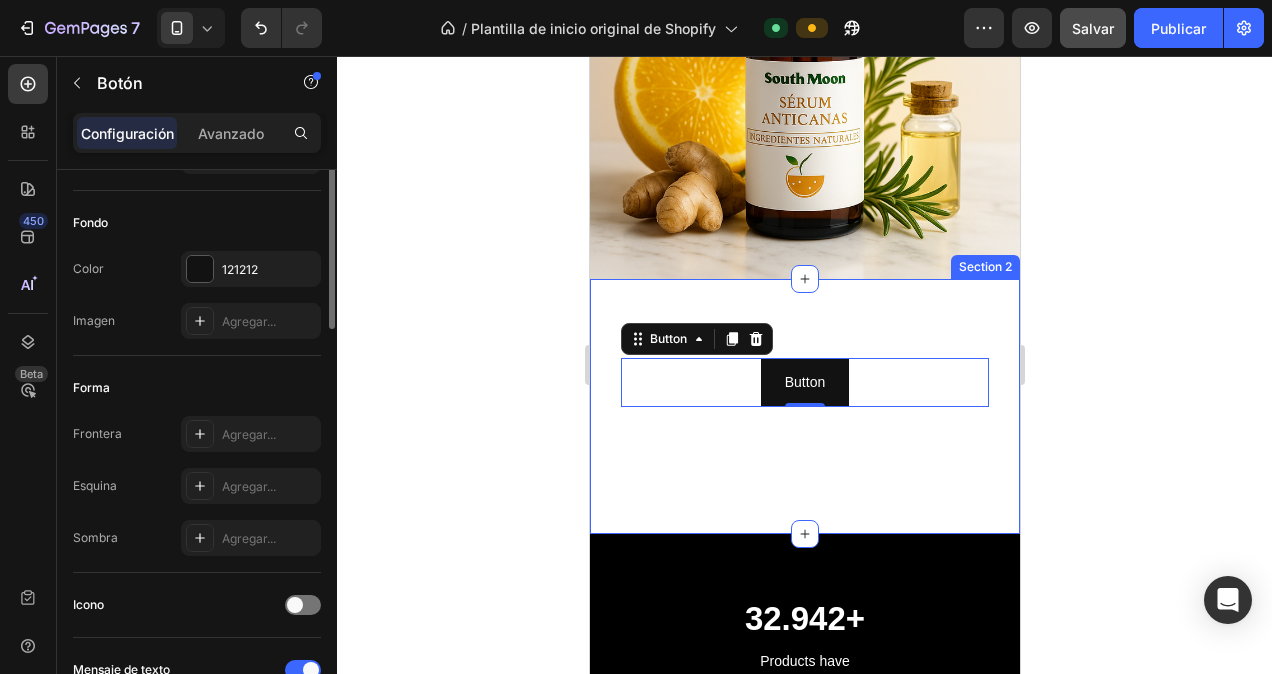 scroll, scrollTop: 0, scrollLeft: 0, axis: both 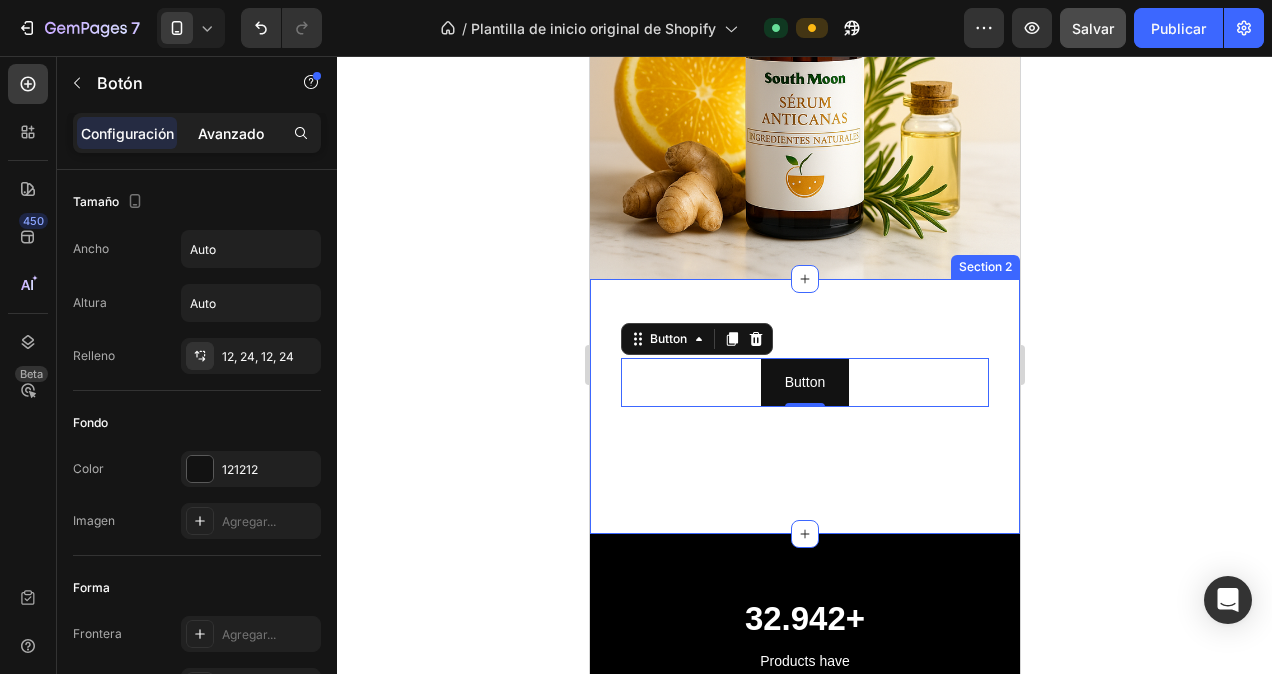 drag, startPoint x: 216, startPoint y: 117, endPoint x: 210, endPoint y: 126, distance: 10.816654 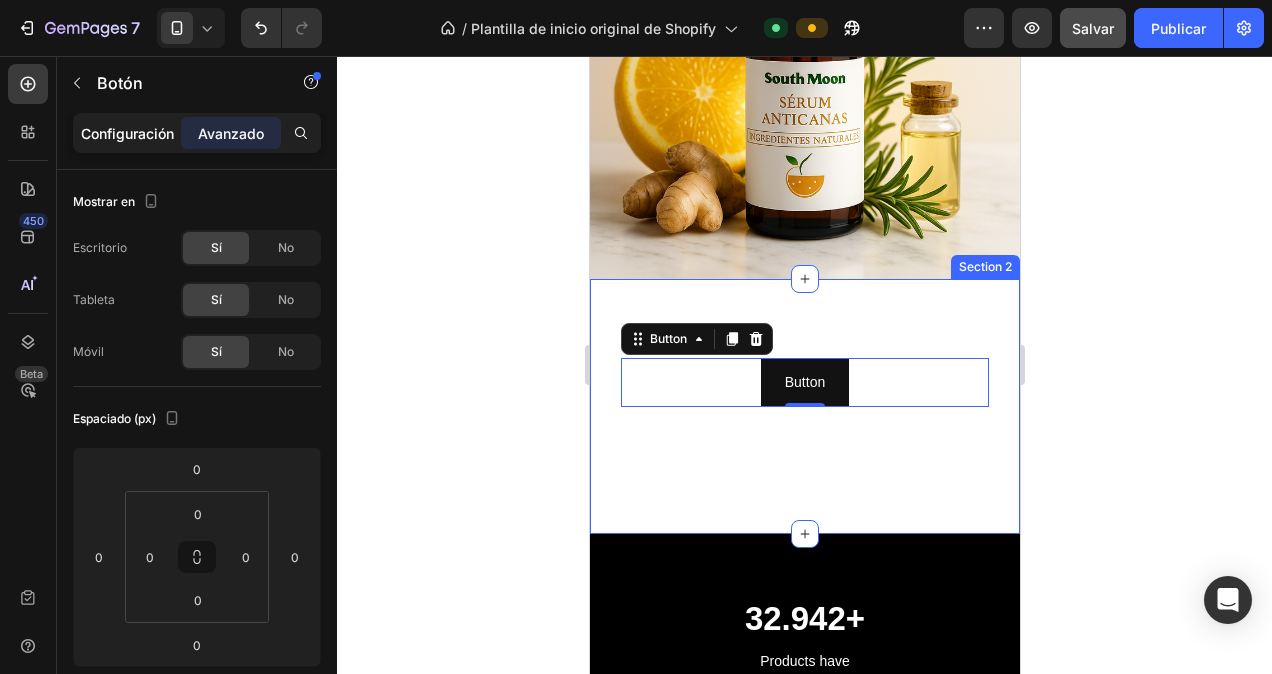 click on "Configuración" at bounding box center [127, 133] 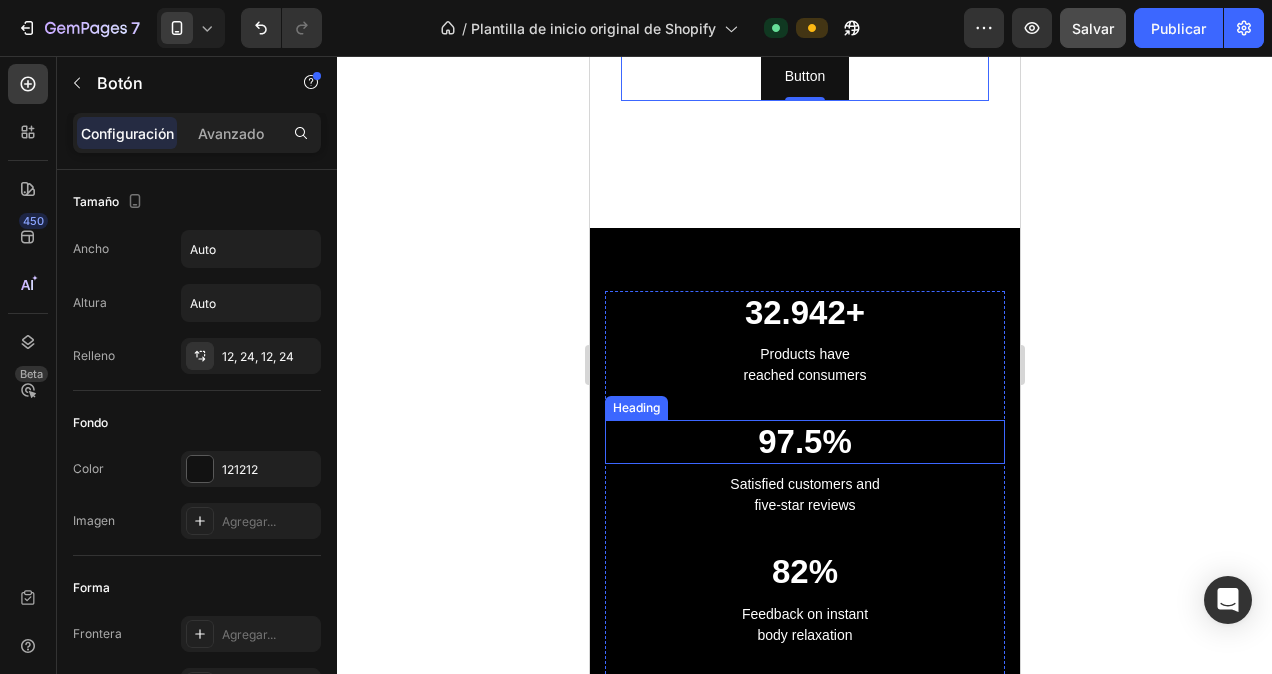 scroll, scrollTop: 700, scrollLeft: 0, axis: vertical 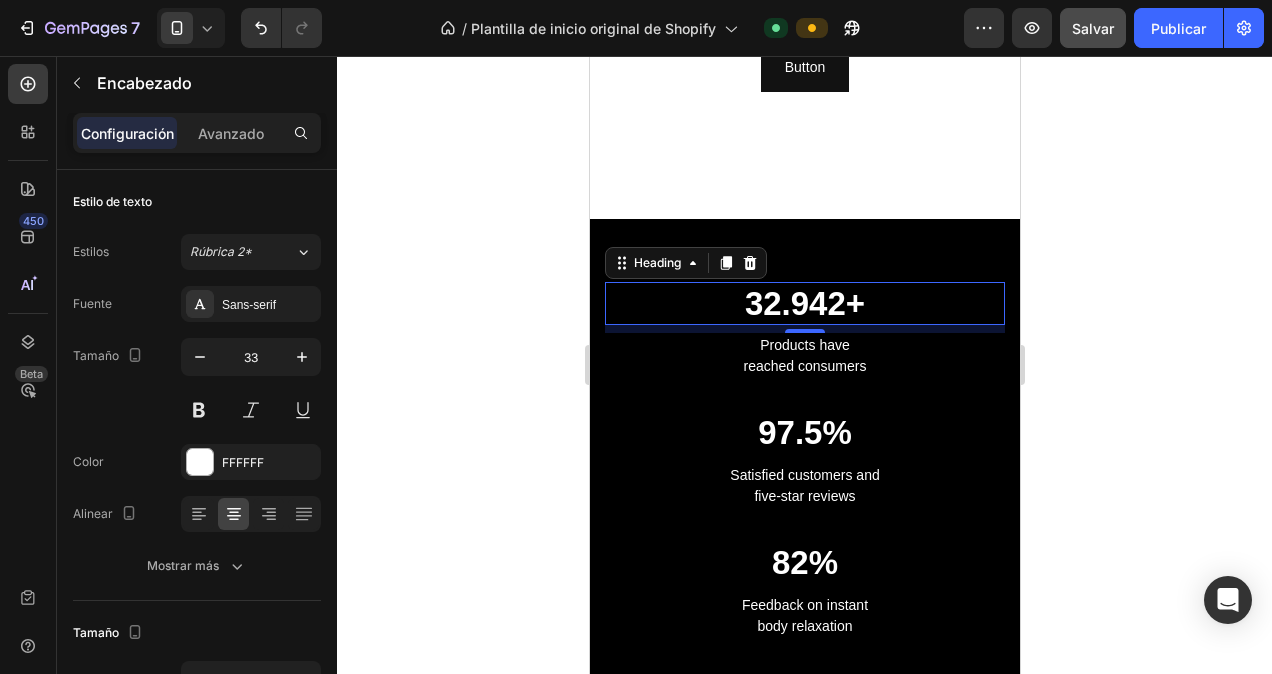 click on "32.942+" at bounding box center (804, 304) 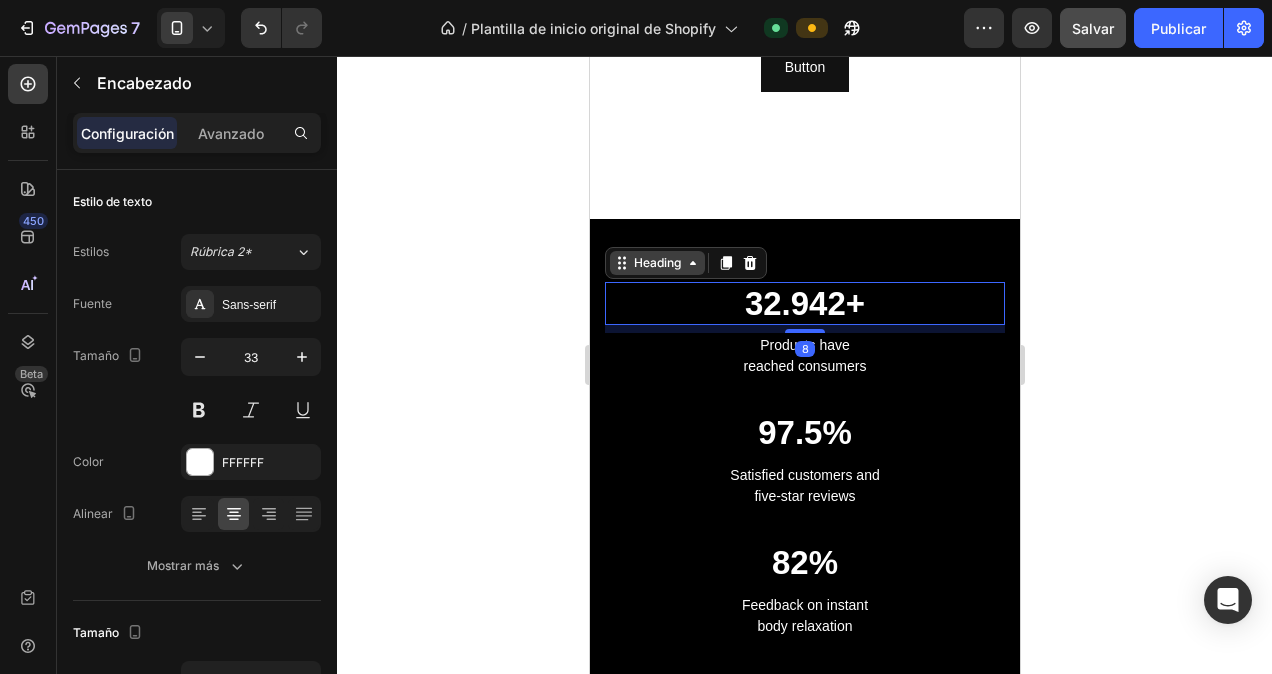 click on "Heading" at bounding box center (656, 263) 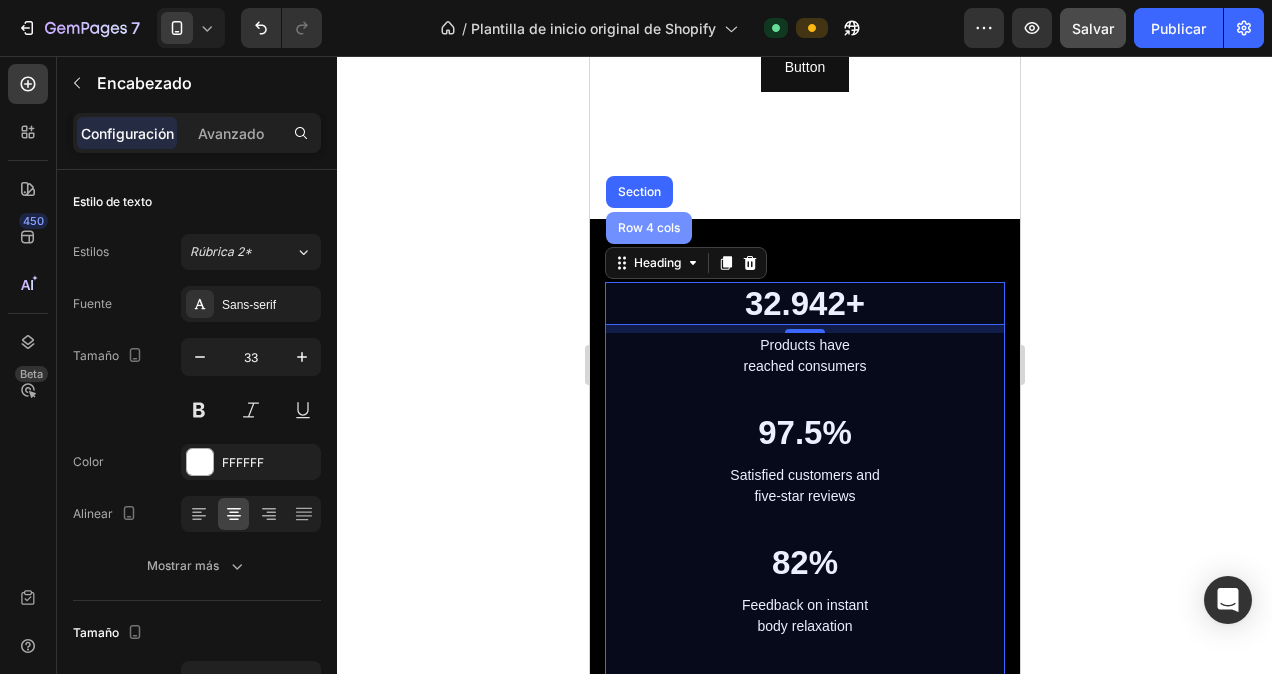 click on "Row 4 cols" at bounding box center [648, 228] 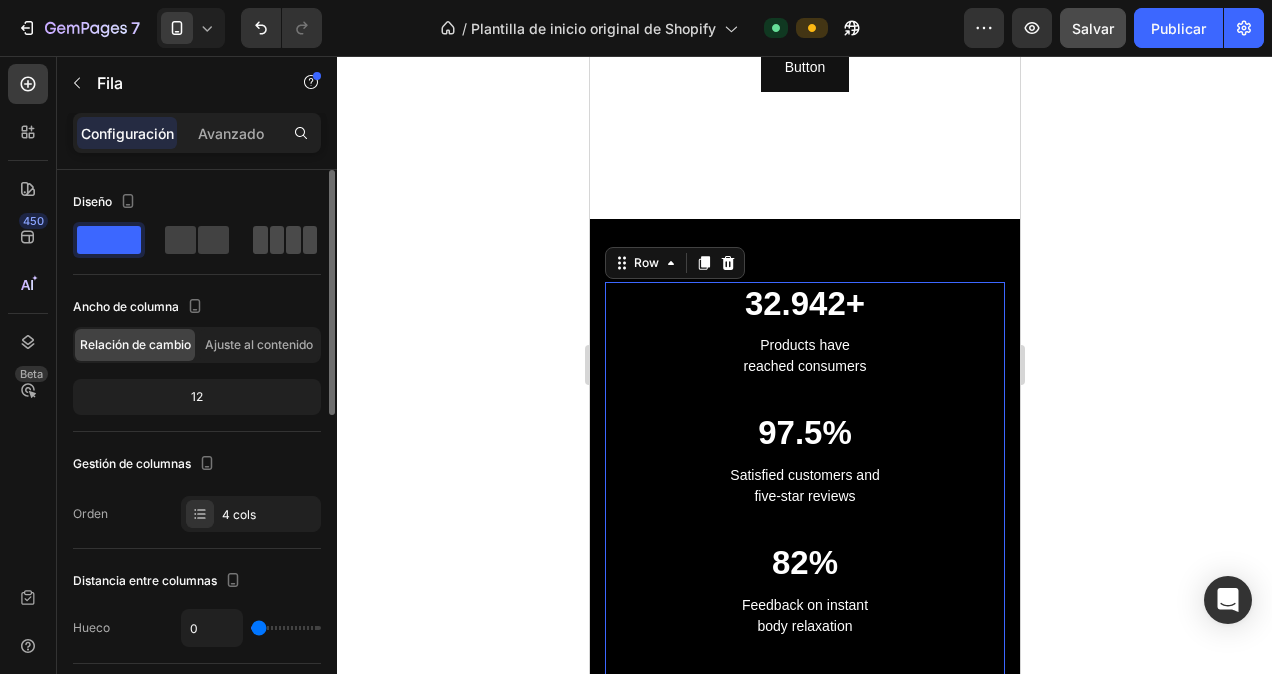 click 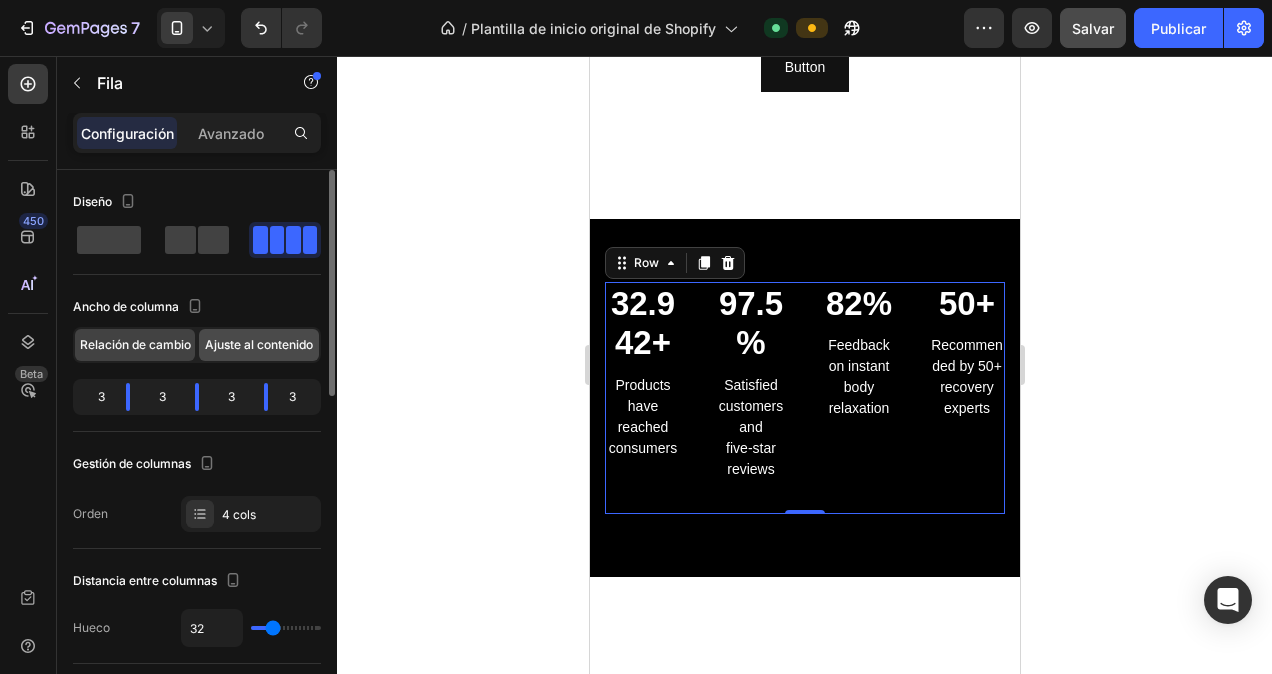 click on "Ajuste al contenido" 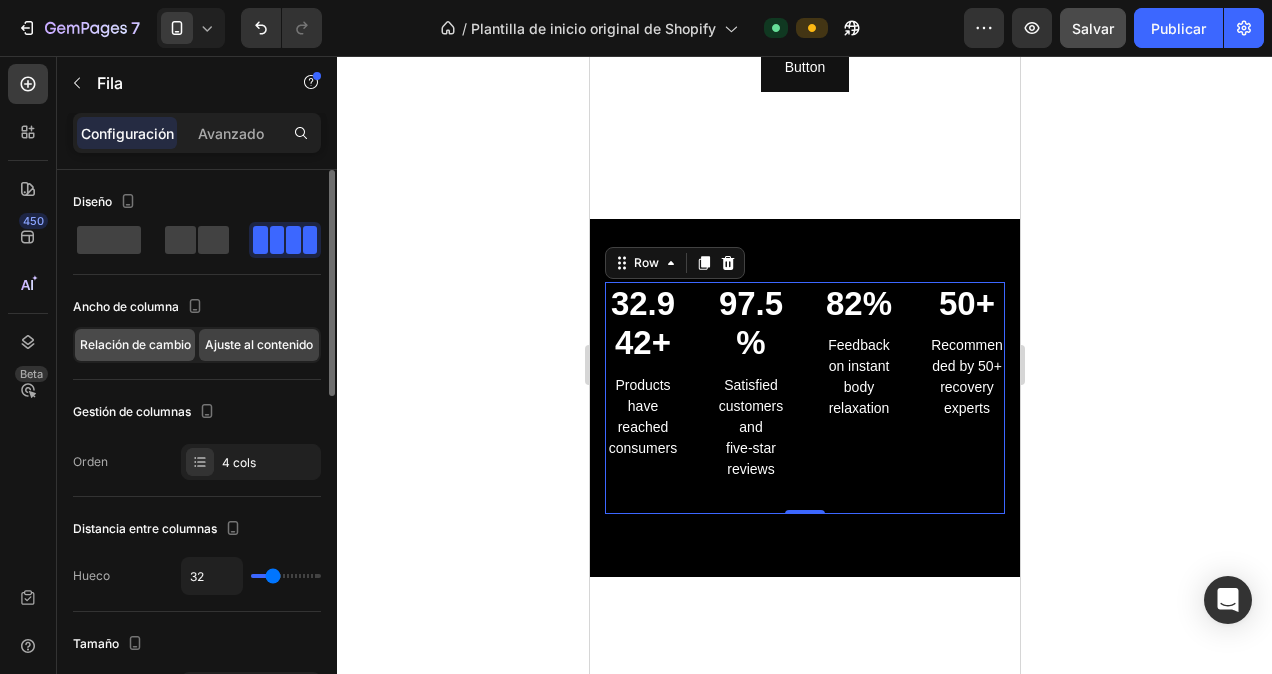 click on "Relación de cambio" 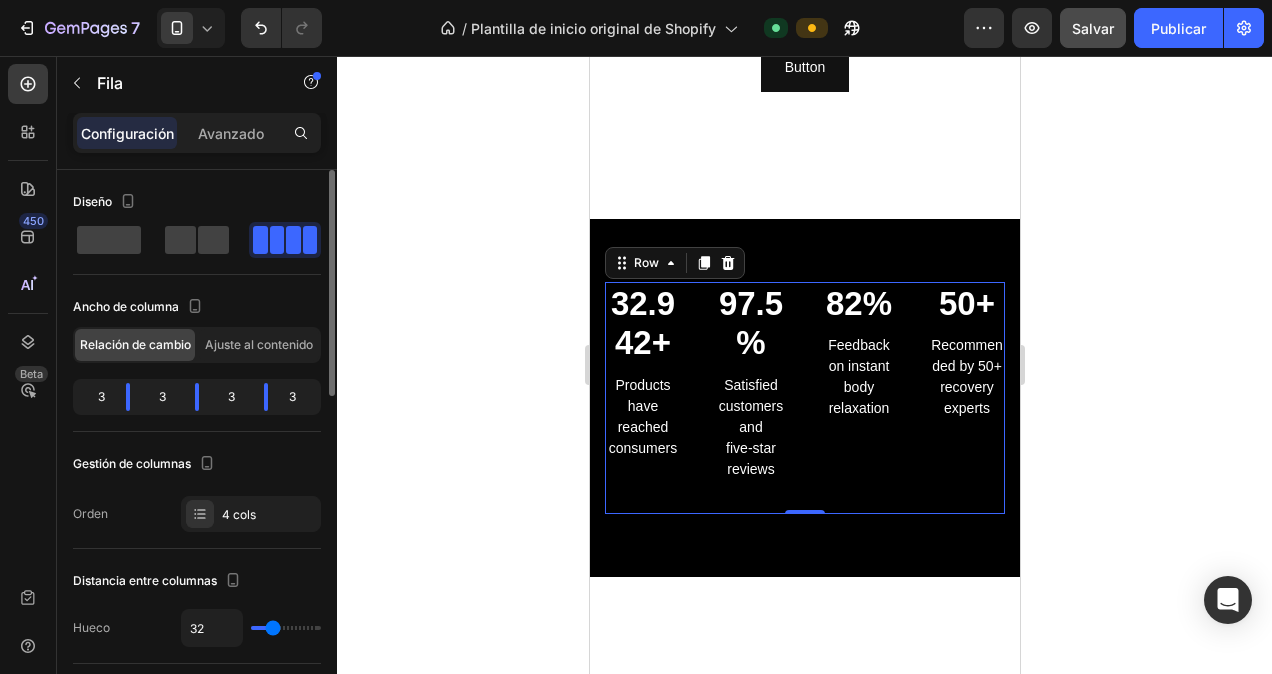 scroll, scrollTop: 100, scrollLeft: 0, axis: vertical 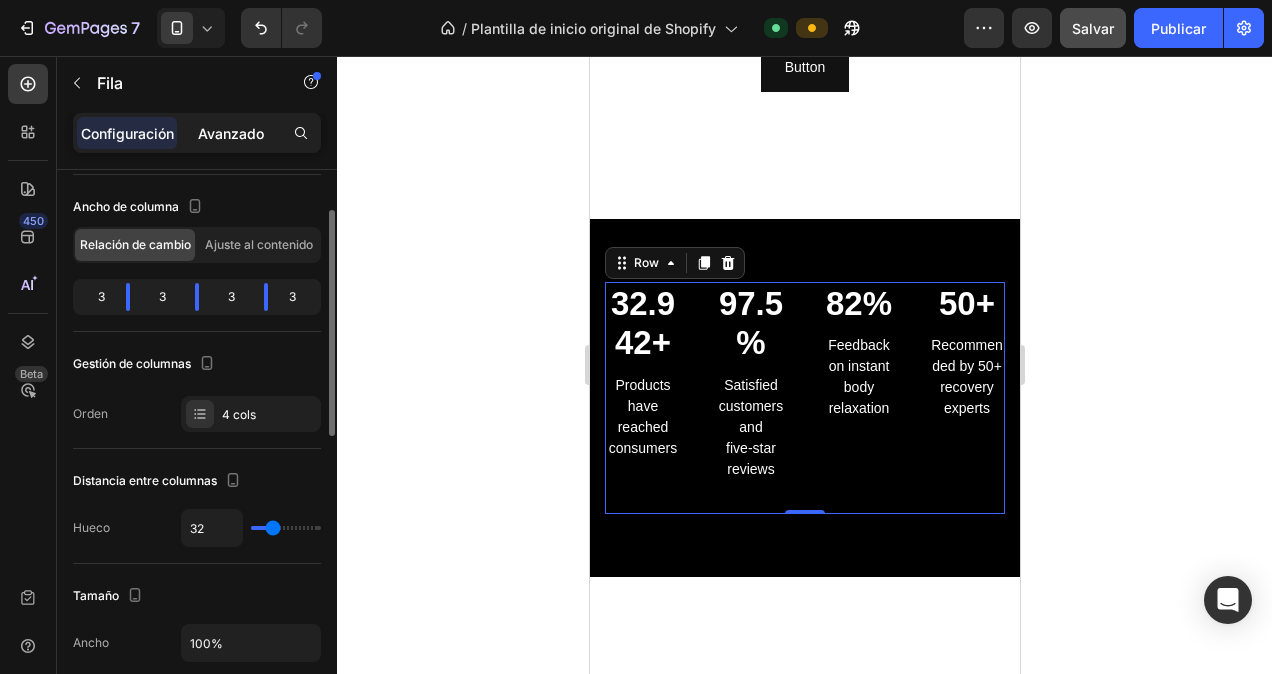 click on "Avanzado" 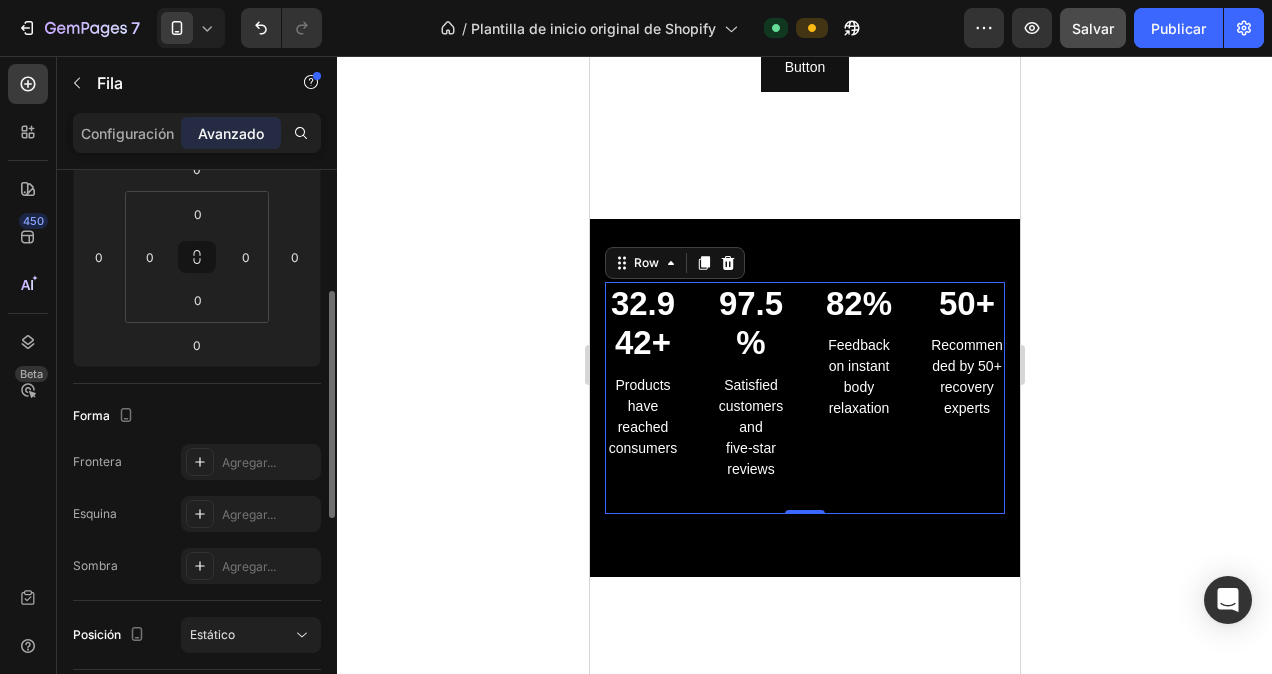 scroll, scrollTop: 500, scrollLeft: 0, axis: vertical 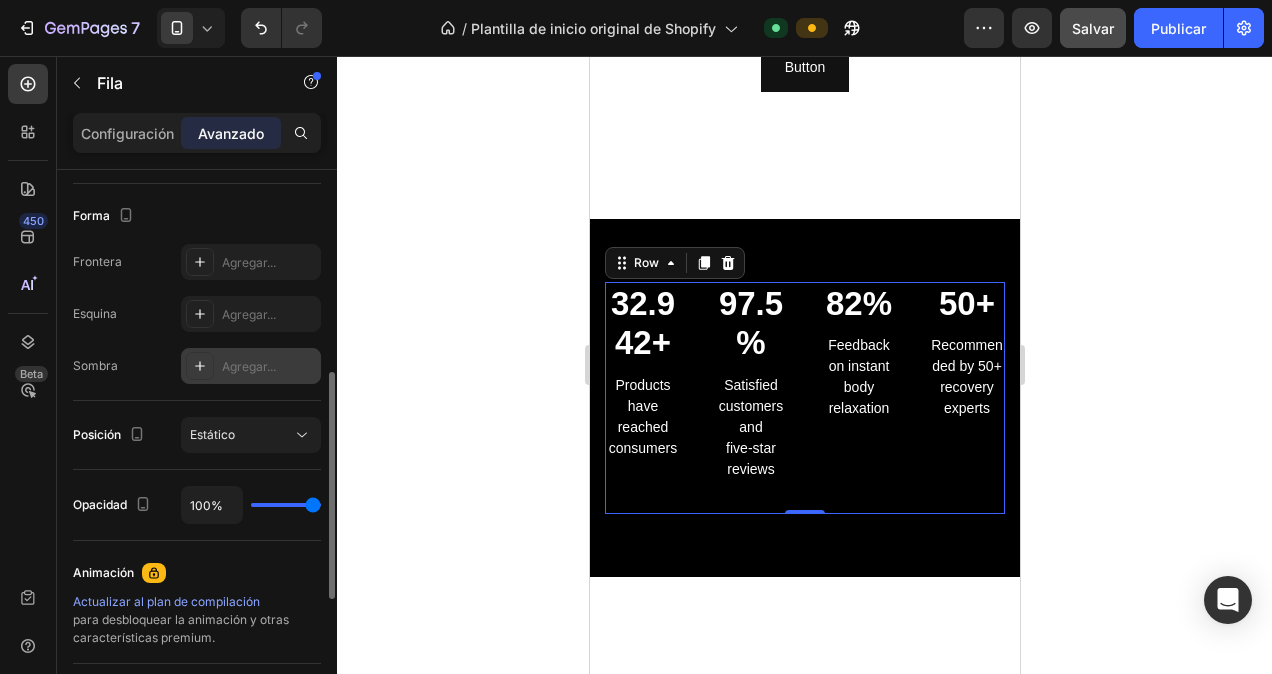 click on "Agregar..." at bounding box center [269, 367] 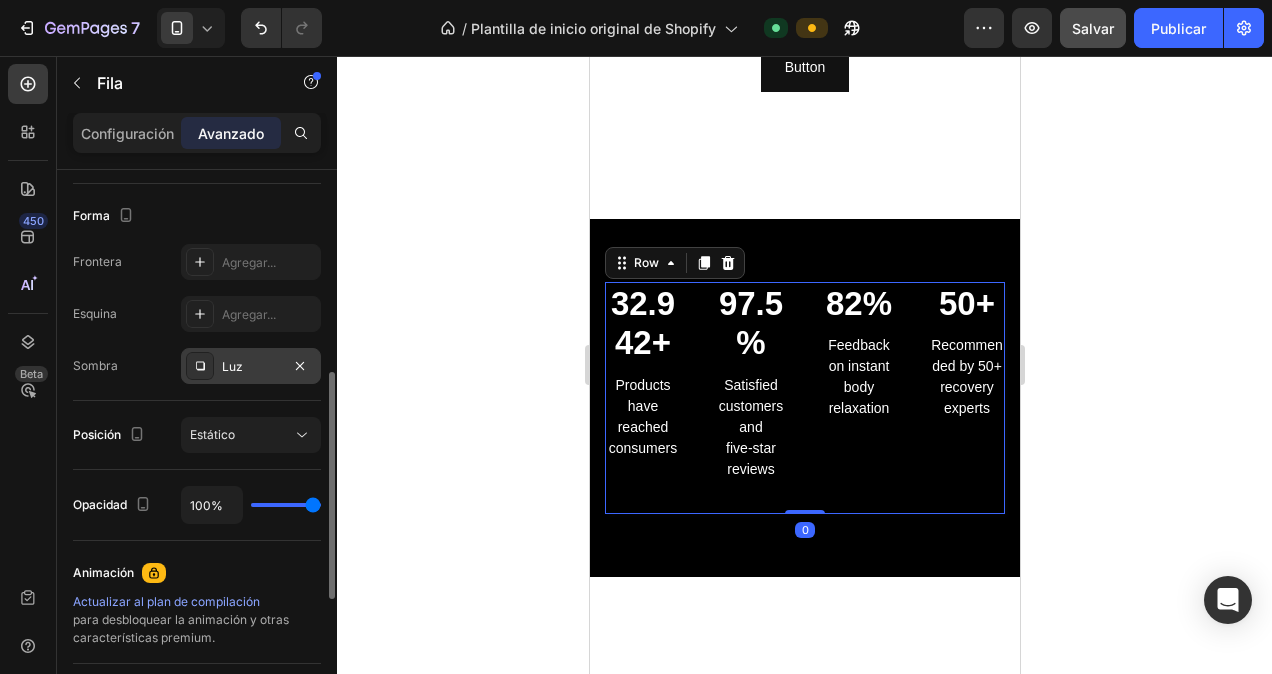 click on "Sombra Luz" at bounding box center [197, 366] 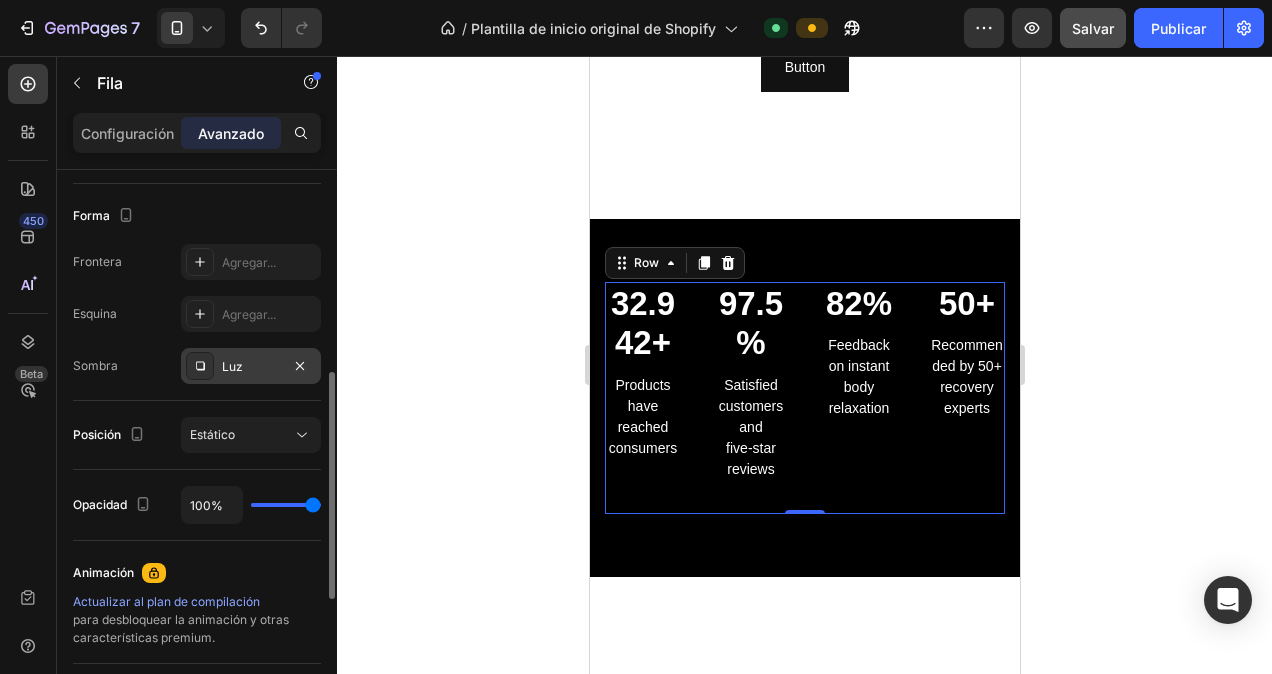 scroll, scrollTop: 600, scrollLeft: 0, axis: vertical 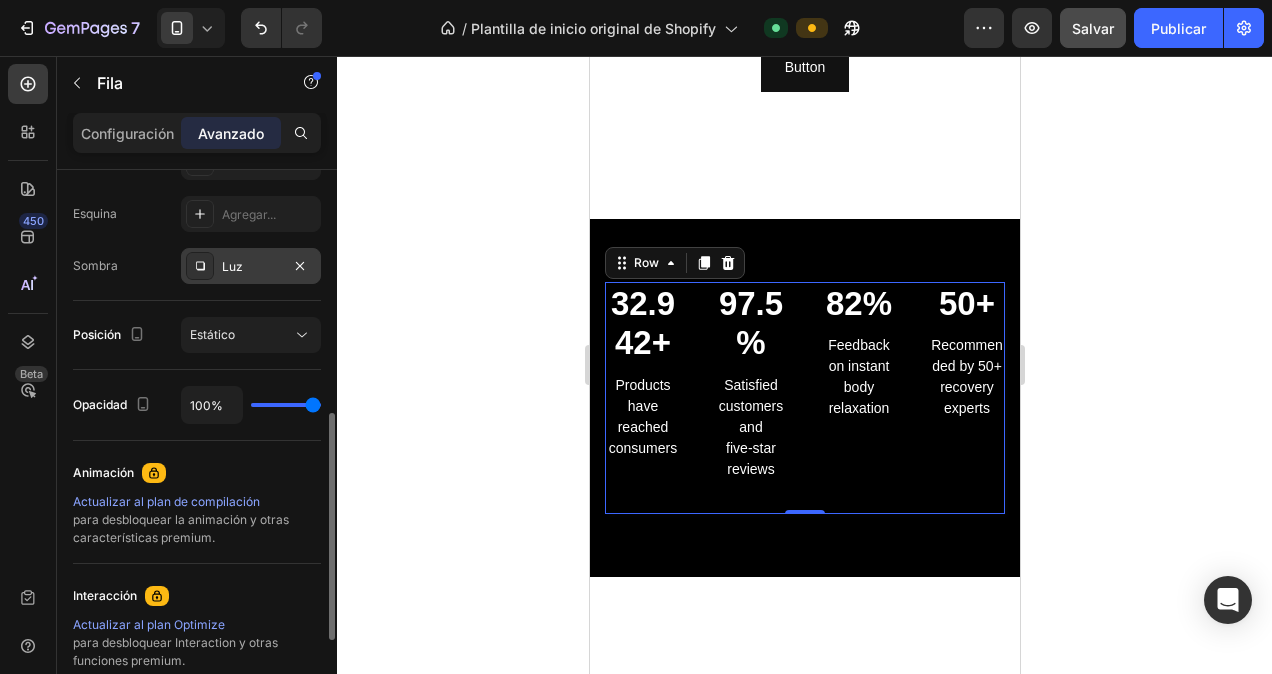 click 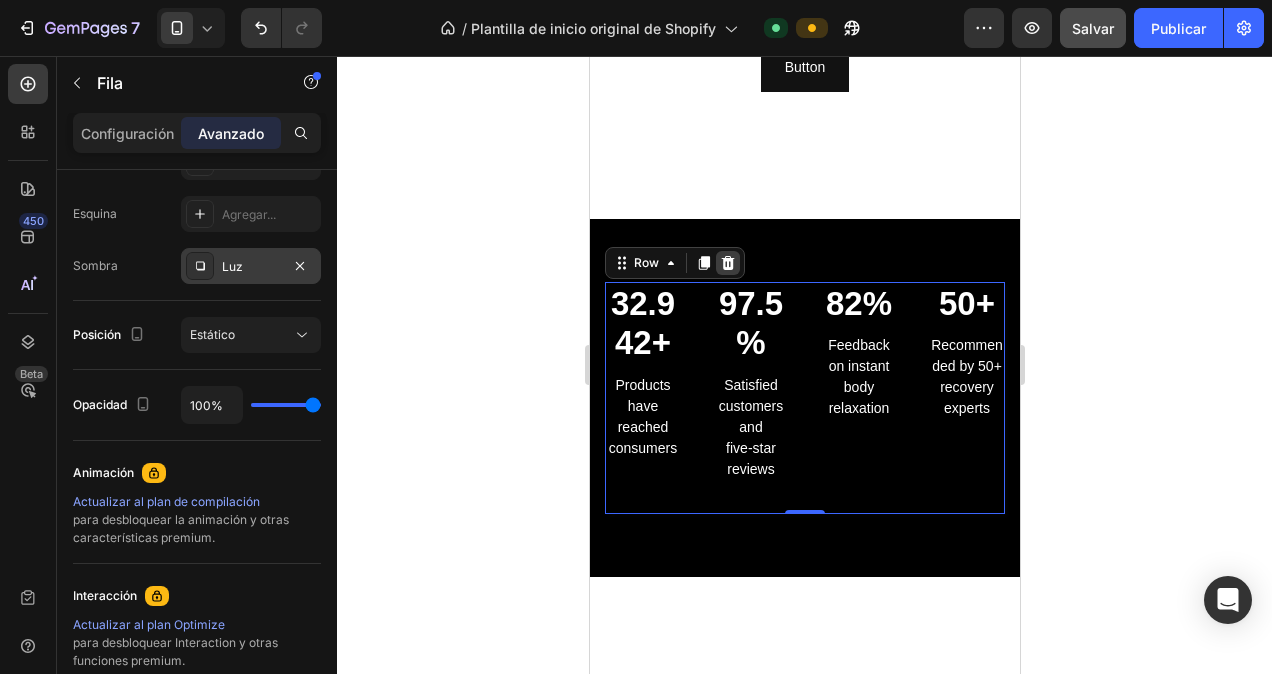 click 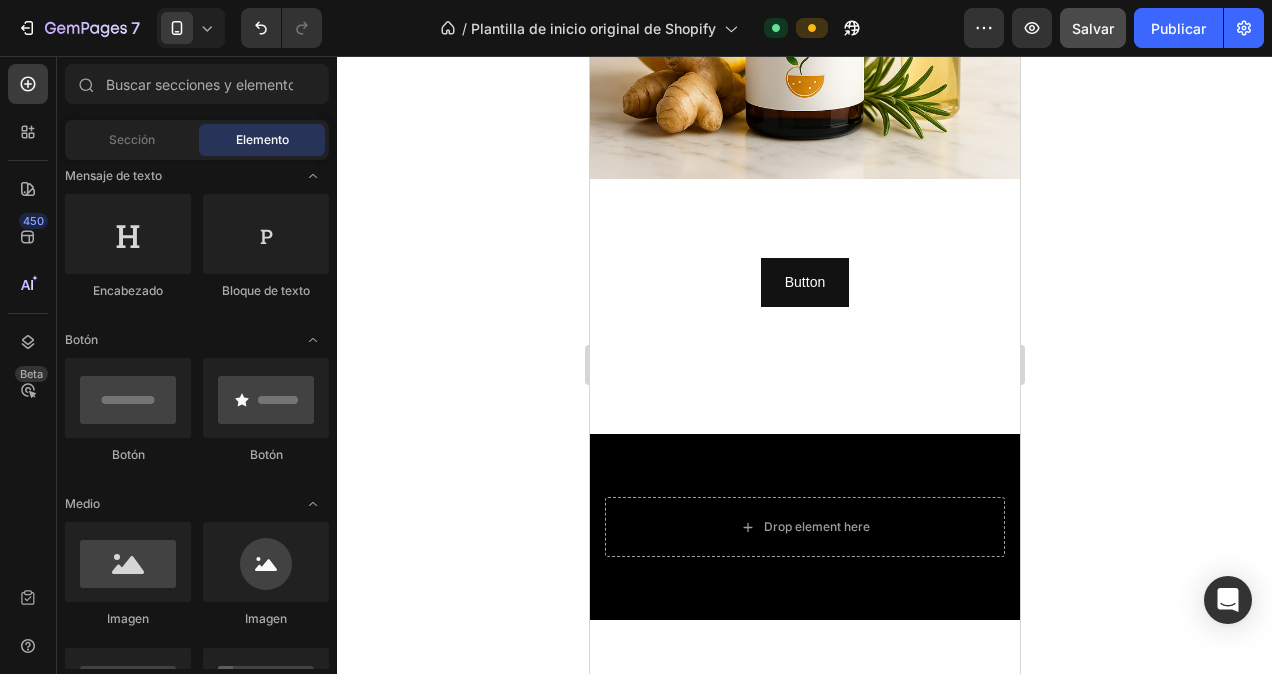 scroll, scrollTop: 0, scrollLeft: 0, axis: both 